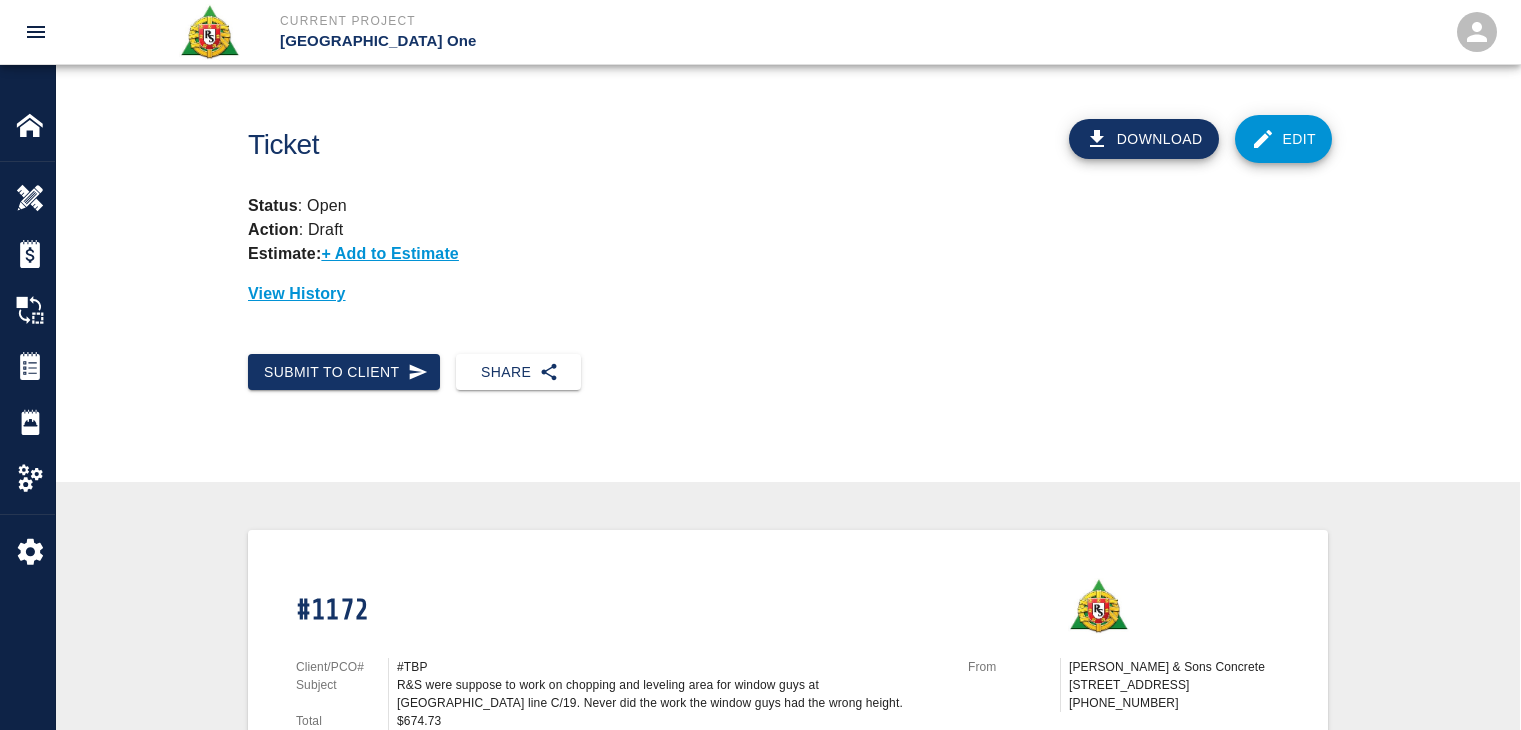 scroll, scrollTop: 374, scrollLeft: 0, axis: vertical 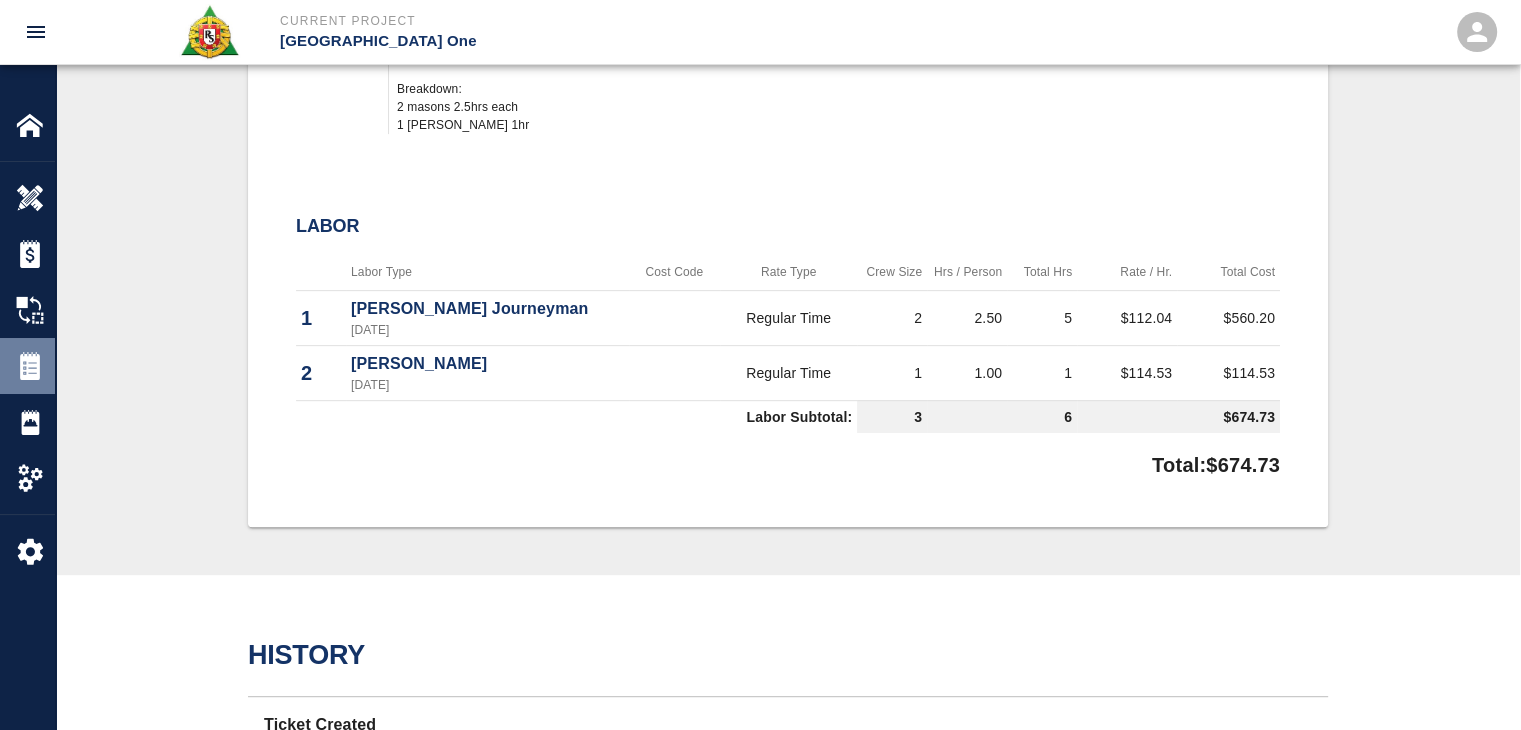click on "Tickets" at bounding box center (27, 366) 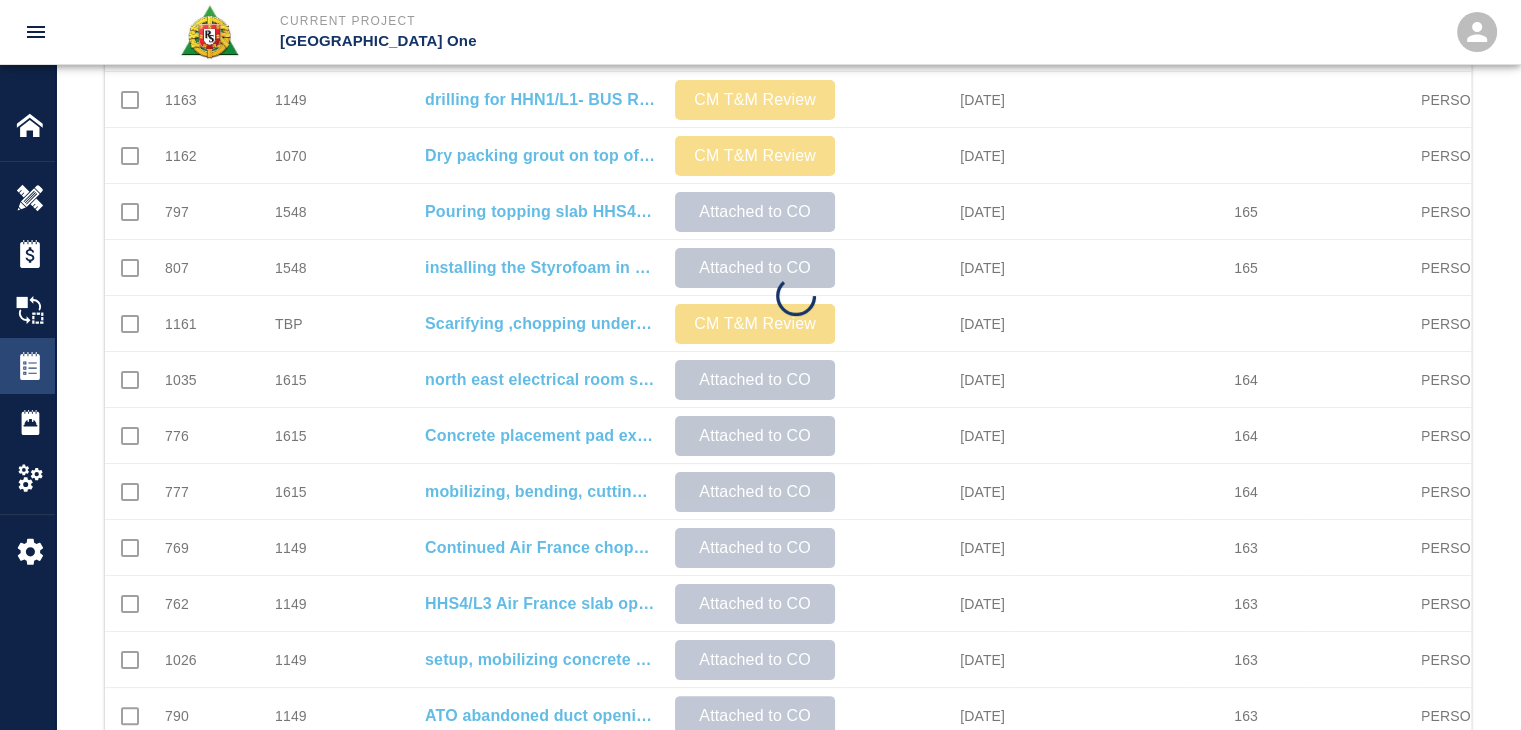 scroll, scrollTop: 0, scrollLeft: 0, axis: both 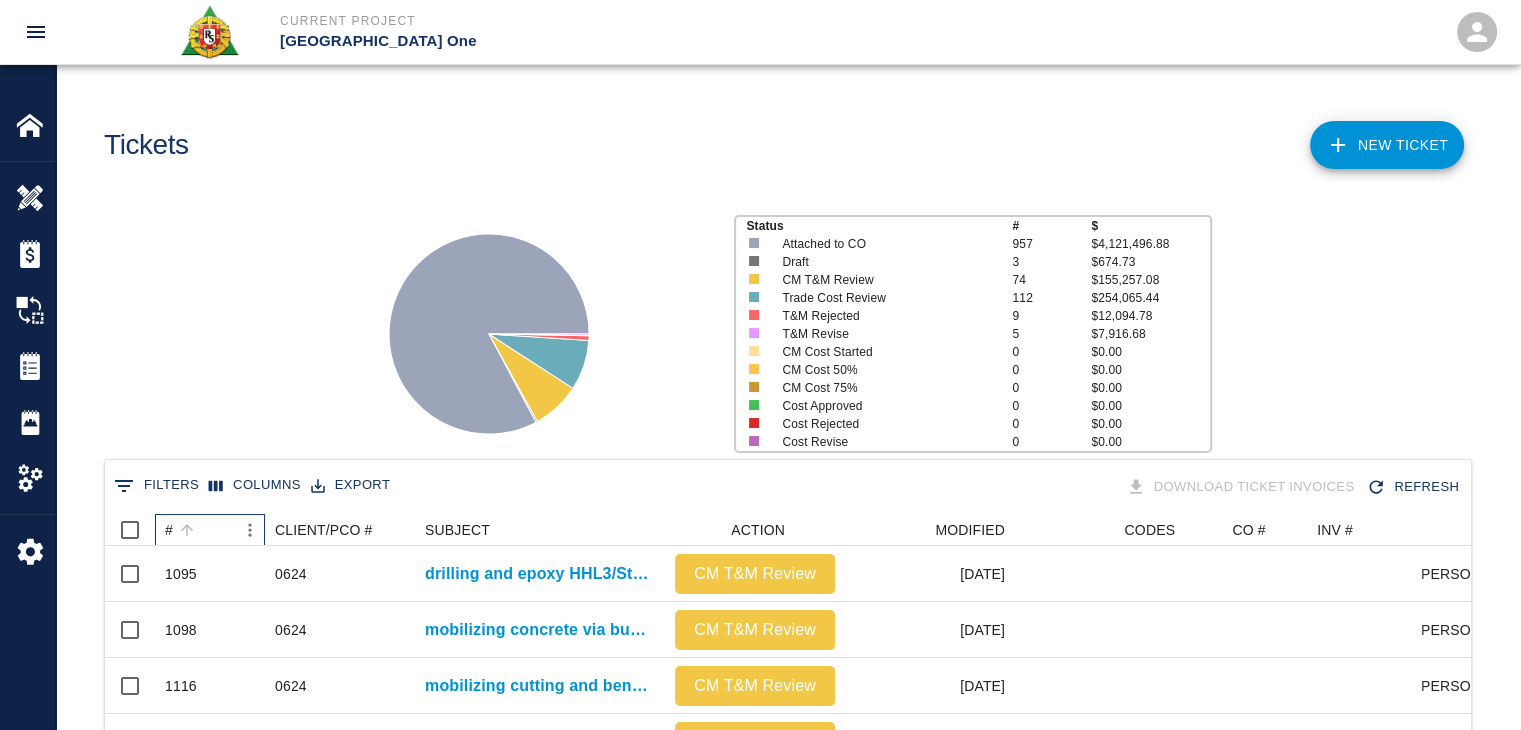 click on "#" at bounding box center (200, 530) 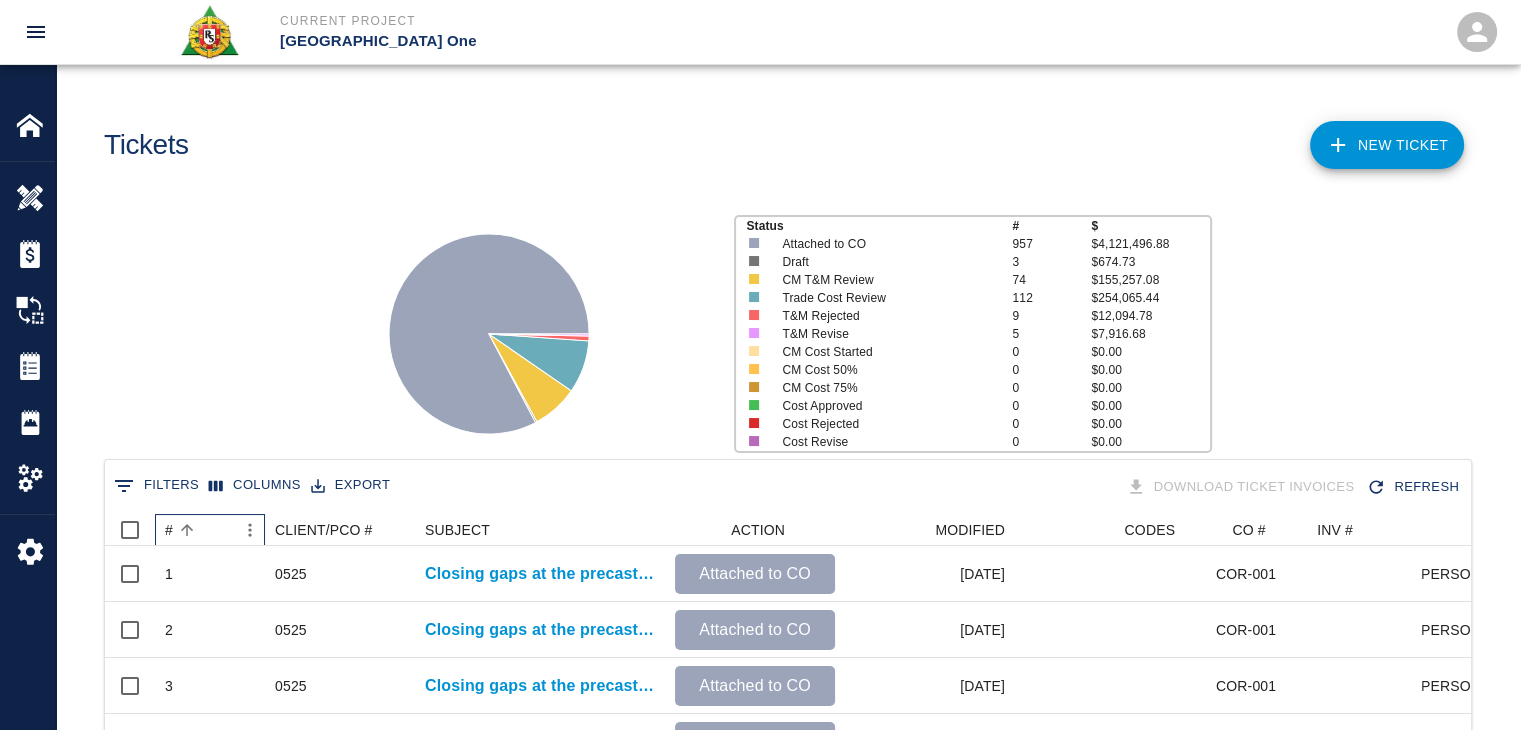 click on "#" at bounding box center (200, 530) 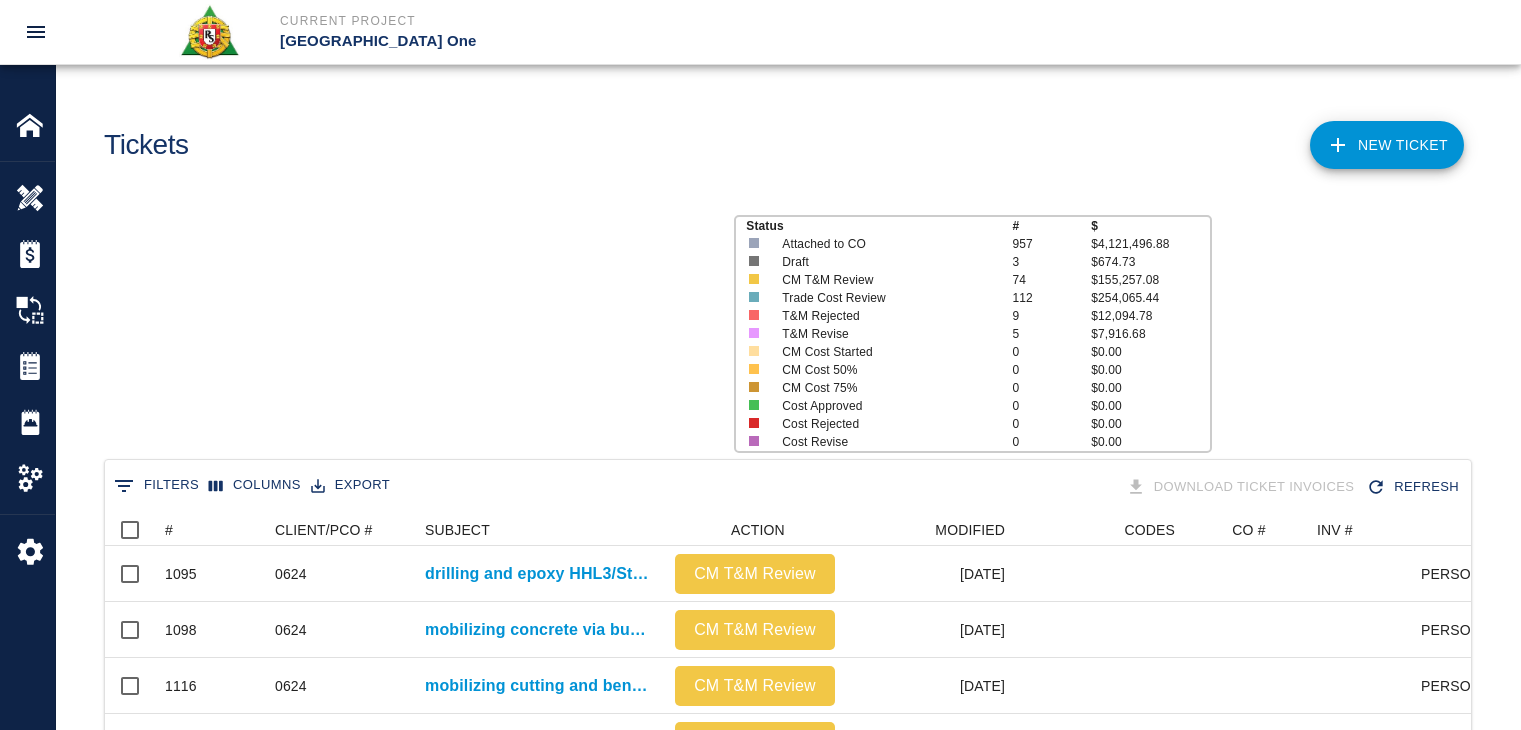 scroll, scrollTop: 0, scrollLeft: 0, axis: both 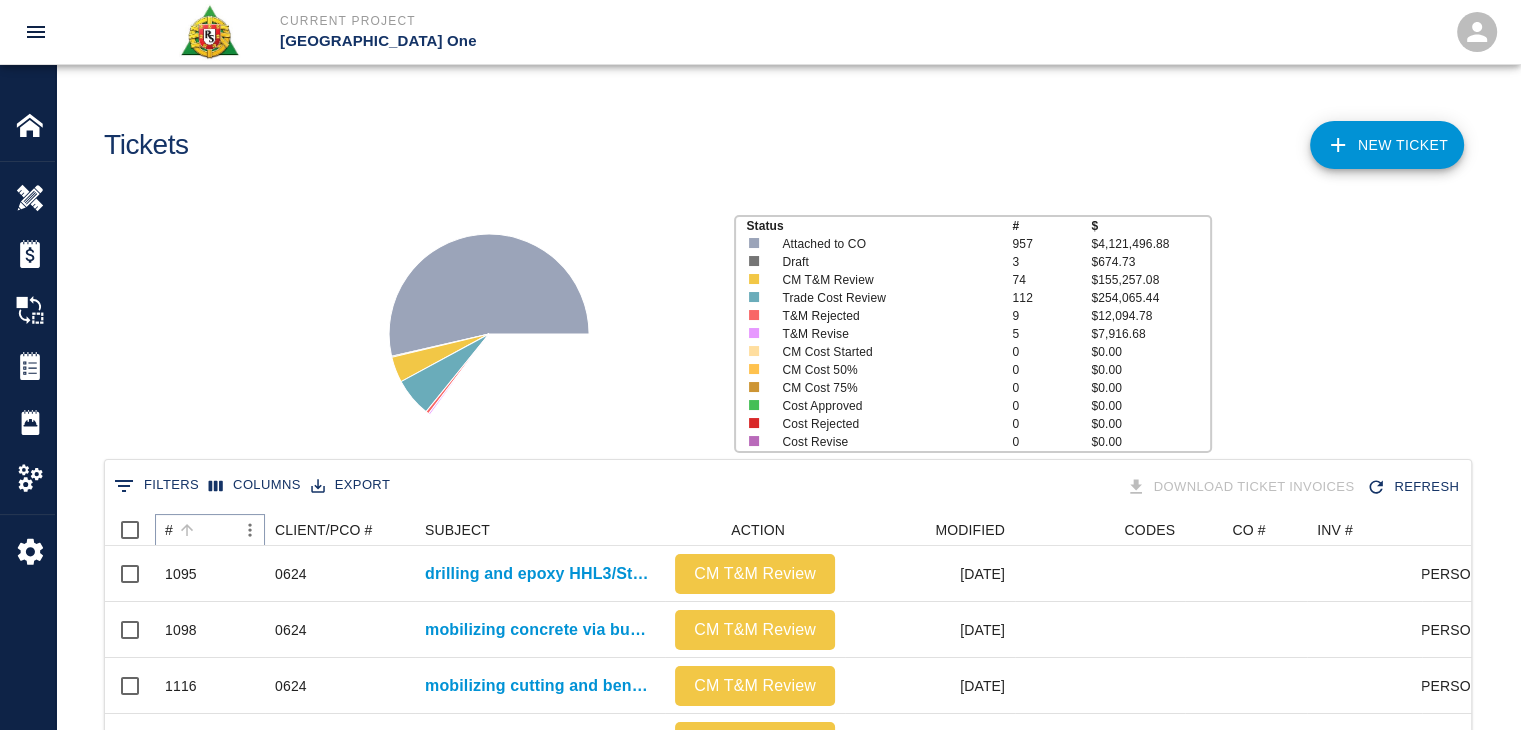 click at bounding box center [187, 530] 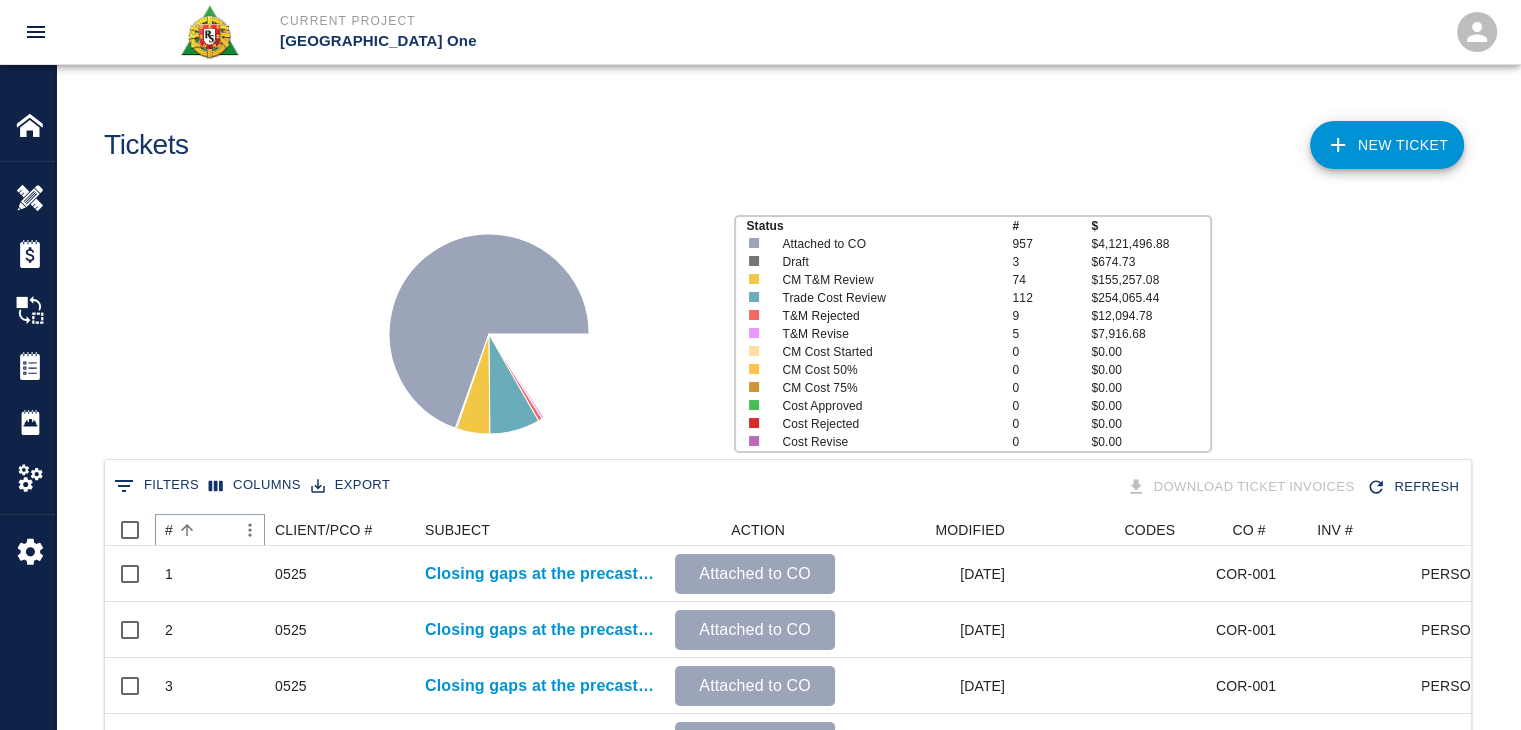 click at bounding box center [187, 530] 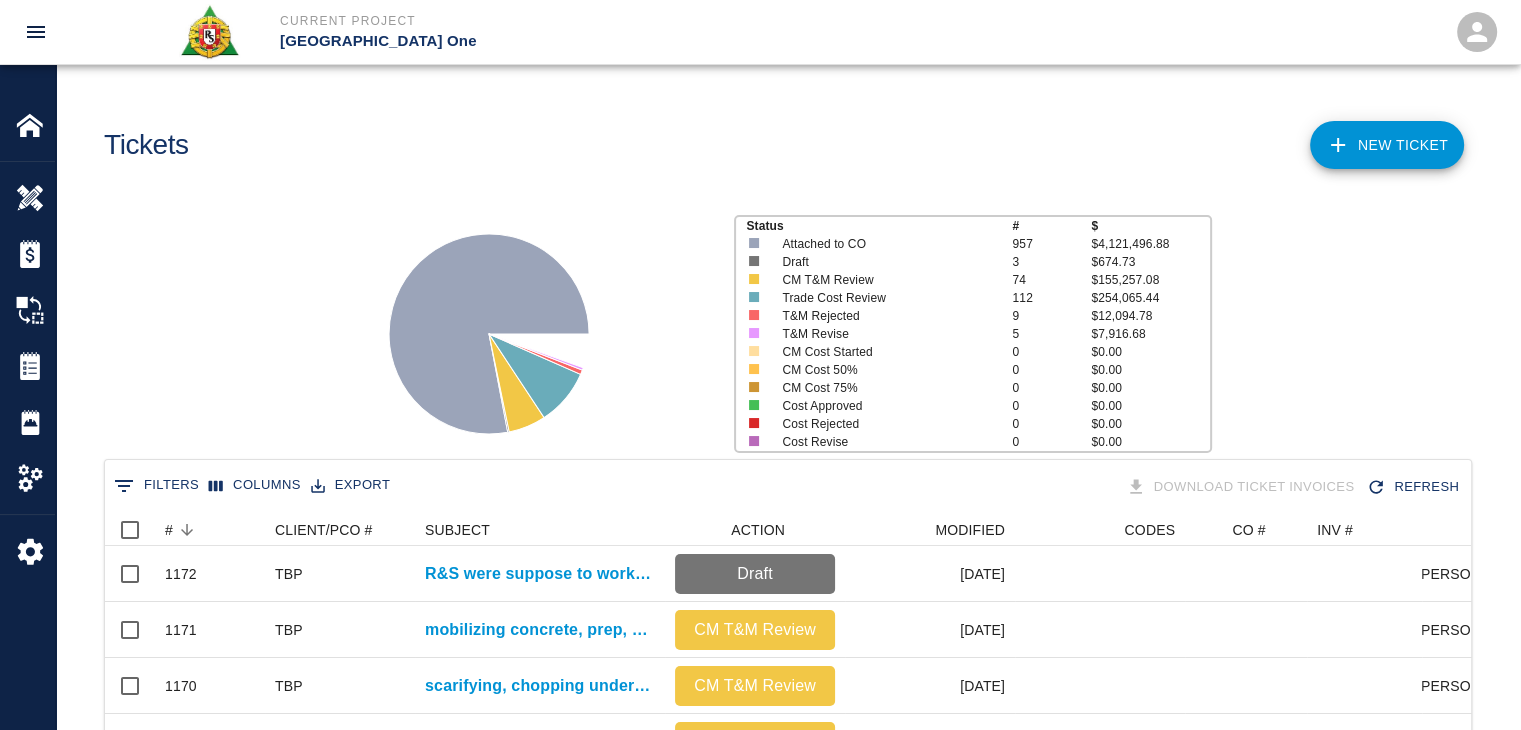scroll, scrollTop: 0, scrollLeft: 0, axis: both 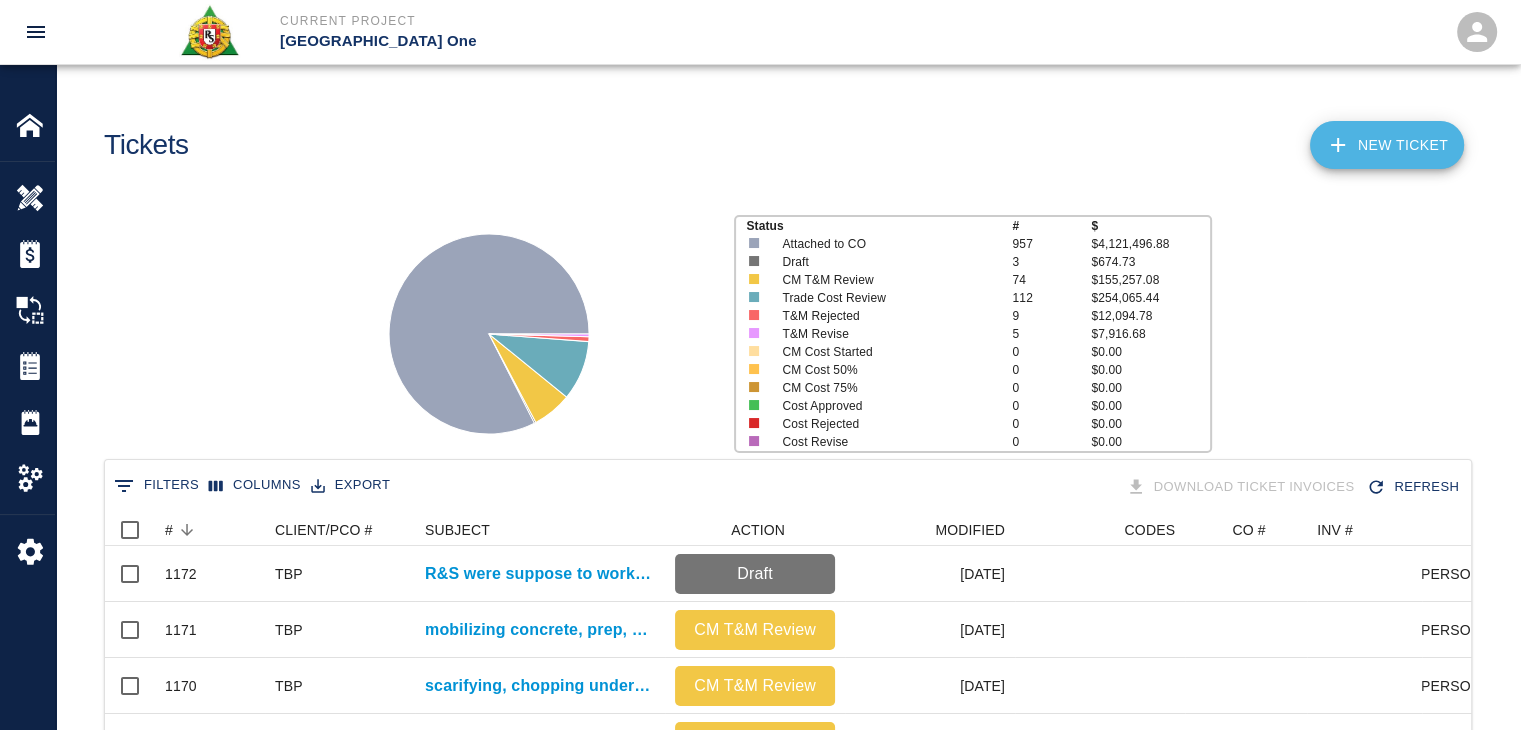click on "NEW TICKET" at bounding box center (1387, 145) 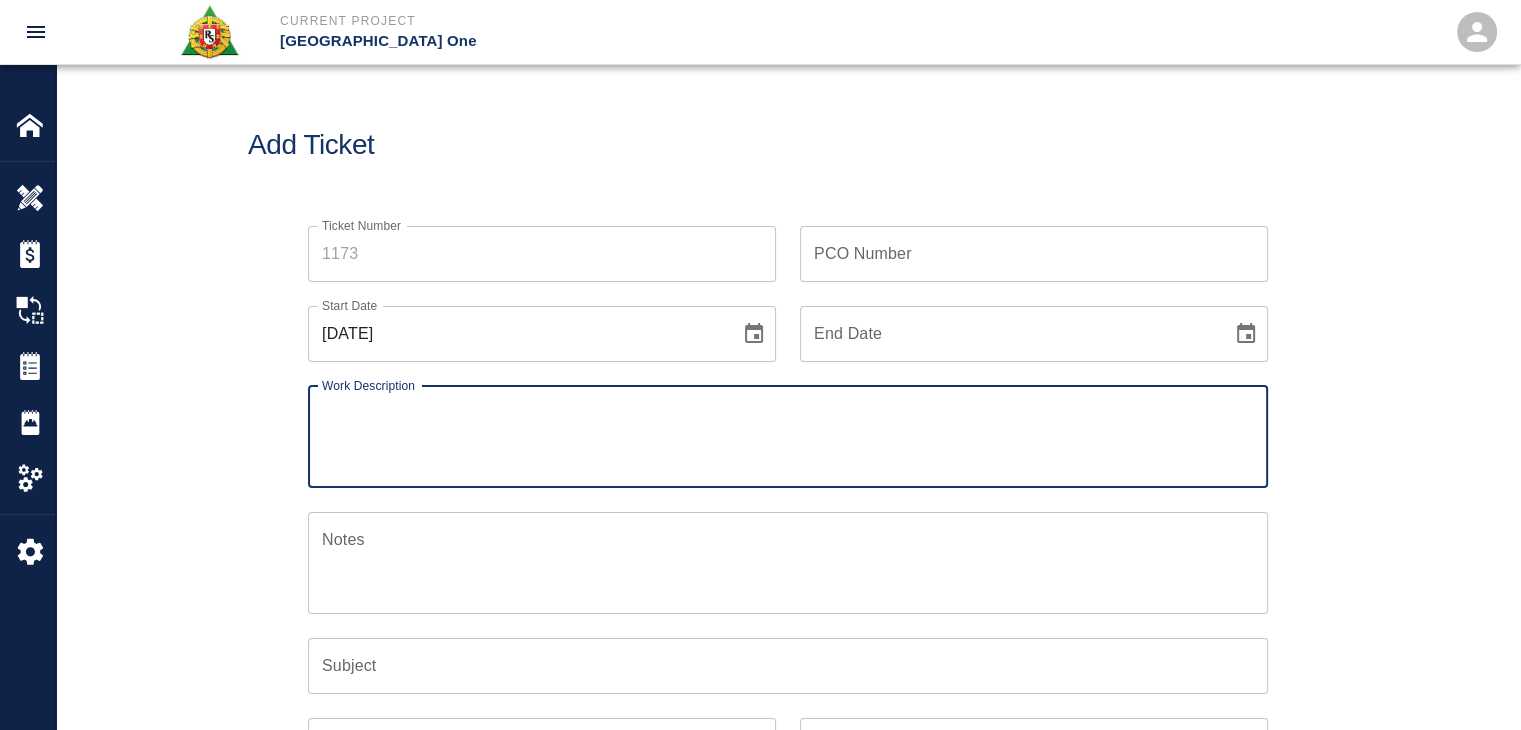 click on "Start Date  07/01/2025 Start Date" at bounding box center (530, 322) 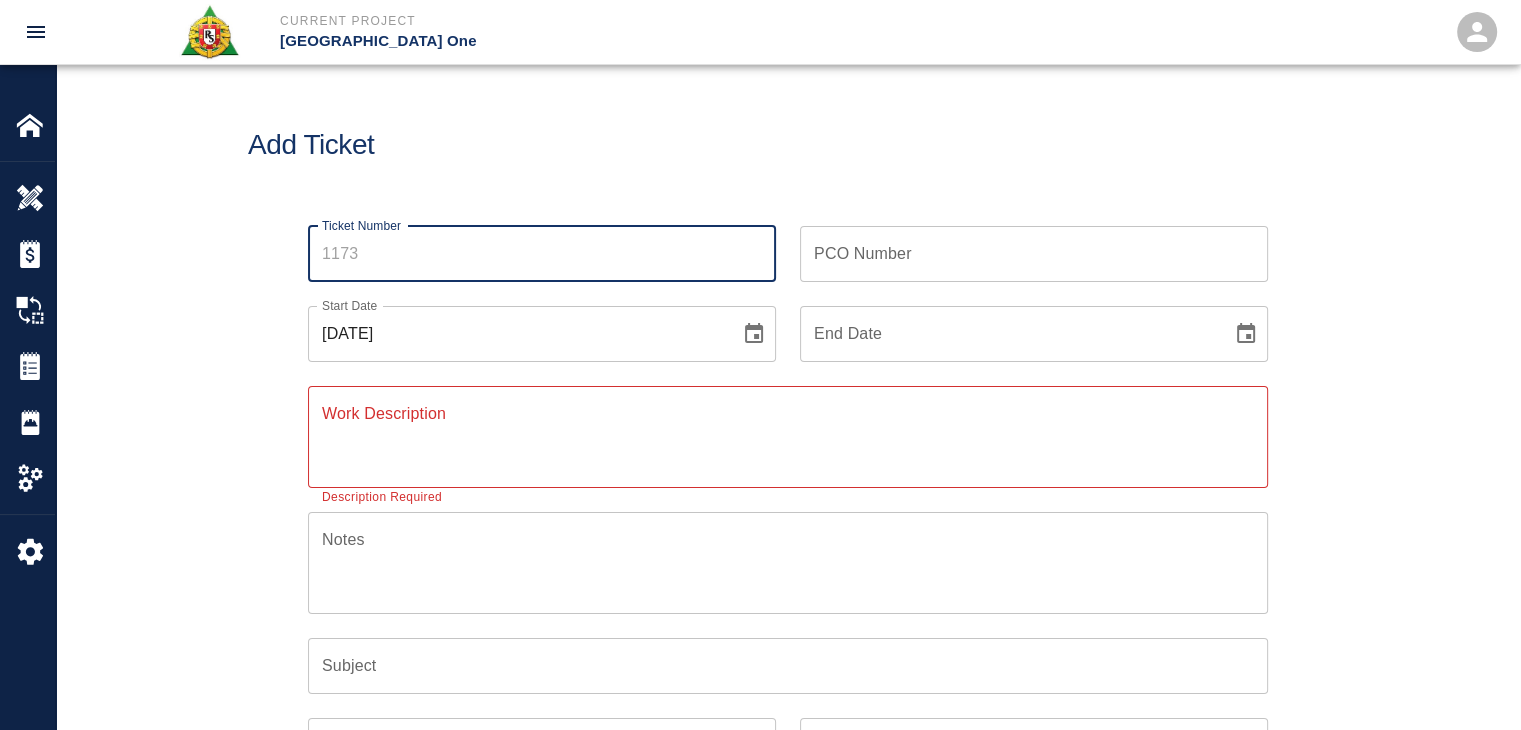 click on "Ticket Number" at bounding box center [542, 254] 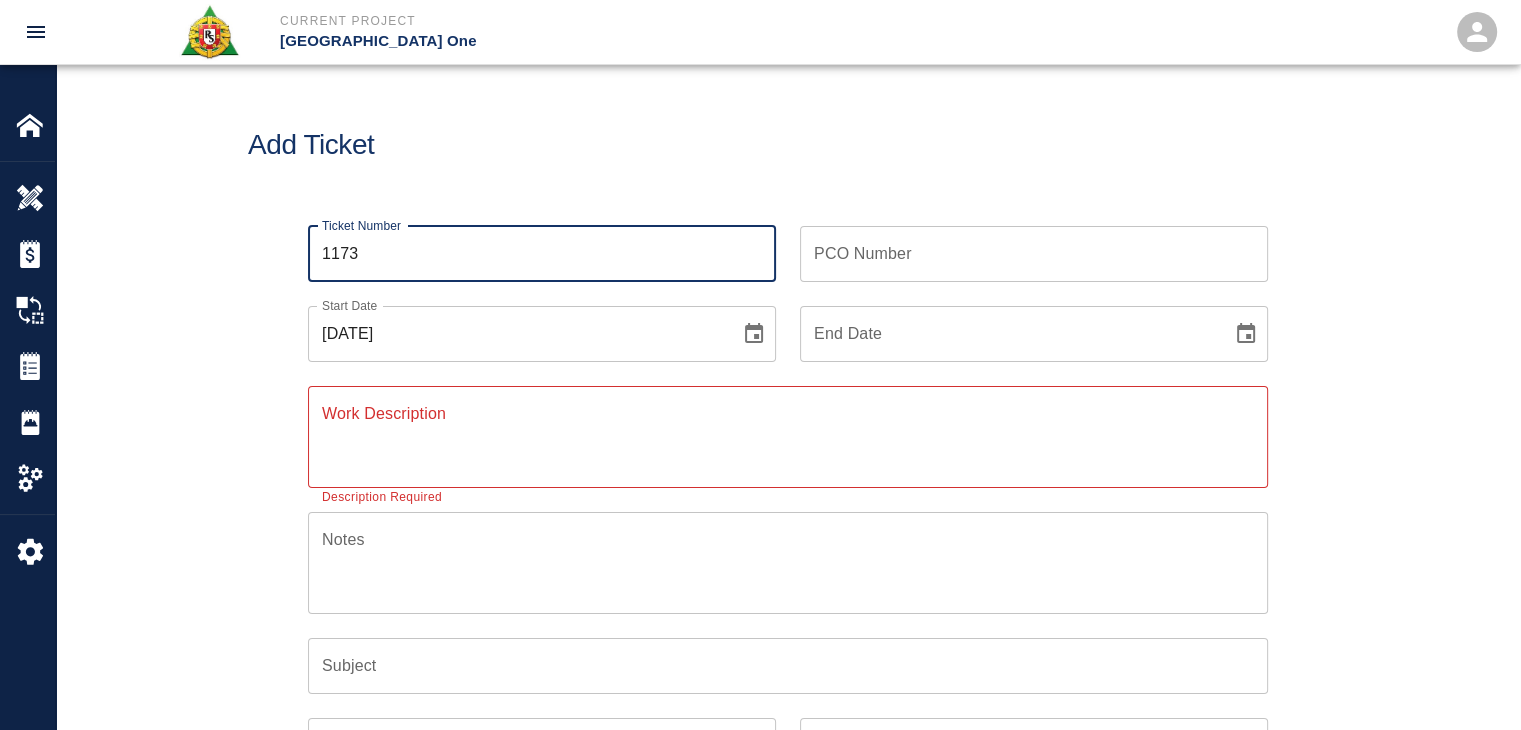 type on "1173" 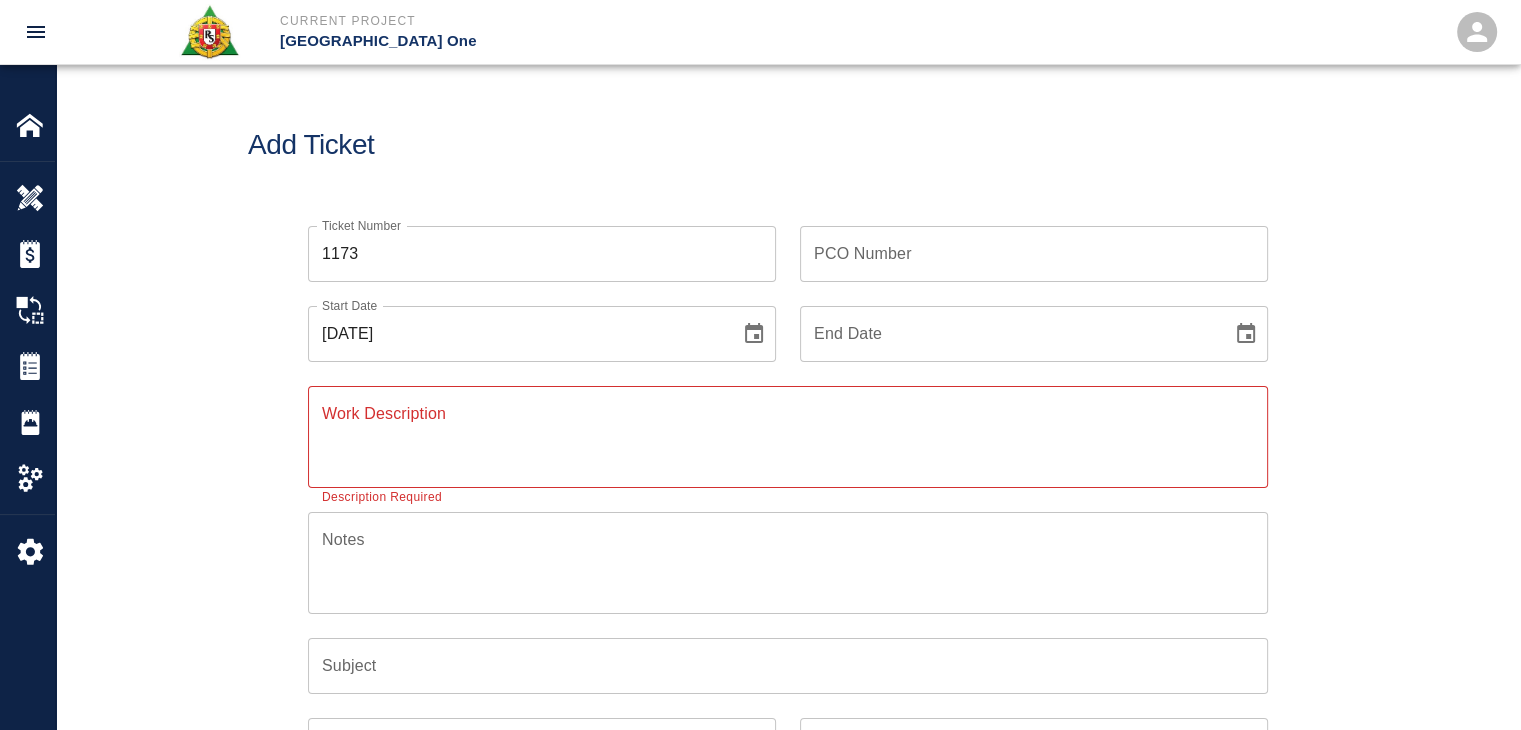 click on "Add Ticket" at bounding box center (788, 145) 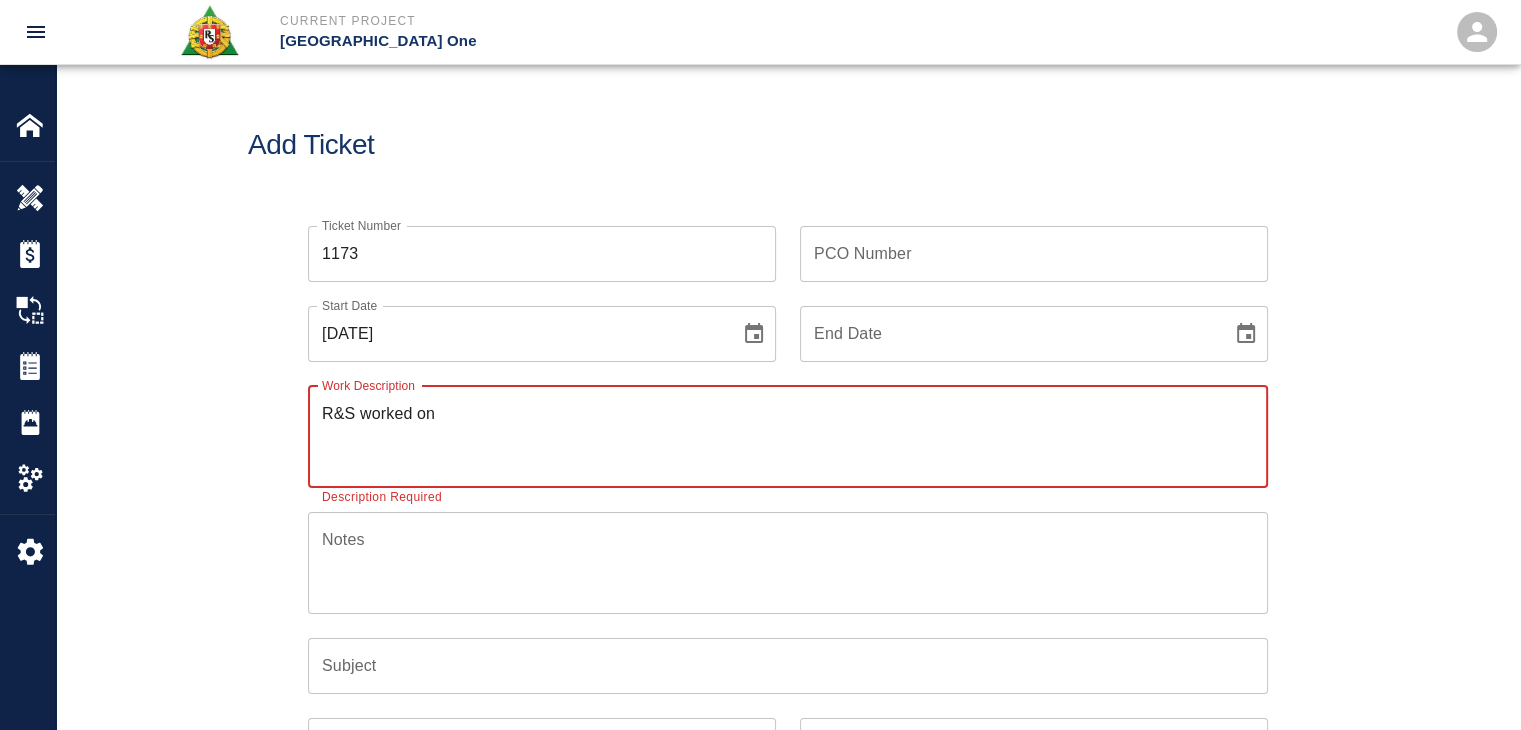 paste on "LOCATION:  Stair #22- L3-L1- Leave outs
6 Laborers- 2hrs each- setup line, breaking line.  pulling up concrete for masons. cleaning" 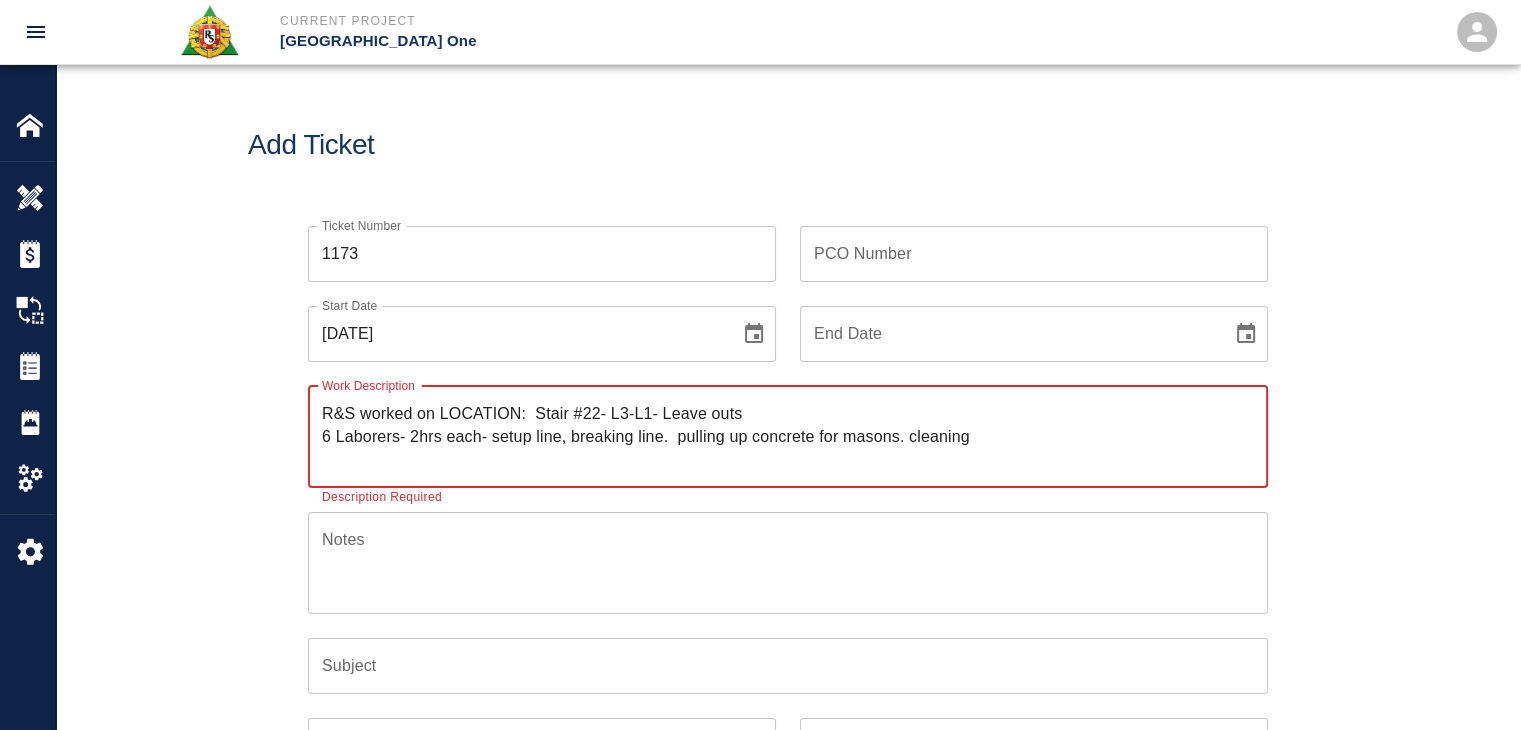 drag, startPoint x: 992, startPoint y: 443, endPoint x: 490, endPoint y: 447, distance: 502.01593 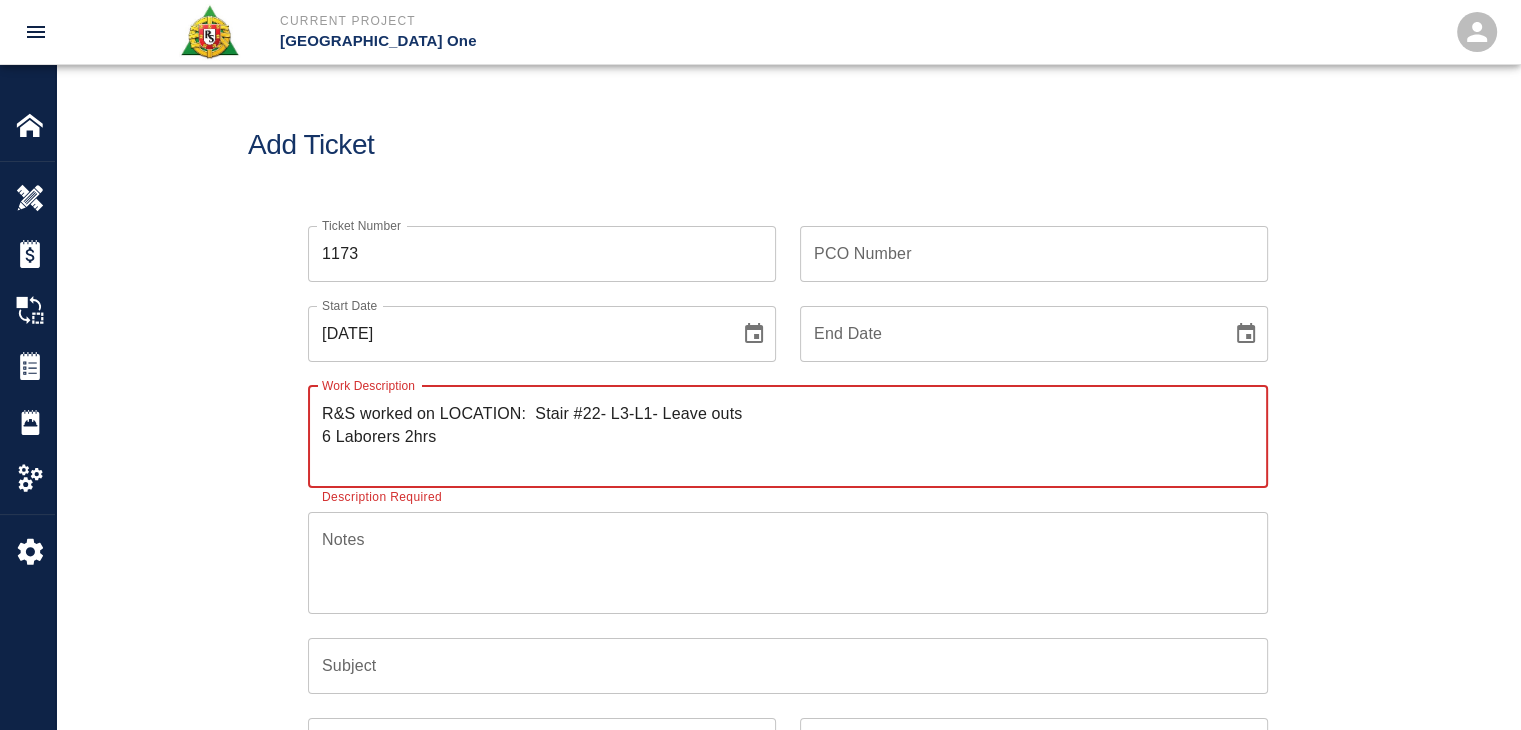 click on "R&S worked on LOCATION:  Stair #22- L3-L1- Leave outs
6 Laborers 2hrs" at bounding box center [788, 436] 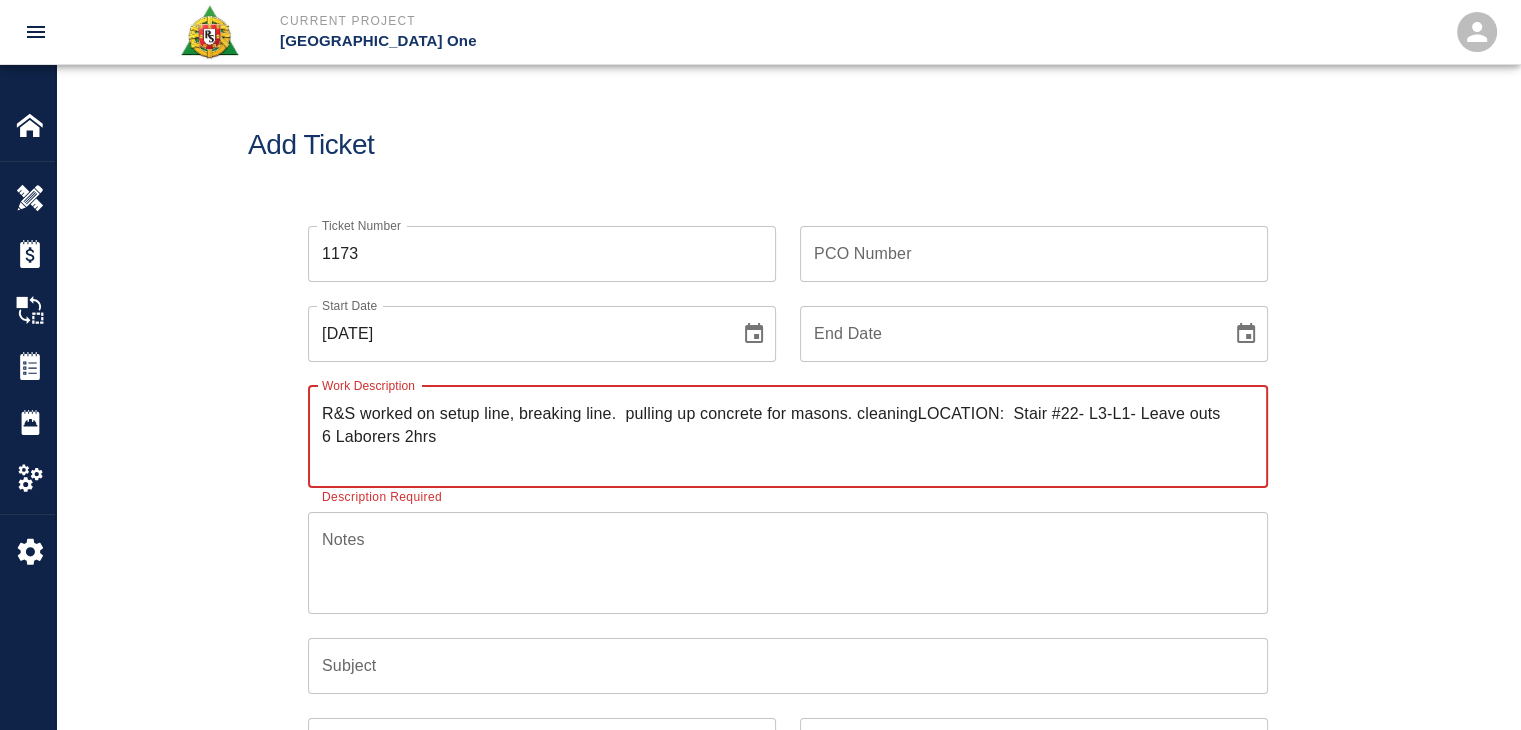 click on "R&S worked on setup line, breaking line.  pulling up concrete for masons. cleaningLOCATION:  Stair #22- L3-L1- Leave outs
6 Laborers 2hrs" at bounding box center (788, 436) 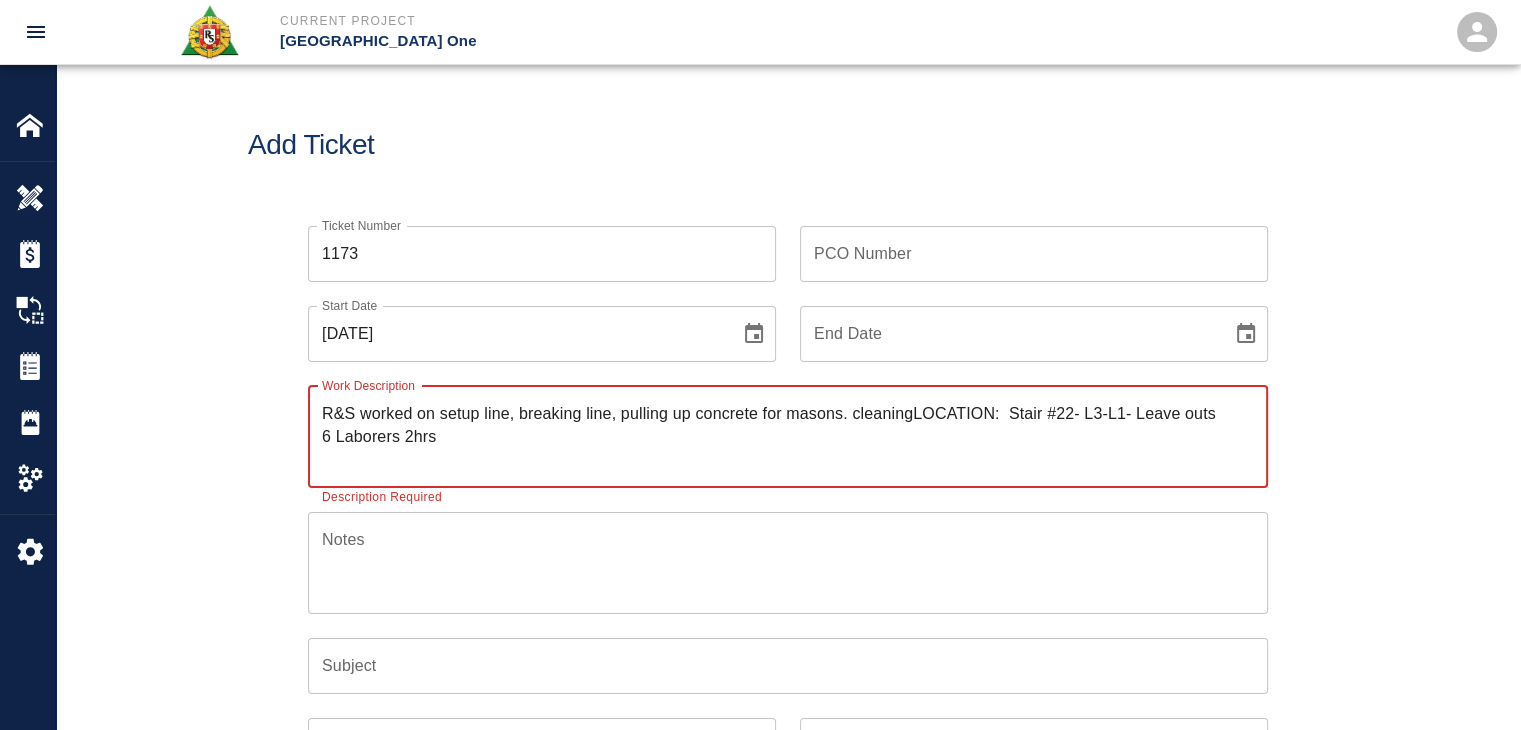 click on "R&S worked on setup line, breaking line, pulling up concrete for masons. cleaningLOCATION:  Stair #22- L3-L1- Leave outs
6 Laborers 2hrs" at bounding box center (788, 436) 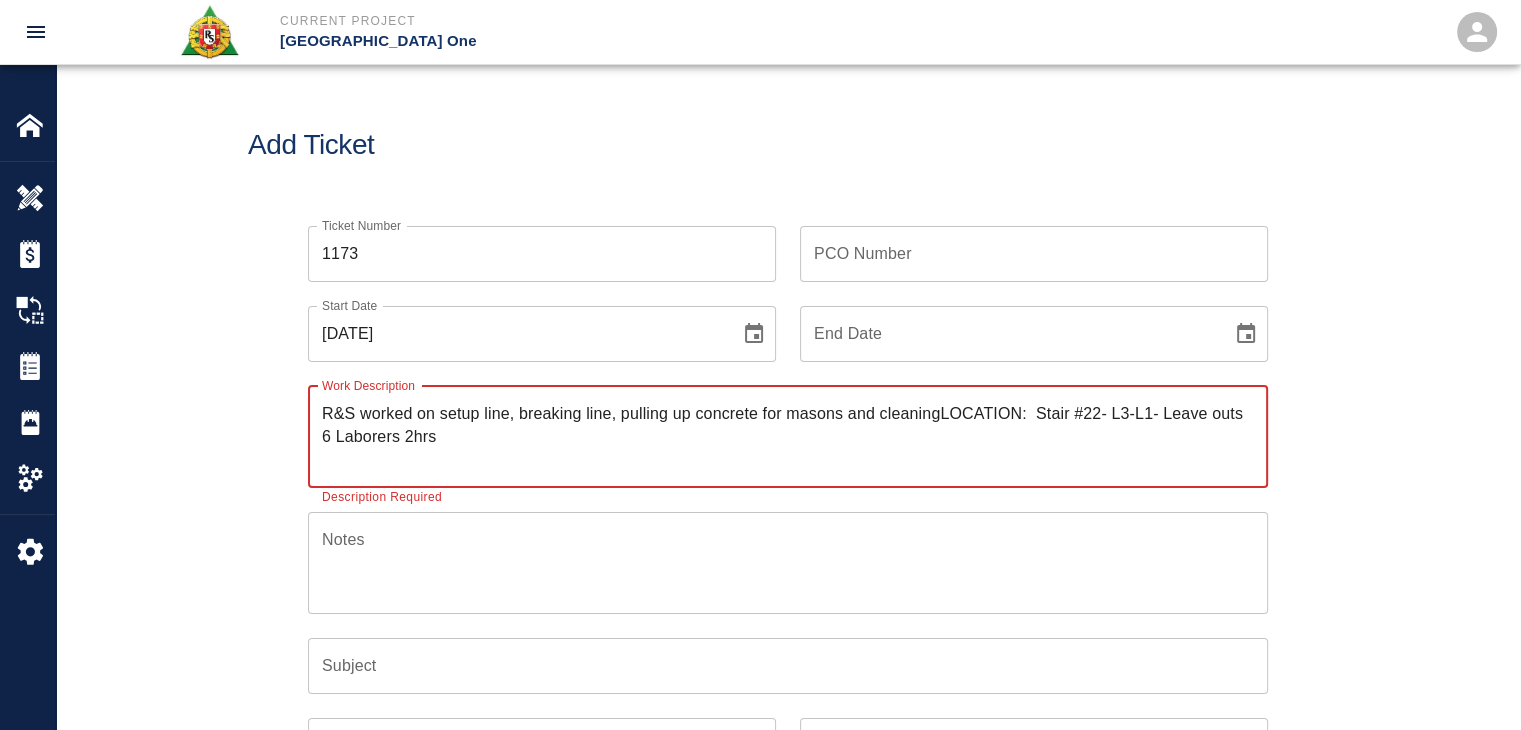 click on "R&S worked on setup line, breaking line, pulling up concrete for masons and cleaningLOCATION:  Stair #22- L3-L1- Leave outs
6 Laborers 2hrs" at bounding box center (788, 436) 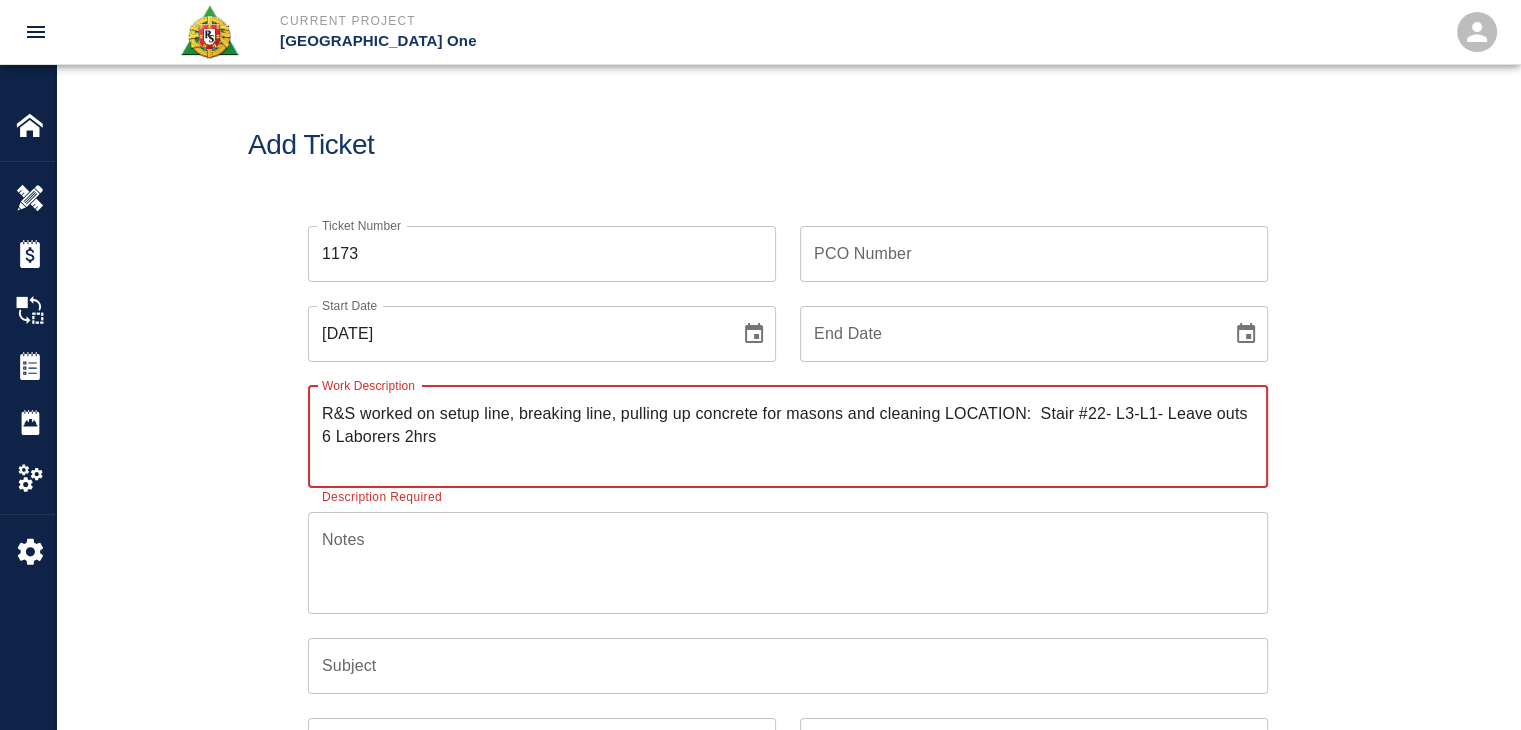 click on "R&S worked on setup line, breaking line, pulling up concrete for masons and cleaning LOCATION:  Stair #22- L3-L1- Leave outs
6 Laborers 2hrs" at bounding box center [788, 436] 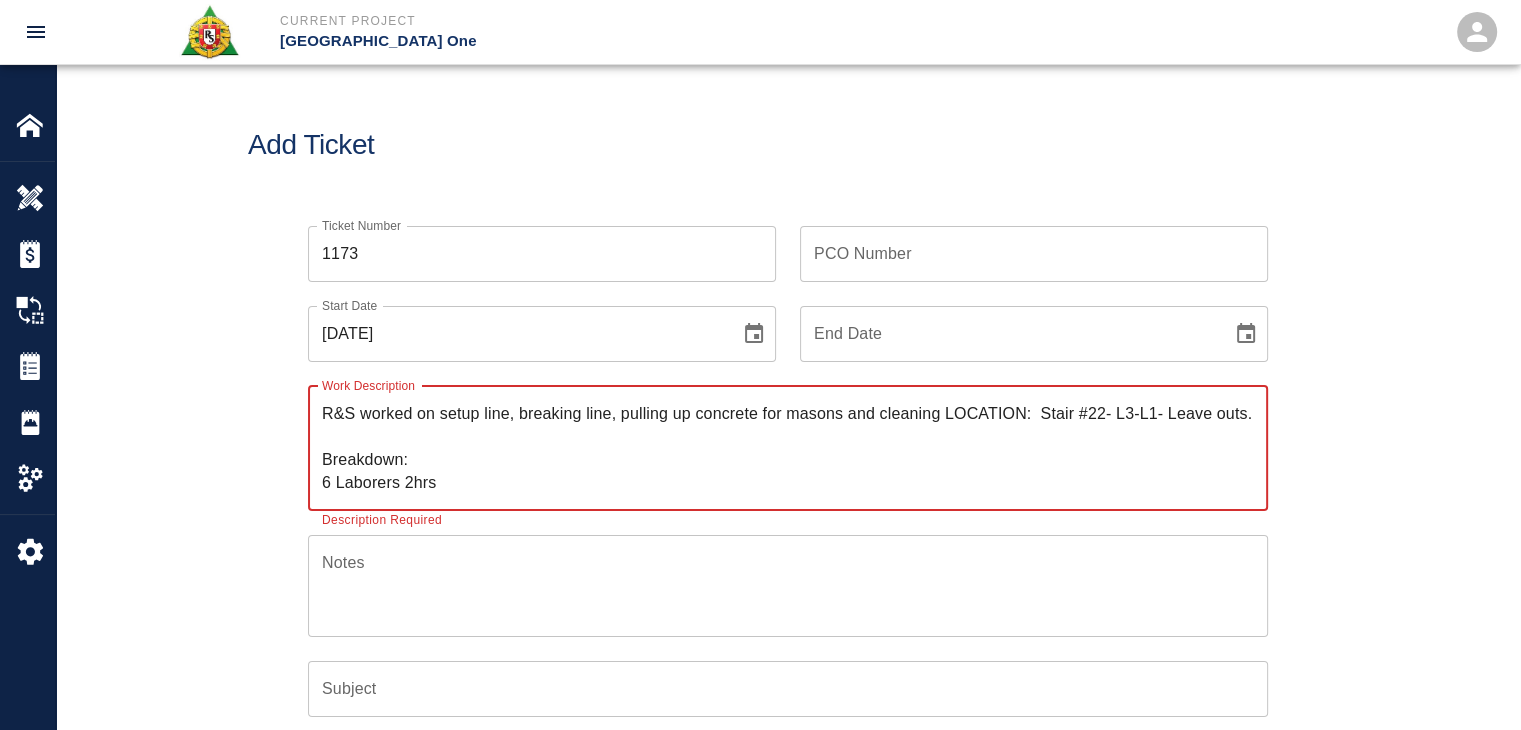 click on "R&S worked on setup line, breaking line, pulling up concrete for masons and cleaning LOCATION:  Stair #22- L3-L1- Leave outs.
Breakdown:
6 Laborers 2hrs" at bounding box center (788, 448) 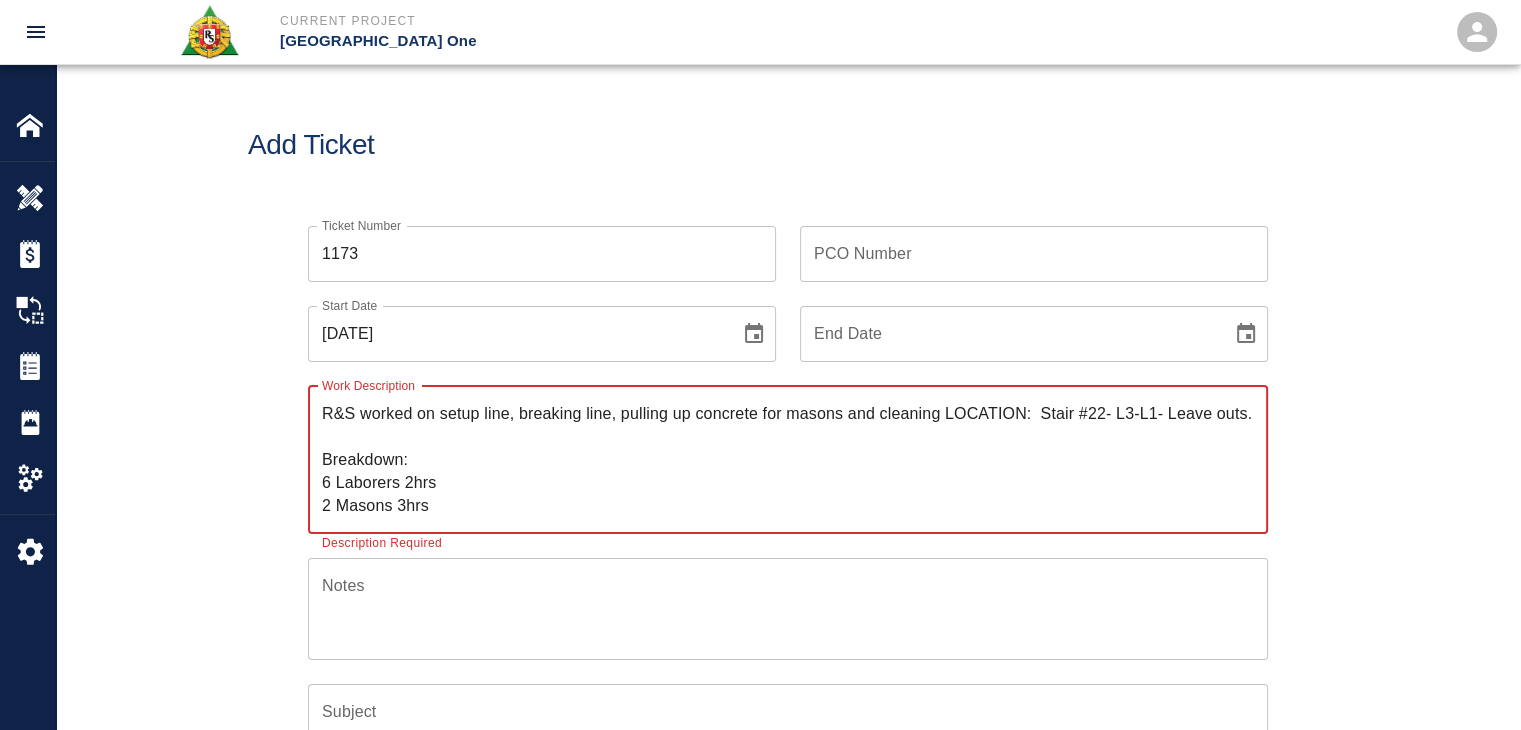 click on "R&S worked on setup line, breaking line, pulling up concrete for masons and cleaning LOCATION:  Stair #22- L3-L1- Leave outs.
Breakdown:
6 Laborers 2hrs
2 Masons 3hrs" at bounding box center [788, 459] 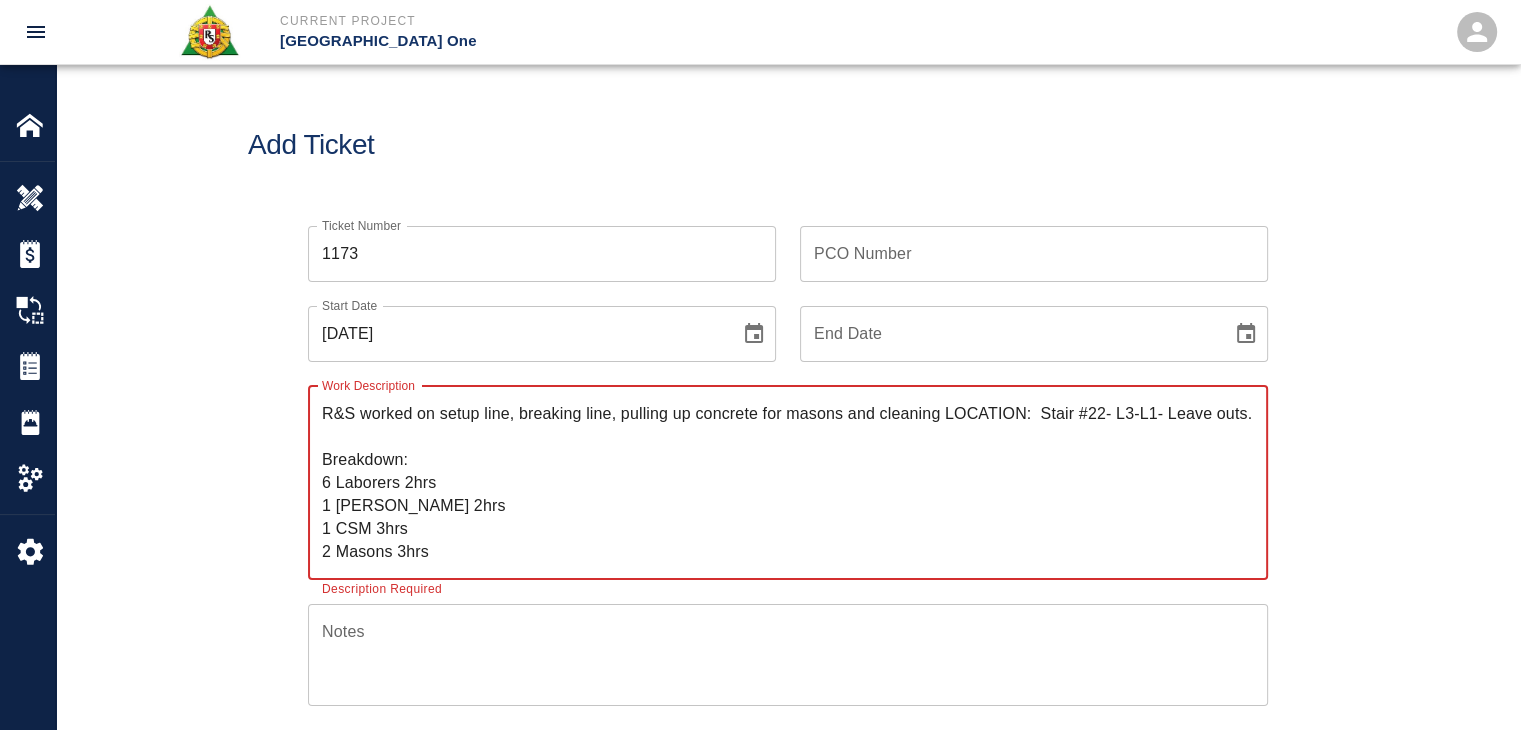 click on "R&S worked on setup line, breaking line, pulling up concrete for masons and cleaning LOCATION:  Stair #22- L3-L1- Leave outs.
Breakdown:
6 Laborers 2hrs
1 Foreman 2hrs
1 CSM 3hrs
2 Masons 3hrs" at bounding box center [788, 482] 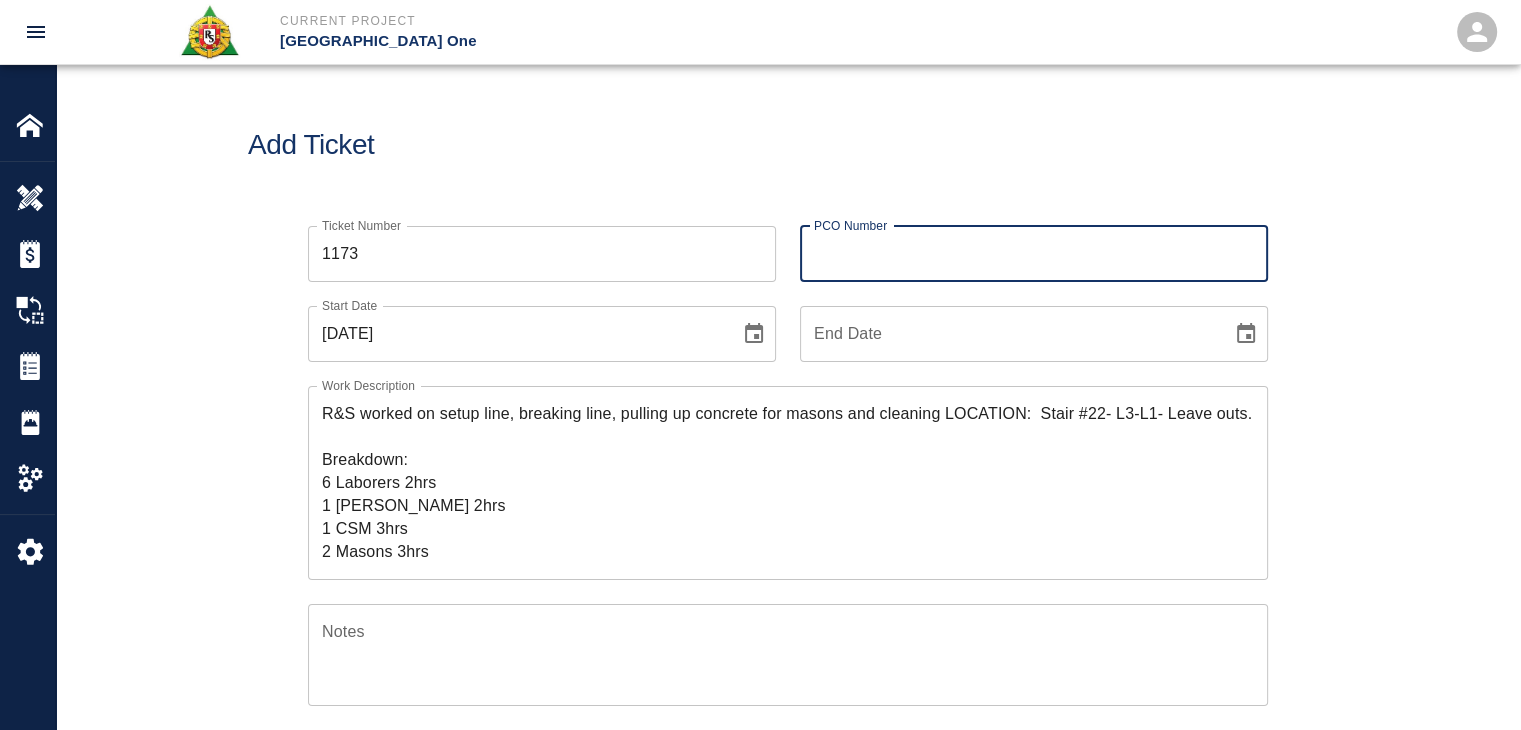 click on "PCO Number PCO Number" at bounding box center [1034, 254] 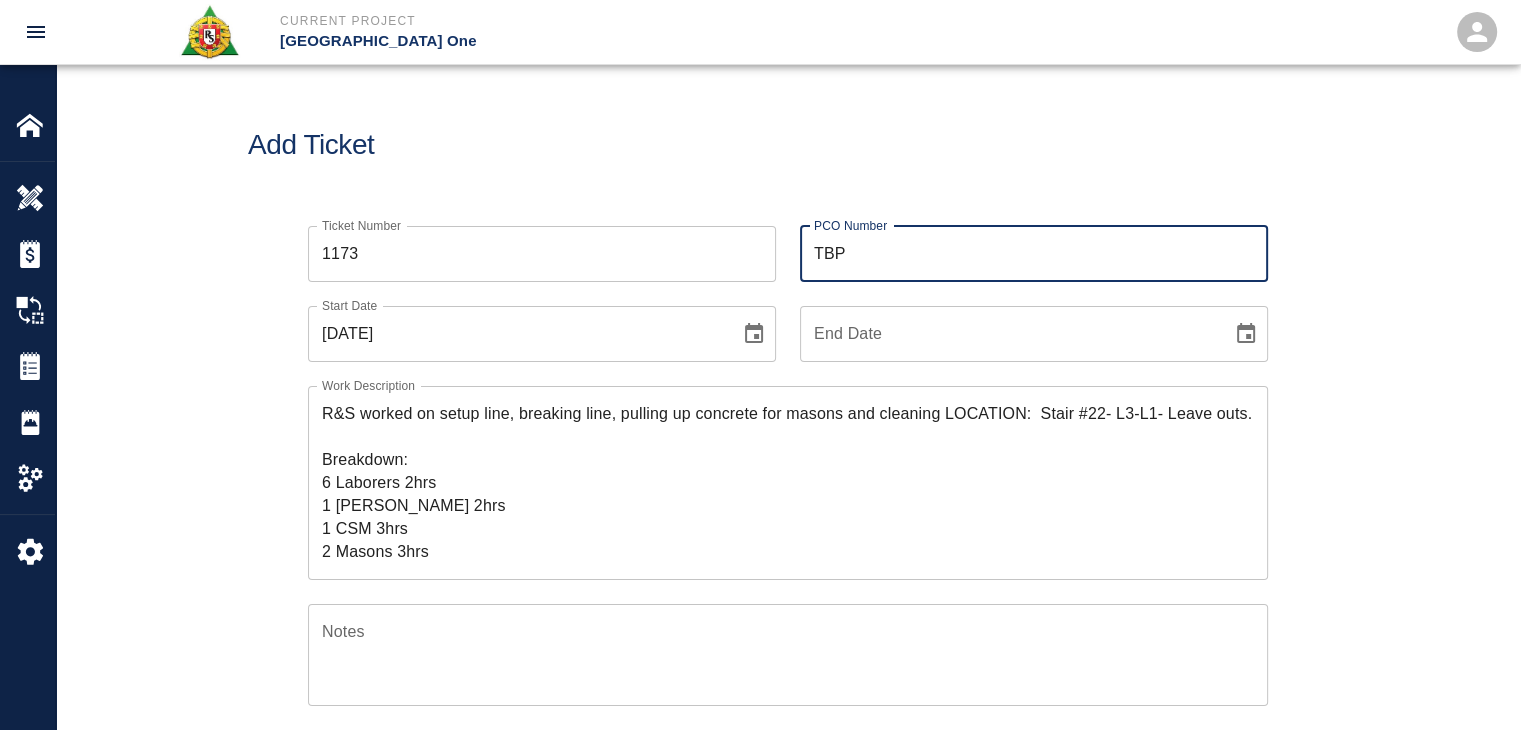 type on "TBP" 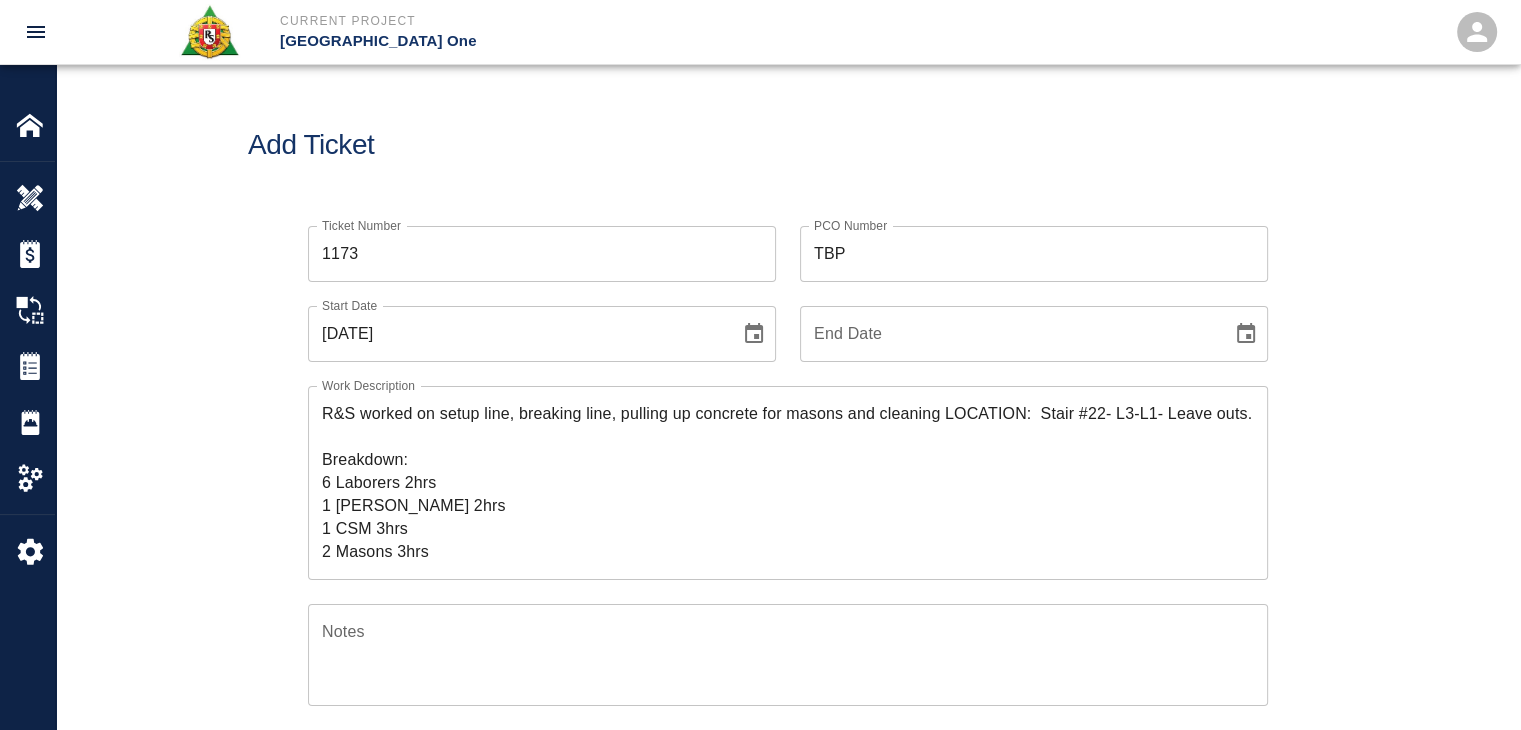 click on "Add Ticket" at bounding box center [788, 145] 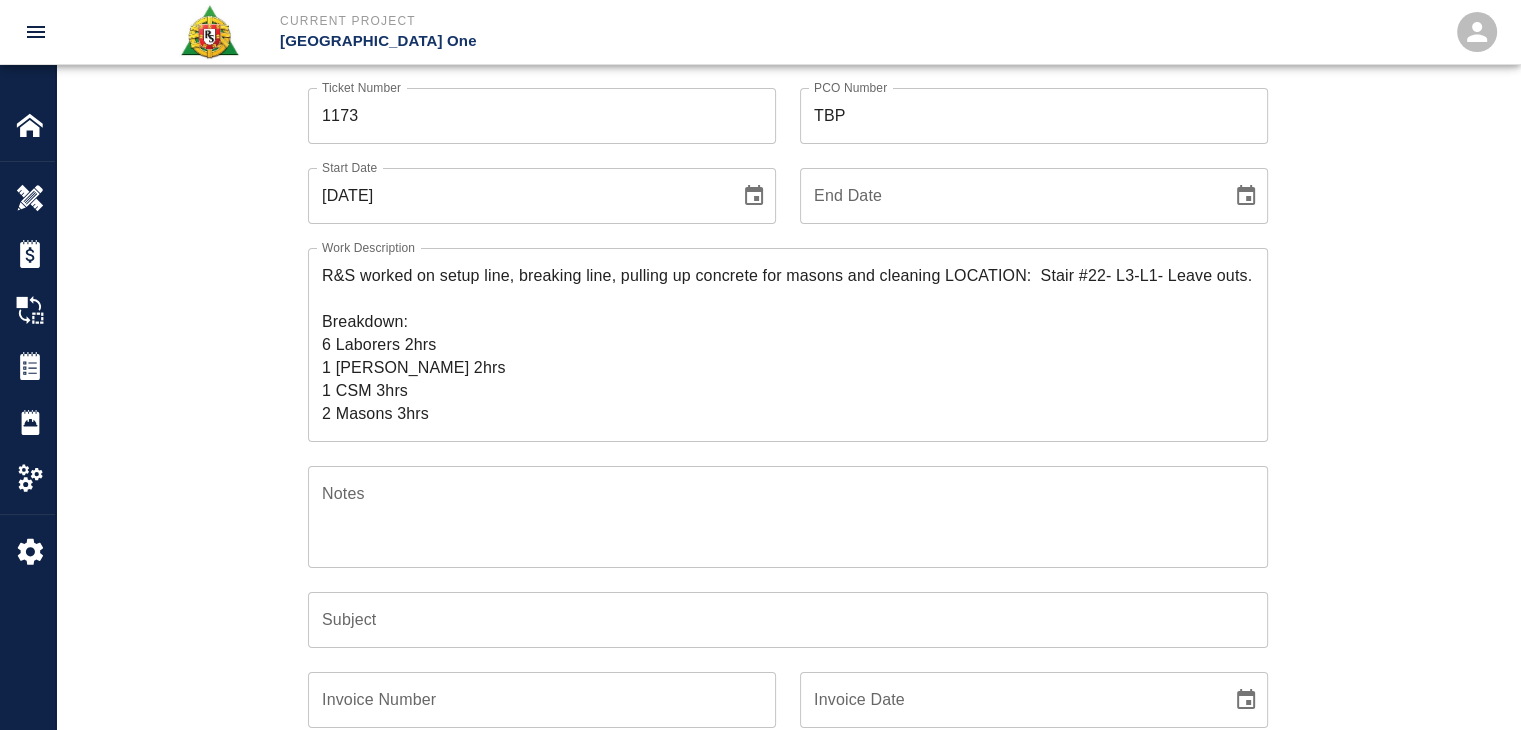 scroll, scrollTop: 139, scrollLeft: 0, axis: vertical 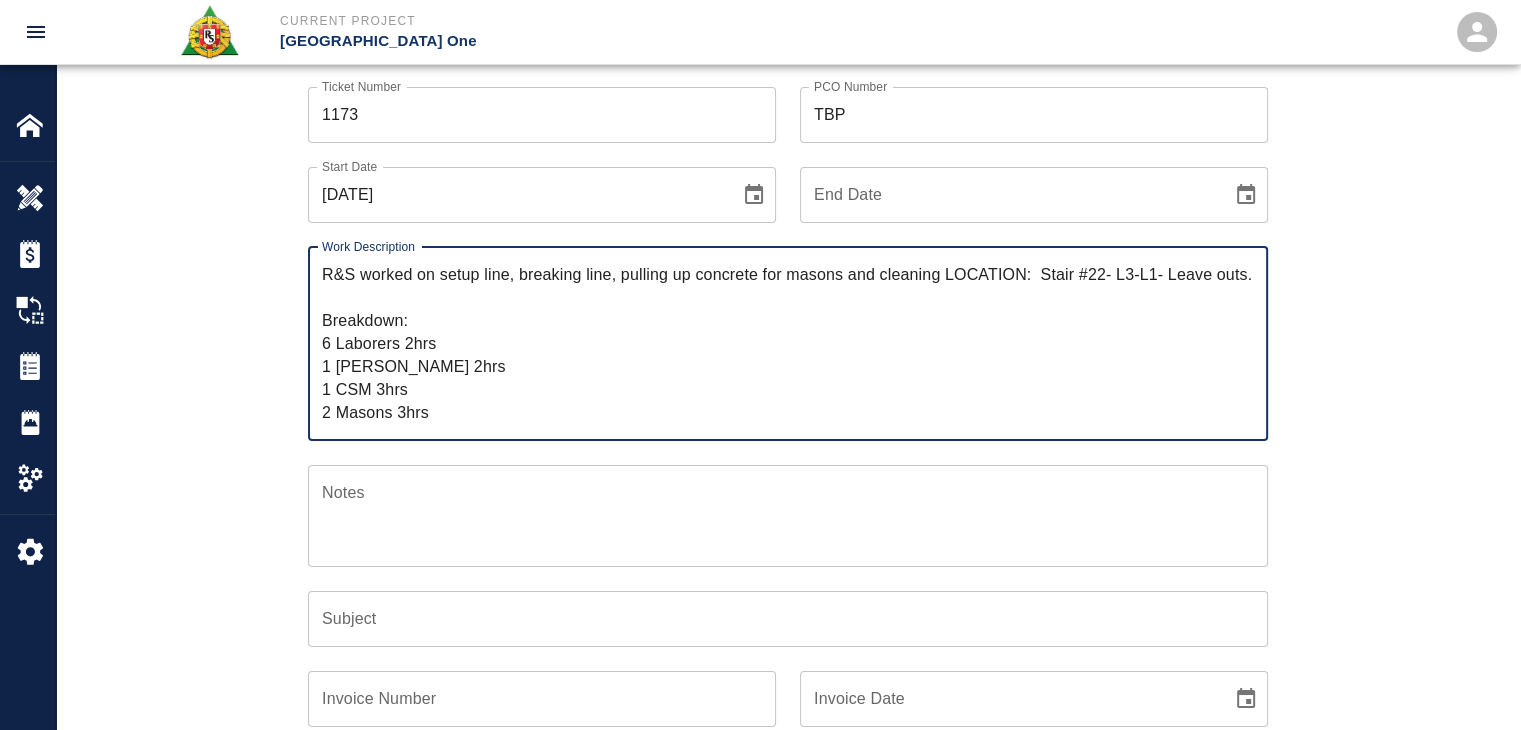 drag, startPoint x: 435, startPoint y: 290, endPoint x: 442, endPoint y: 281, distance: 11.401754 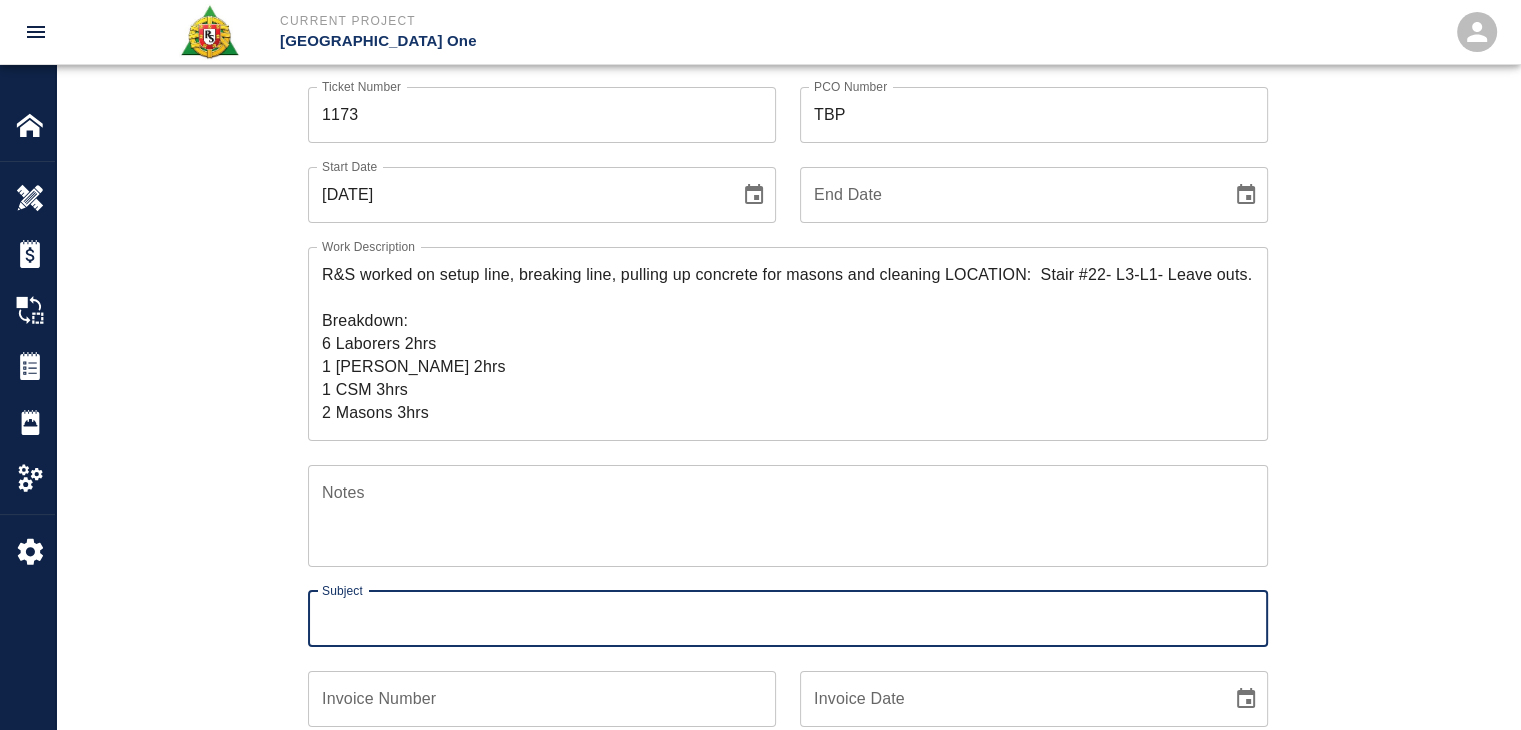 paste on "setup line, breaking line, pulling up concrete for masons and cleaning LOCATION:  Stair #22- L3-L1- Leave outs." 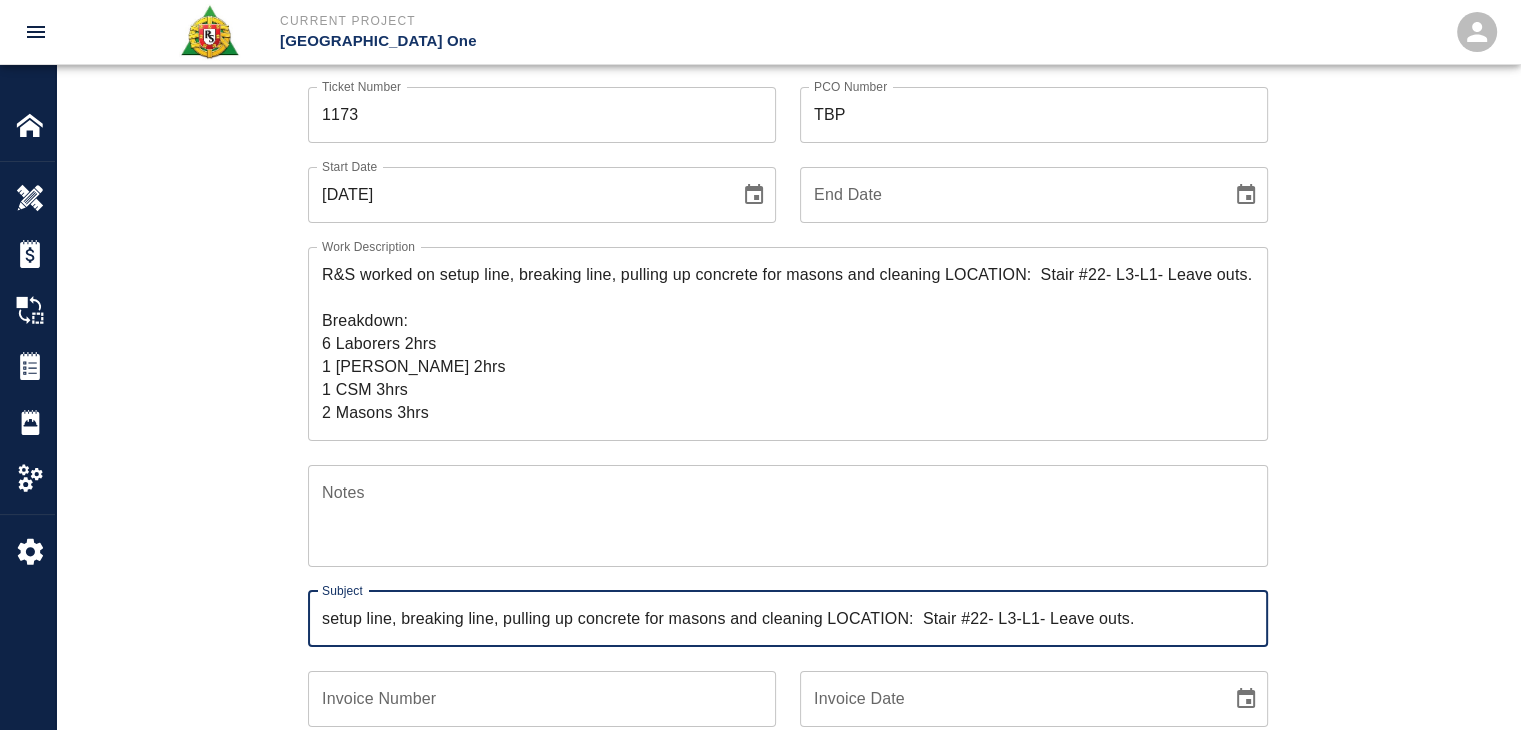 type on "setup line, breaking line, pulling up concrete for masons and cleaning LOCATION:  Stair #22- L3-L1- Leave outs." 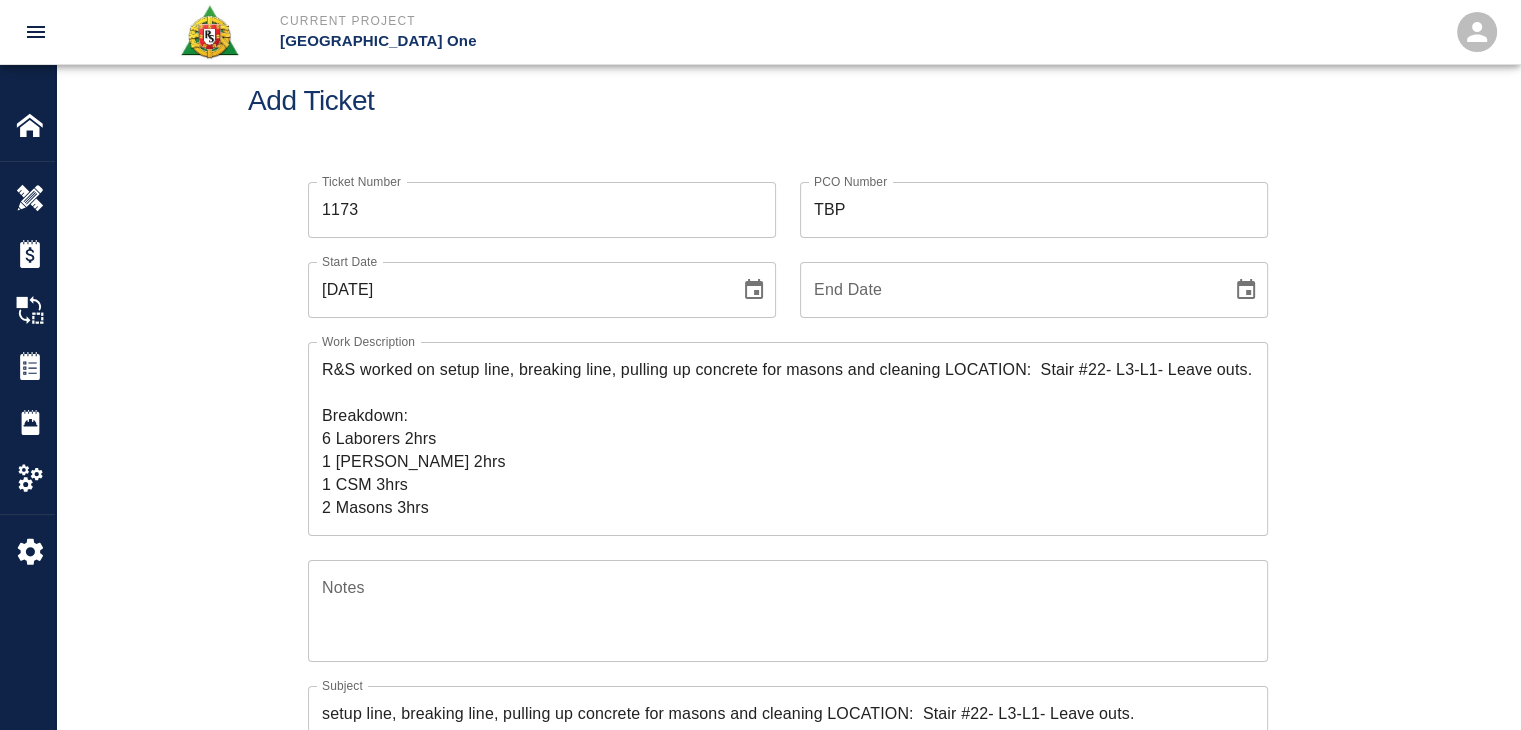 scroll, scrollTop: 35, scrollLeft: 0, axis: vertical 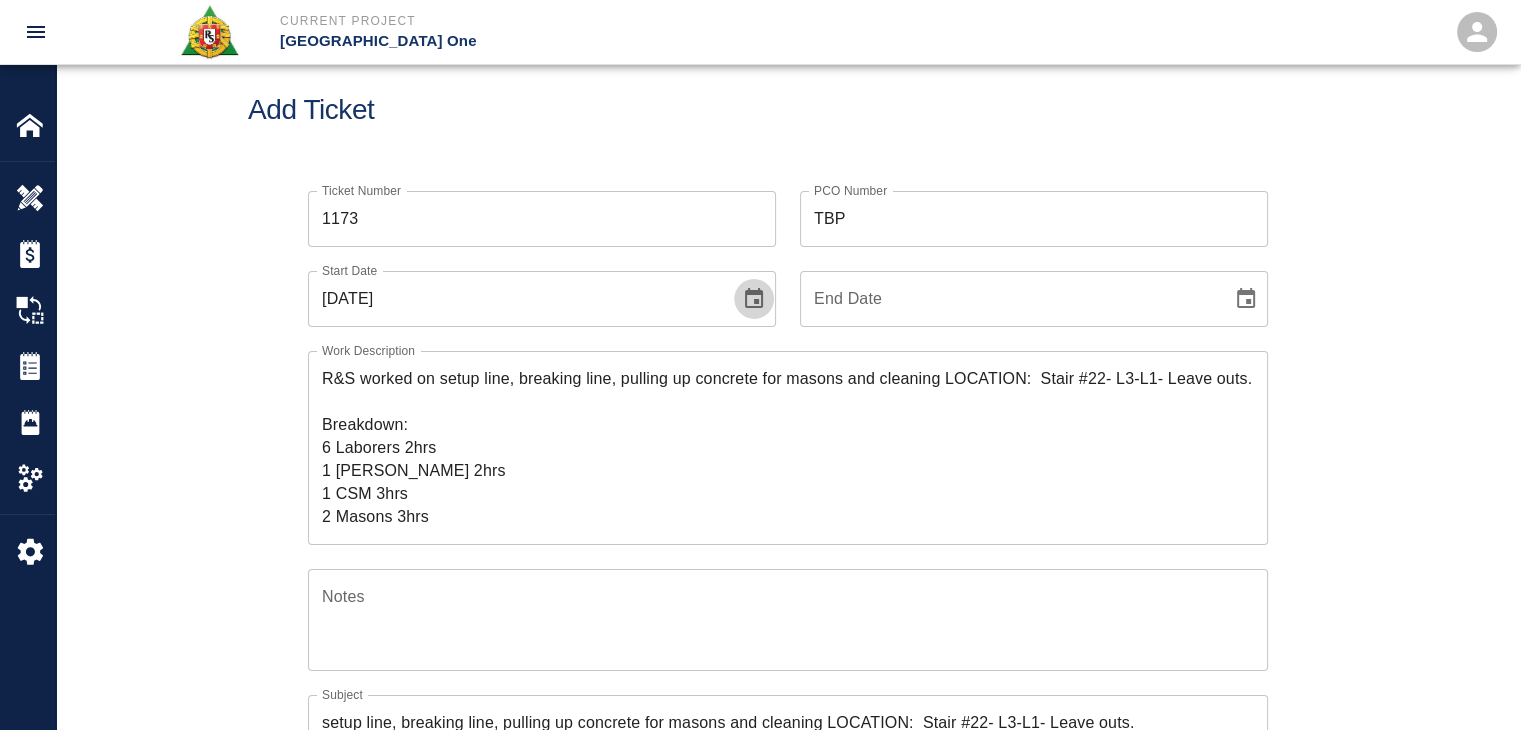 click 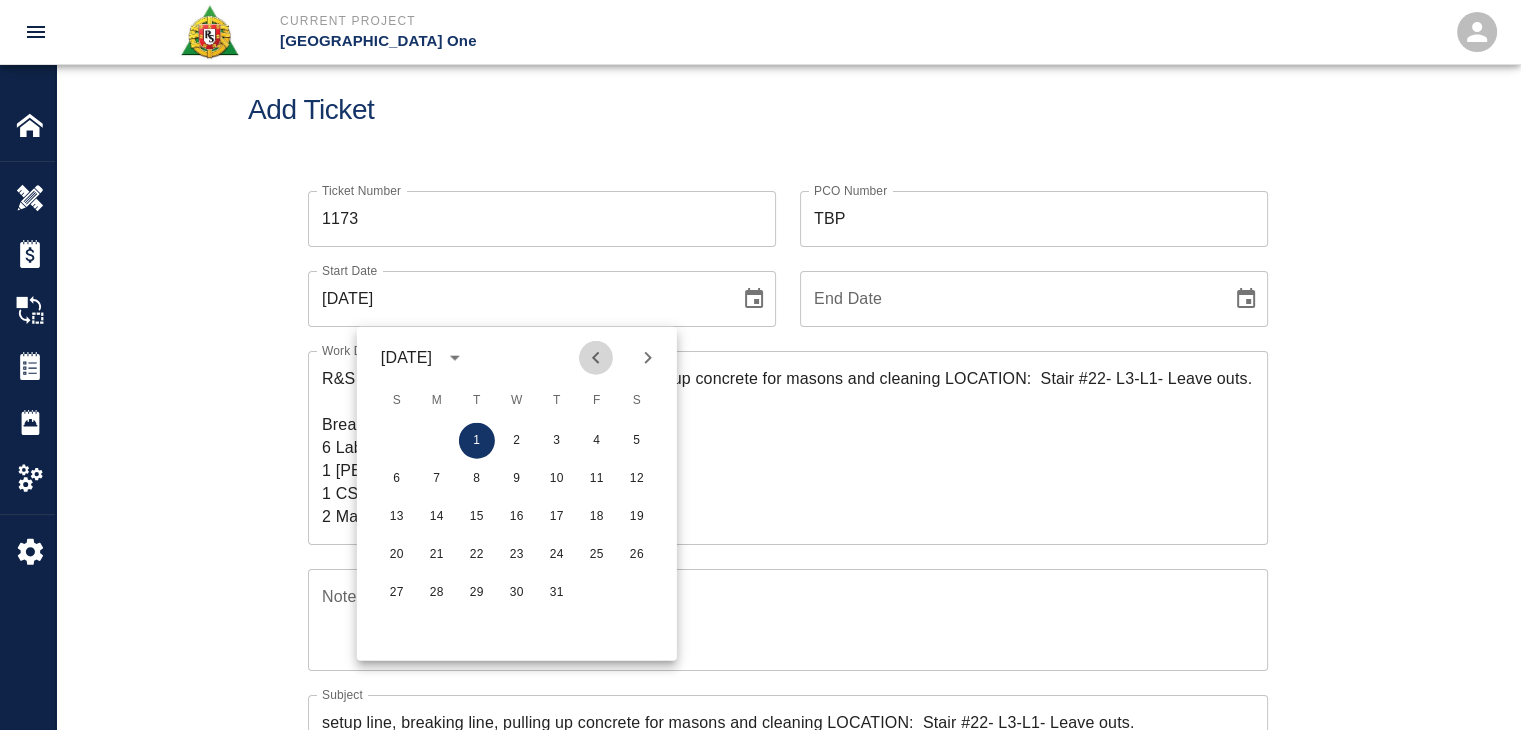 click 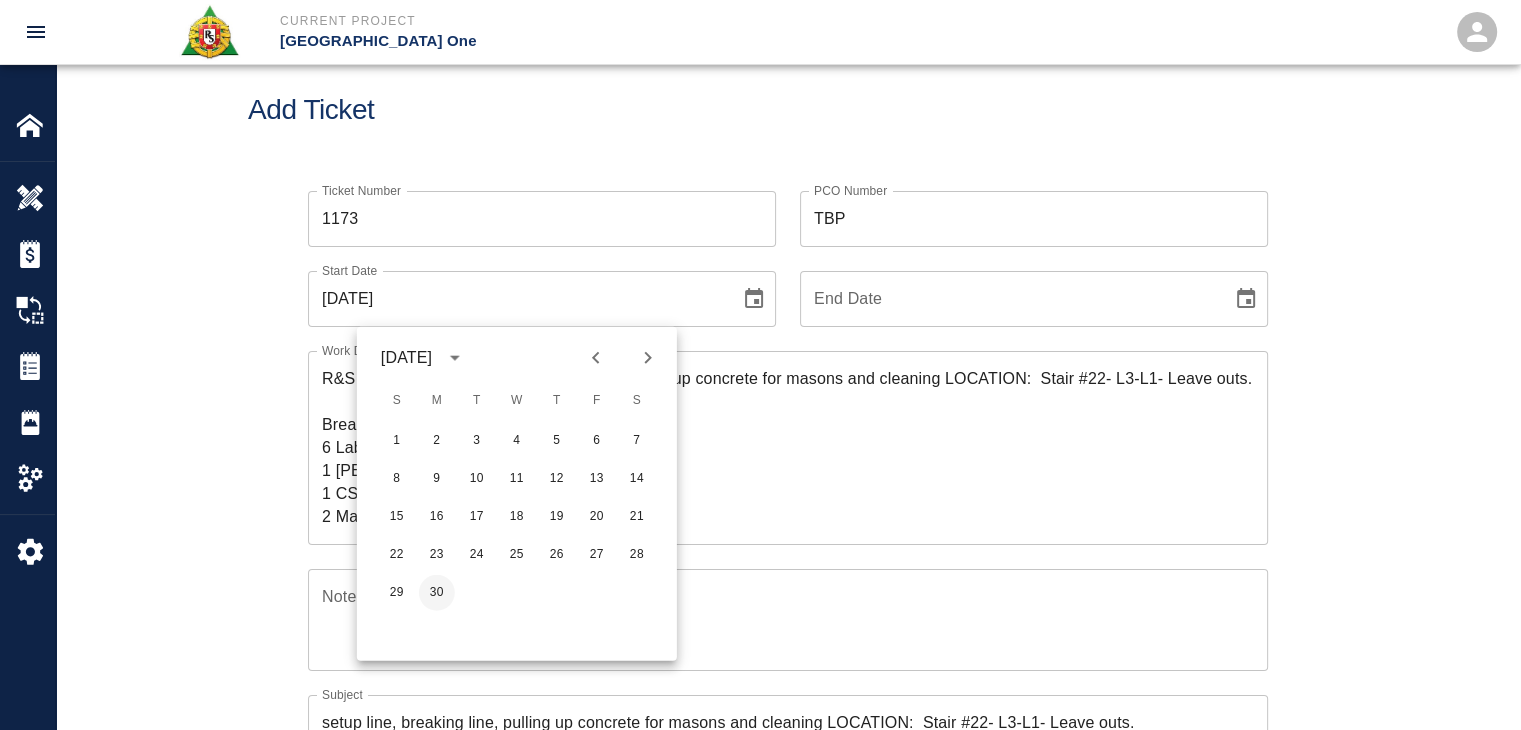 click on "30" at bounding box center (437, 593) 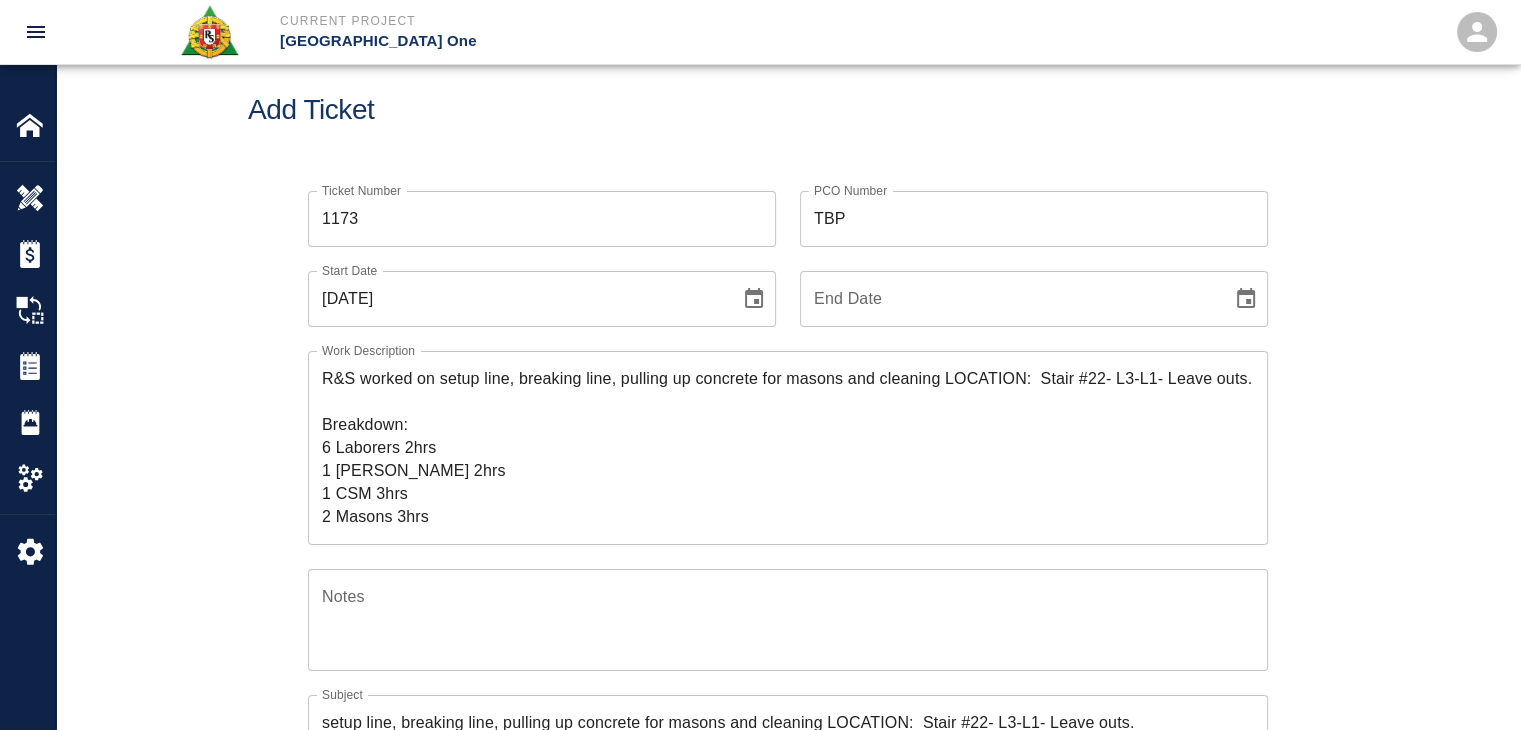 click on "Ticket Number 1173 Ticket Number PCO Number TBP PCO Number Start Date  06/30/2025 Start Date  End Date End Date Work Description R&S worked on setup line, breaking line, pulling up concrete for masons and cleaning LOCATION:  Stair #22- L3-L1- Leave outs.
Breakdown:
6 Laborers 2hrs
1 Foreman 2hrs
1 CSM 3hrs
2 Masons 3hrs x Work Description Notes x Notes Subject setup line, breaking line, pulling up concrete for masons and cleaning LOCATION:  Stair #22- L3-L1- Leave outs. Subject Invoice Number Invoice Number Invoice Date Invoice Date Upload Attachments (50MB limit) Choose file No file chosen Upload Another File Add Costs" at bounding box center [788, 637] 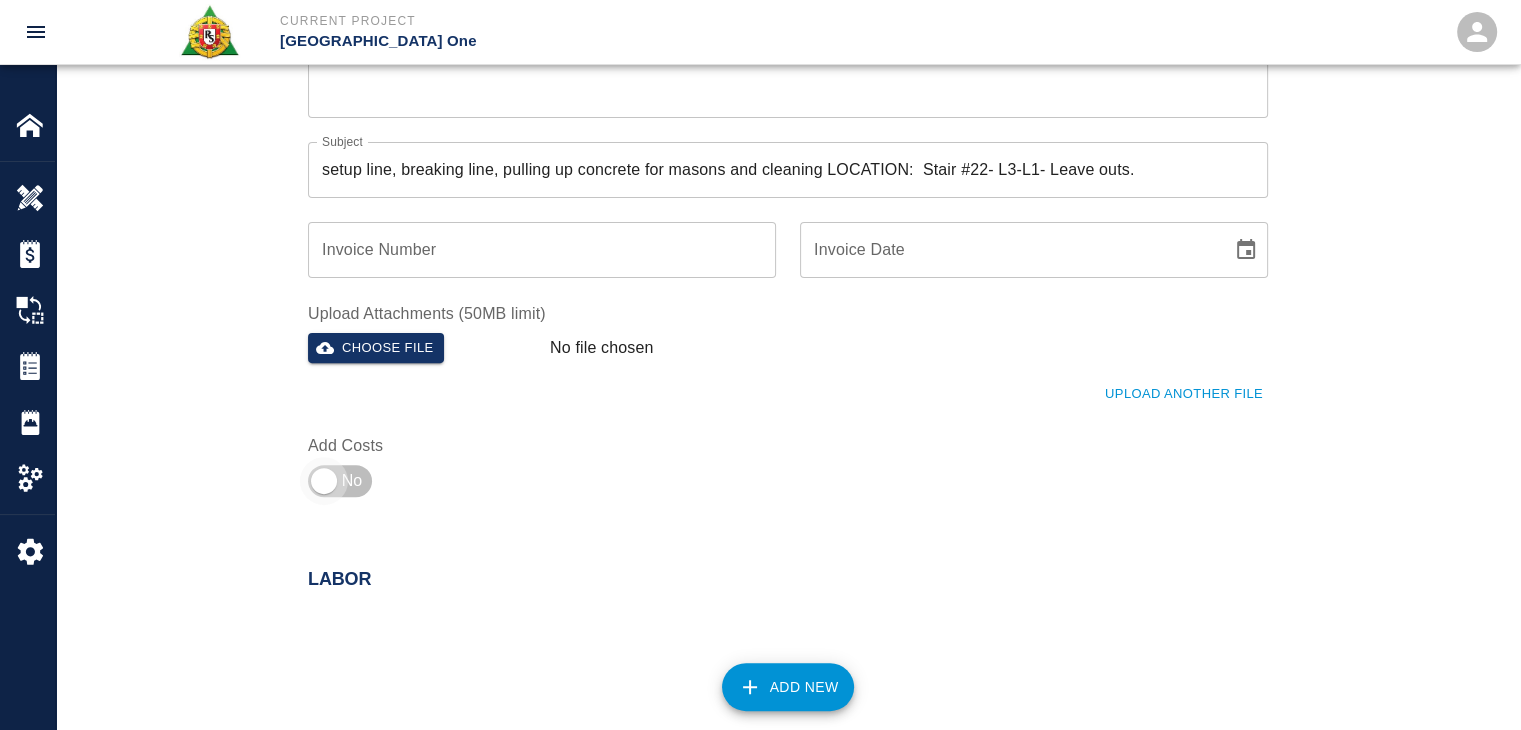 click at bounding box center (324, 481) 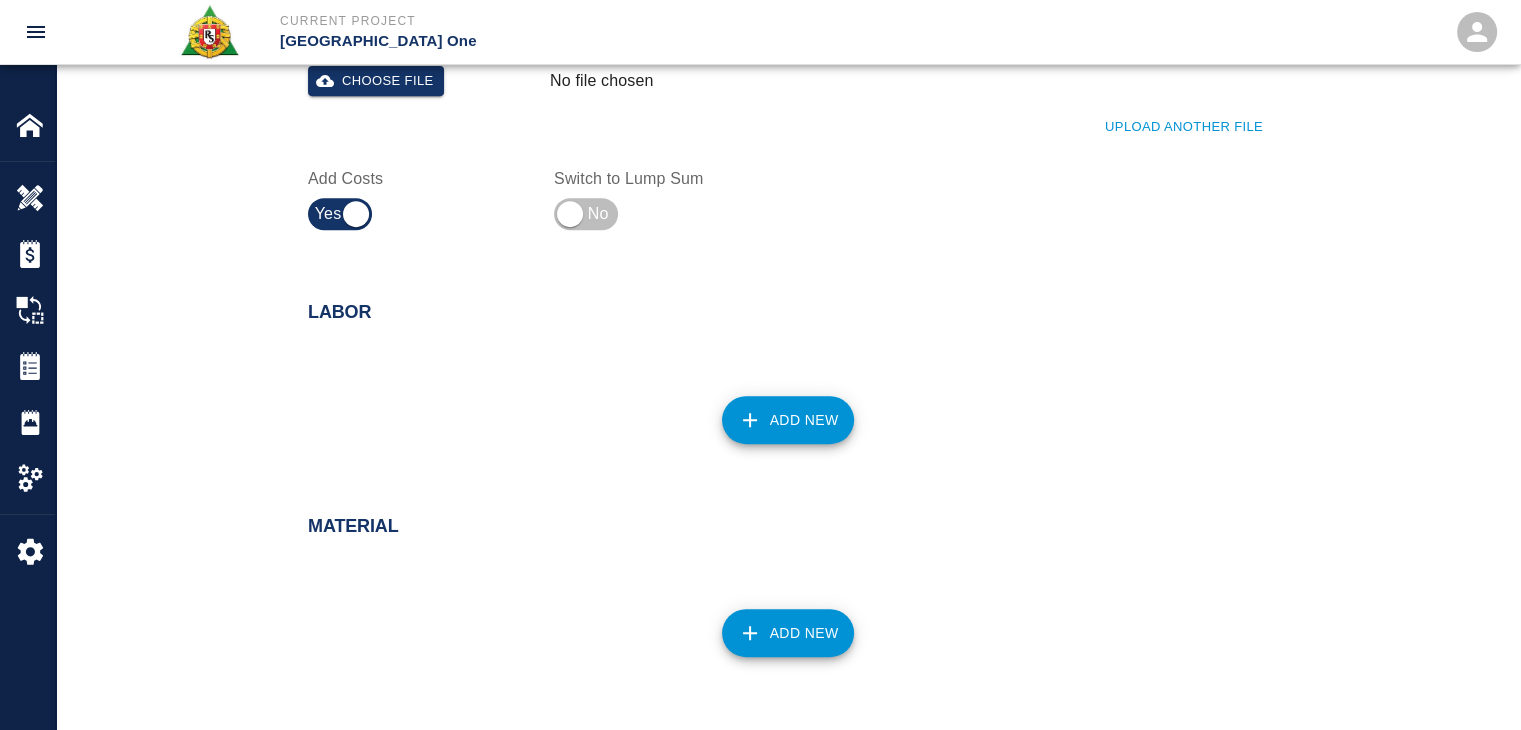 scroll, scrollTop: 856, scrollLeft: 0, axis: vertical 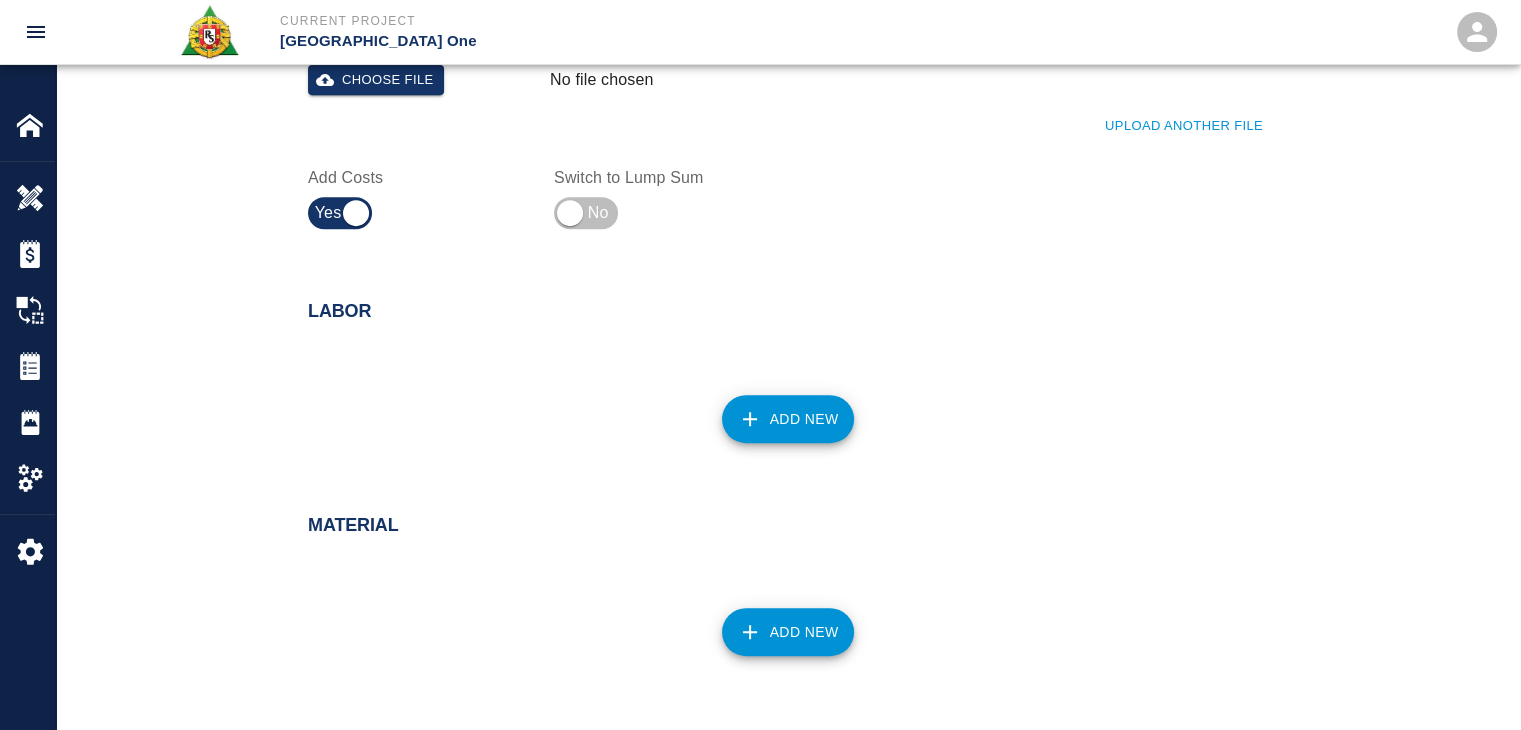 click on "Add New" at bounding box center [776, 407] 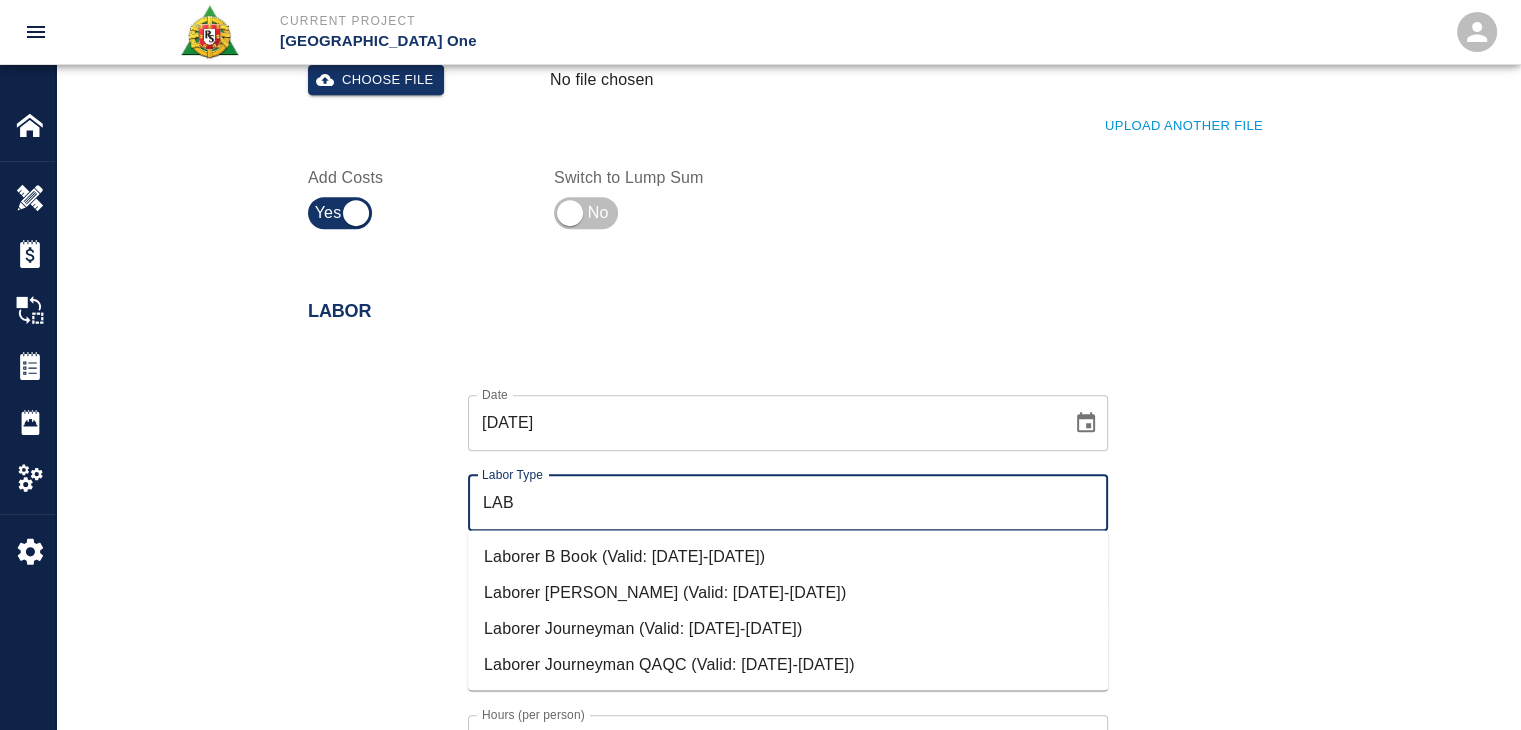 click on "Laborer Journeyman (Valid: 07/01/2024-06/30/2025)" at bounding box center [788, 628] 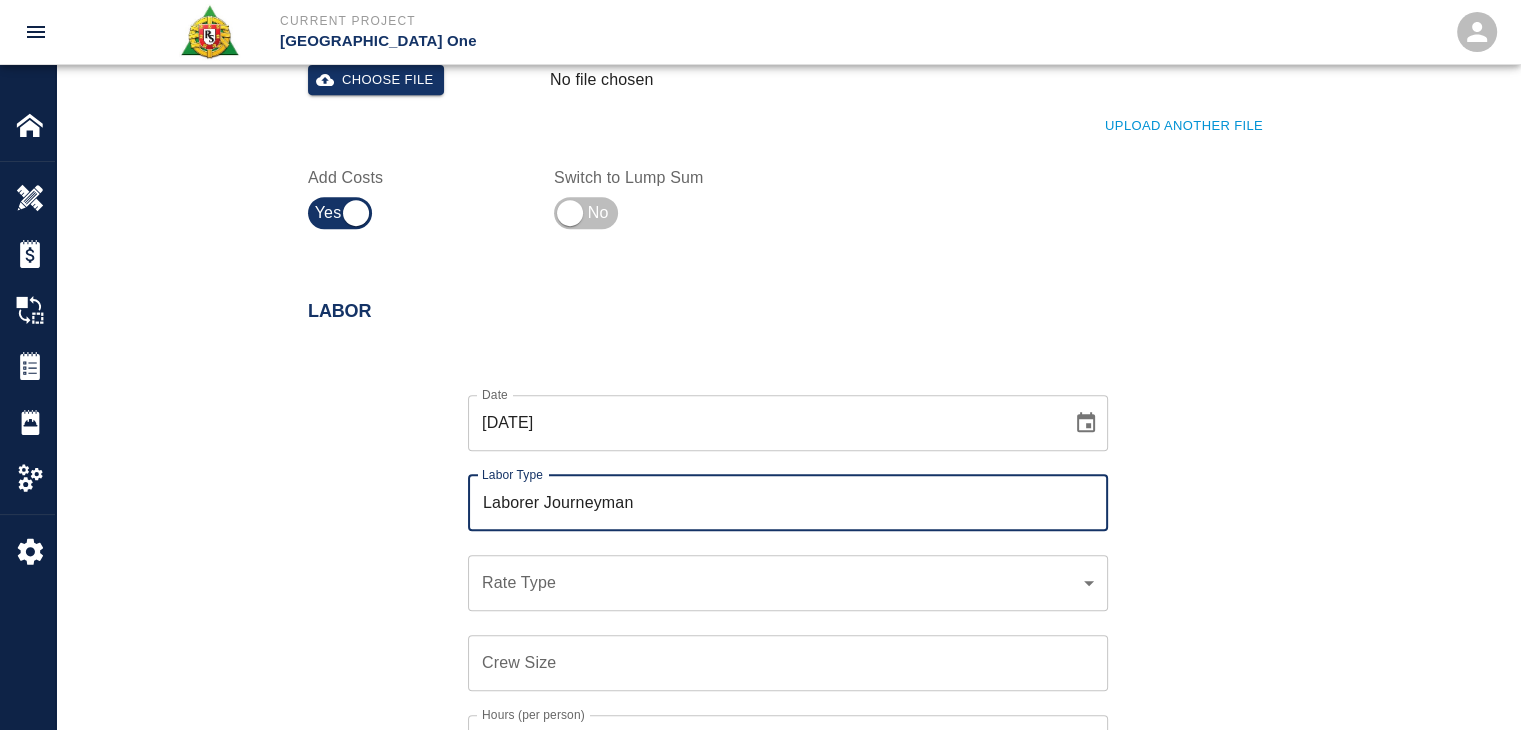type on "Laborer Journeyman" 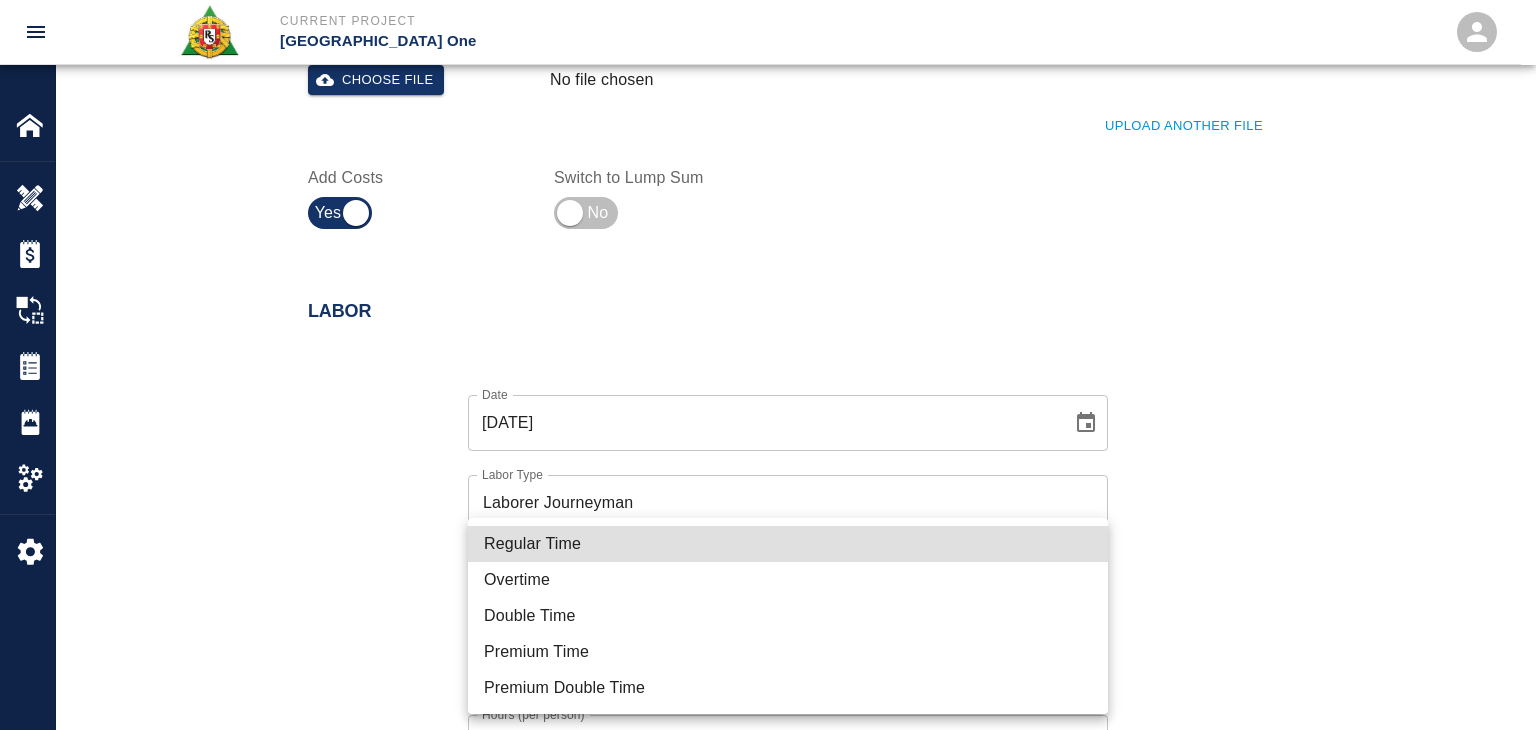 click on "Regular Time" at bounding box center (788, 544) 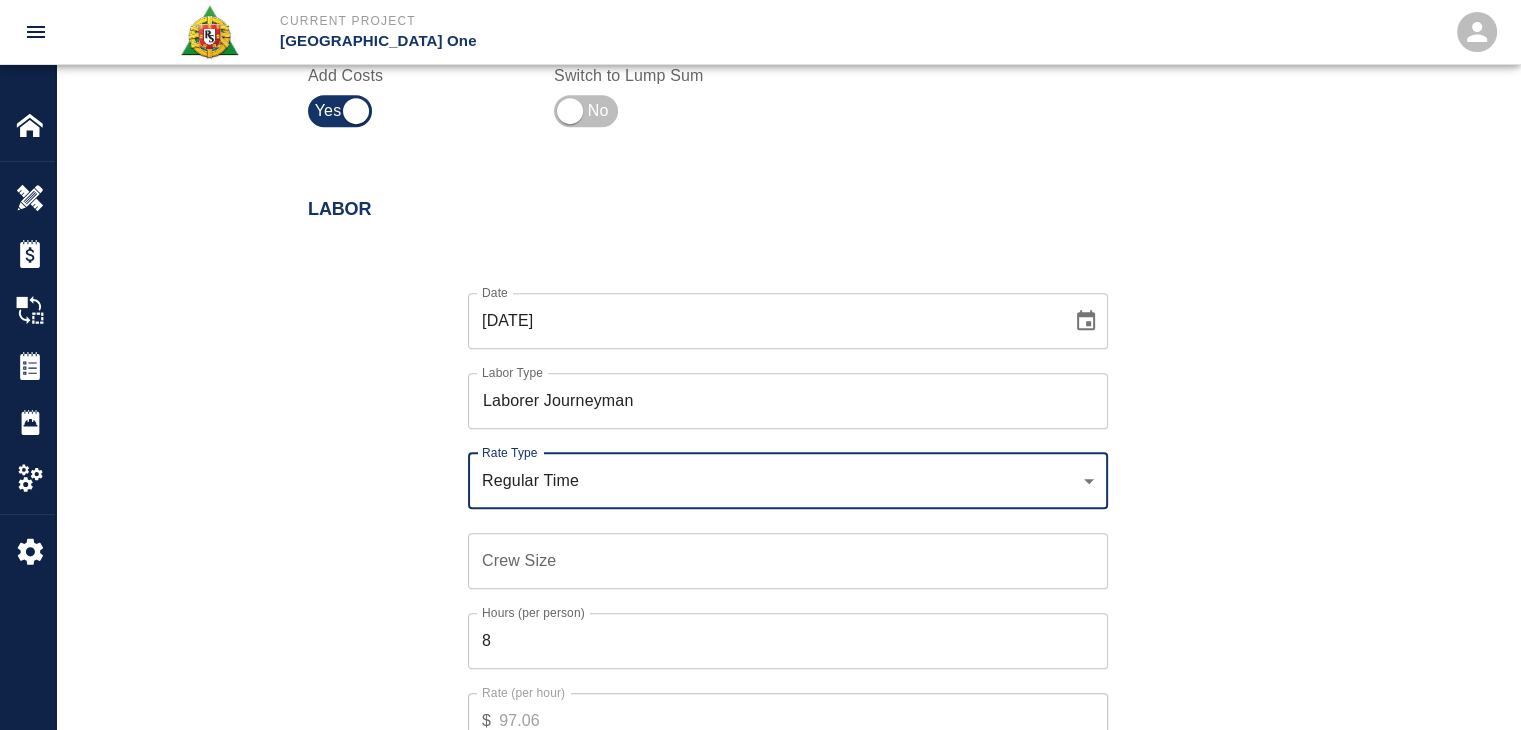 scroll, scrollTop: 959, scrollLeft: 0, axis: vertical 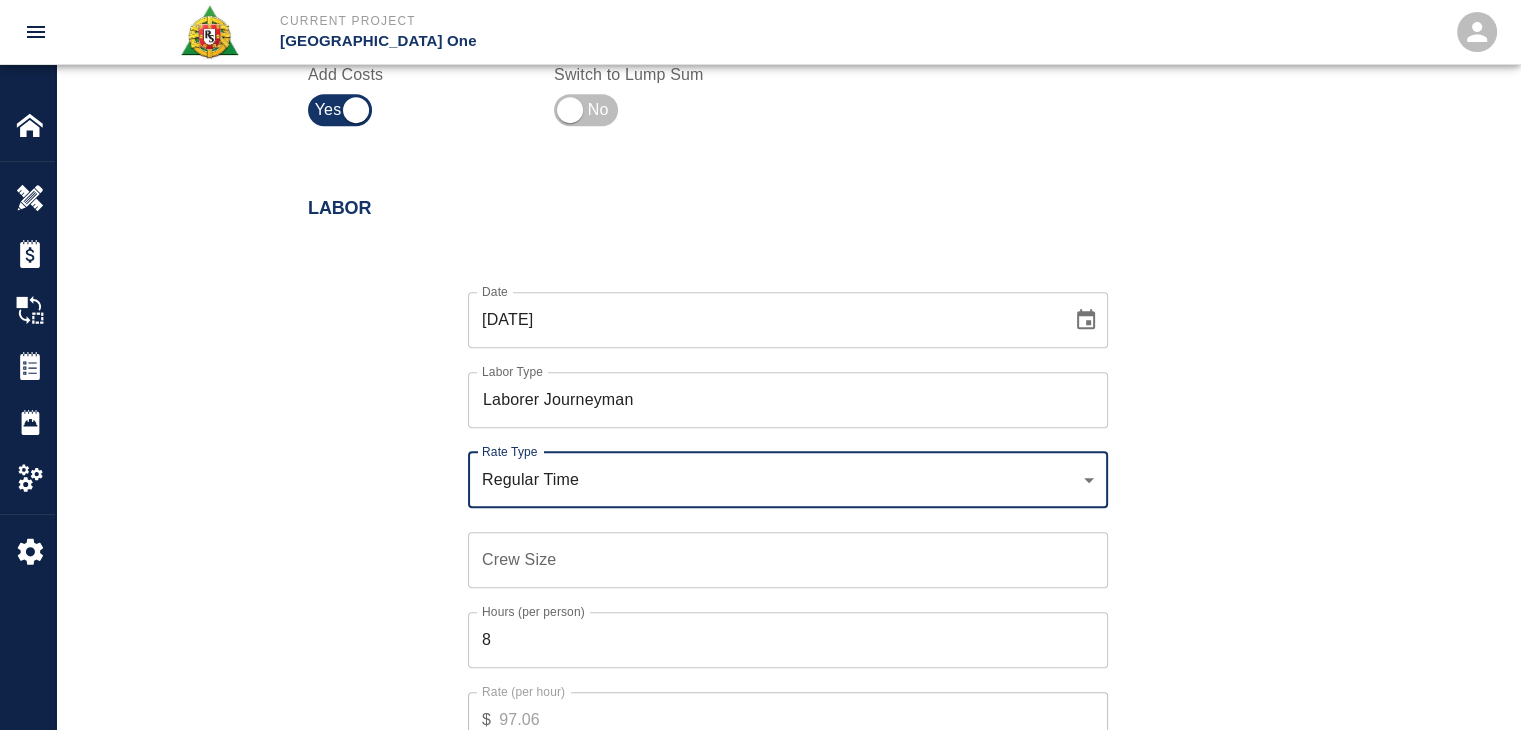 click on "Crew Size" at bounding box center [788, 560] 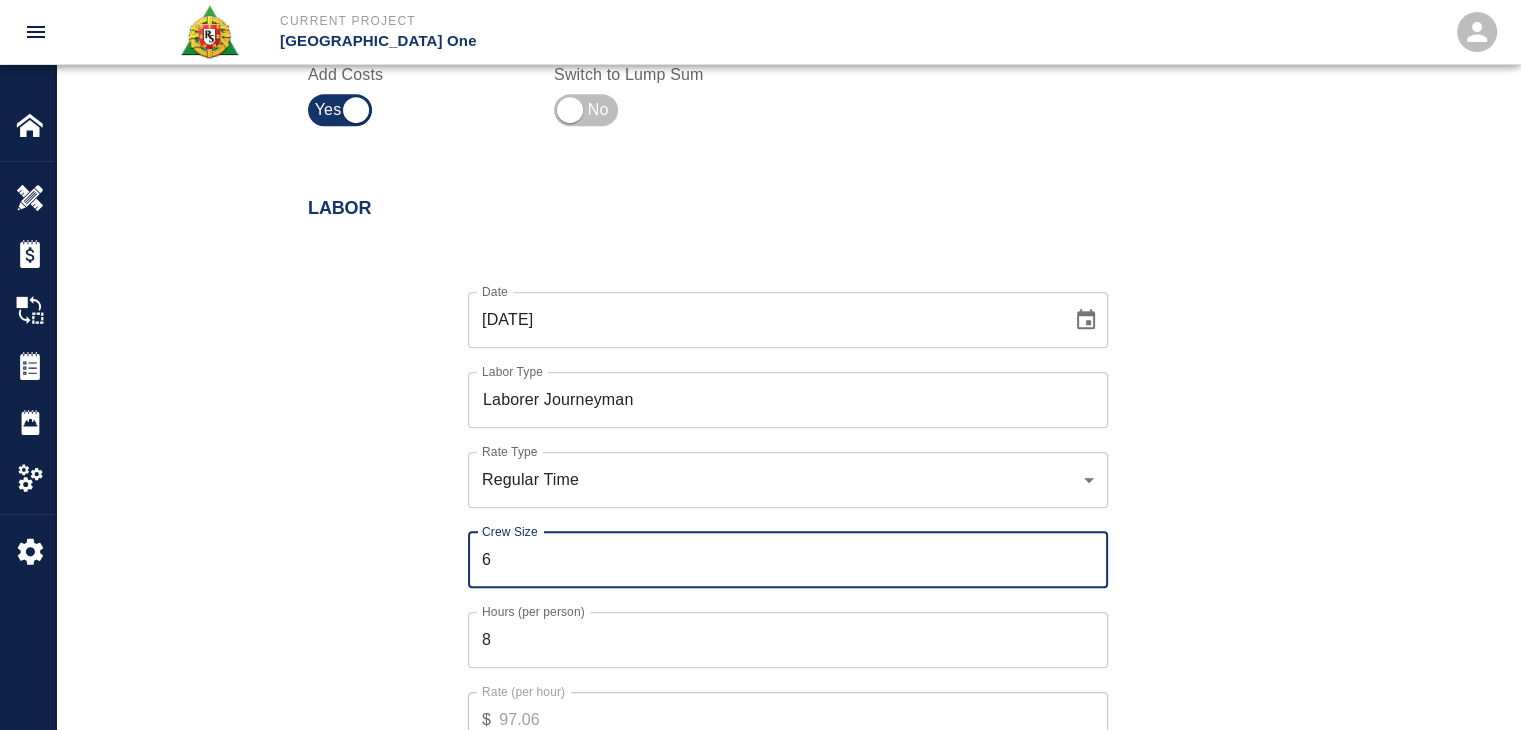 type on "6" 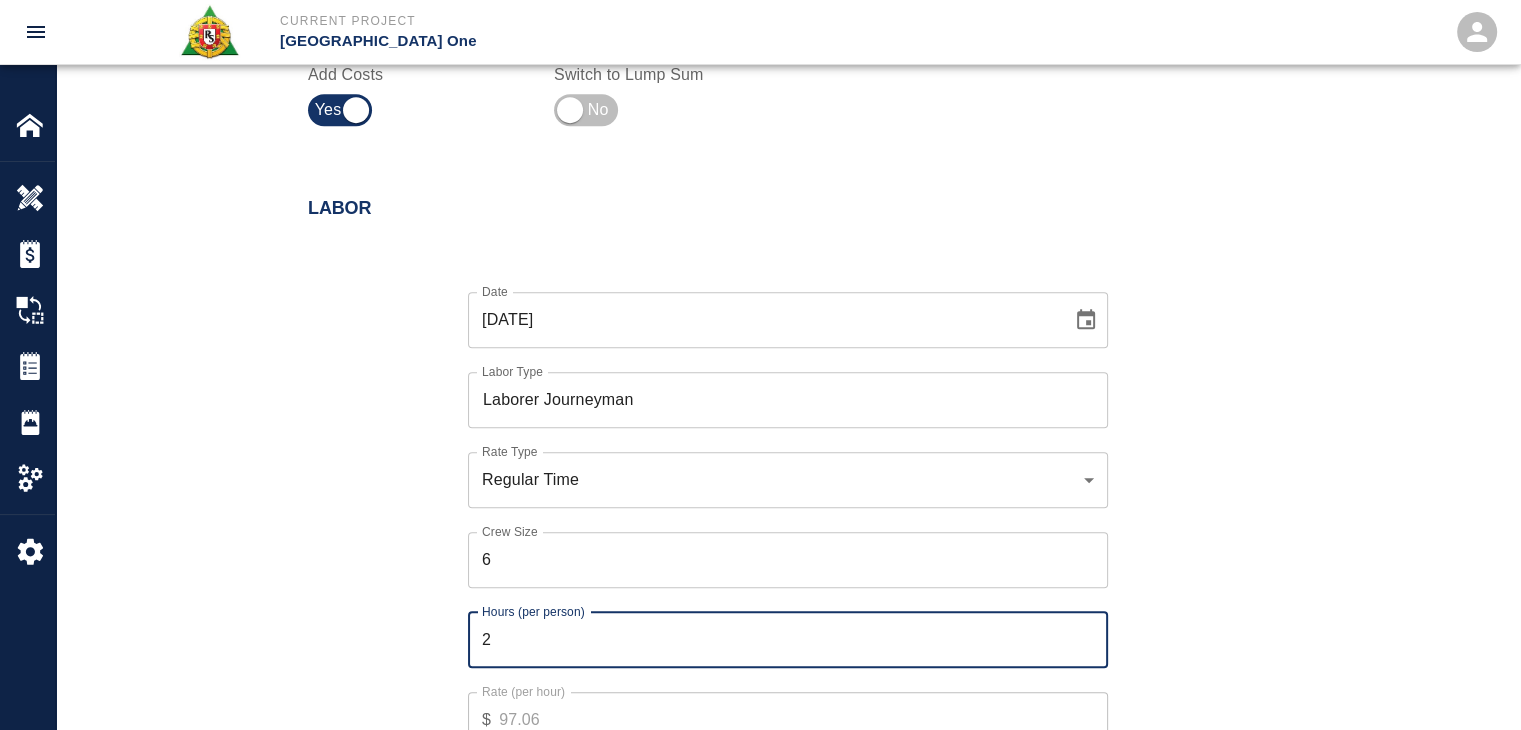 type on "2" 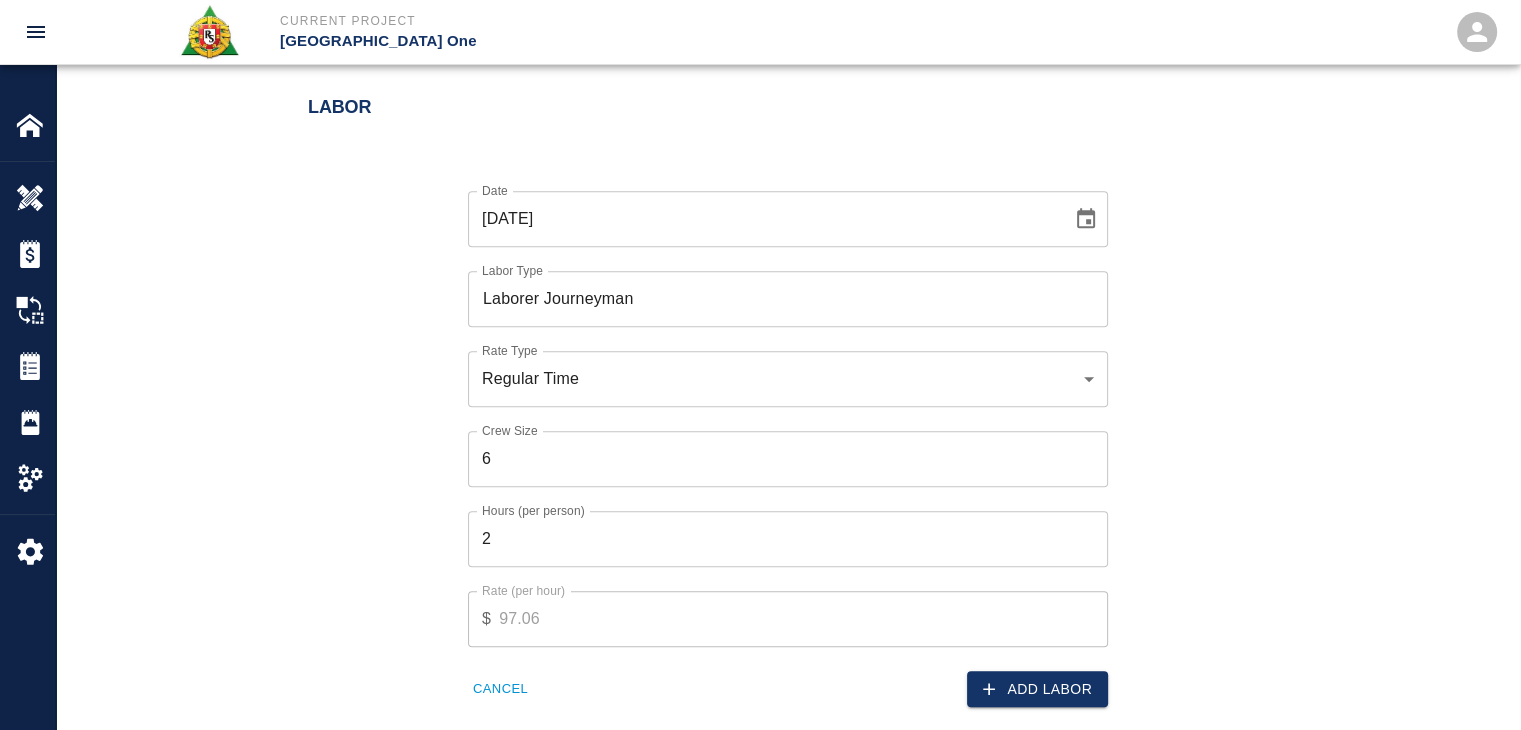 scroll, scrollTop: 1064, scrollLeft: 0, axis: vertical 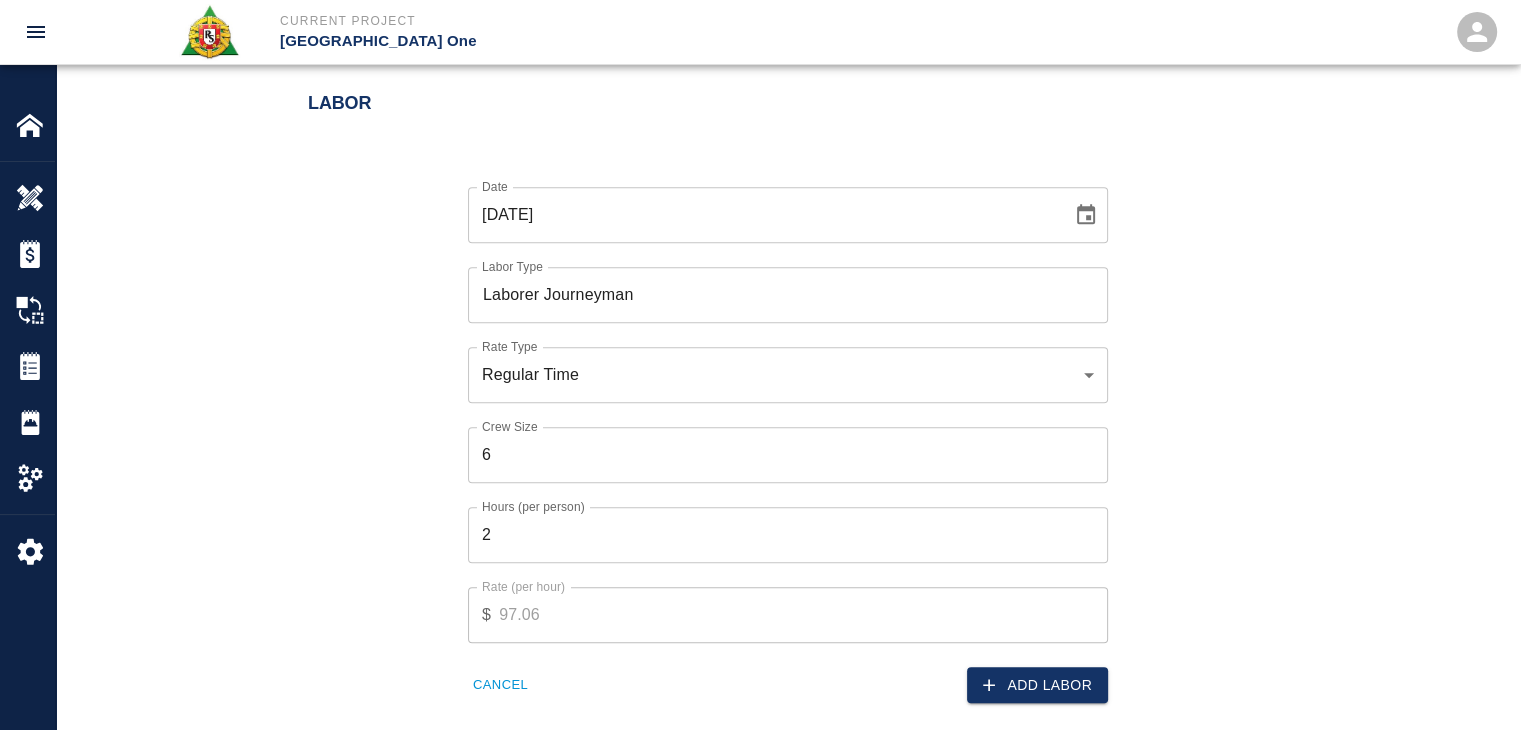 click on "Add Labor" at bounding box center [942, 673] 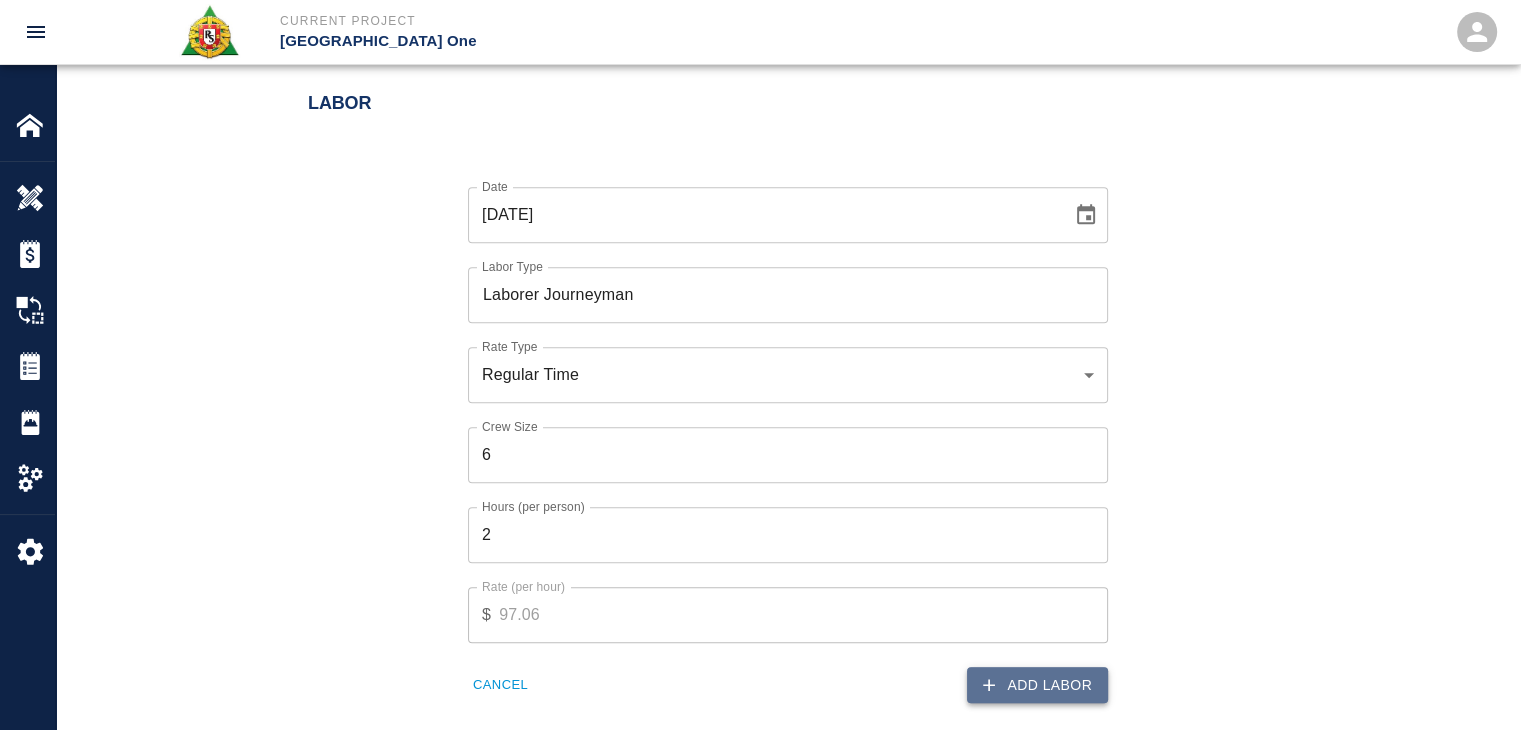 click on "Add Labor" at bounding box center (1037, 685) 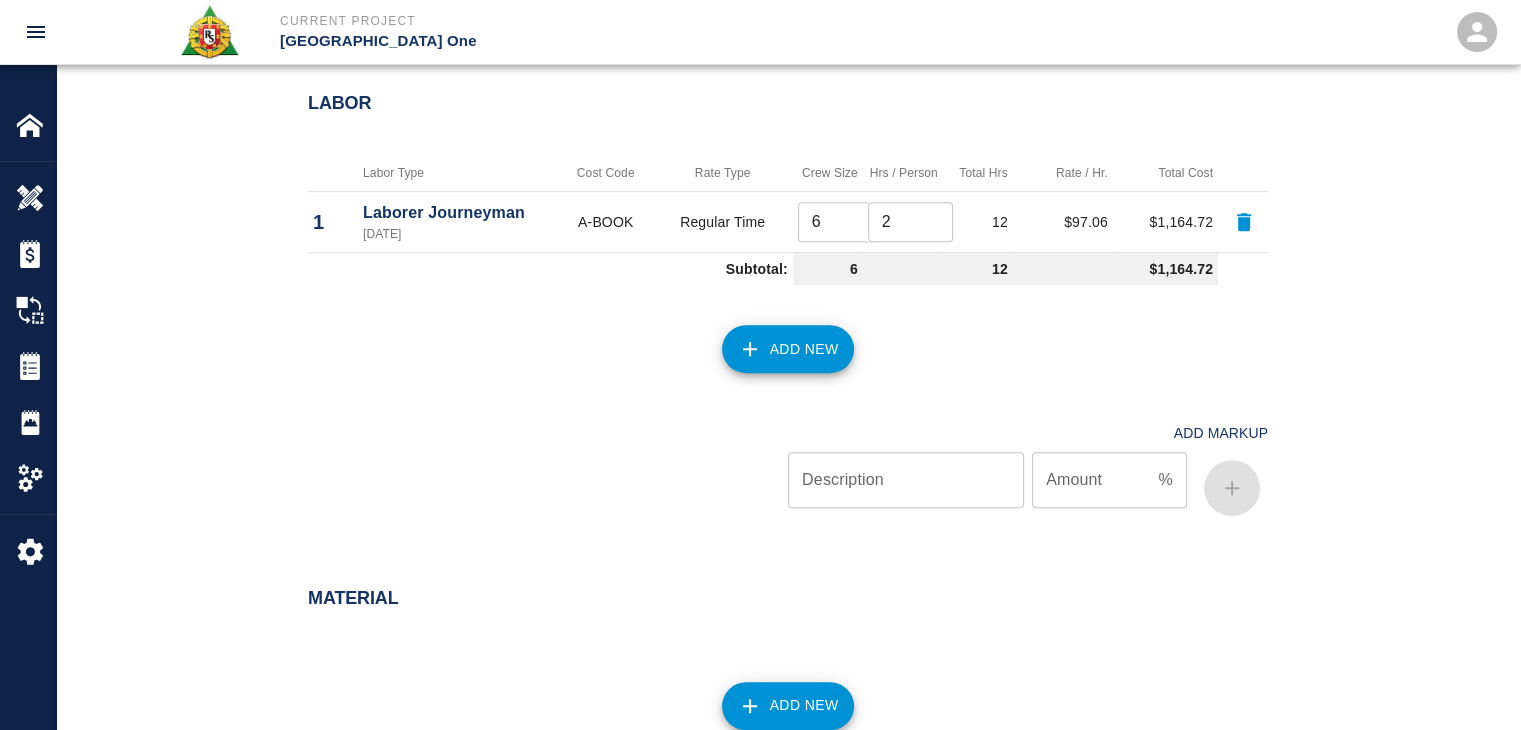 click on "Add New" at bounding box center [788, 349] 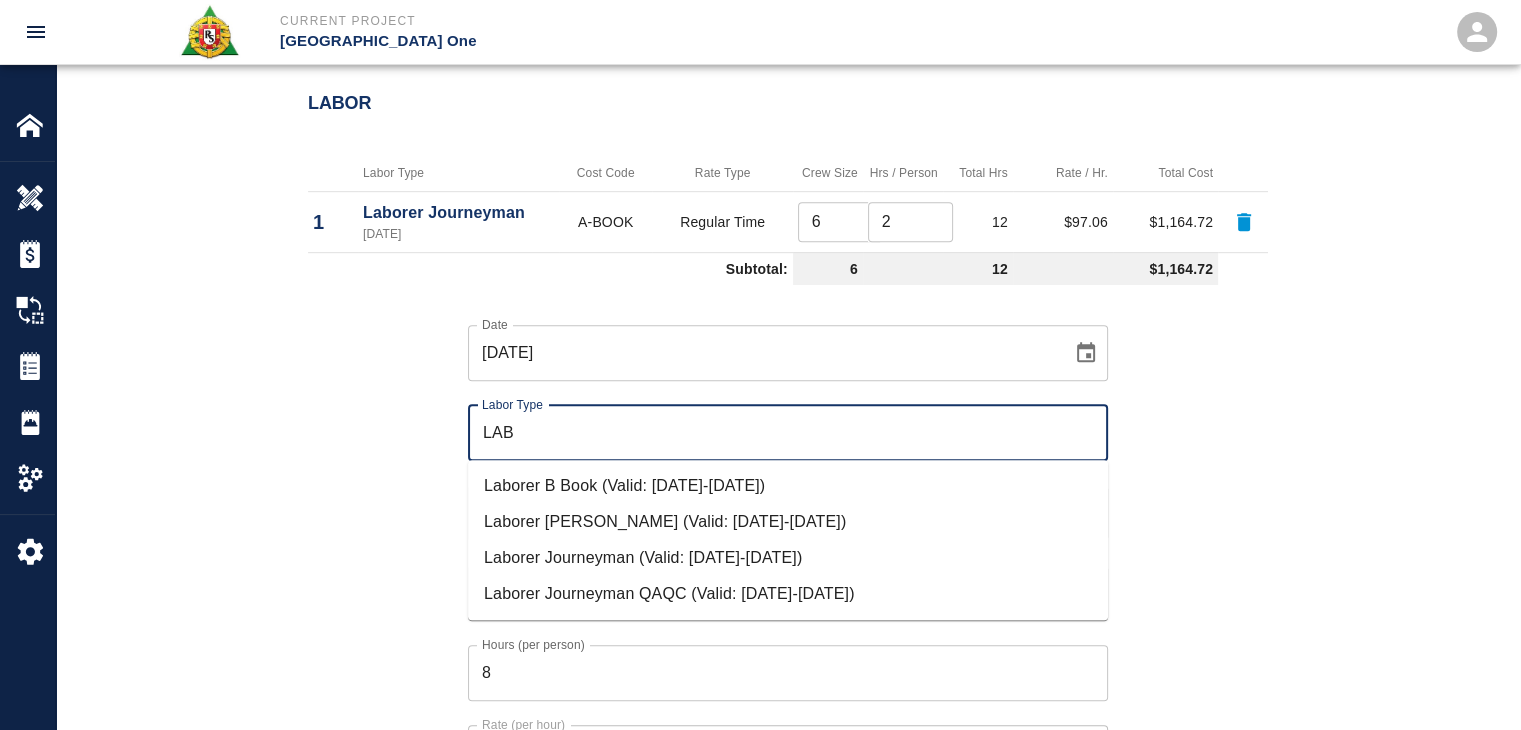 click on "Laborer Foreman  (Valid: 07/01/2024-06/30/2025)" at bounding box center [788, 522] 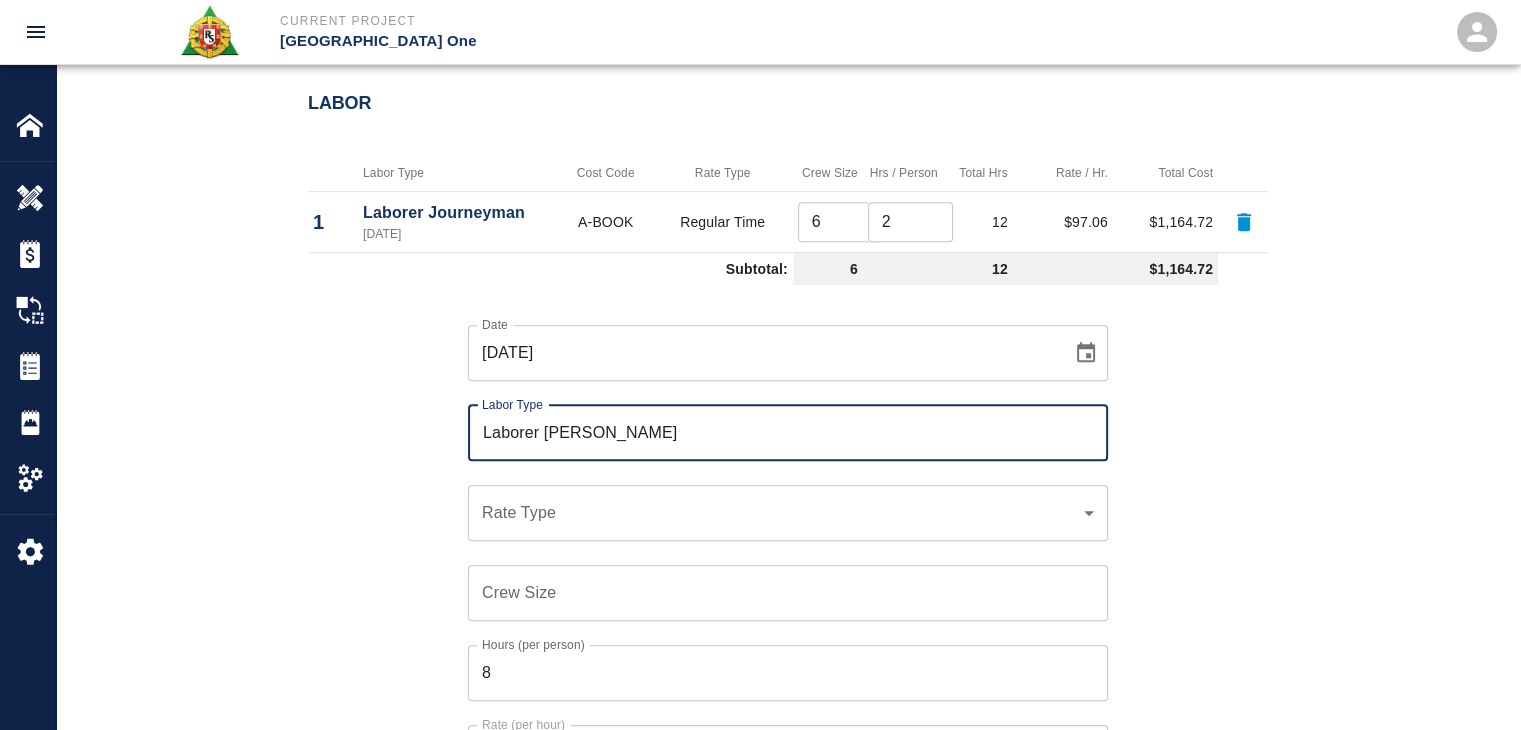 type on "Laborer Foreman" 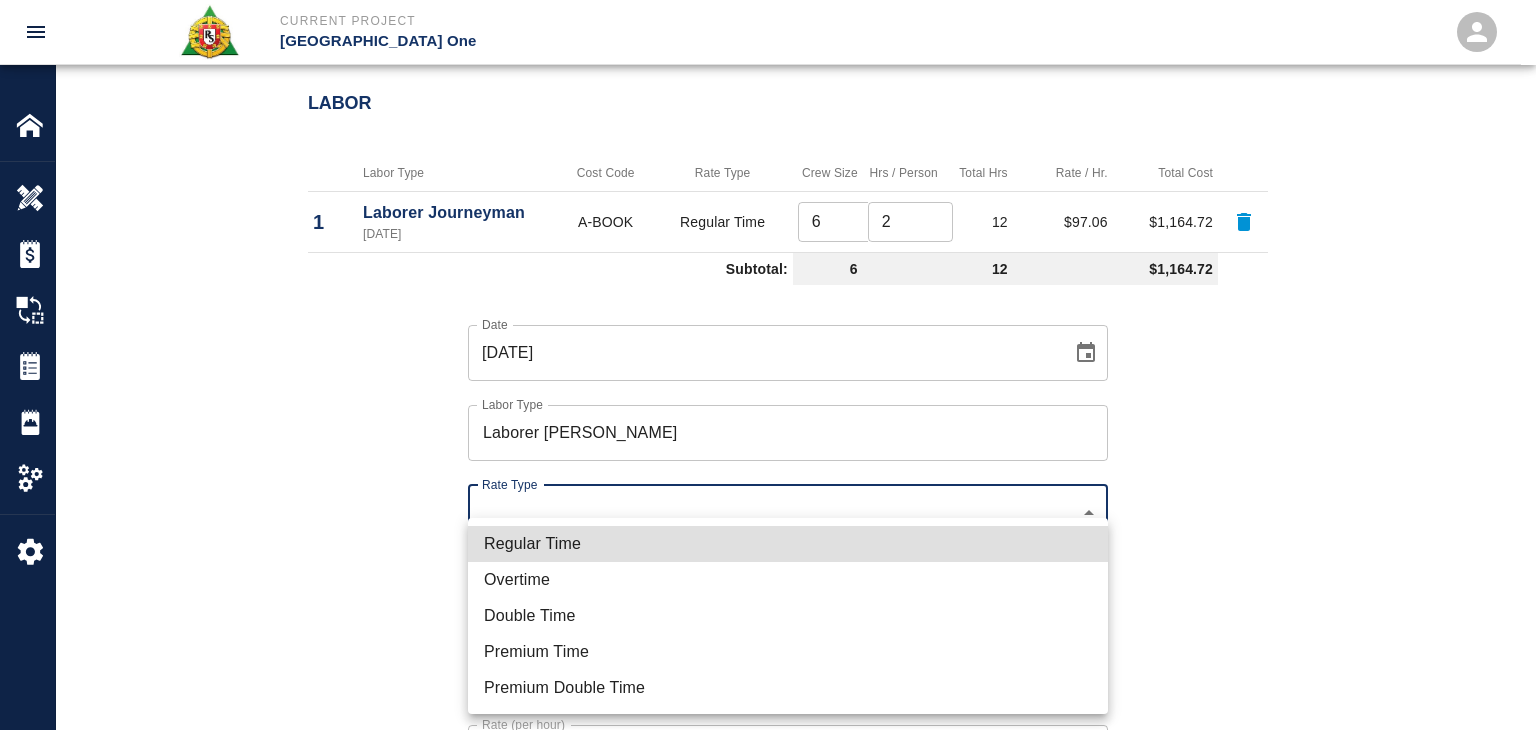 click on "Regular Time" at bounding box center (788, 544) 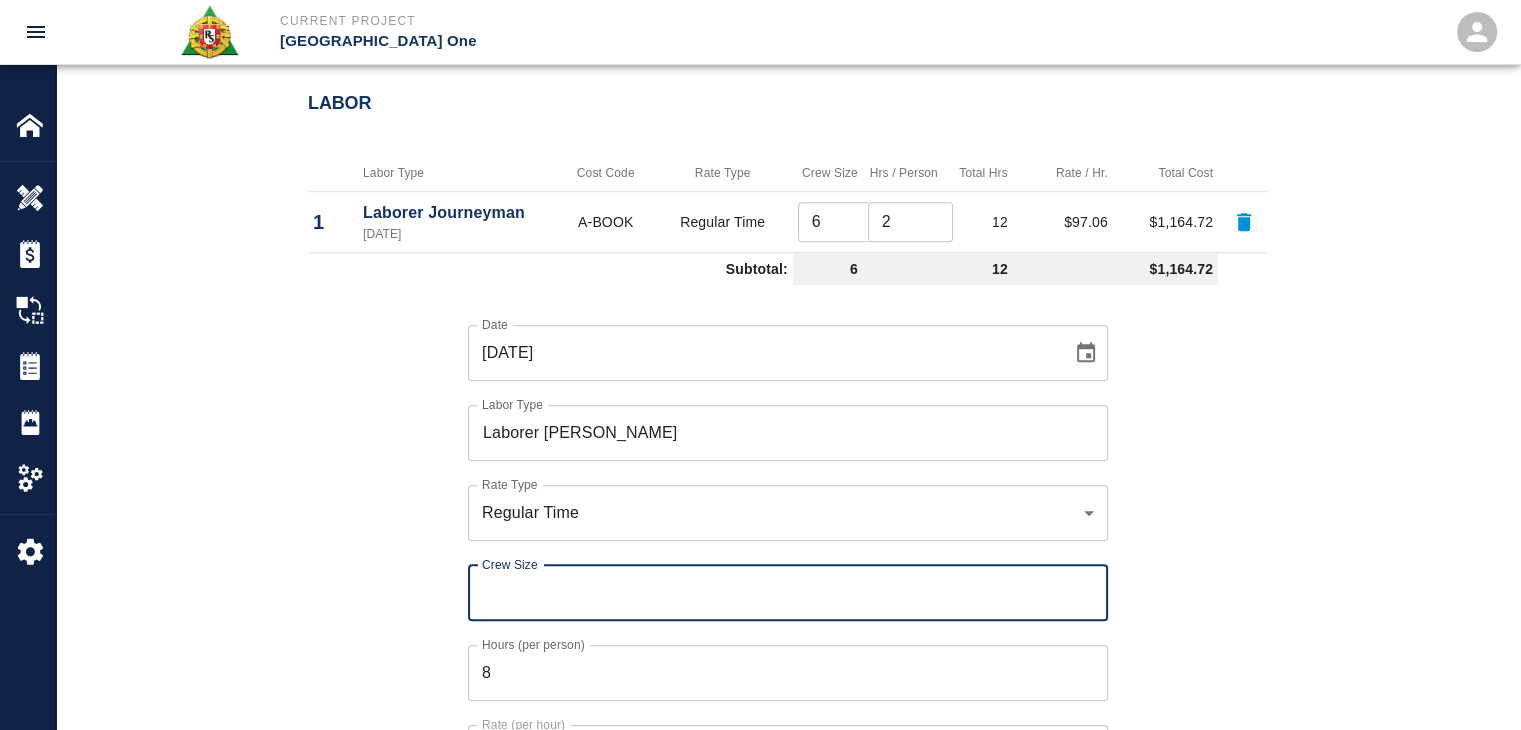 click on "Crew Size" at bounding box center (788, 593) 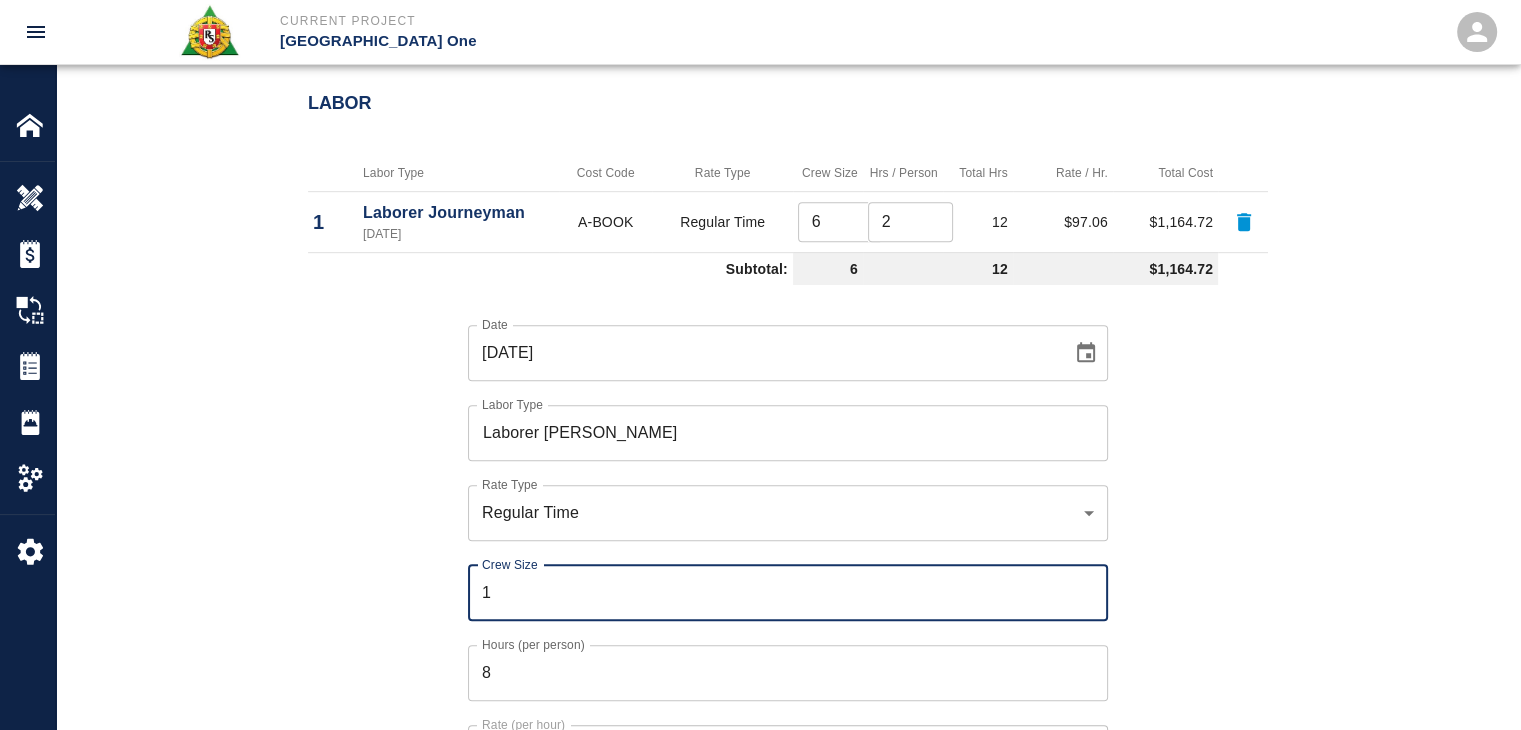 type on "1" 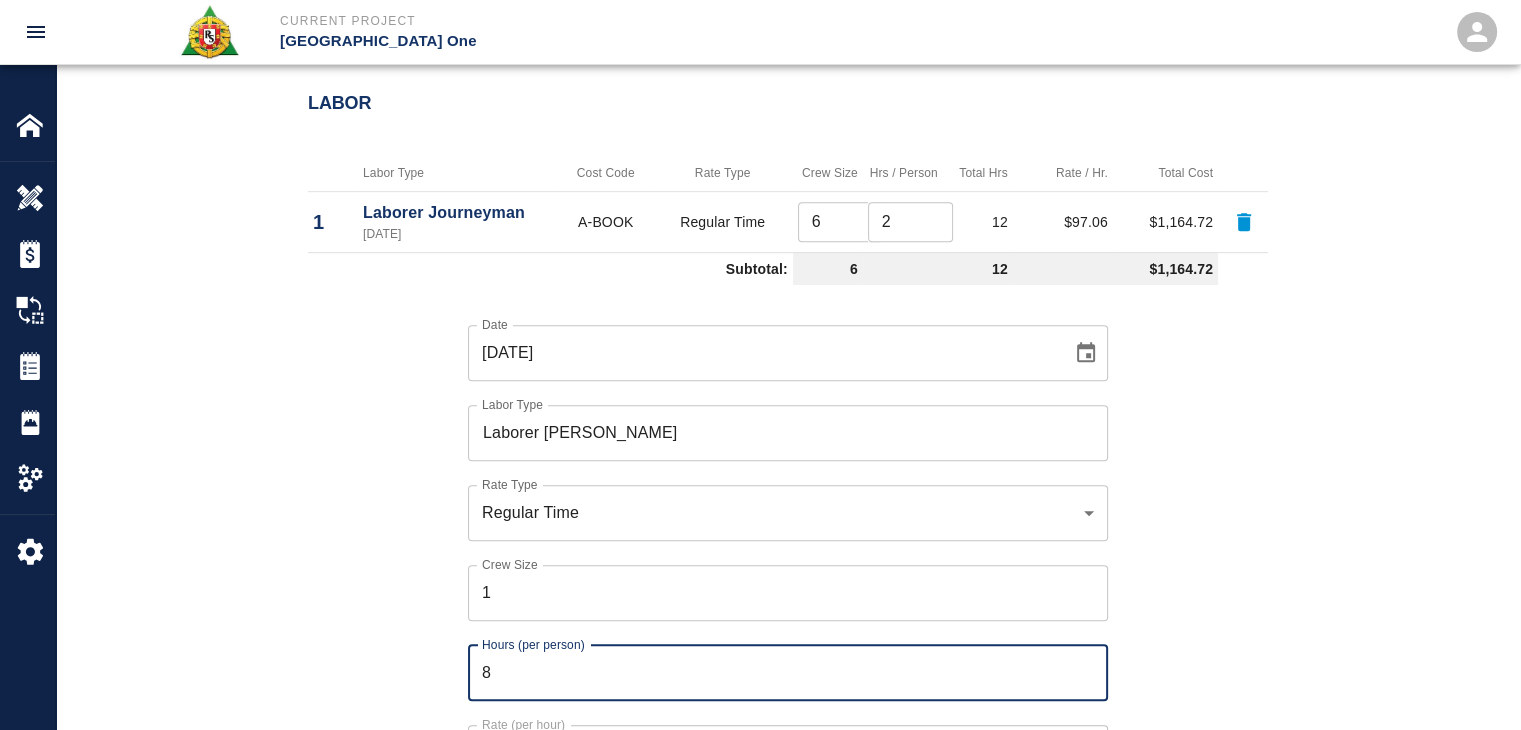 click on "8" at bounding box center [788, 673] 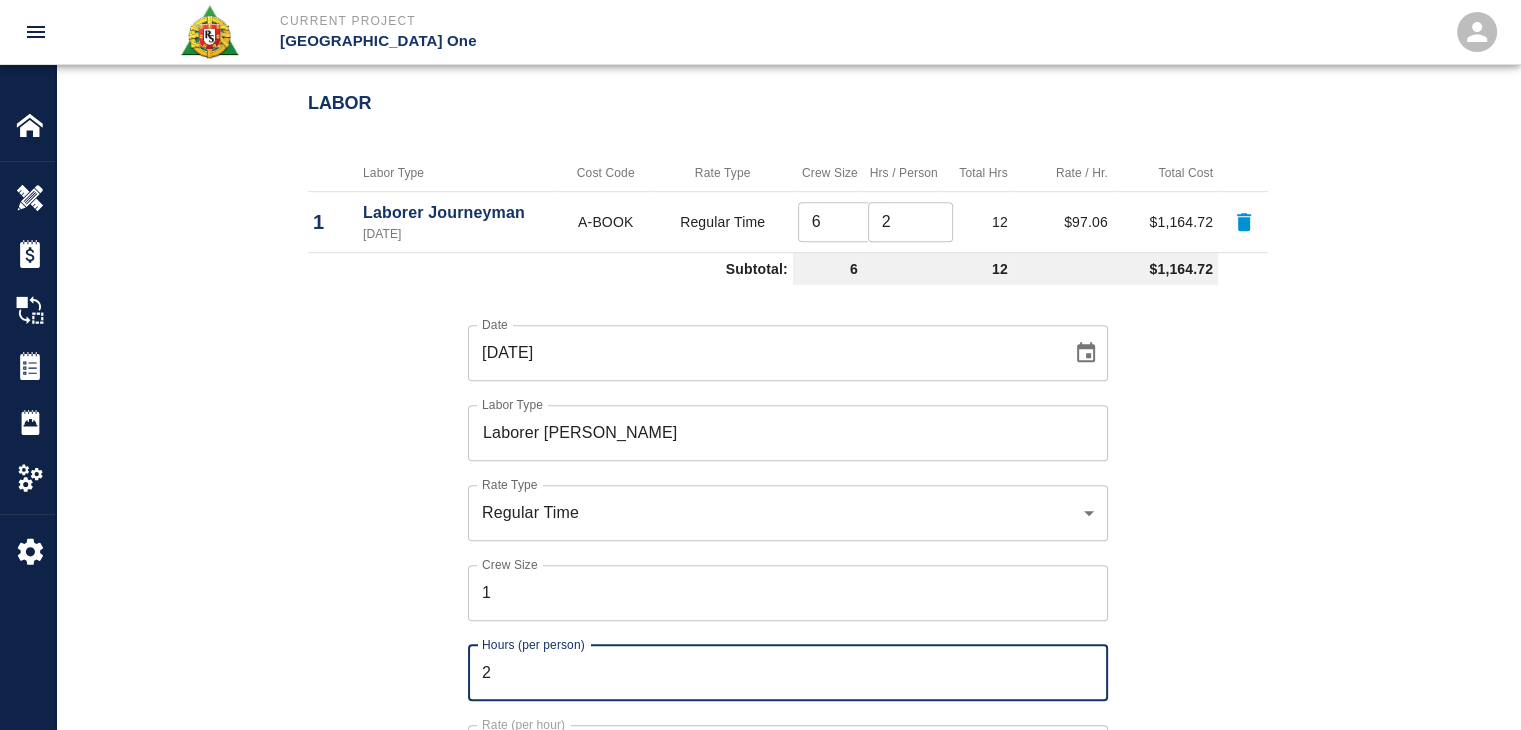 type on "2" 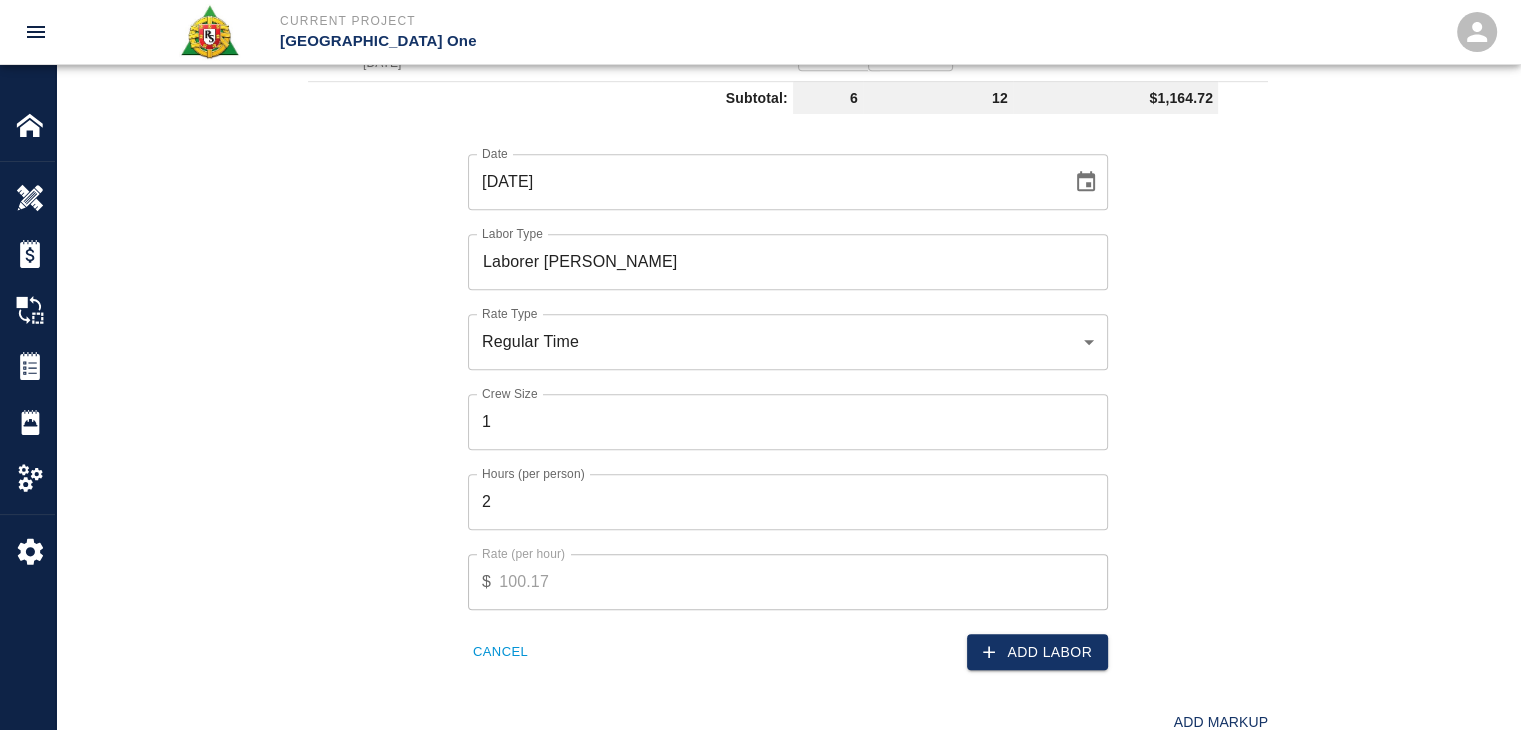 scroll, scrollTop: 1255, scrollLeft: 0, axis: vertical 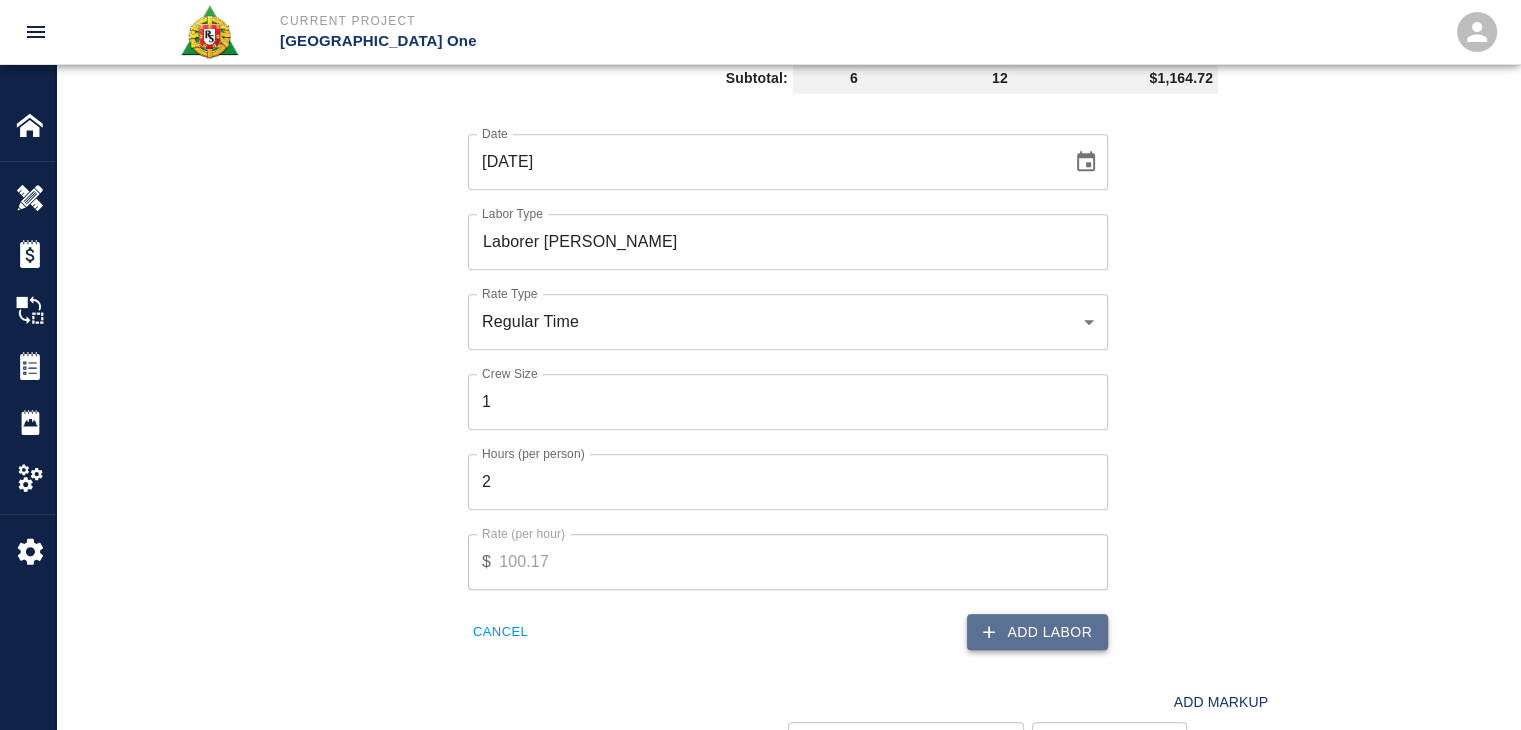 click on "Add Labor" at bounding box center (1037, 632) 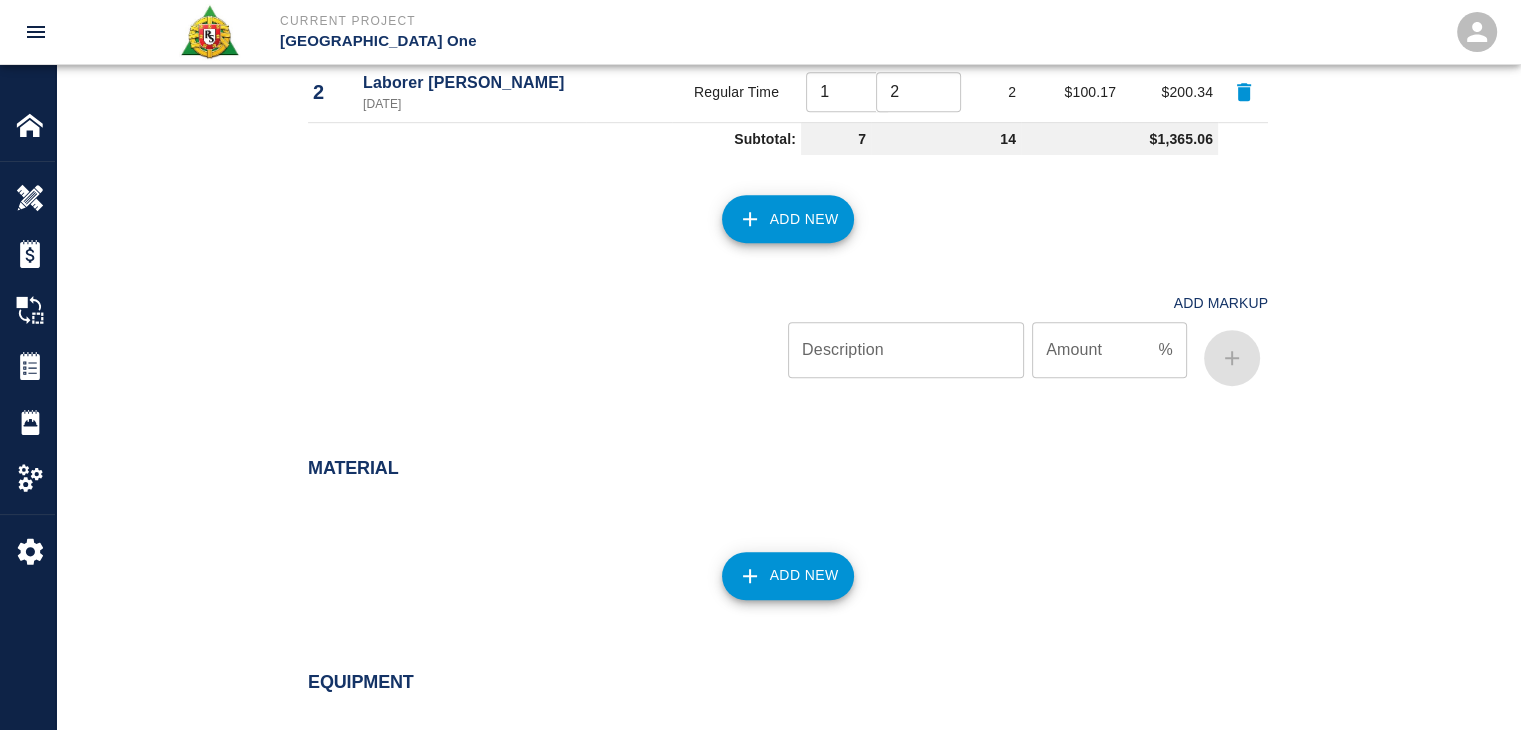 click on "Add New" at bounding box center (788, 219) 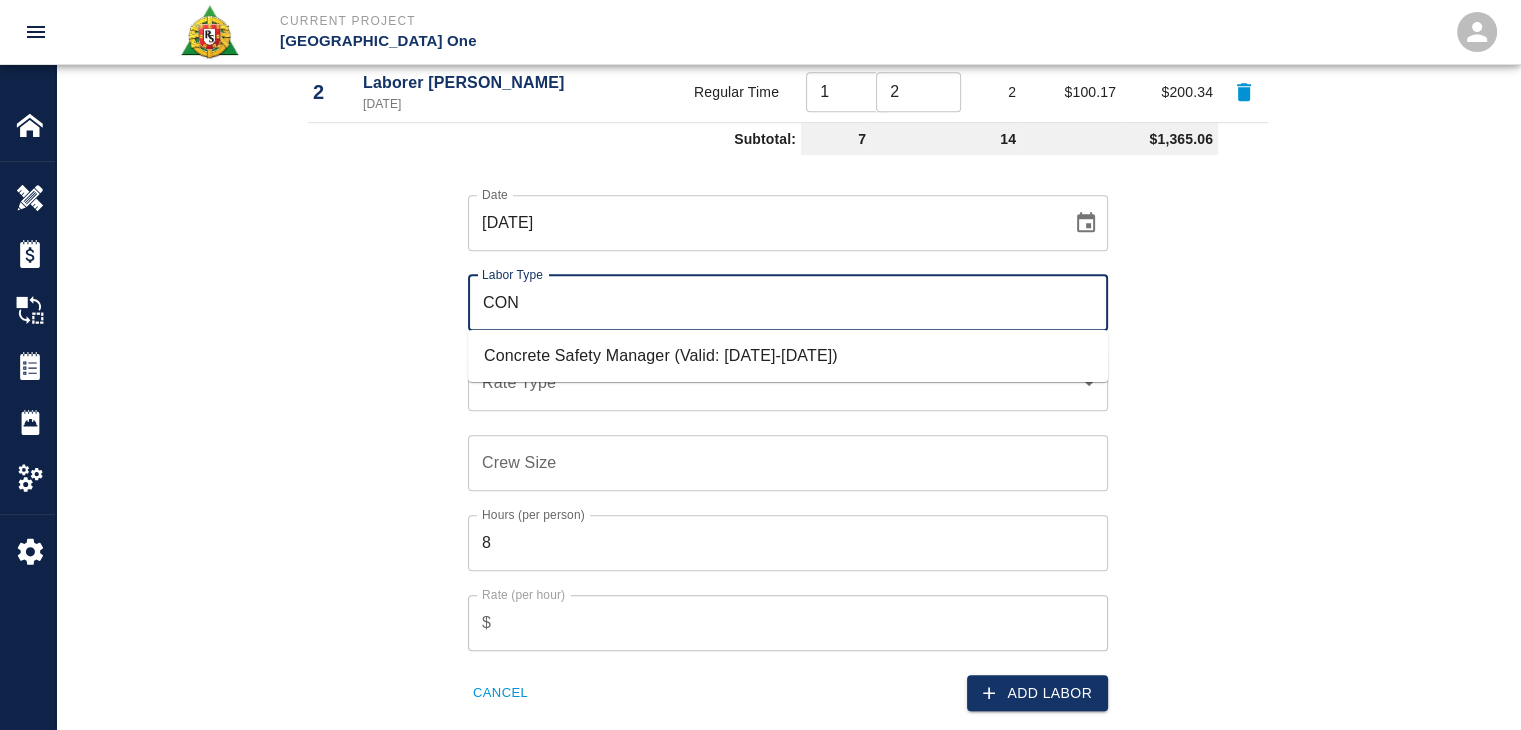 click on "Concrete Safety Manager (Valid: 01/01/2025-01/01/2026)" at bounding box center [788, 356] 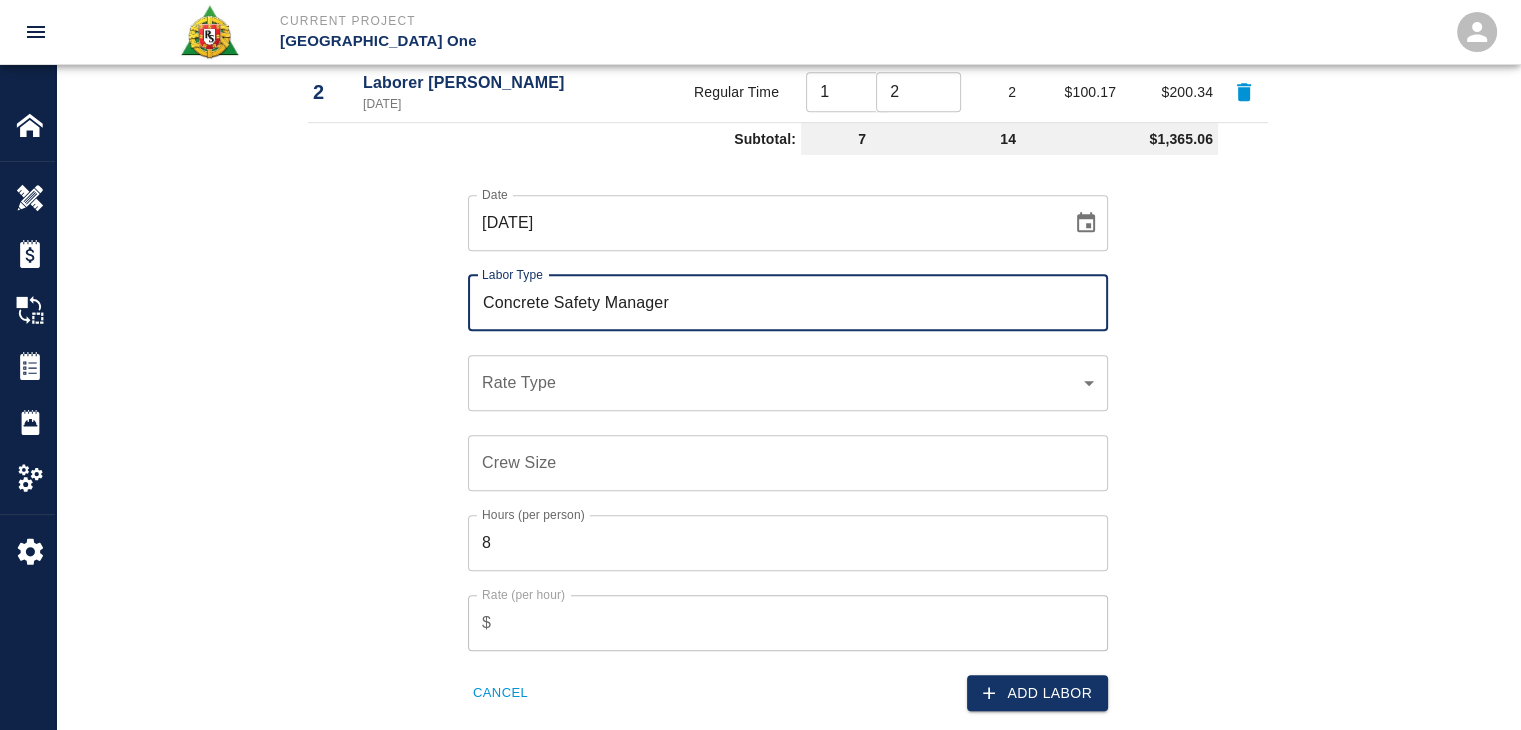 type on "Concrete Safety Manager" 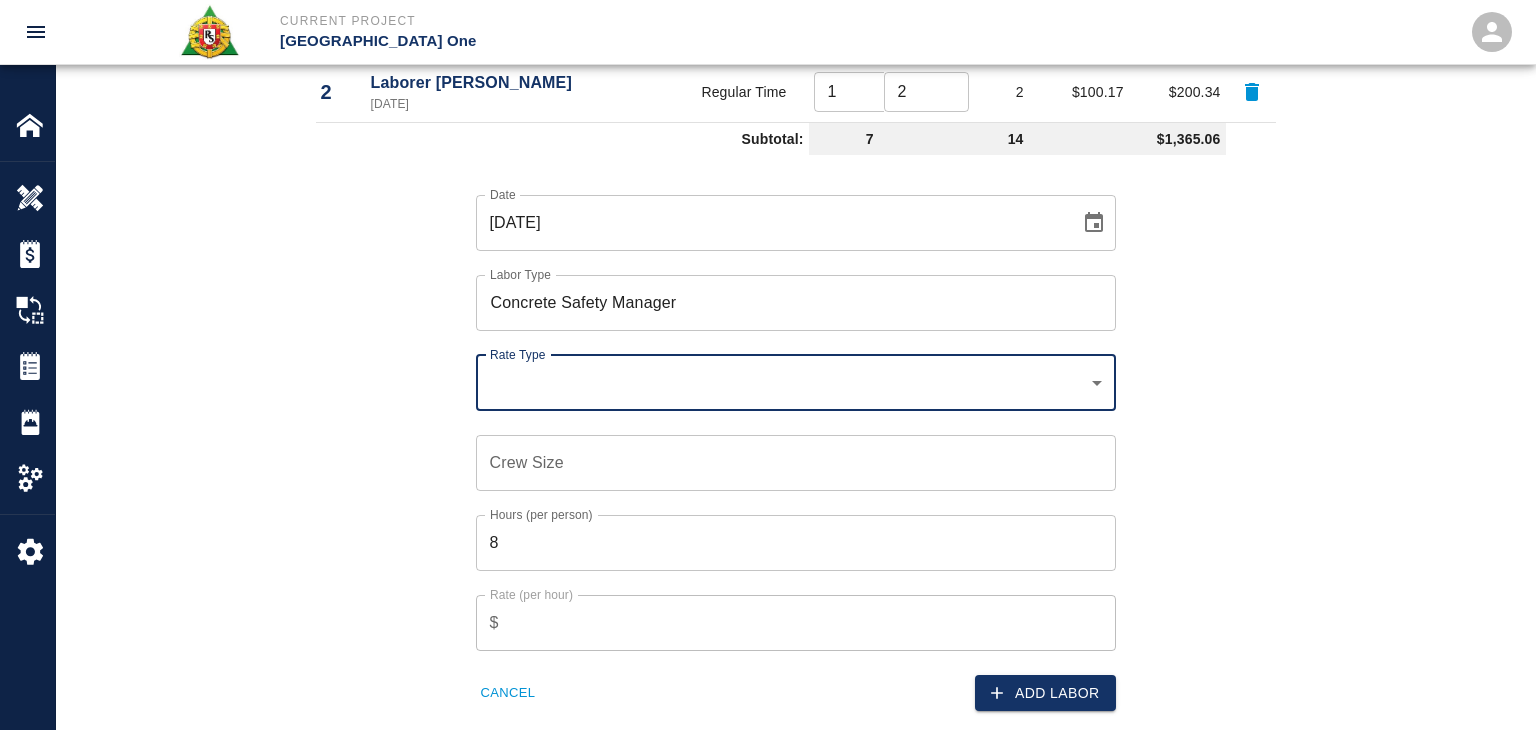 click on "Current Project JFK Terminal One Home JFK Terminal One Overview Estimates Change Orders Tickets Daily Reports Project Settings Settings Powered By Terms of Service  |  Privacy Policy Add Ticket Ticket Number 1173 Ticket Number PCO Number TBP PCO Number Start Date  06/30/2025 Start Date  End Date End Date Work Description R&S worked on setup line, breaking line, pulling up concrete for masons and cleaning LOCATION:  Stair #22- L3-L1- Leave outs.
Breakdown:
6 Laborers 2hrs
1 Foreman 2hrs
1 CSM 3hrs
2 Masons 3hrs x Work Description Notes x Notes Subject setup line, breaking line, pulling up concrete for masons and cleaning LOCATION:  Stair #22- L3-L1- Leave outs. Subject Invoice Number Invoice Number Invoice Date Invoice Date Upload Attachments (50MB limit) Choose file No file chosen Upload Another File Add Costs Switch to Lump Sum Labor Labor Type Cost Code Rate Type Crew Size Hrs / Person Total Hrs Rate / Hr. Total Cost 1 Laborer Journeyman 06/30/2025 A-BOOK Regular Time 6 ​ 2 ​ 12 $97.06 $1,164.72 2 1 2" at bounding box center [768, -890] 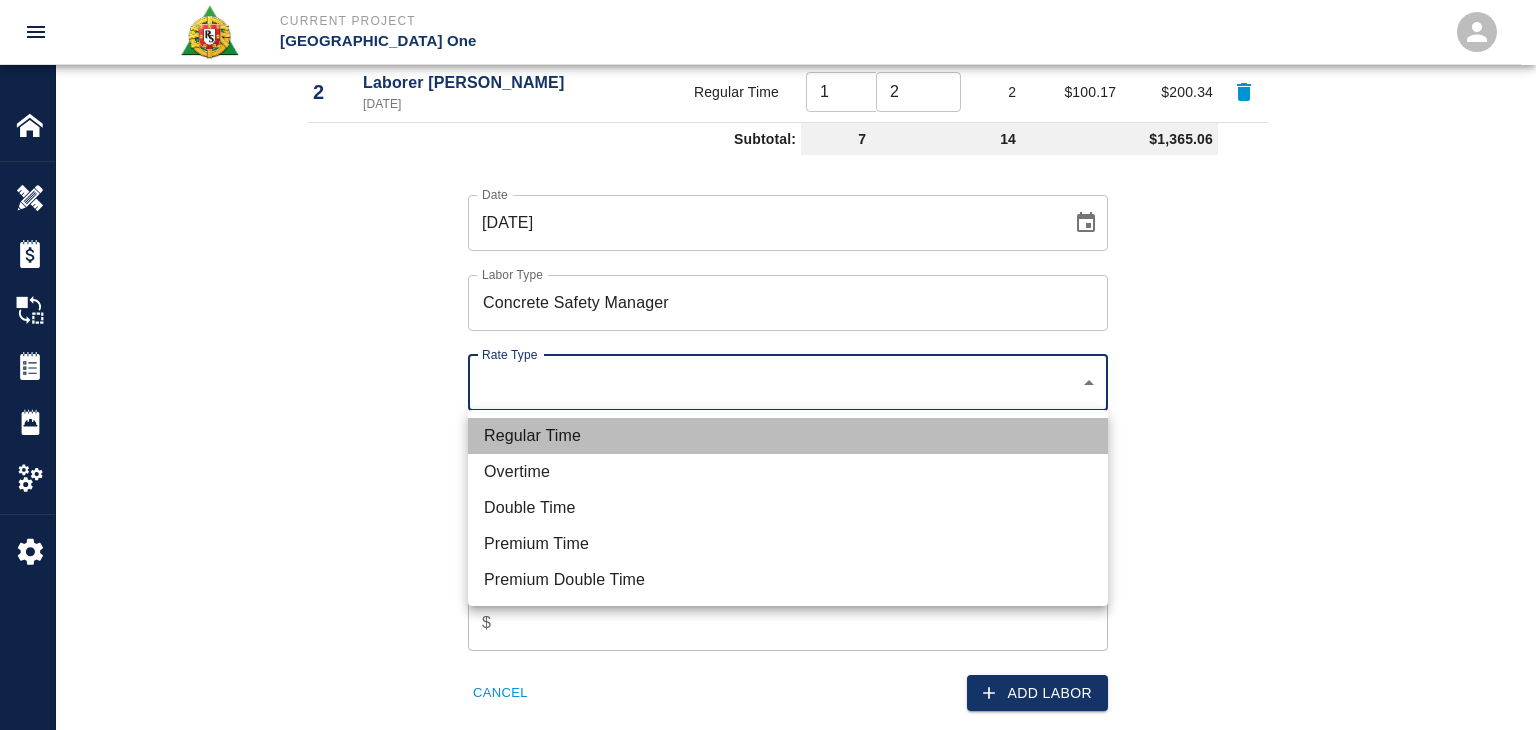 click on "Regular Time" at bounding box center [788, 436] 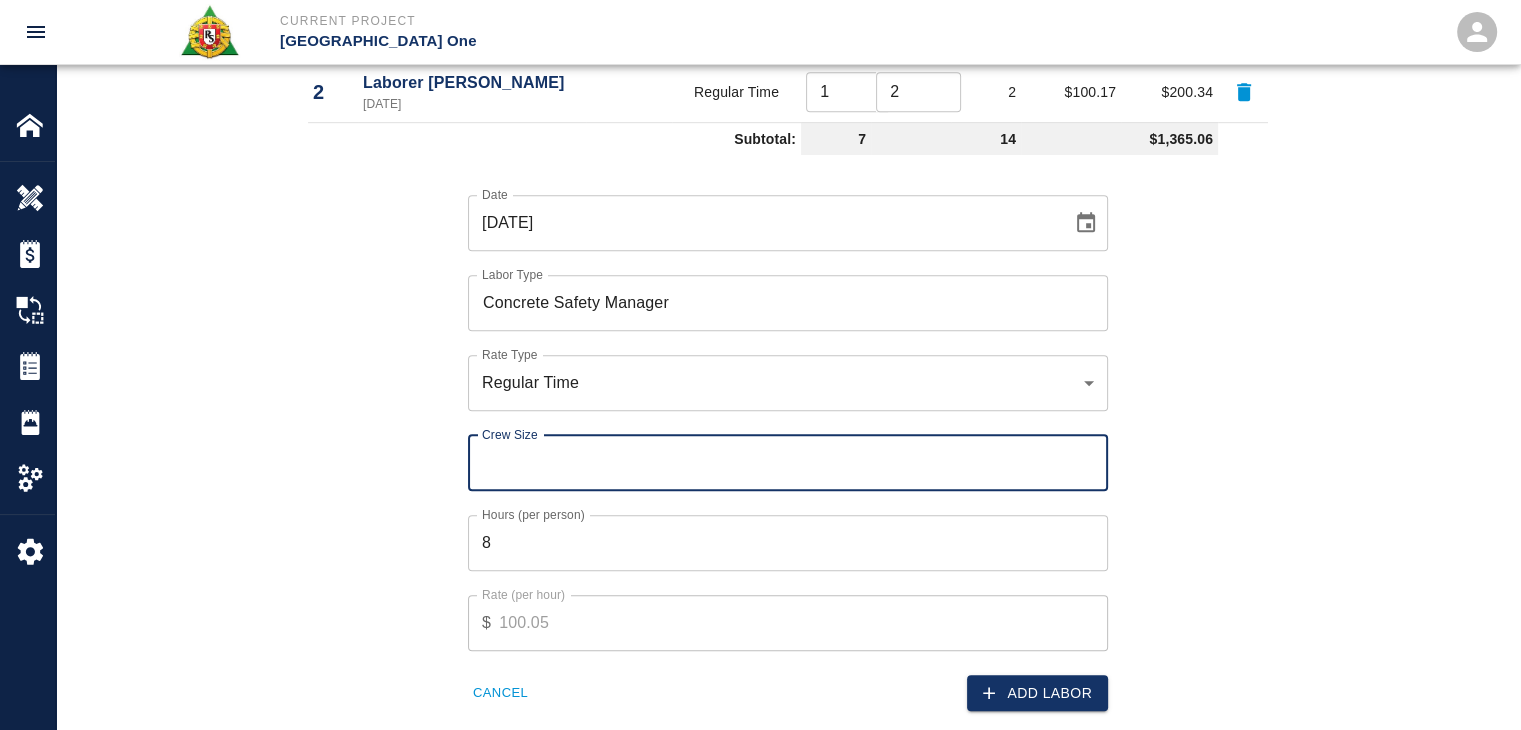 click on "Crew Size" at bounding box center [788, 463] 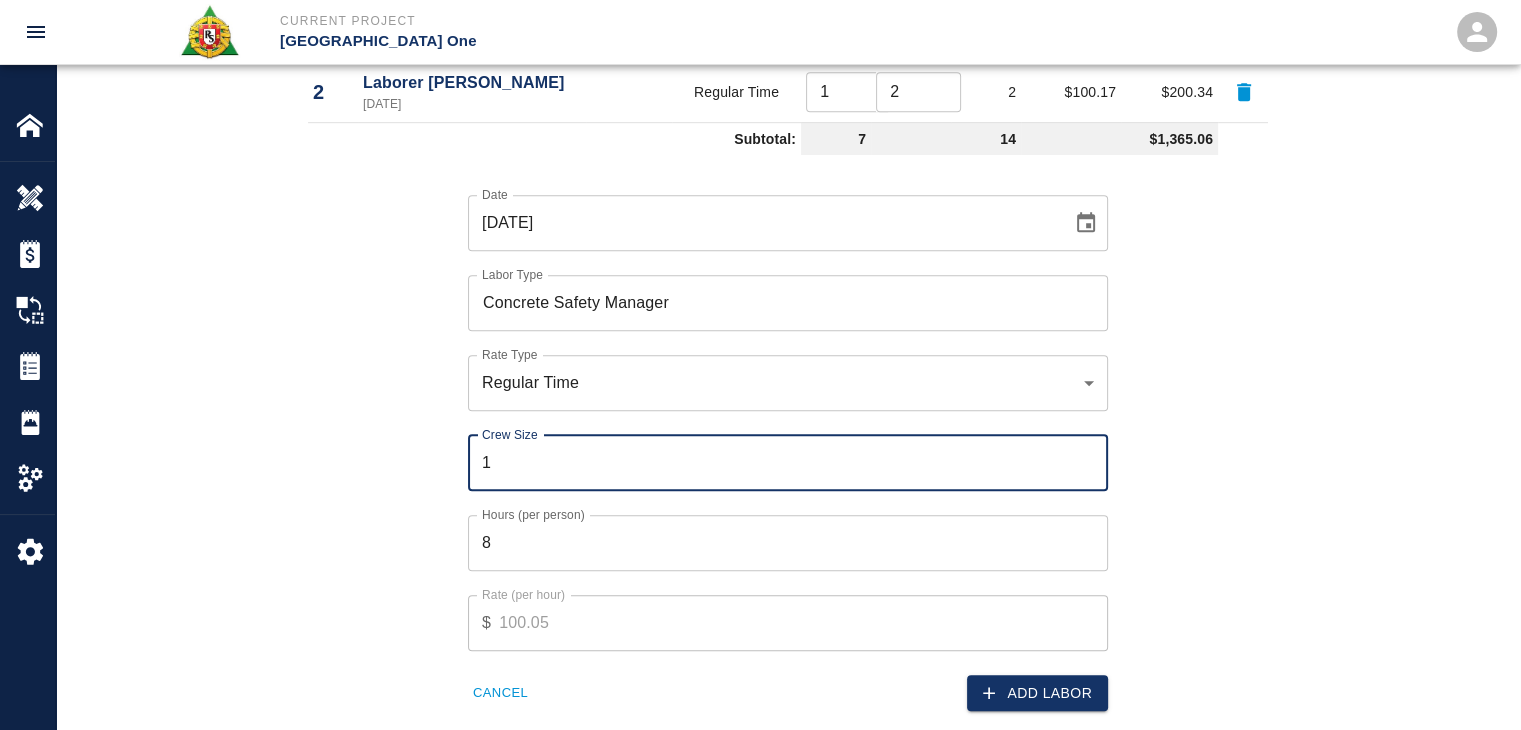 type on "1" 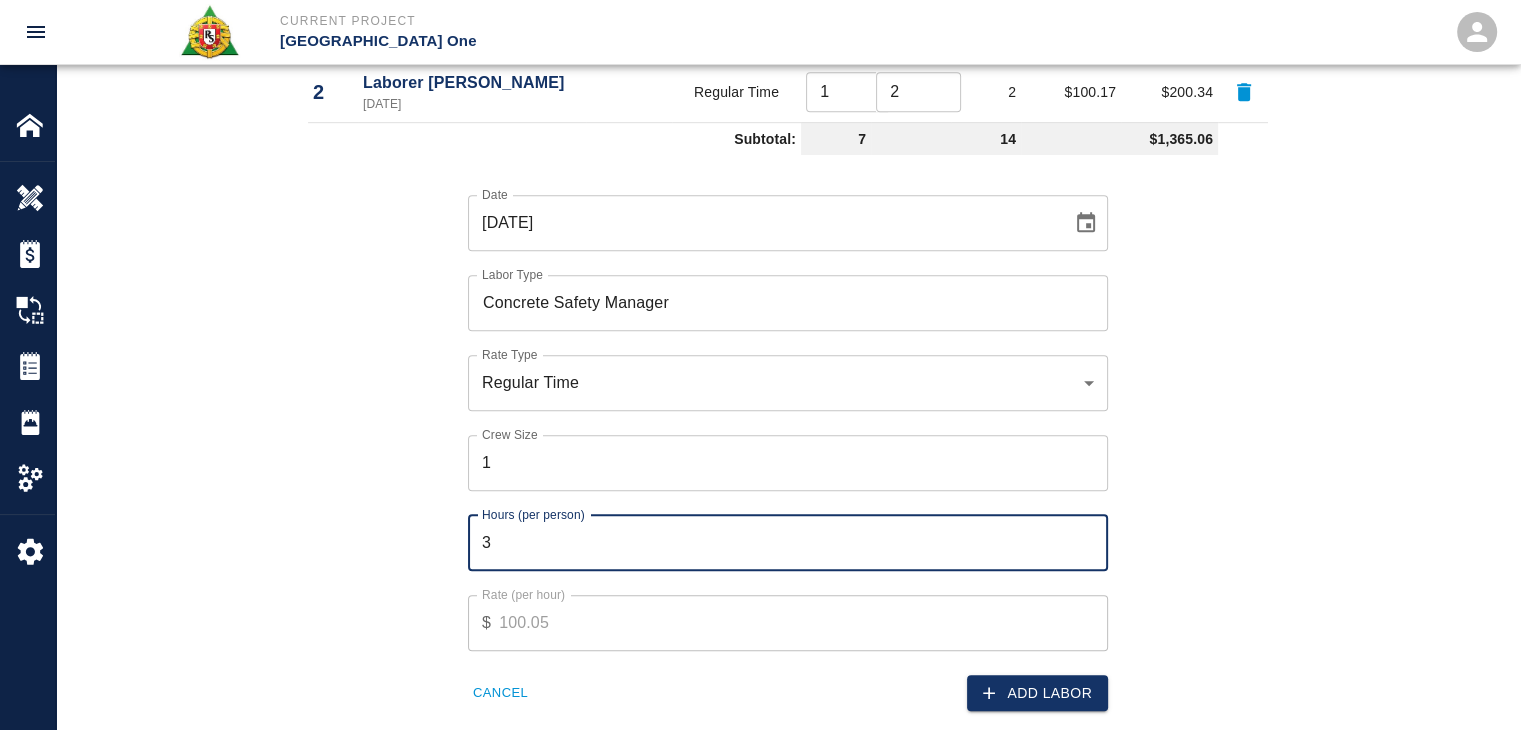 type on "3" 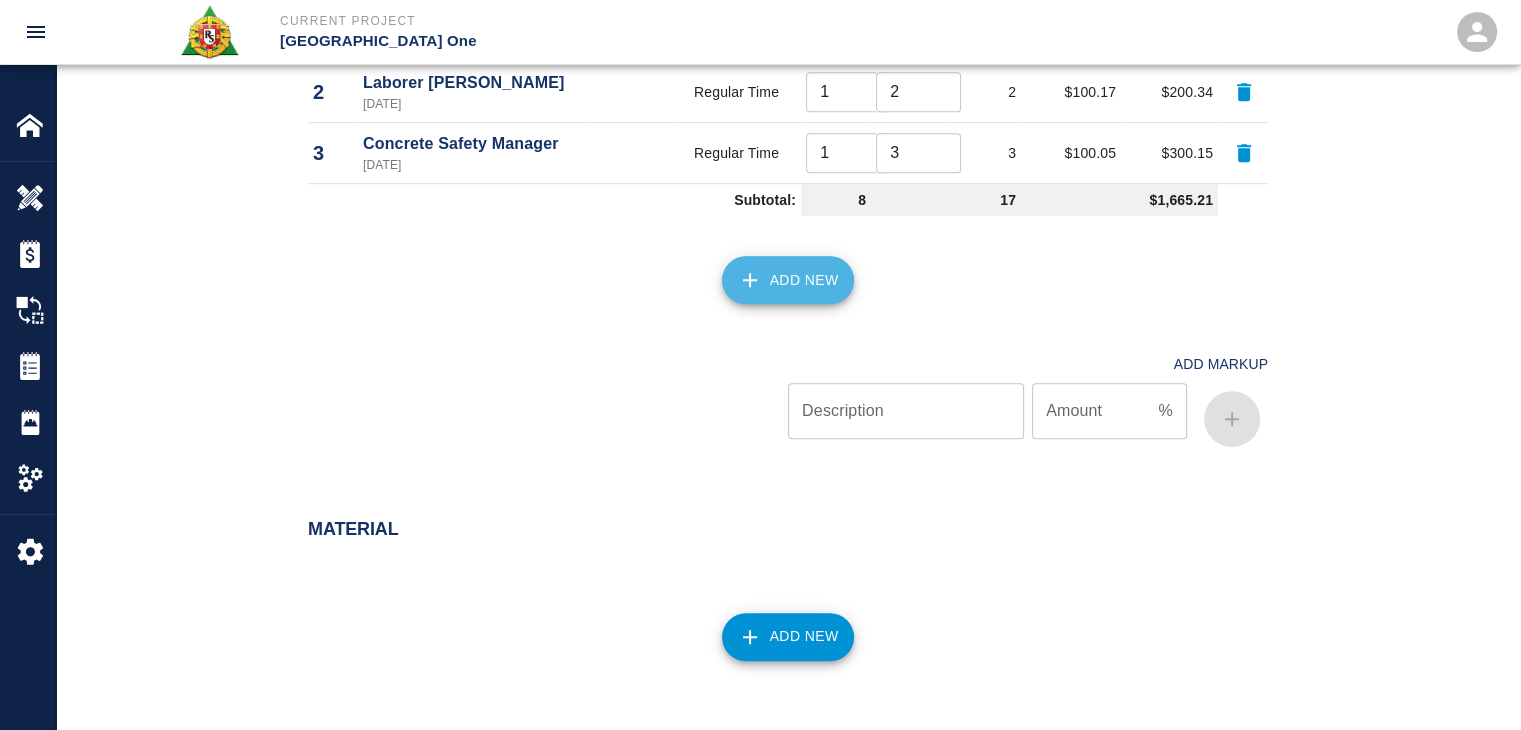 click on "Add New" at bounding box center (788, 280) 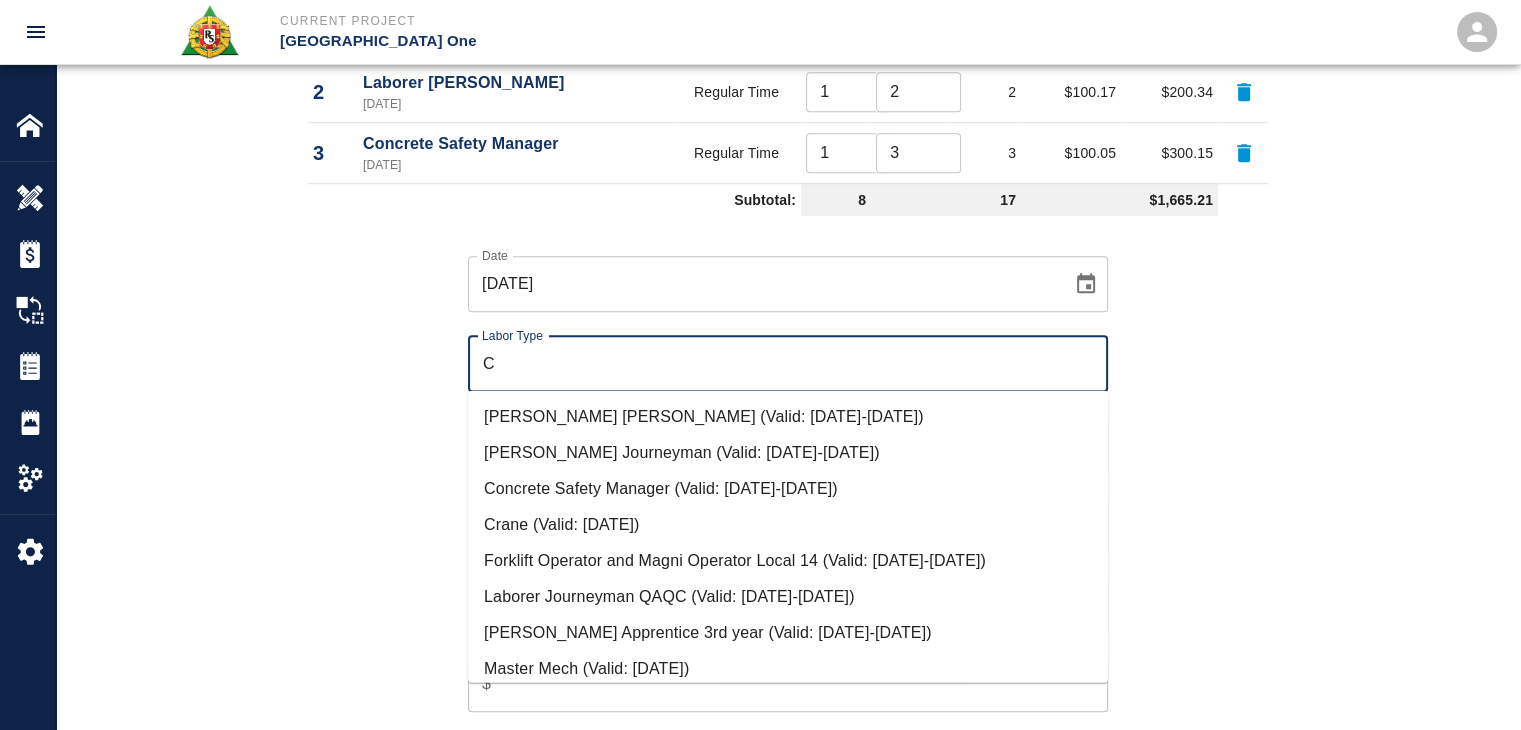 type on "C" 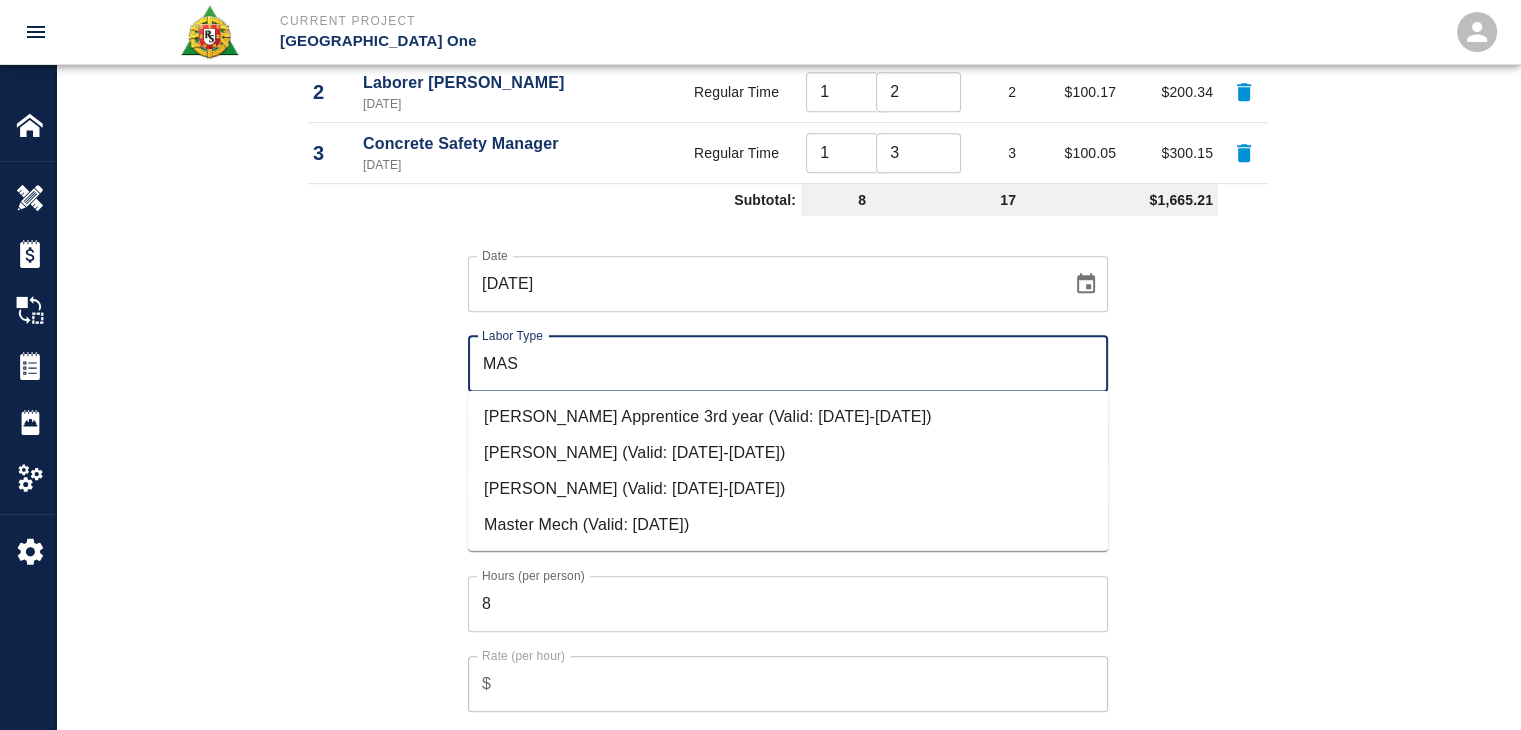 click on "Mason Journeyman  (Valid: 07/01/2024-06/30/2025)" at bounding box center (788, 489) 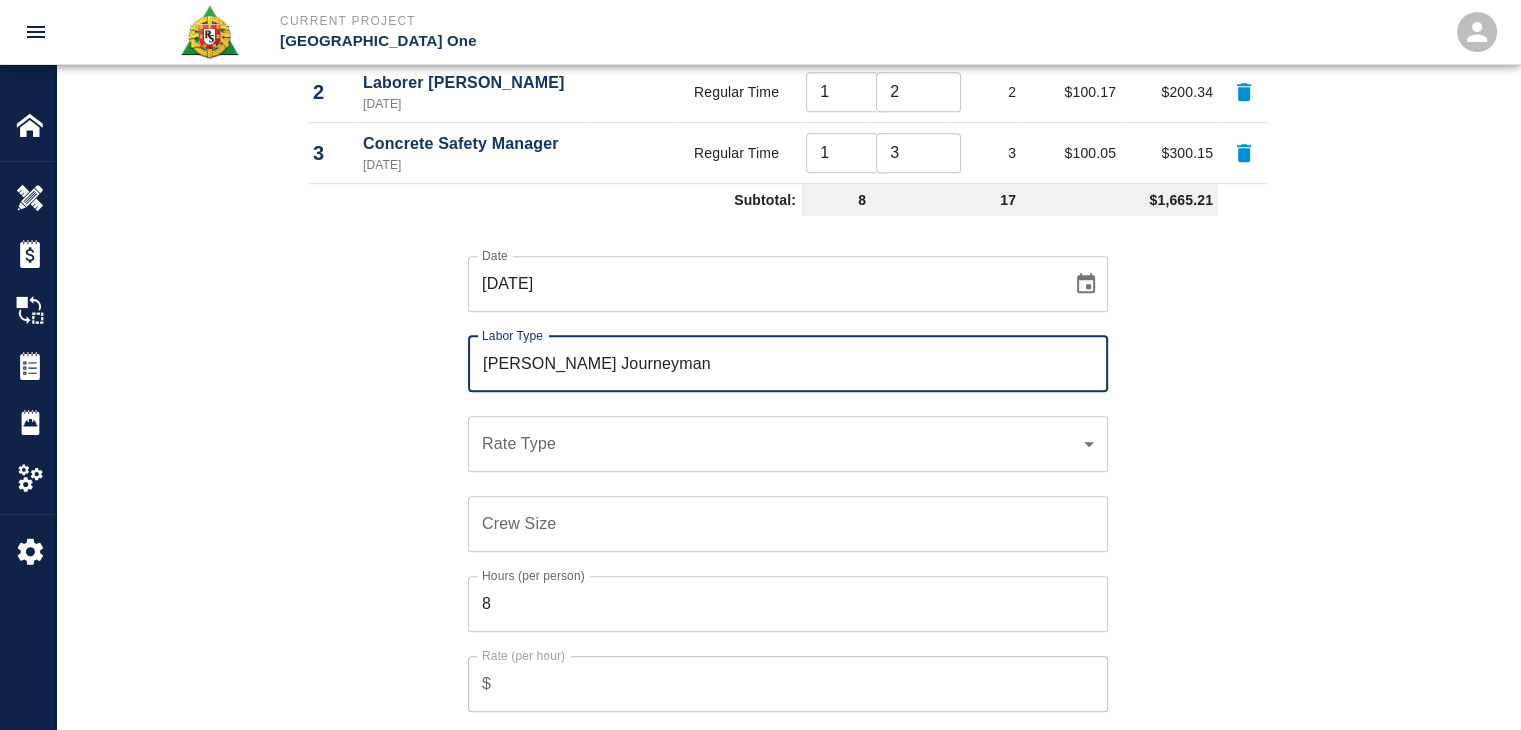 type on "Mason Journeyman" 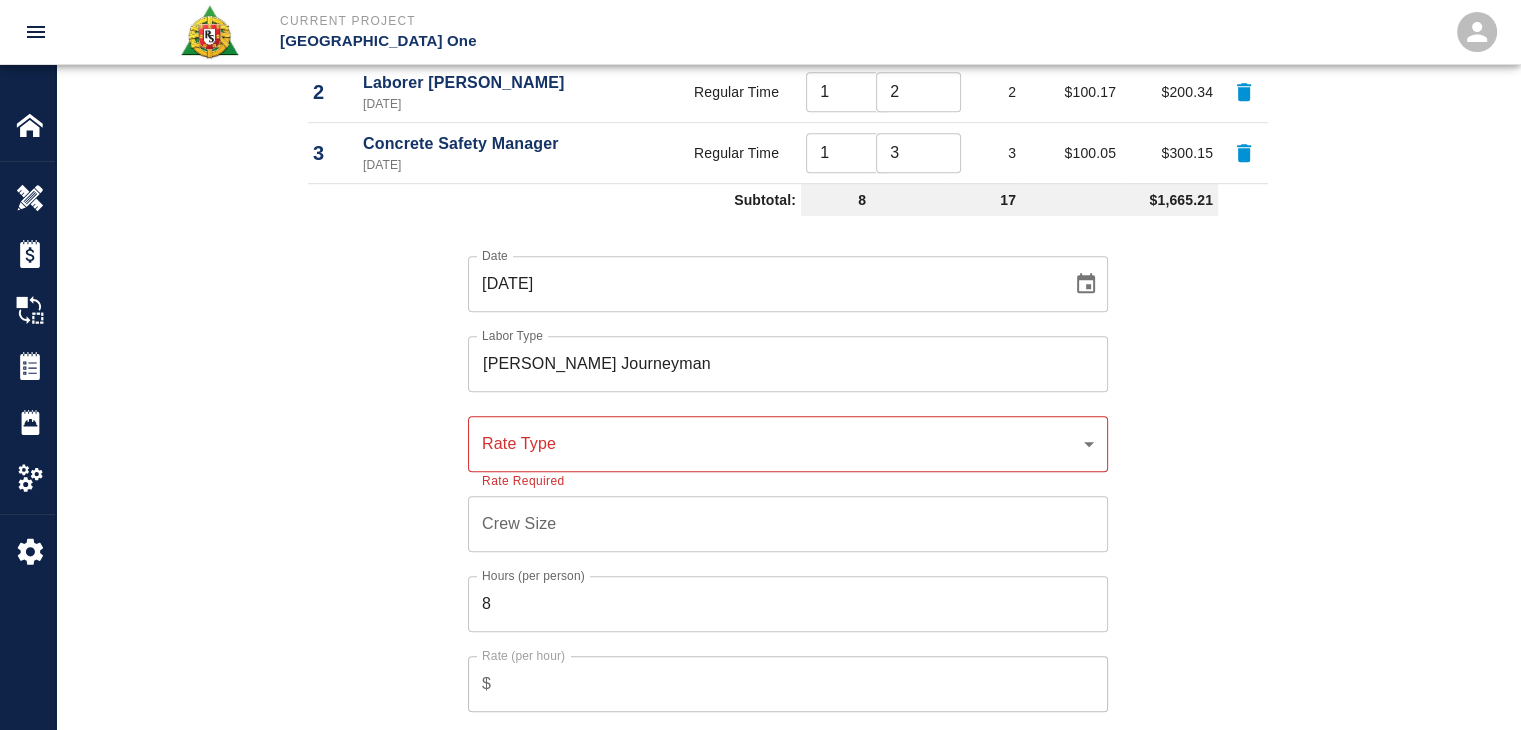 click on "​ Rate Type" at bounding box center (788, 444) 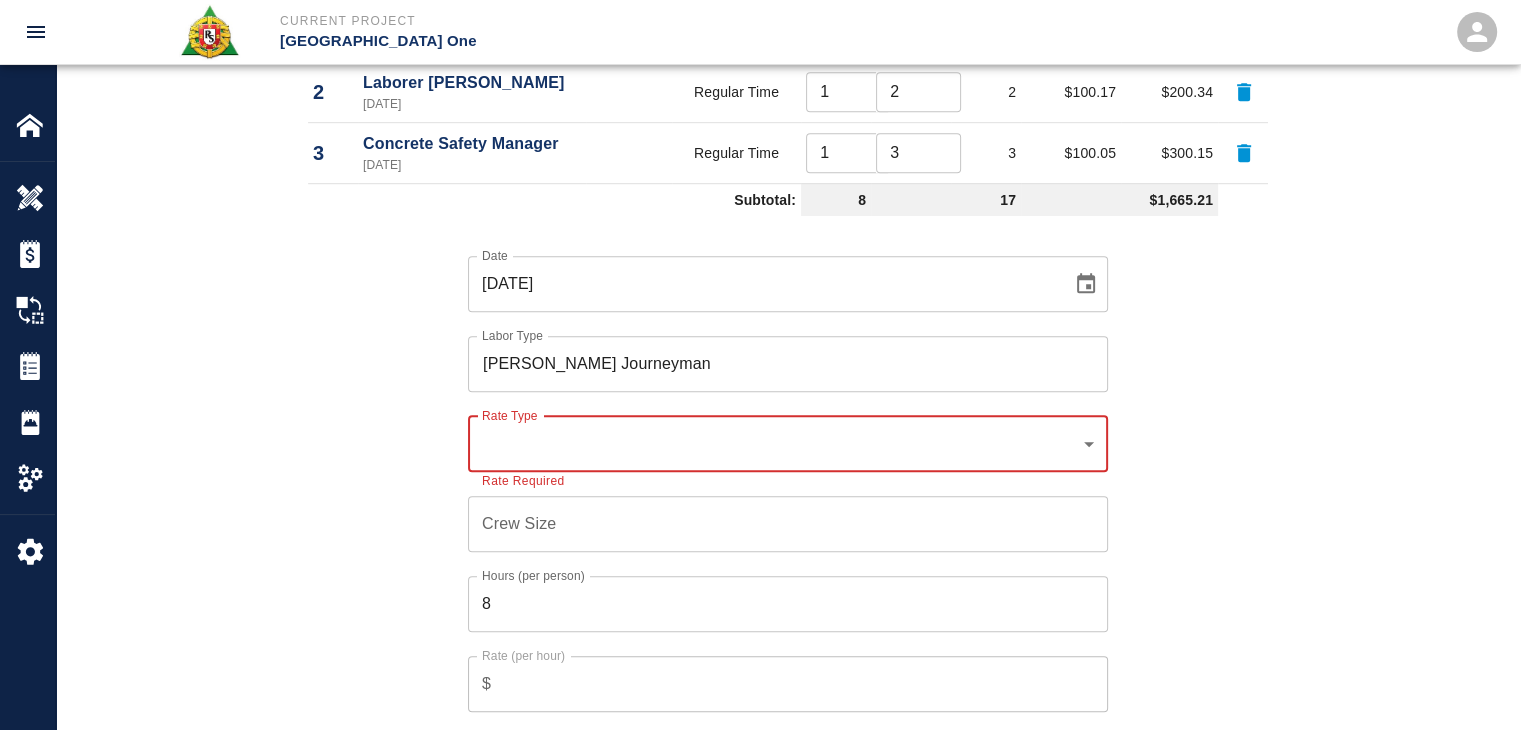 click on "​ Rate Type" at bounding box center (788, 444) 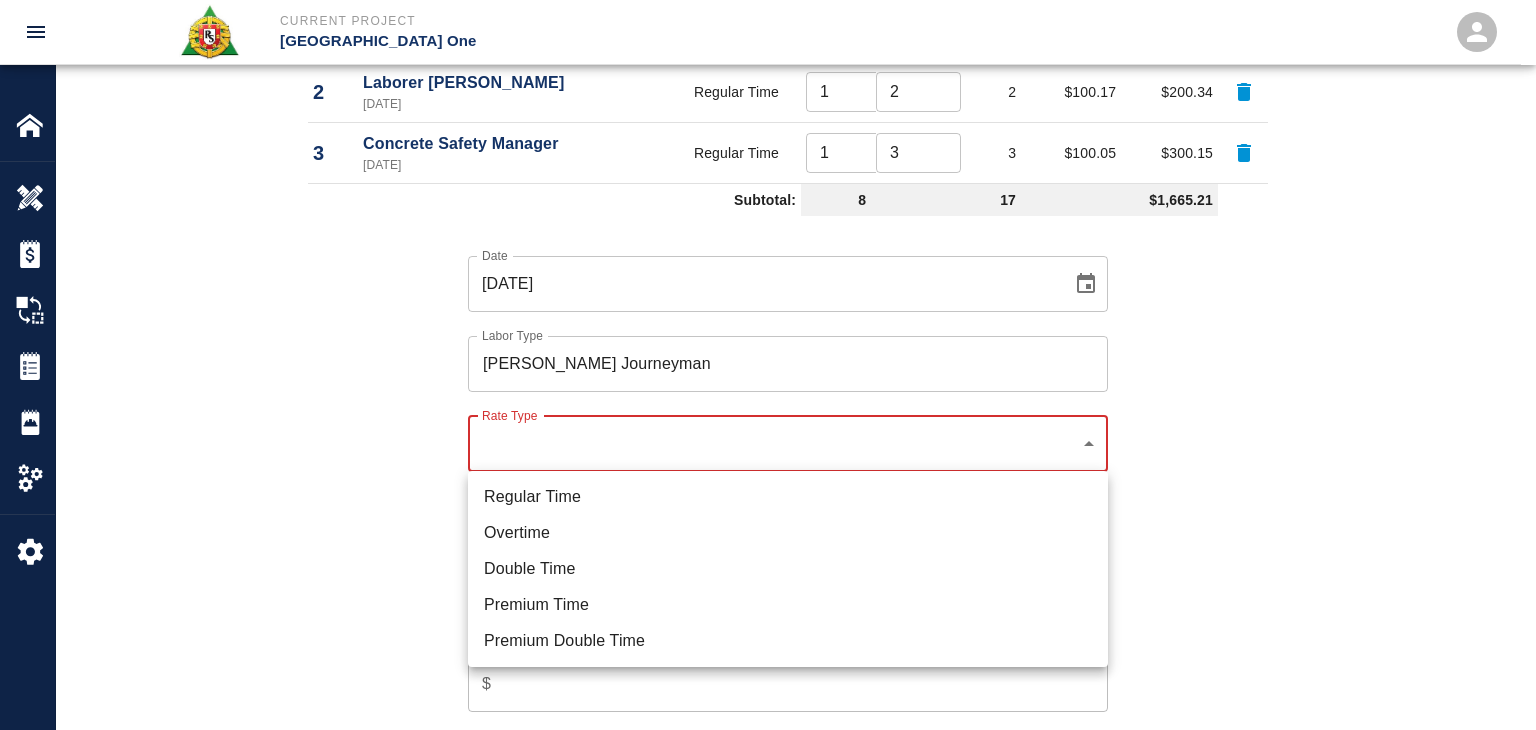 click on "Regular Time" at bounding box center (788, 497) 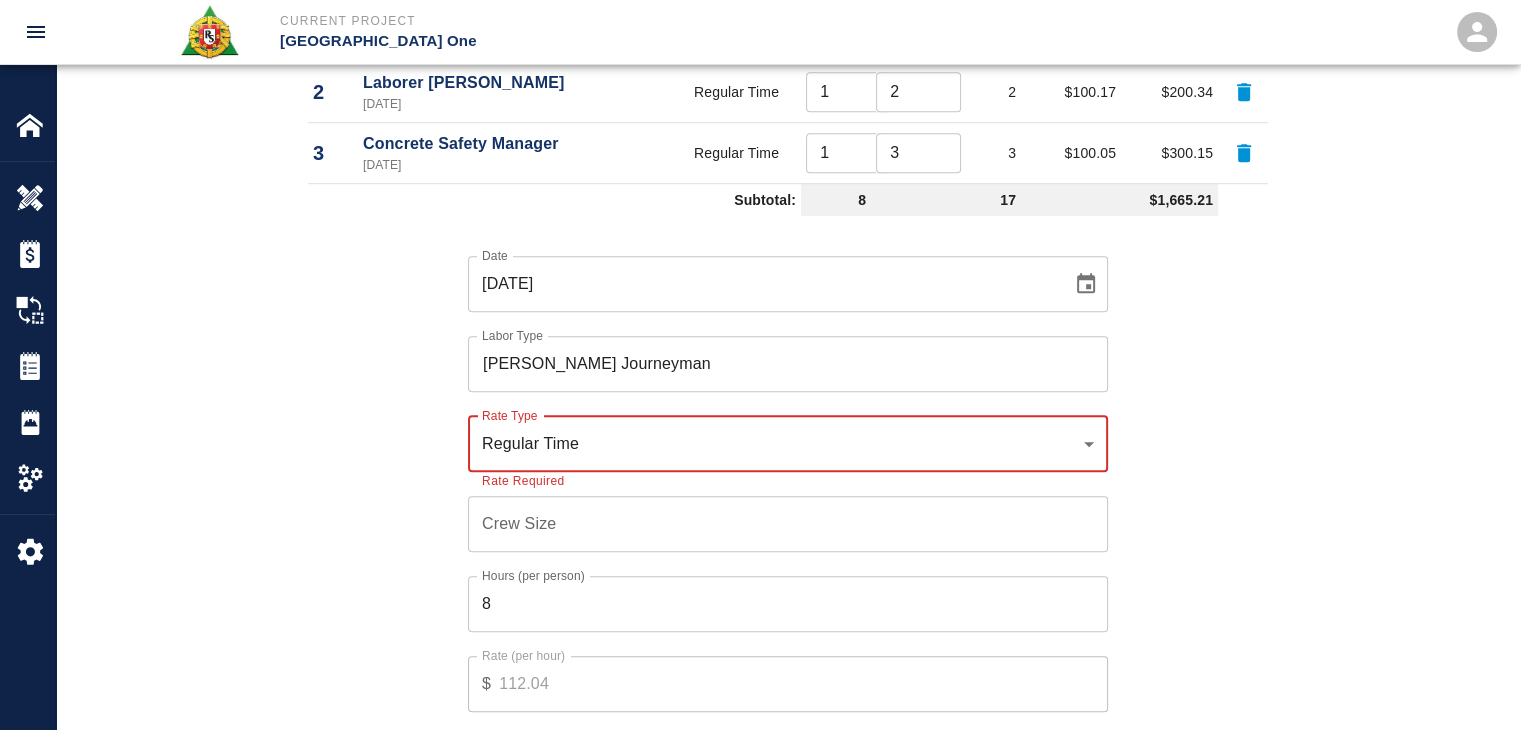 click on "Crew Size" at bounding box center [788, 524] 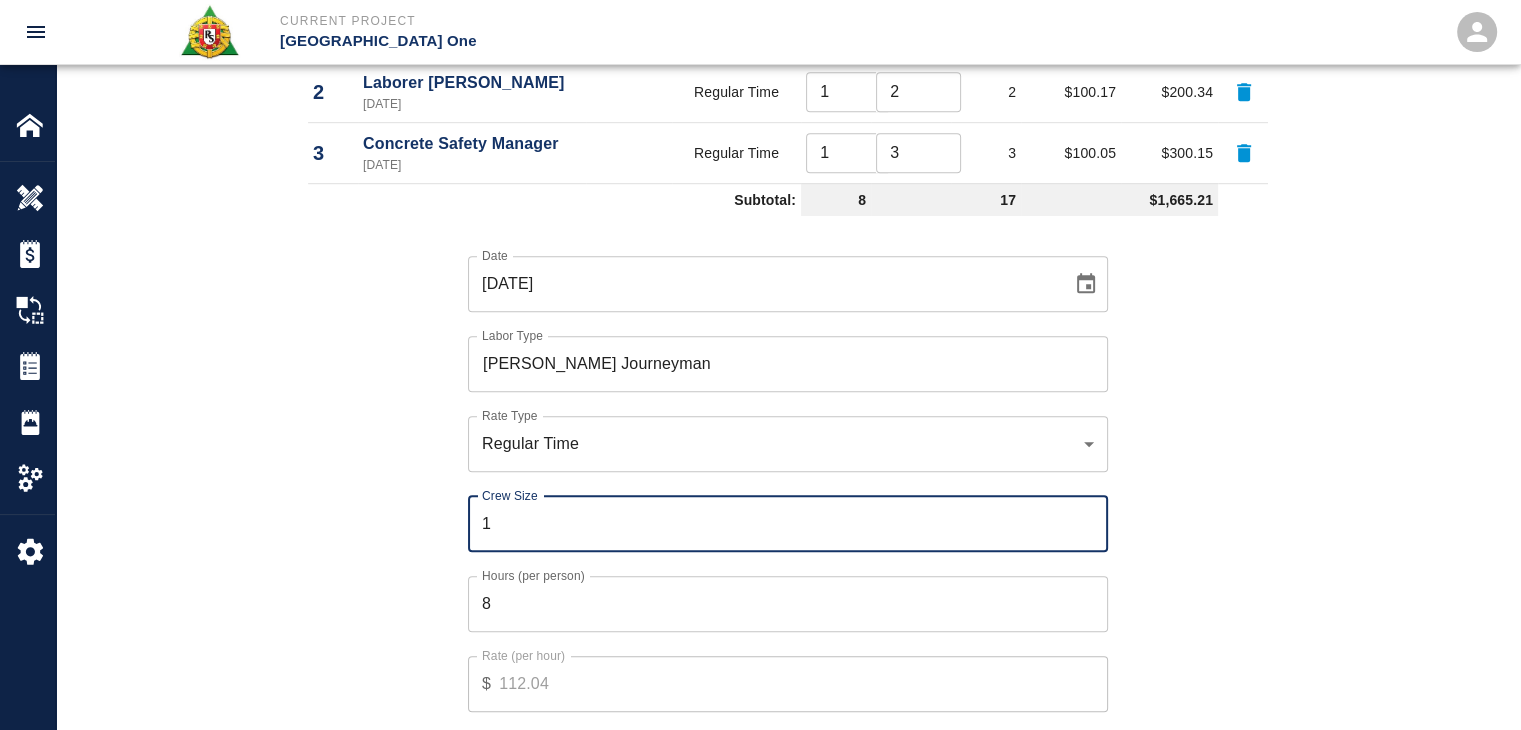 type on "1" 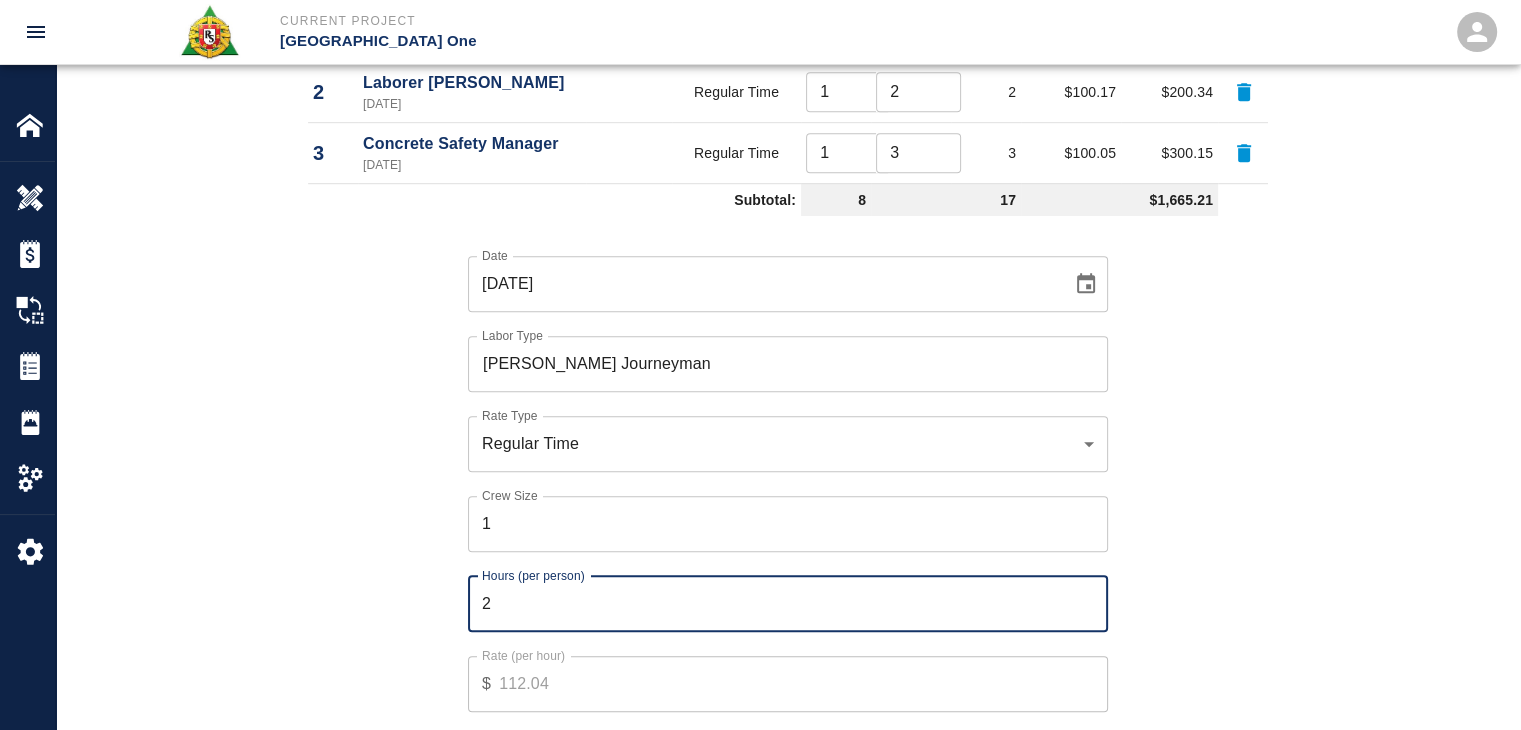 type on "2" 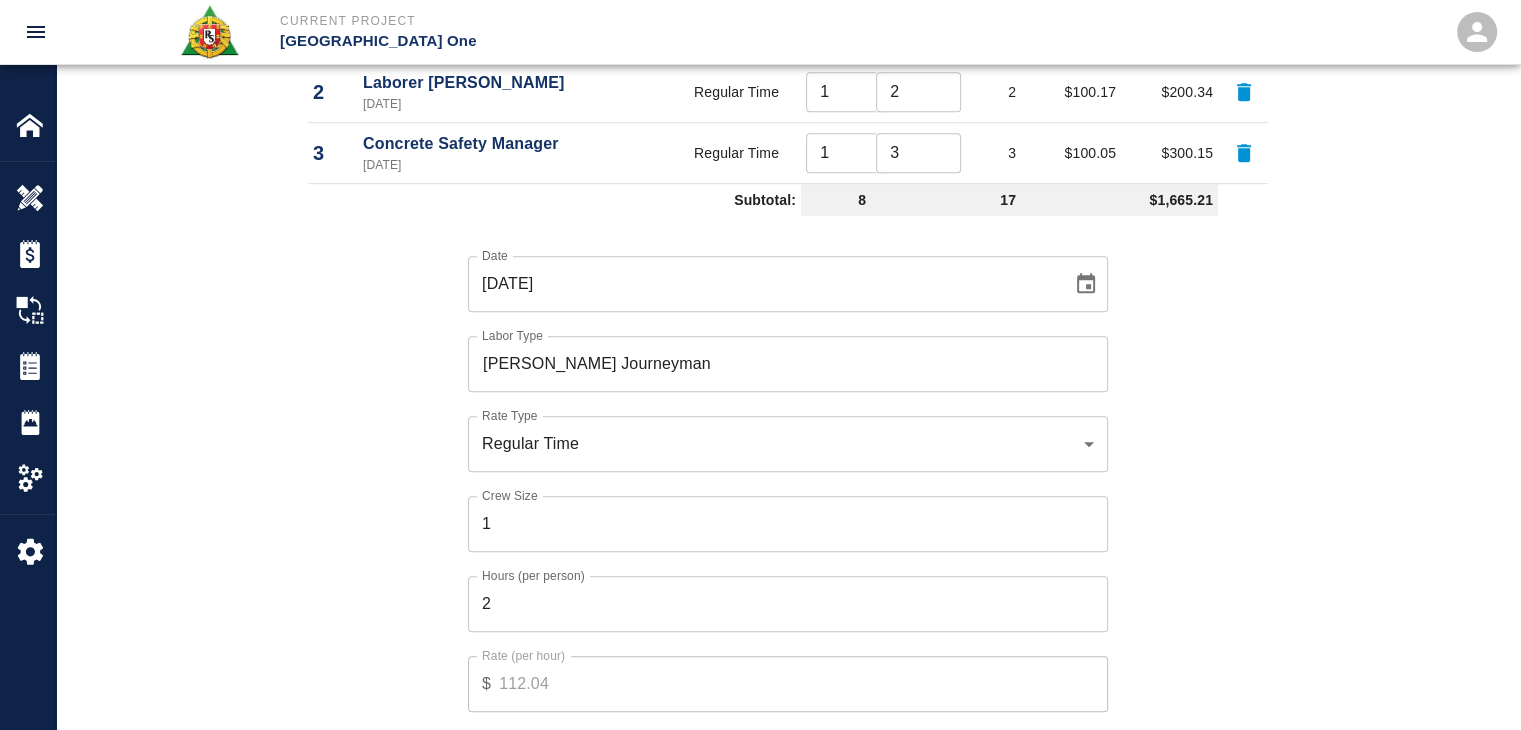 click on "Date 06/30/2025 Date Labor Type Mason Journeyman Labor Type Rate Type Regular Time rate_rt Rate Type Crew Size 1 Crew Size Hours (per person) 2 Hours (per person) Rate (per hour) $ 112.04 Rate (per hour) Cancel Add Labor" at bounding box center [776, 498] 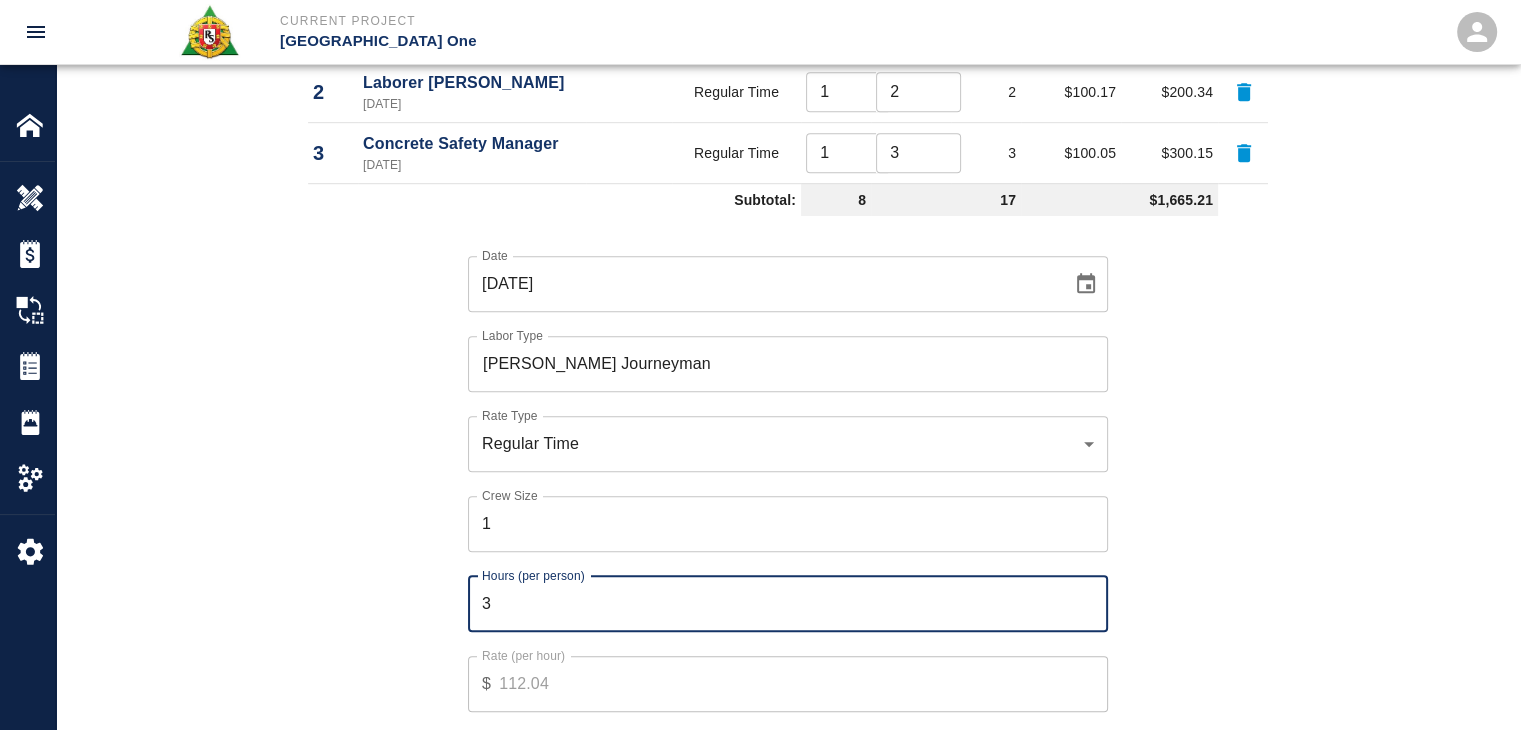 type on "3" 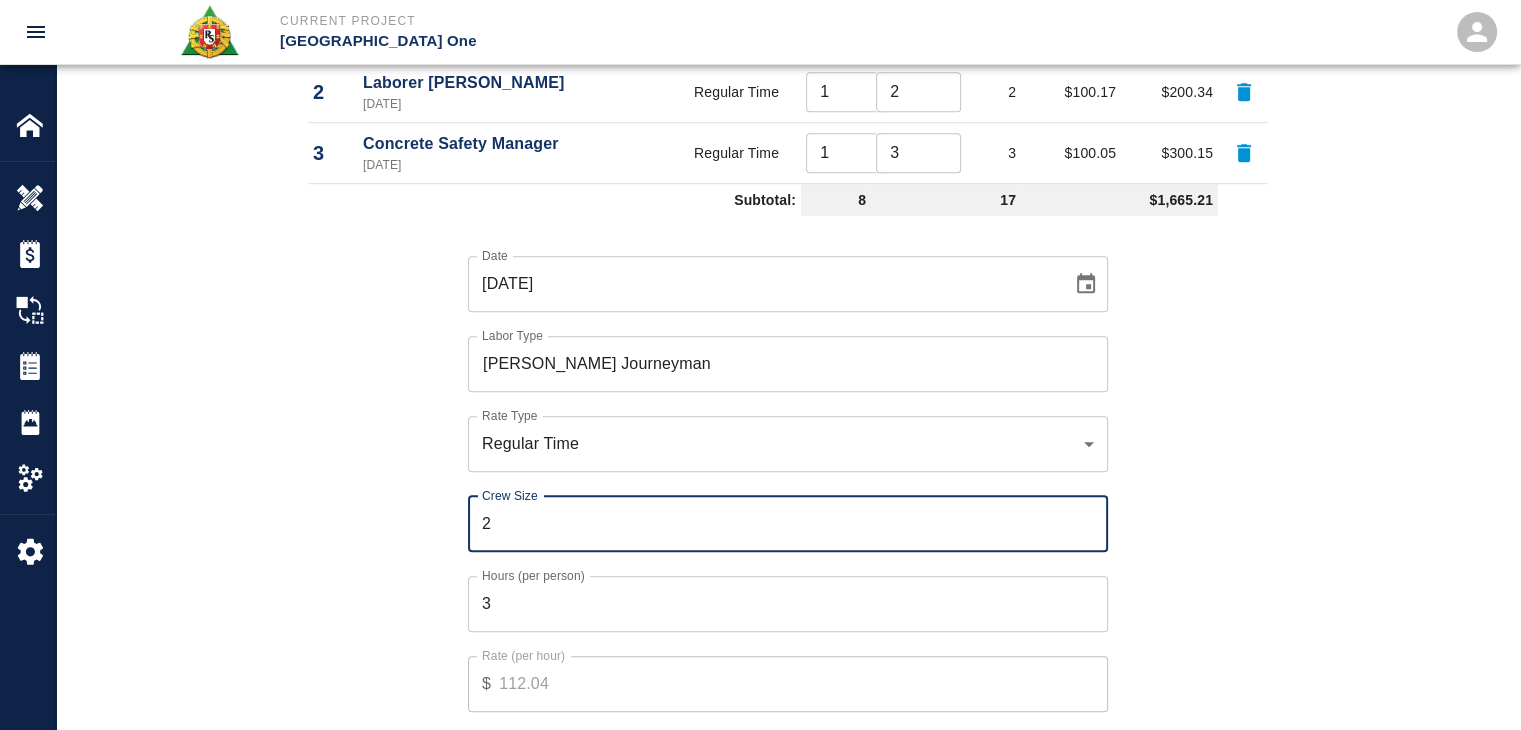 type on "2" 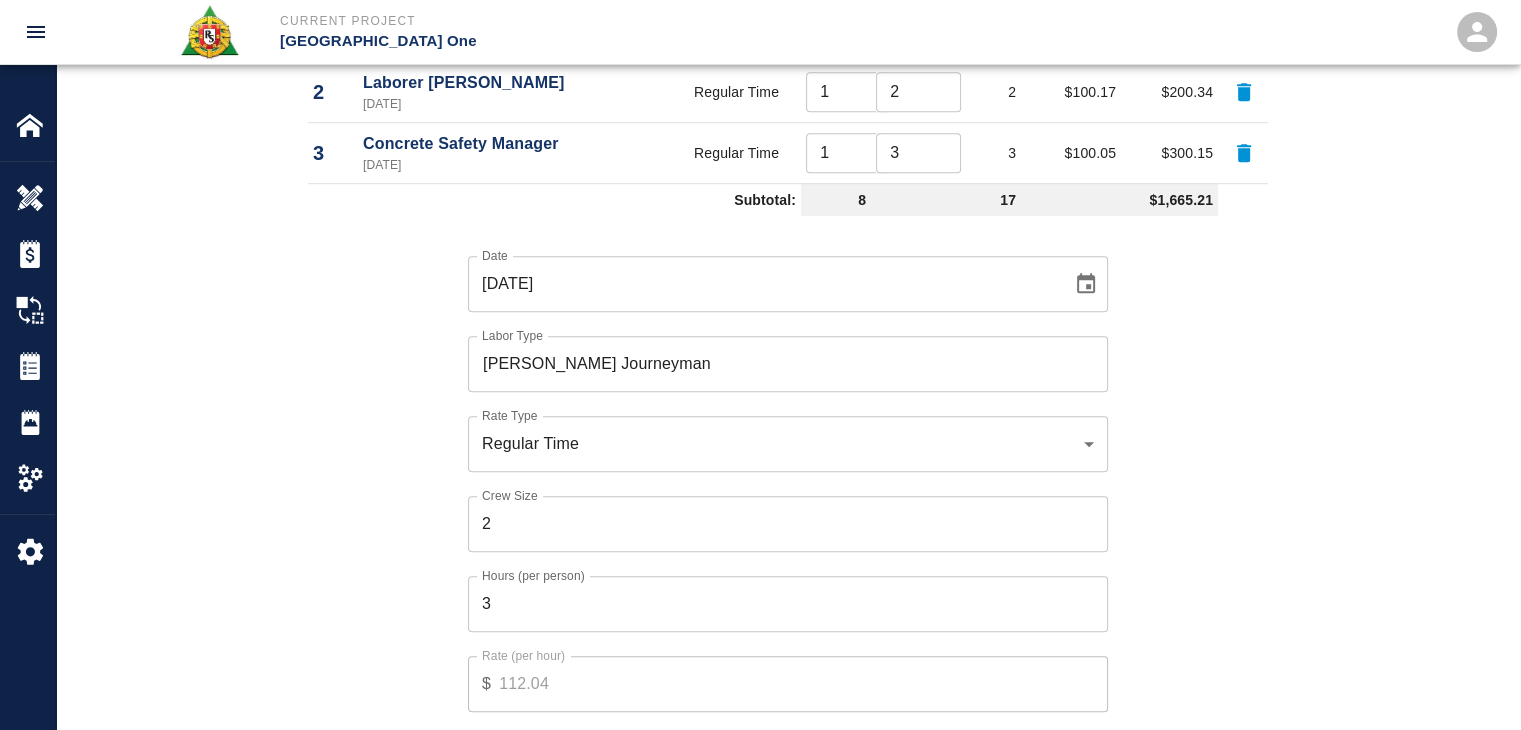 click on "Date 06/30/2025 Date Labor Type Mason Journeyman Labor Type Rate Type Regular Time rate_rt Rate Type Crew Size 2 Crew Size Hours (per person) 3 Hours (per person) Rate (per hour) $ 112.04 Rate (per hour) Cancel Add Labor" at bounding box center [776, 498] 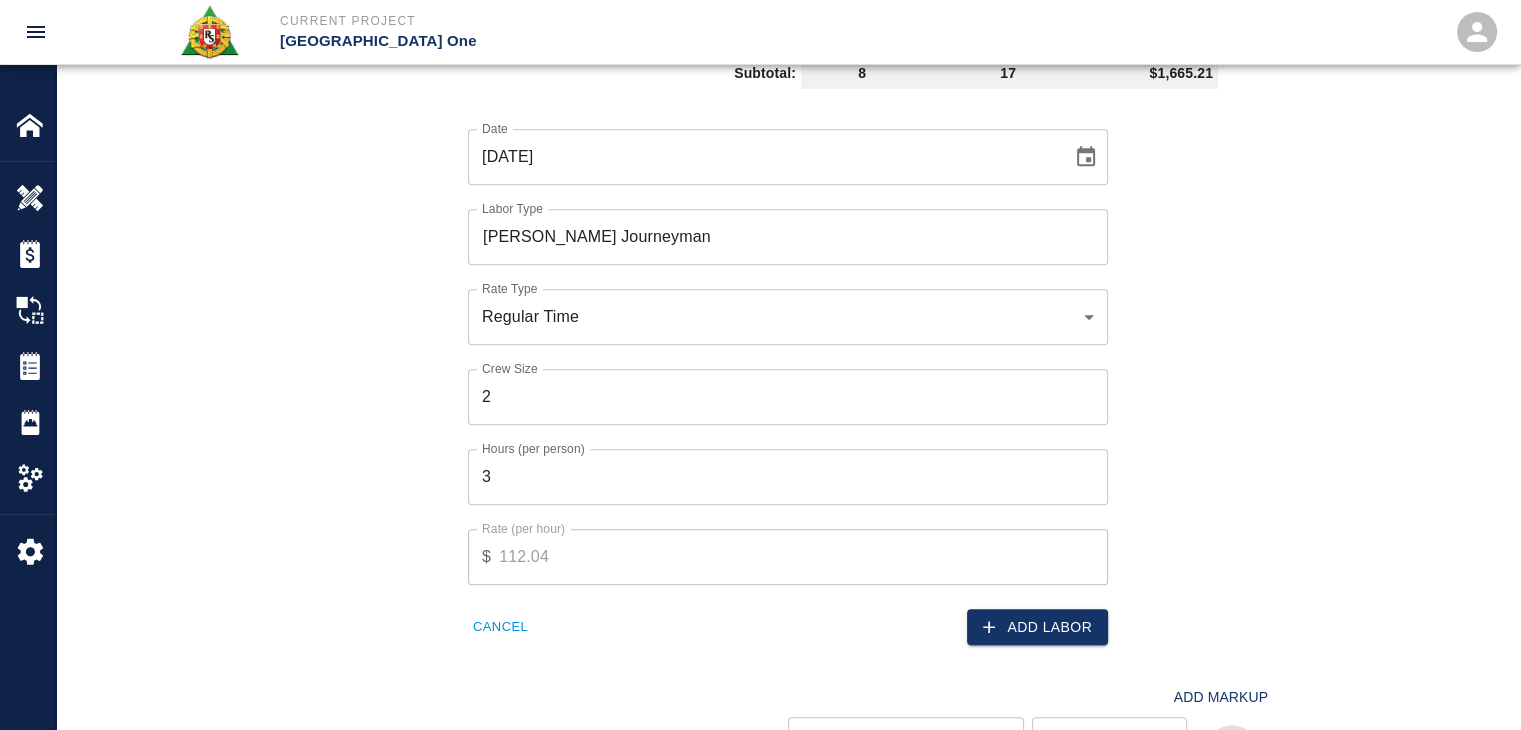 scroll, scrollTop: 1384, scrollLeft: 0, axis: vertical 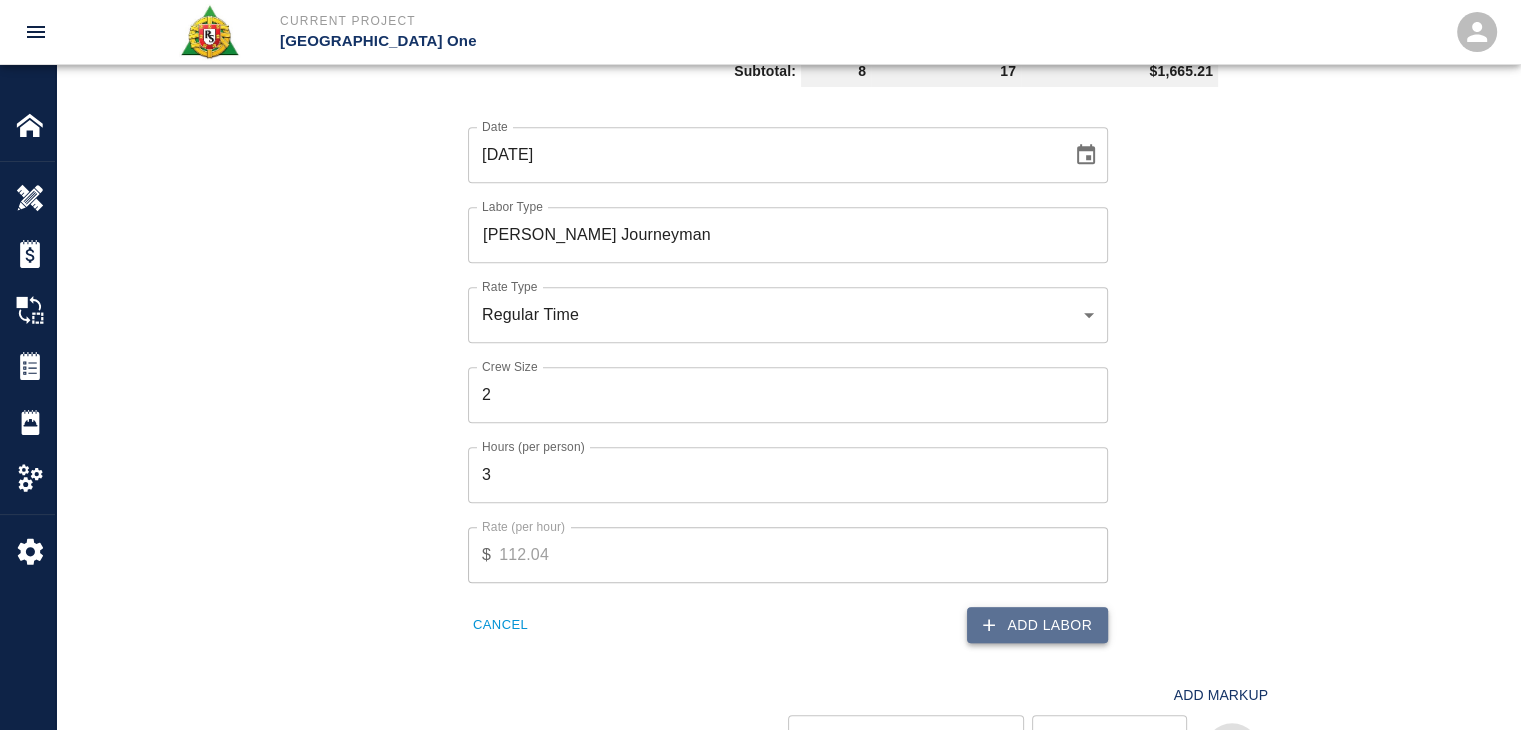 click on "Add Labor" at bounding box center [1037, 625] 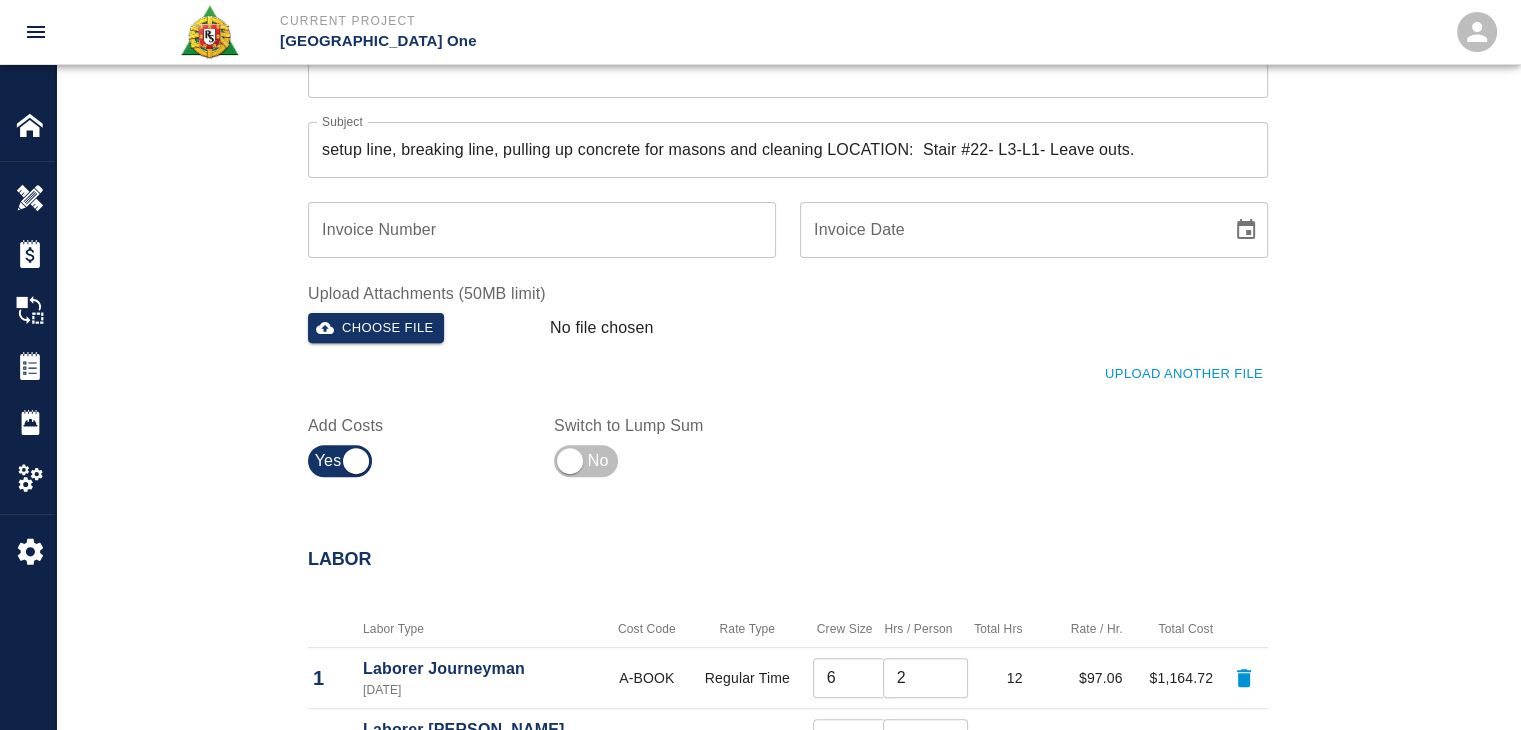 scroll, scrollTop: 0, scrollLeft: 0, axis: both 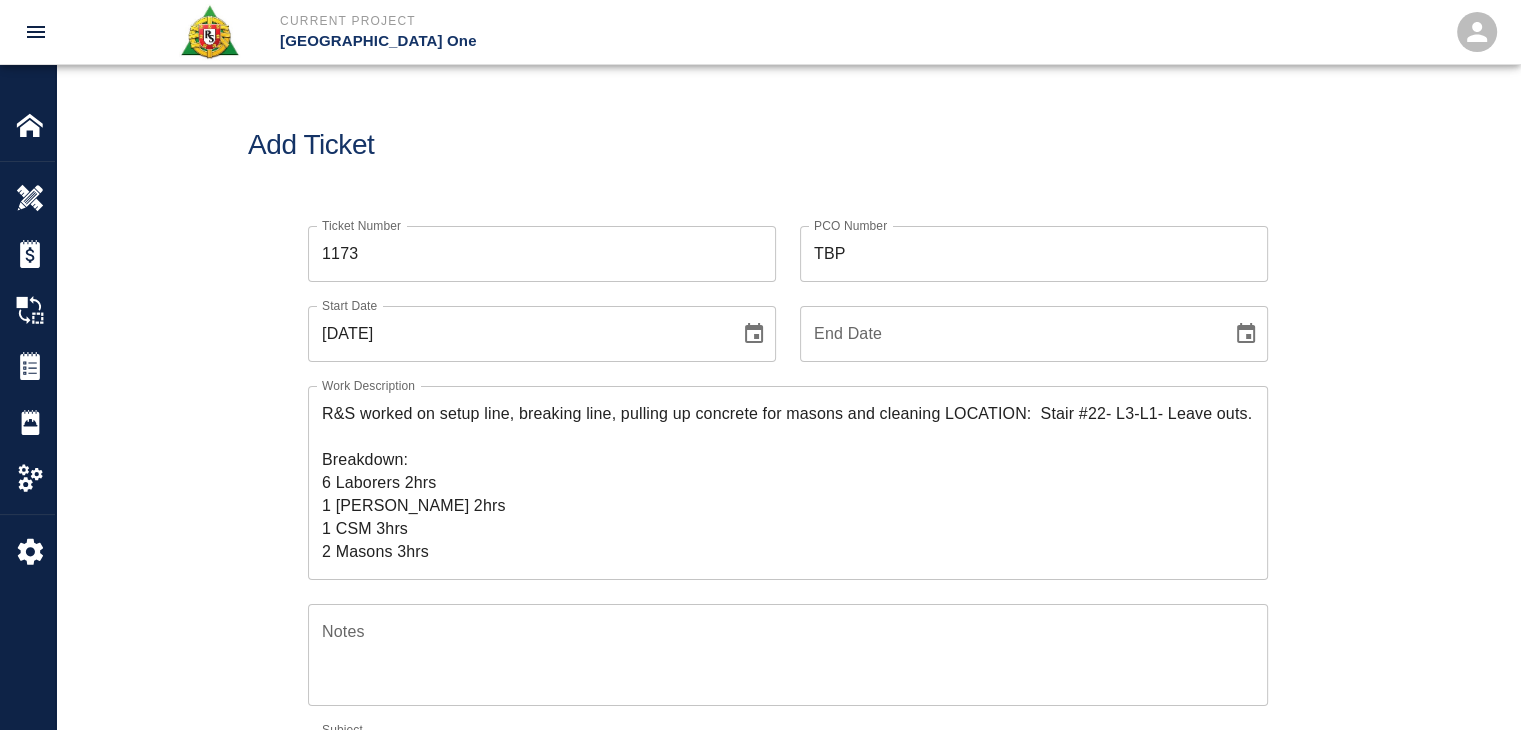 drag, startPoint x: 438, startPoint y: 565, endPoint x: 212, endPoint y: 378, distance: 293.3343 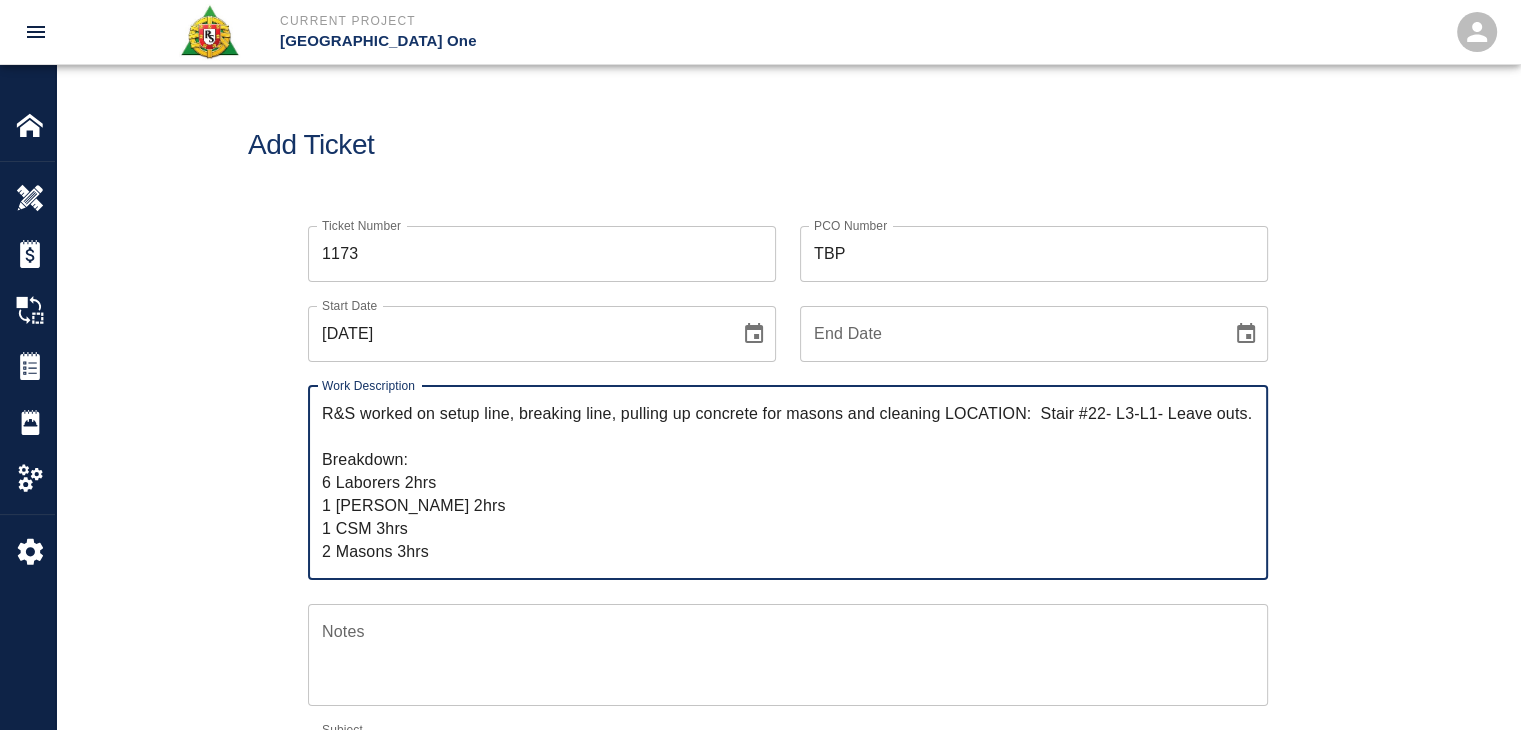 drag, startPoint x: 435, startPoint y: 541, endPoint x: 210, endPoint y: 309, distance: 323.1857 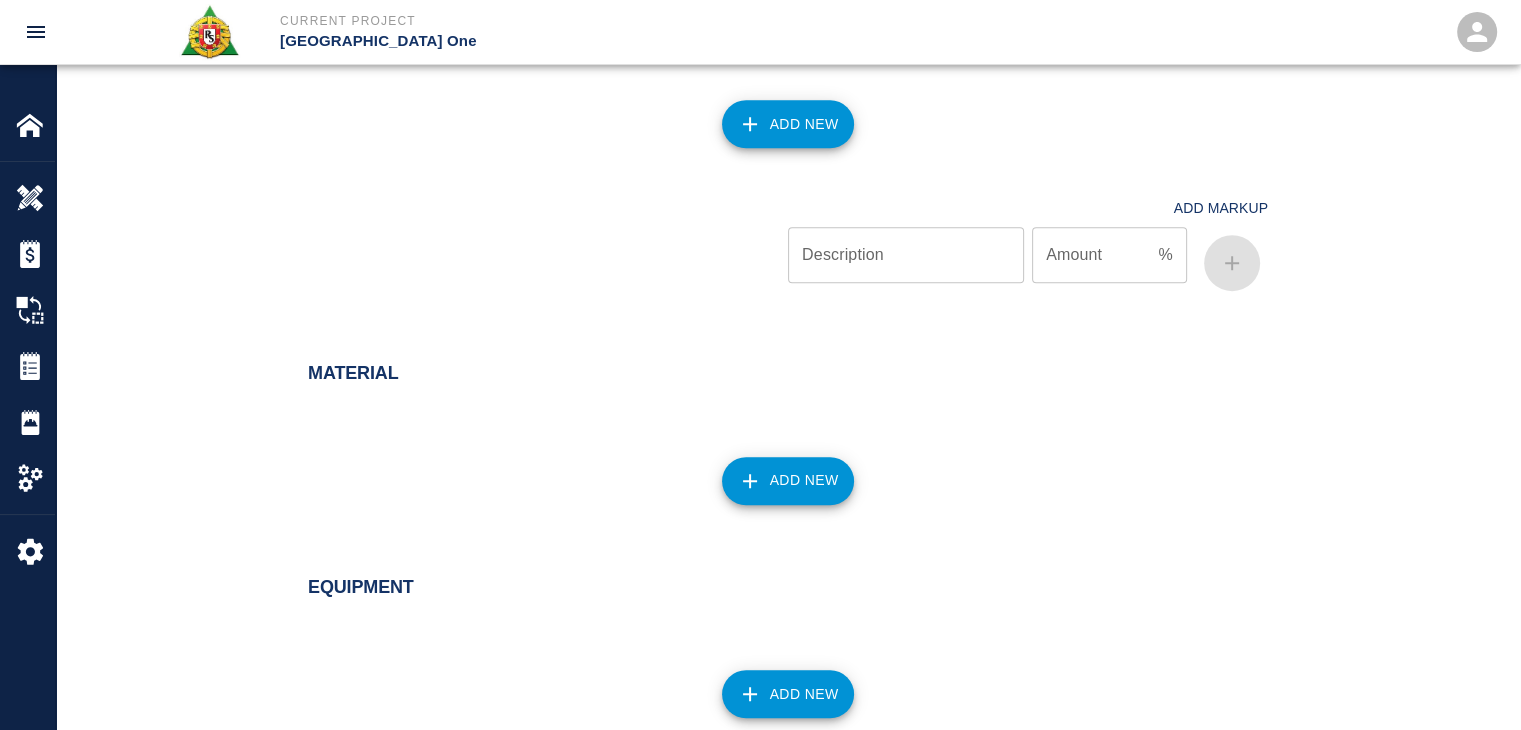 scroll, scrollTop: 1940, scrollLeft: 0, axis: vertical 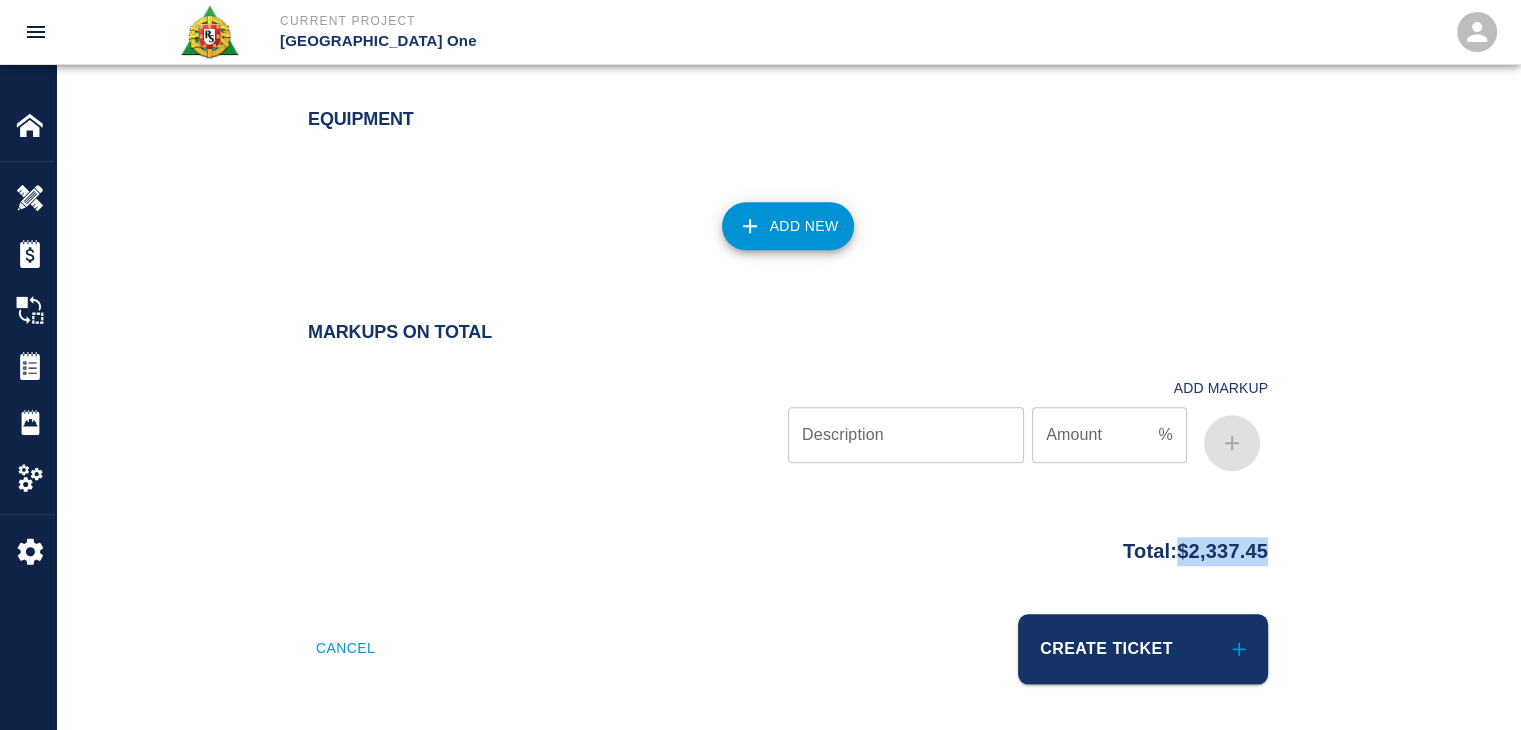 drag, startPoint x: 1296, startPoint y: 555, endPoint x: 1162, endPoint y: 561, distance: 134.13426 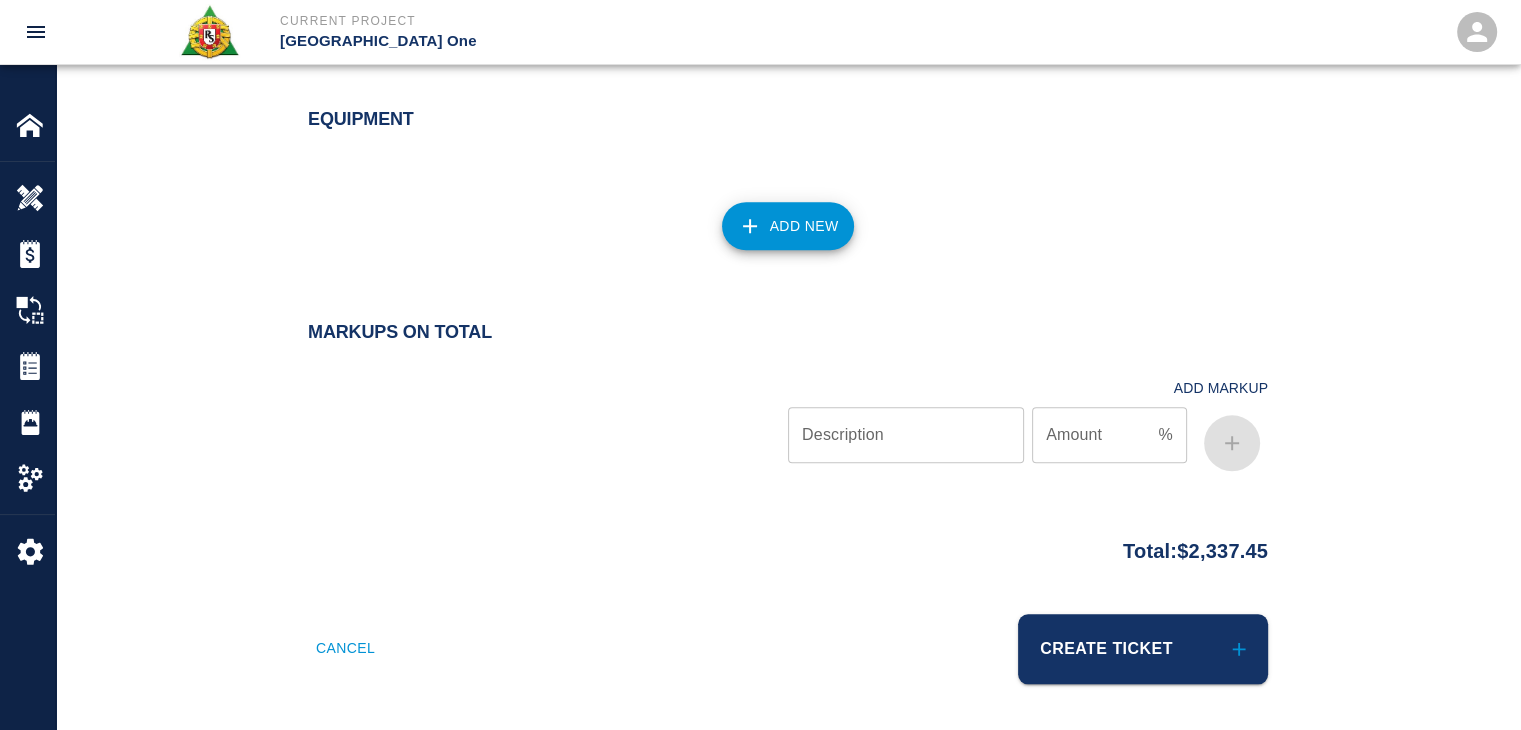 click on "Total:  $2,337.45" at bounding box center [788, 570] 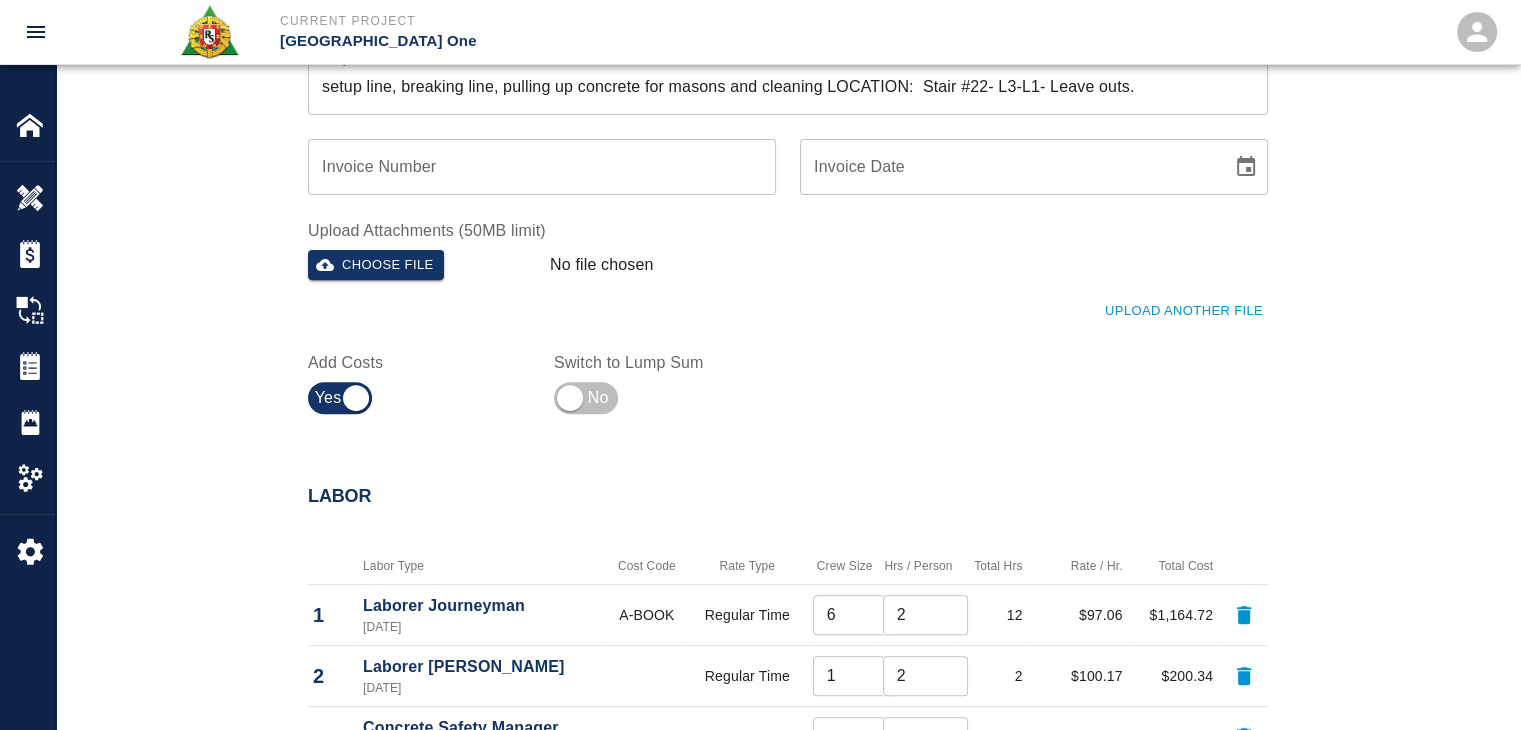 scroll, scrollTop: 672, scrollLeft: 0, axis: vertical 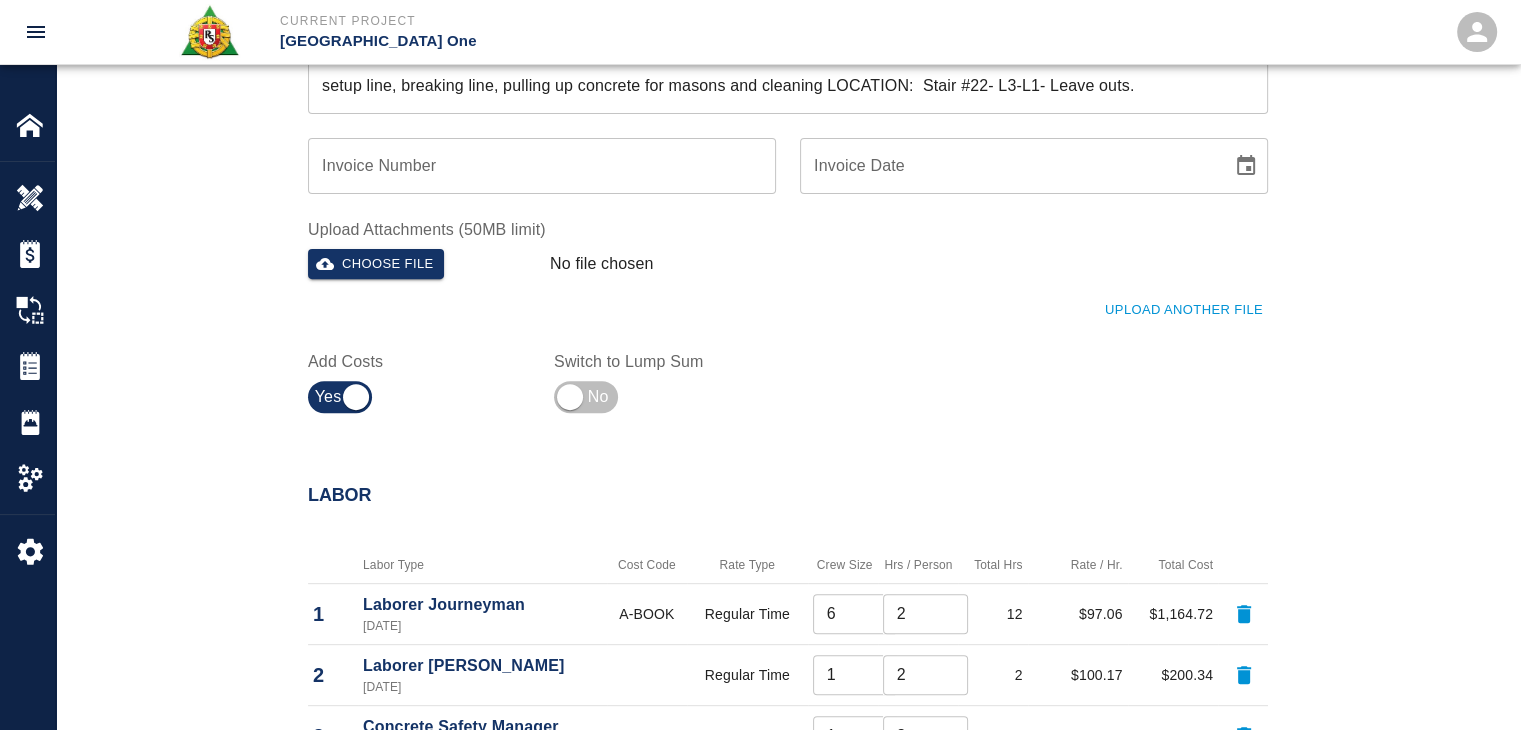 click on "Upload Another File" at bounding box center (1184, 310) 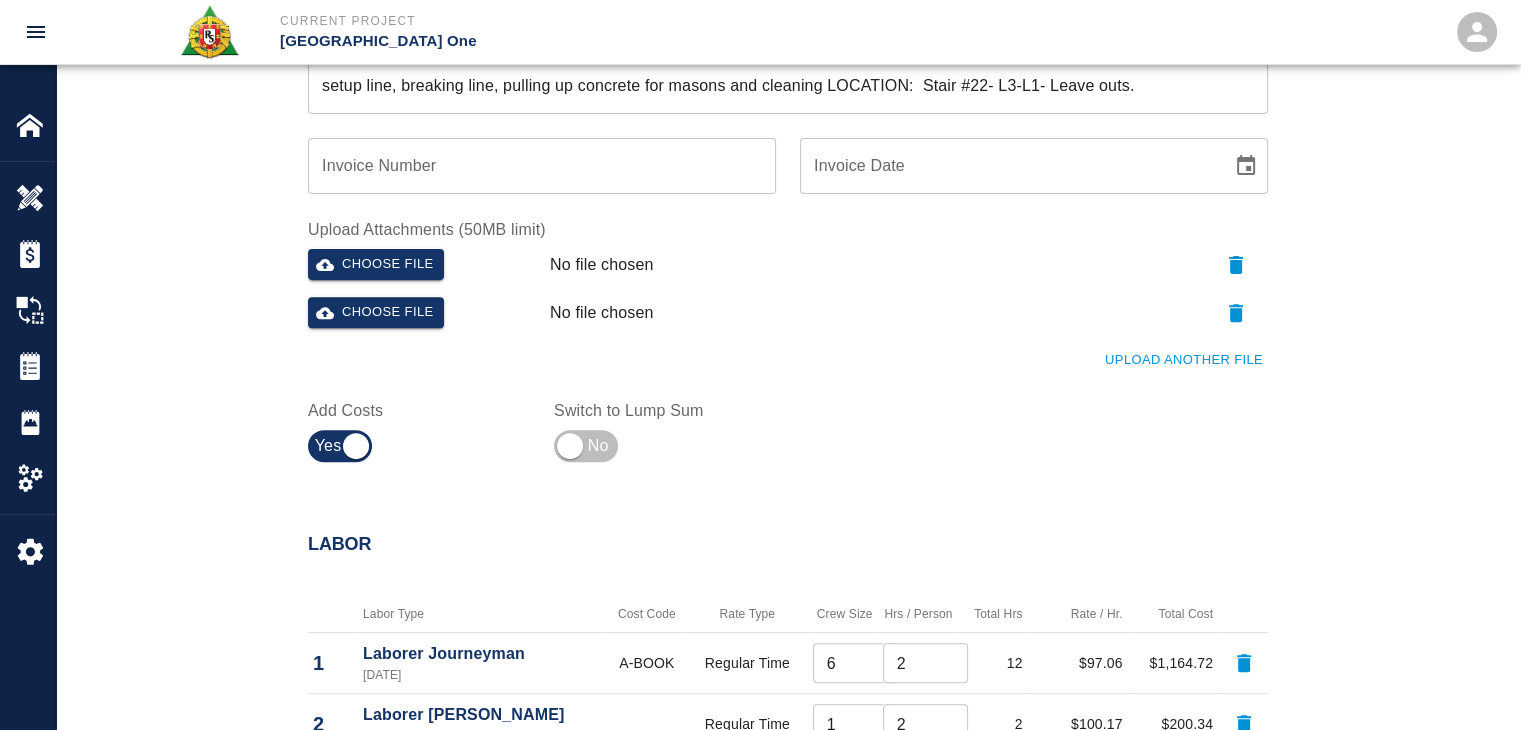 click on "Upload Another File" at bounding box center [776, 348] 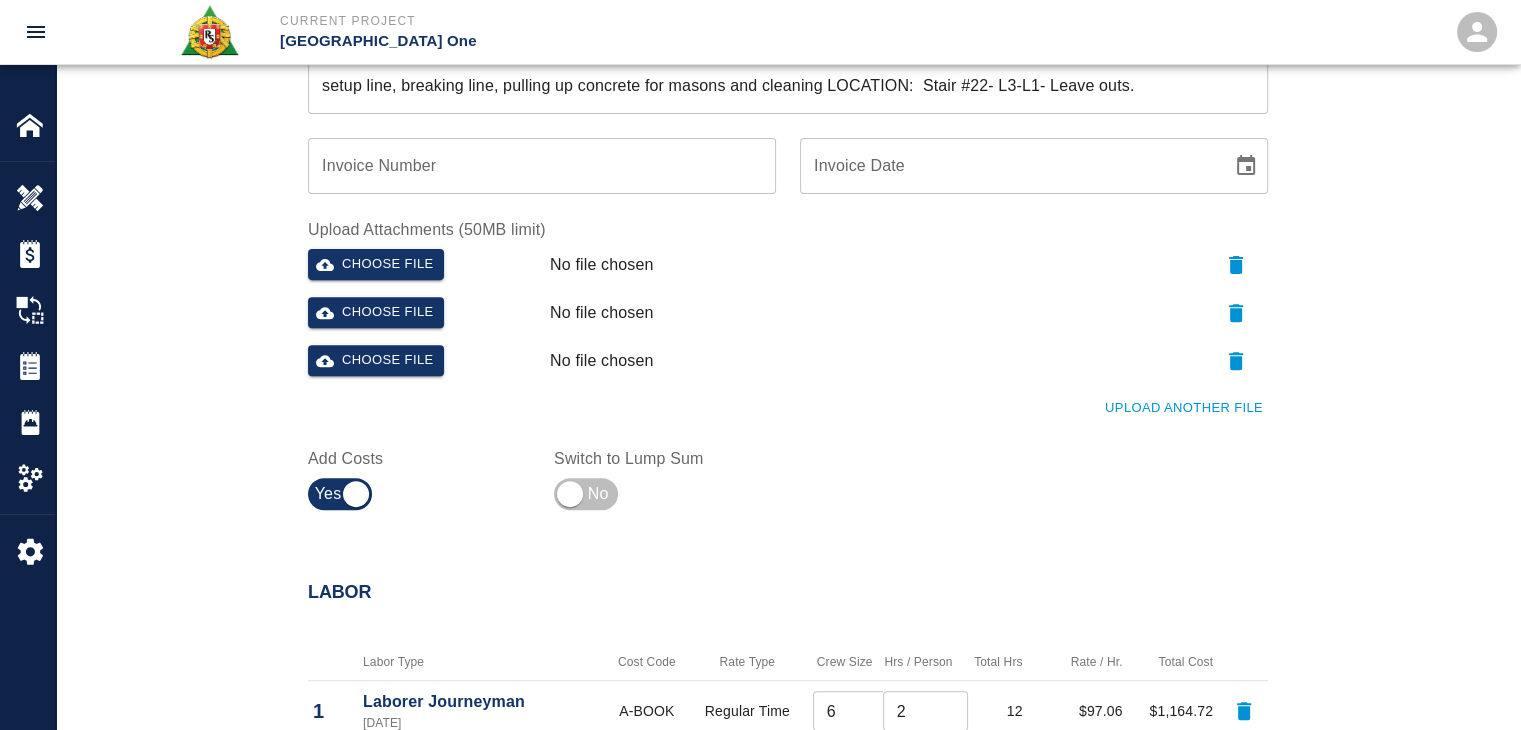 click on "Upload Another File" at bounding box center (1184, 408) 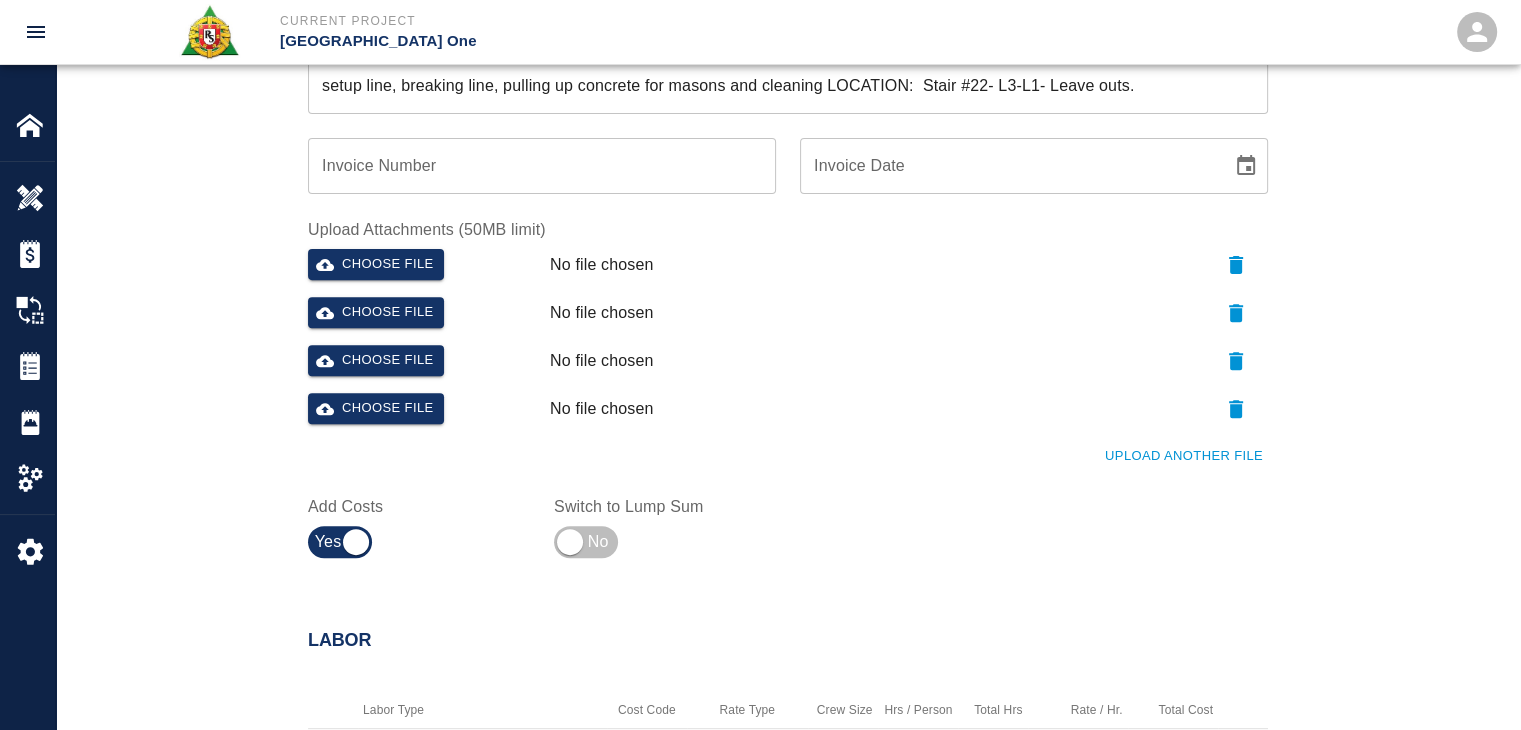 click on "Upload Another File" at bounding box center [1184, 456] 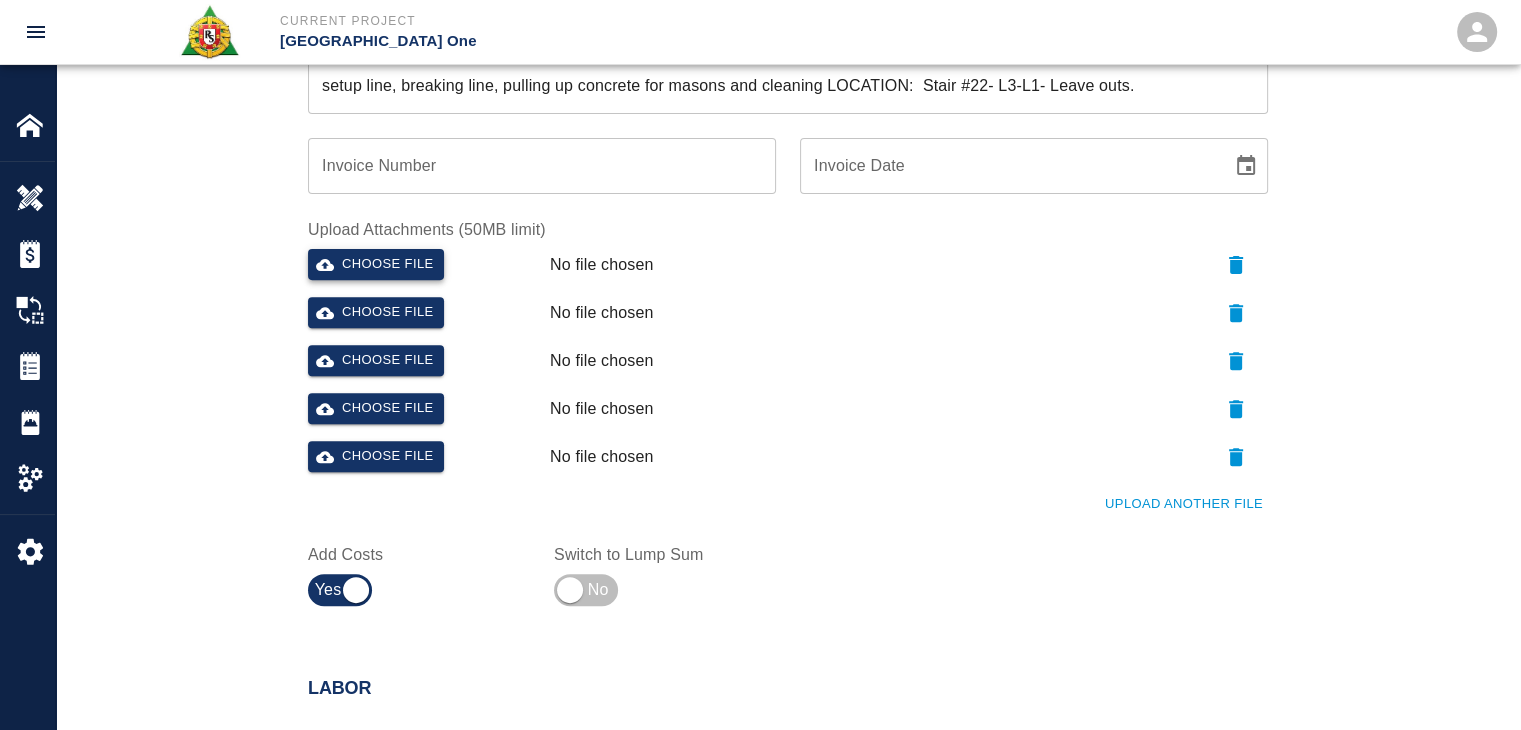 click on "Choose file" at bounding box center [376, 264] 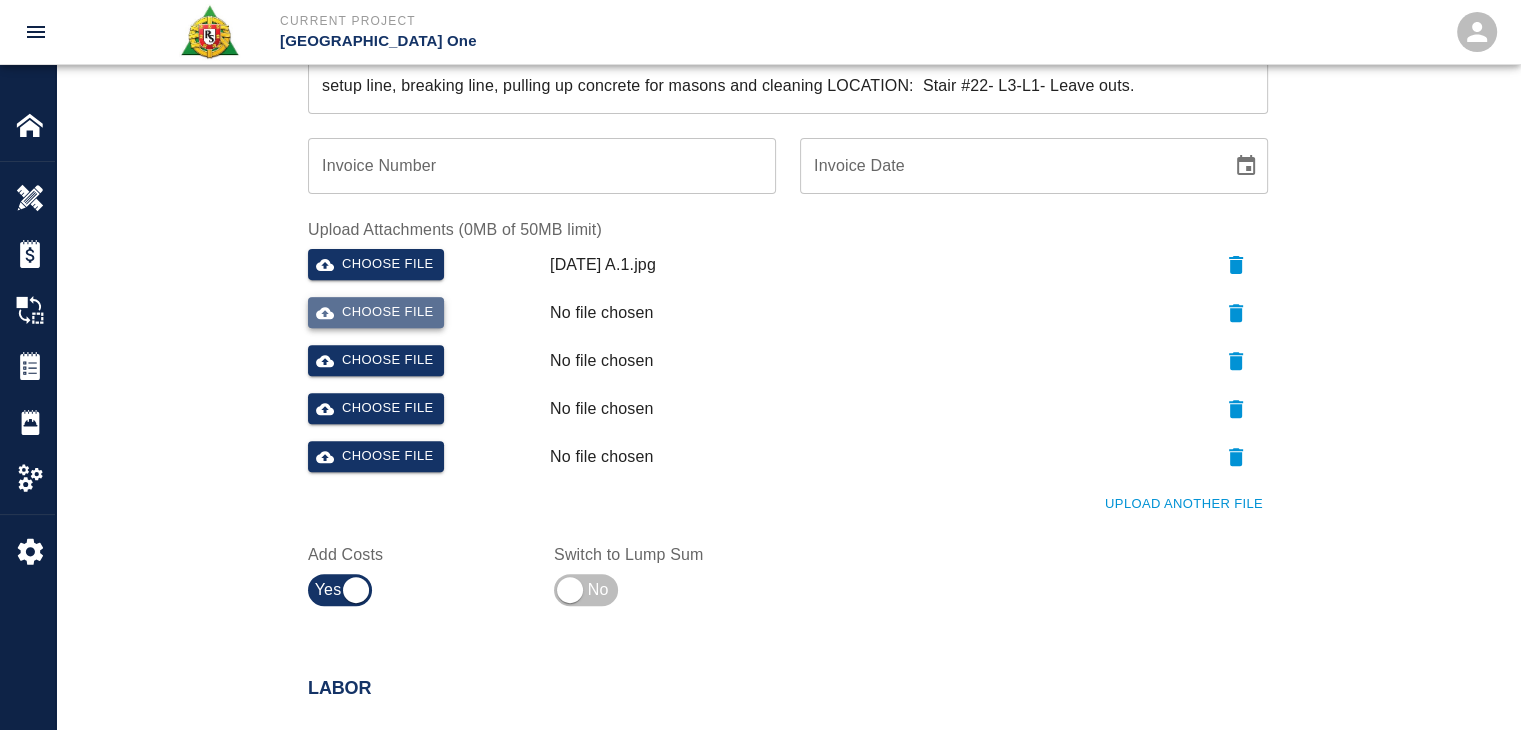 click on "Choose file" at bounding box center [376, 312] 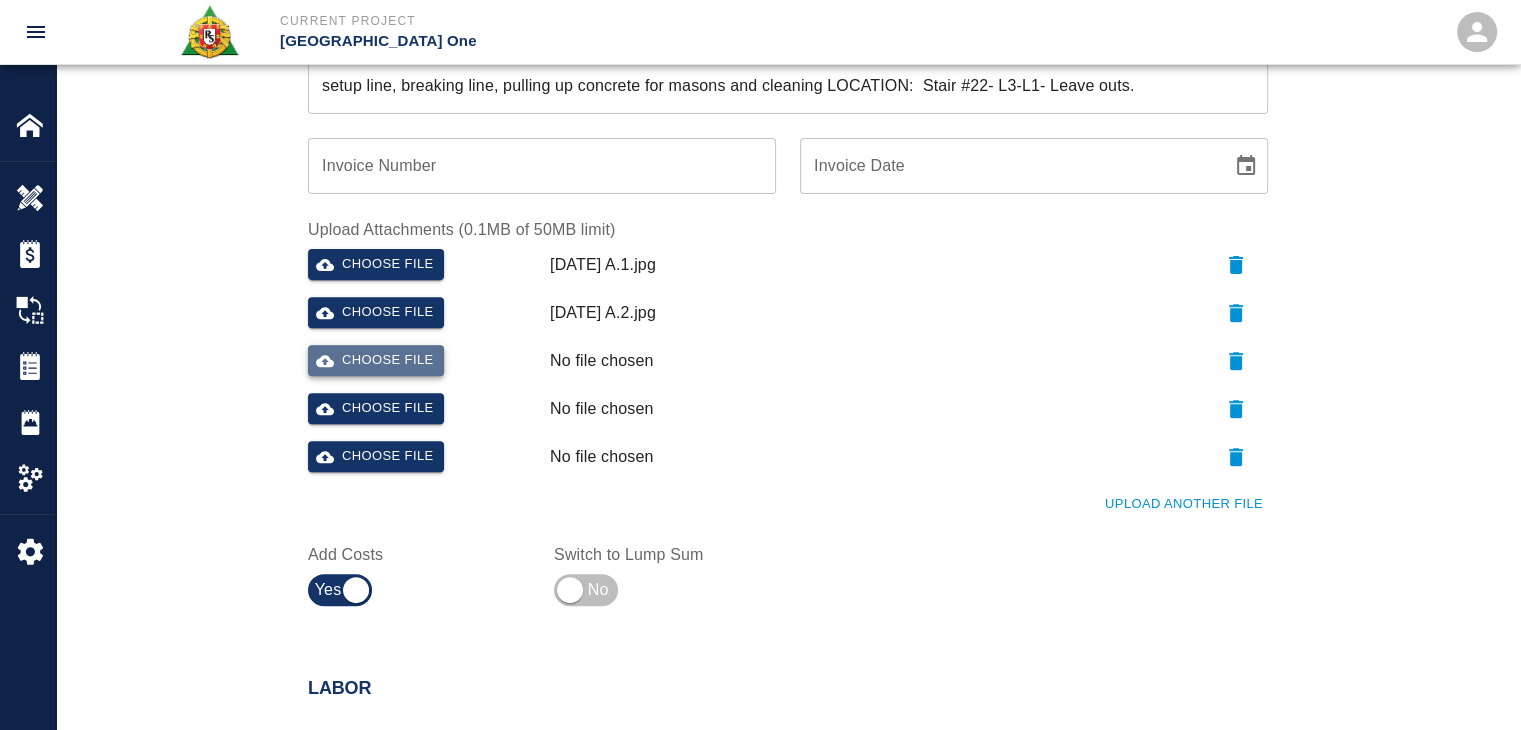 click on "Choose file" at bounding box center (376, 360) 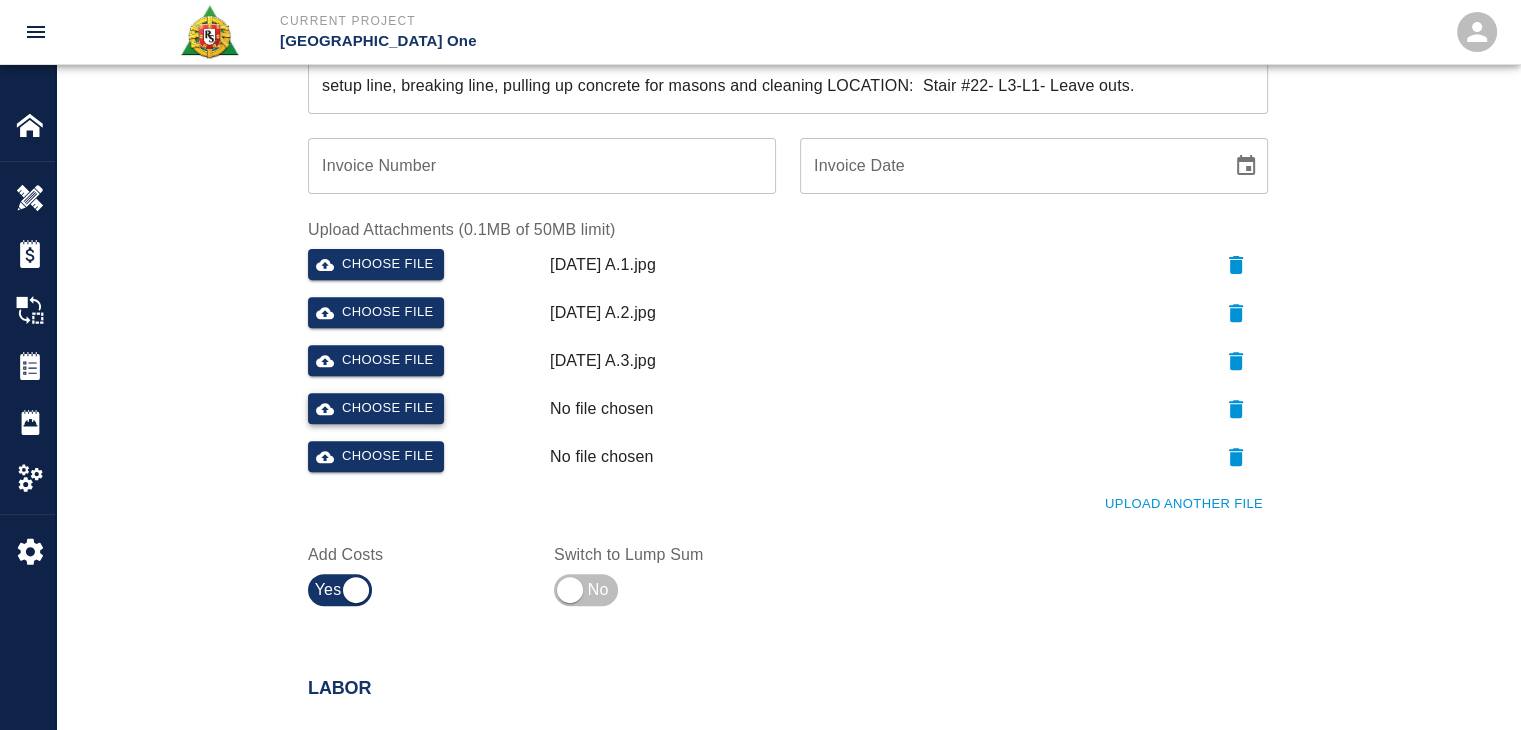 click on "Choose file" at bounding box center (376, 408) 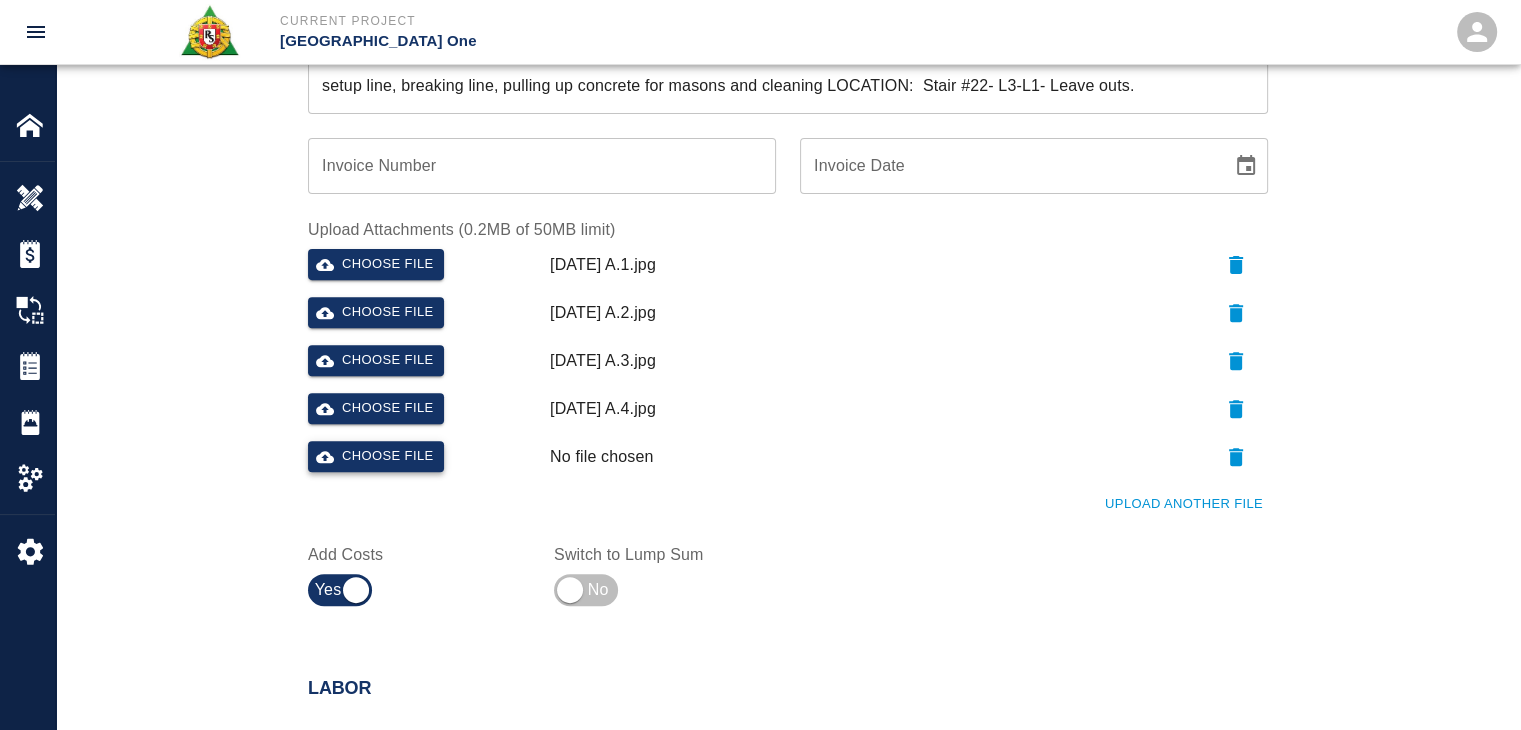 click on "Choose file" at bounding box center [376, 456] 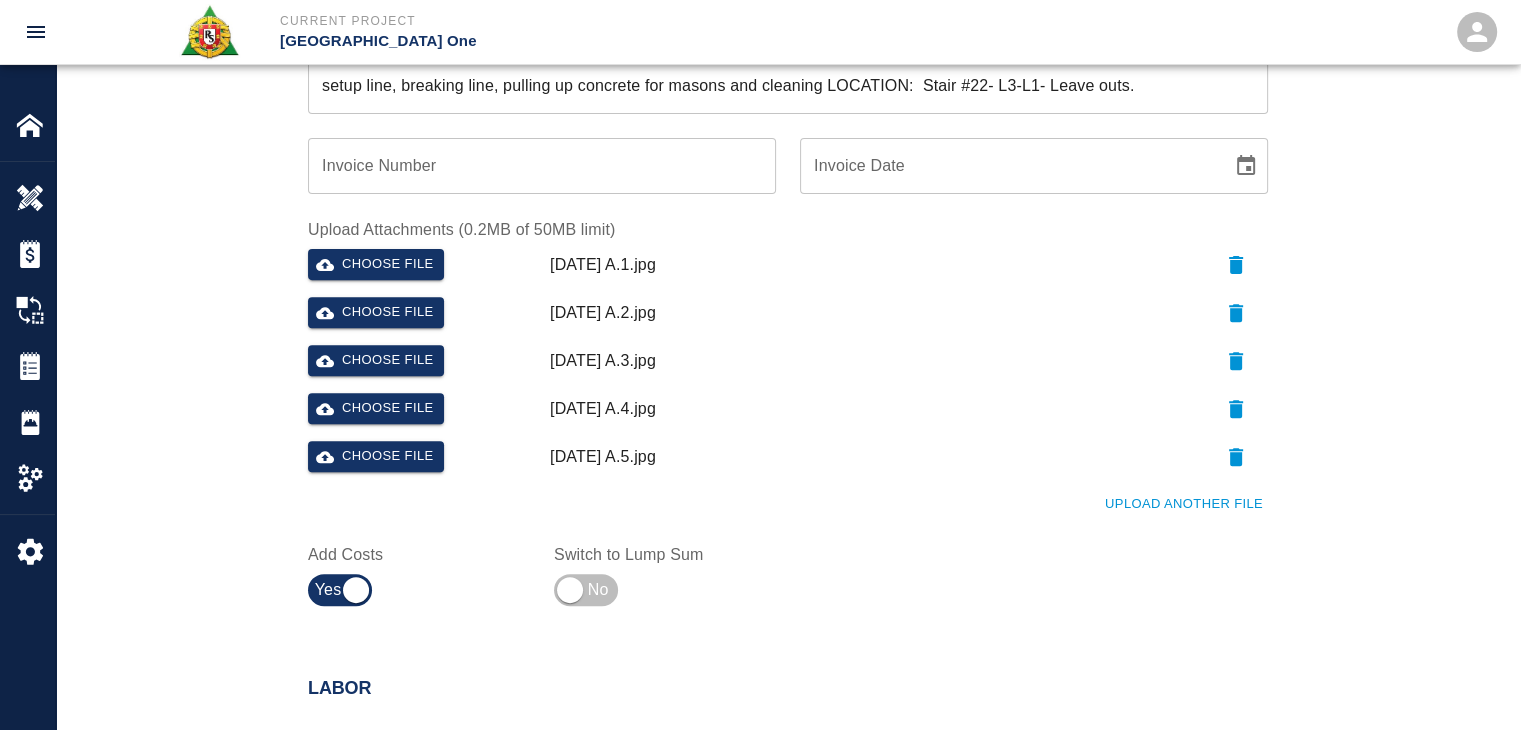 click on "Upload Another File" at bounding box center [1184, 504] 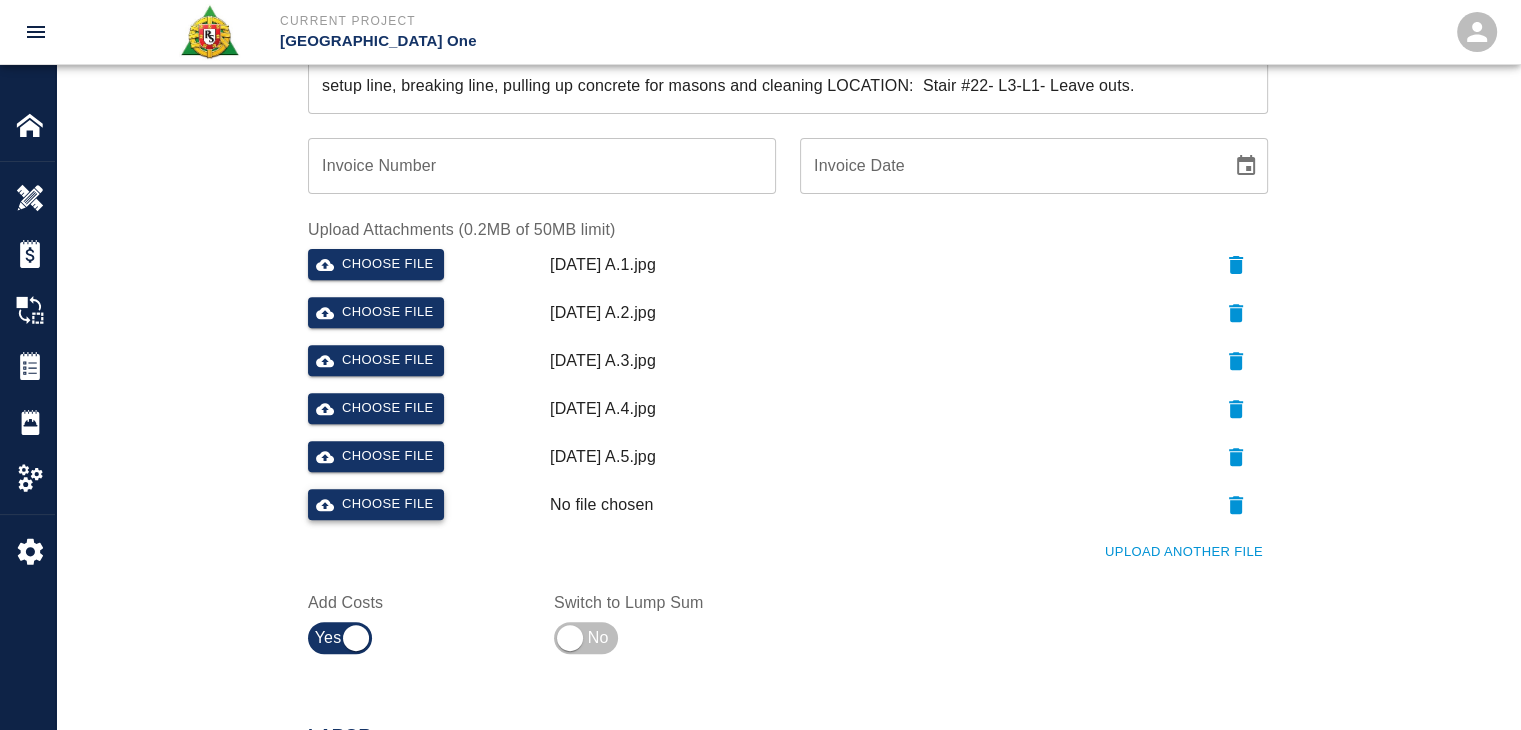 click on "Choose file" at bounding box center [376, 504] 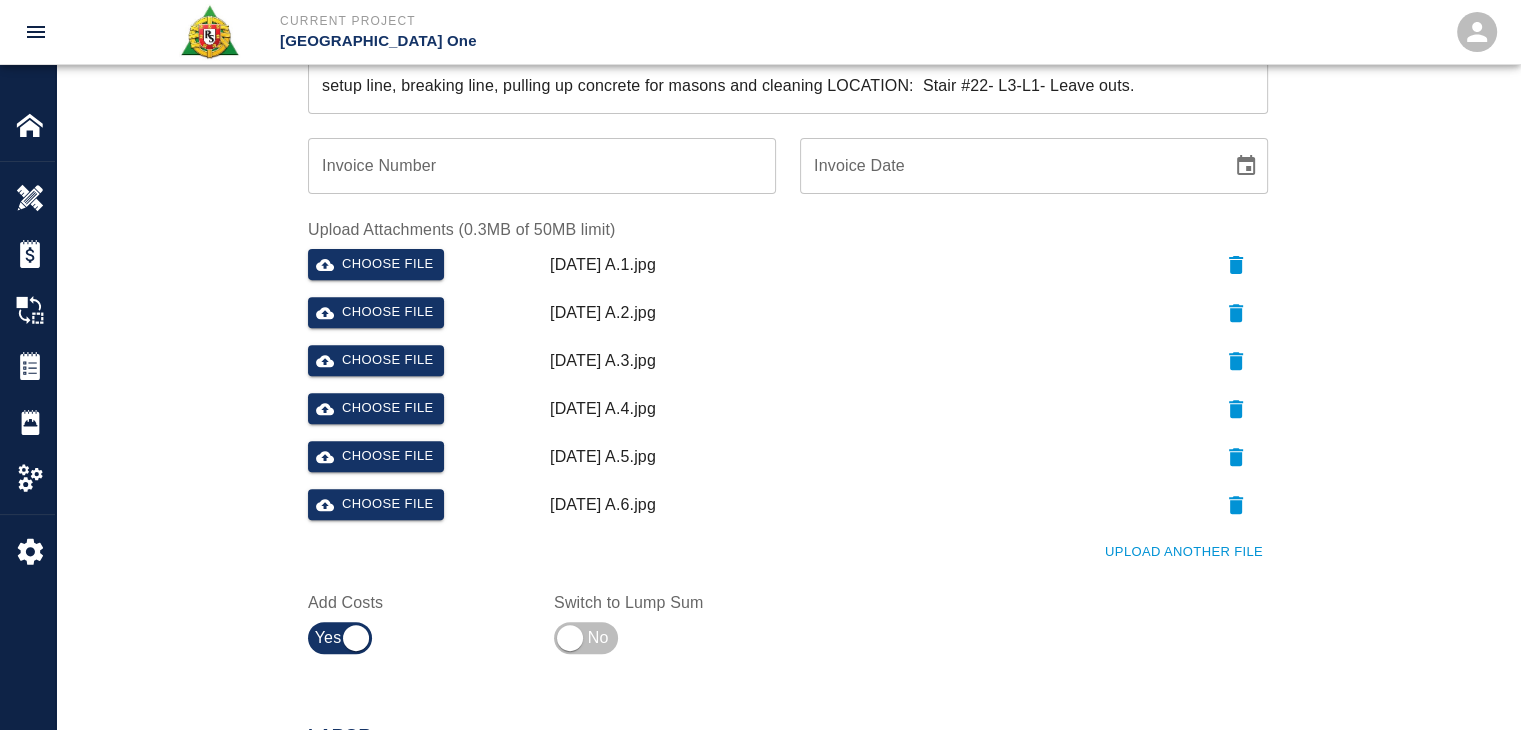 click on "Ticket Number 1173 Ticket Number PCO Number TBP PCO Number Start Date  06/30/2025 Start Date  End Date End Date Work Description R&S worked on setup line, breaking line, pulling up concrete for masons and cleaning LOCATION:  Stair #22- L3-L1- Leave outs.
Breakdown:
6 Laborers 2hrs
1 Foreman 2hrs
1 CSM 3hrs
2 Masons 3hrs x Work Description Notes x Notes Subject setup line, breaking line, pulling up concrete for masons and cleaning LOCATION:  Stair #22- L3-L1- Leave outs. Subject Invoice Number Invoice Number Invoice Date Invoice Date Upload Attachments (0.3MB of 50MB limit) Choose file 06-30-25 A.1.jpg Choose file 06-30-25 A.2.jpg Choose file 06-30-25 A.3.jpg Choose file 06-30-25 A.4.jpg Choose file 06-30-25 A.5.jpg Choose file 06-30-25 A.6.jpg Upload Another File Add Costs Switch to Lump Sum" at bounding box center [788, 120] 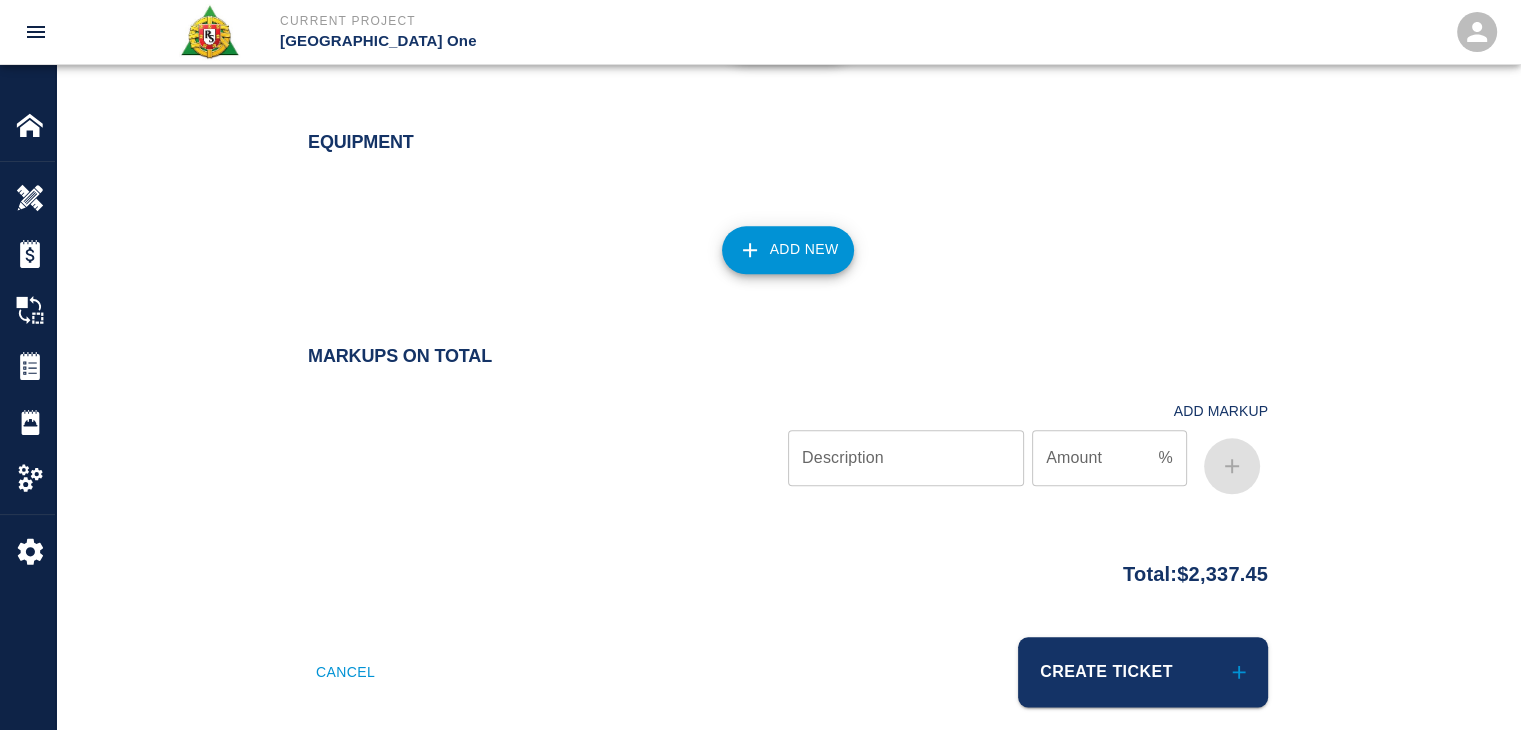 scroll, scrollTop: 2182, scrollLeft: 0, axis: vertical 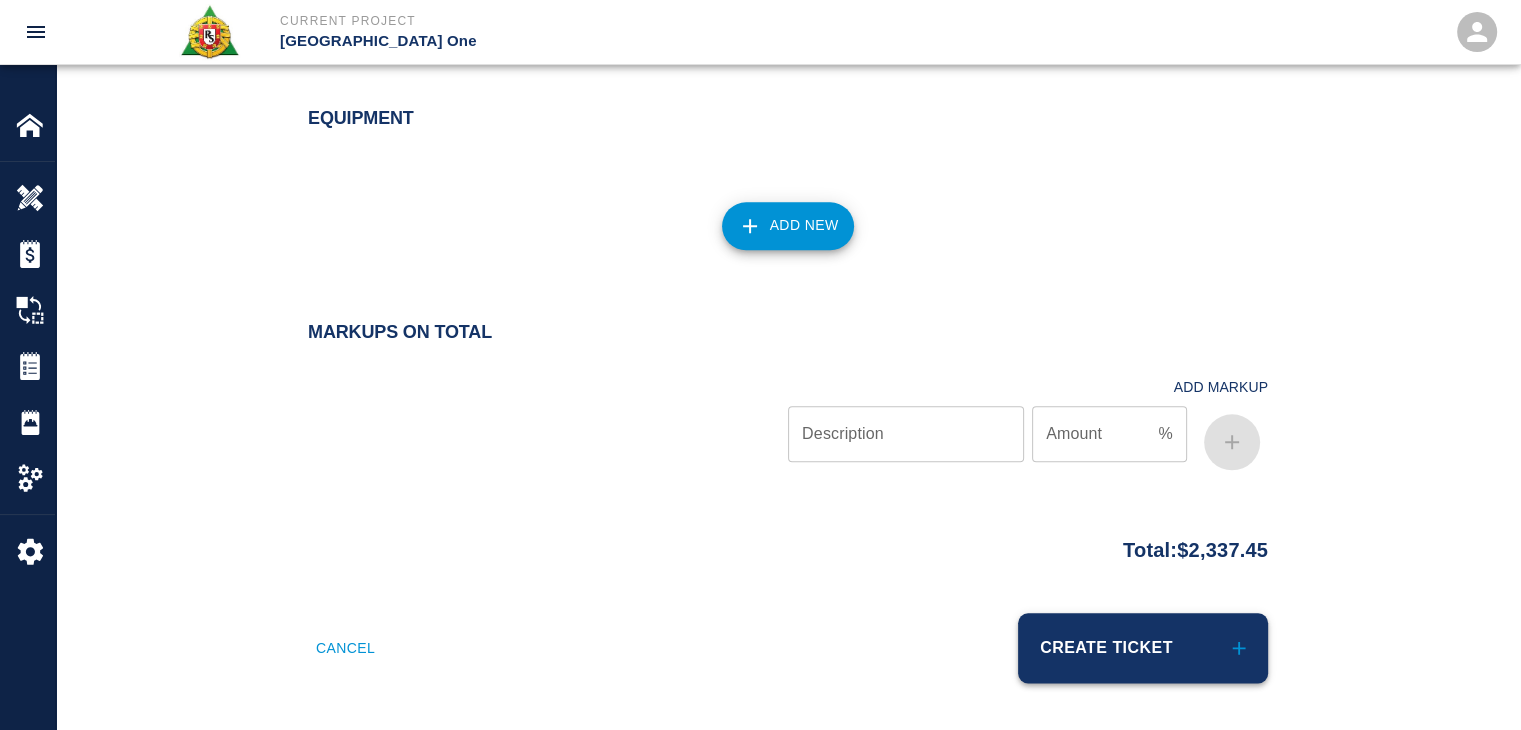 click on "Create Ticket" at bounding box center [1143, 648] 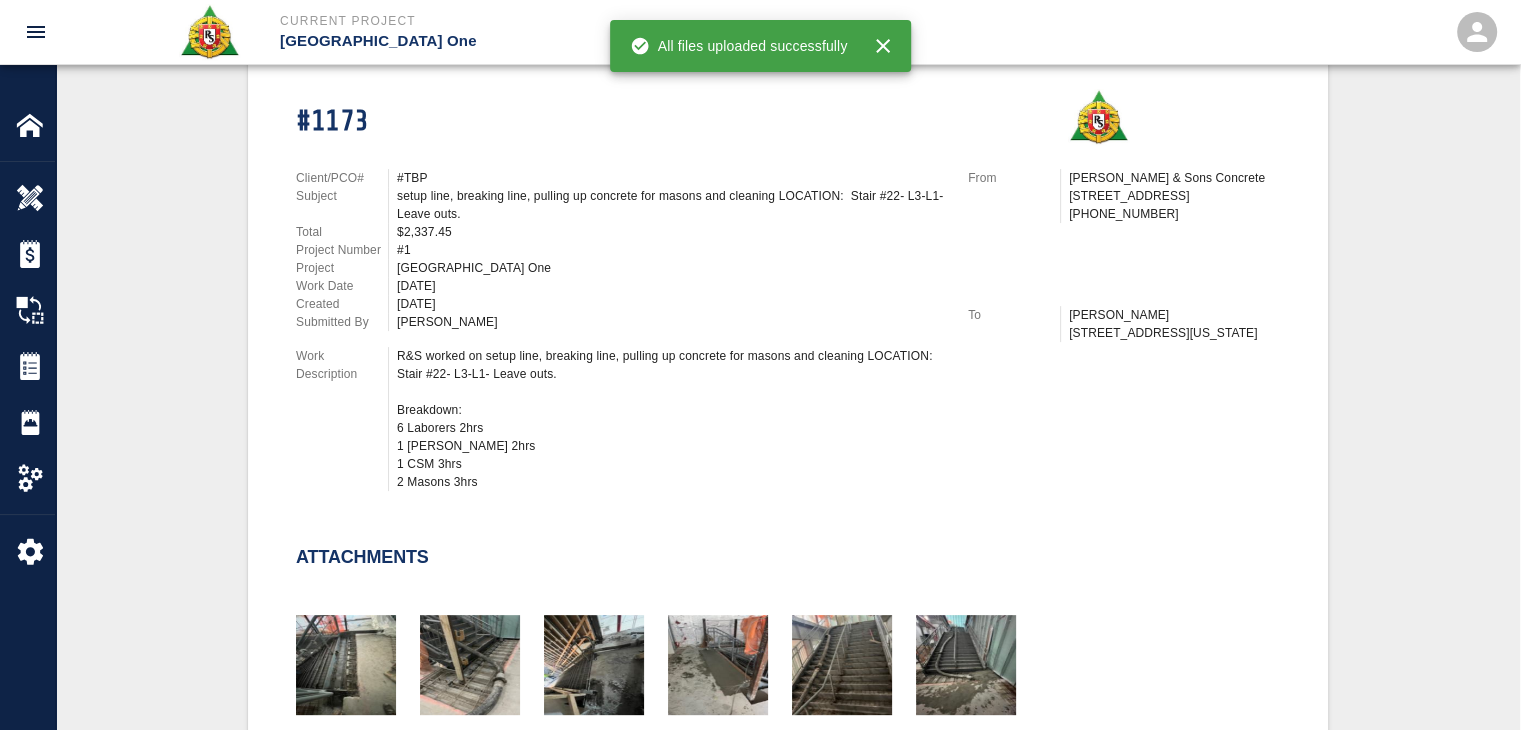 scroll, scrollTop: 0, scrollLeft: 0, axis: both 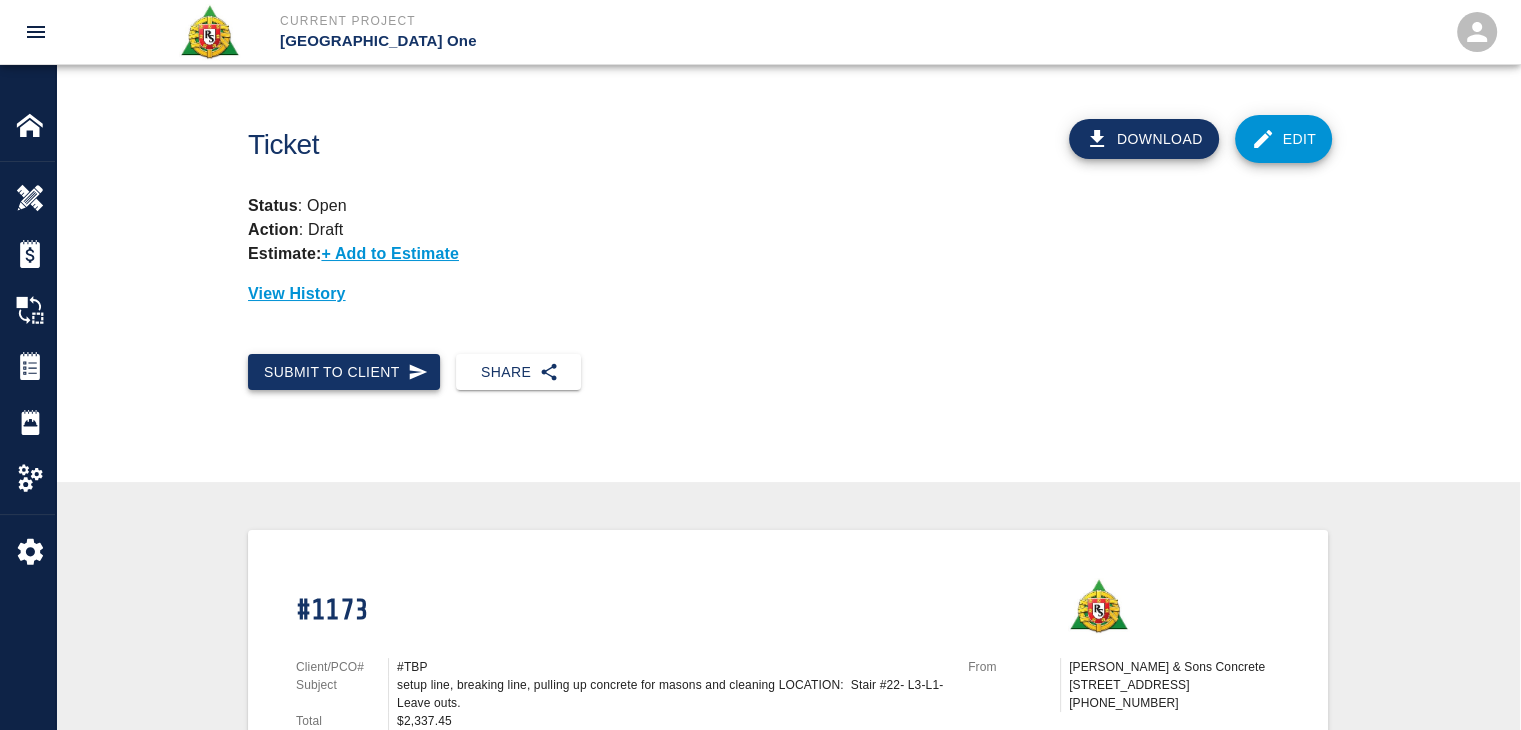 click on "Submit to Client" at bounding box center [344, 372] 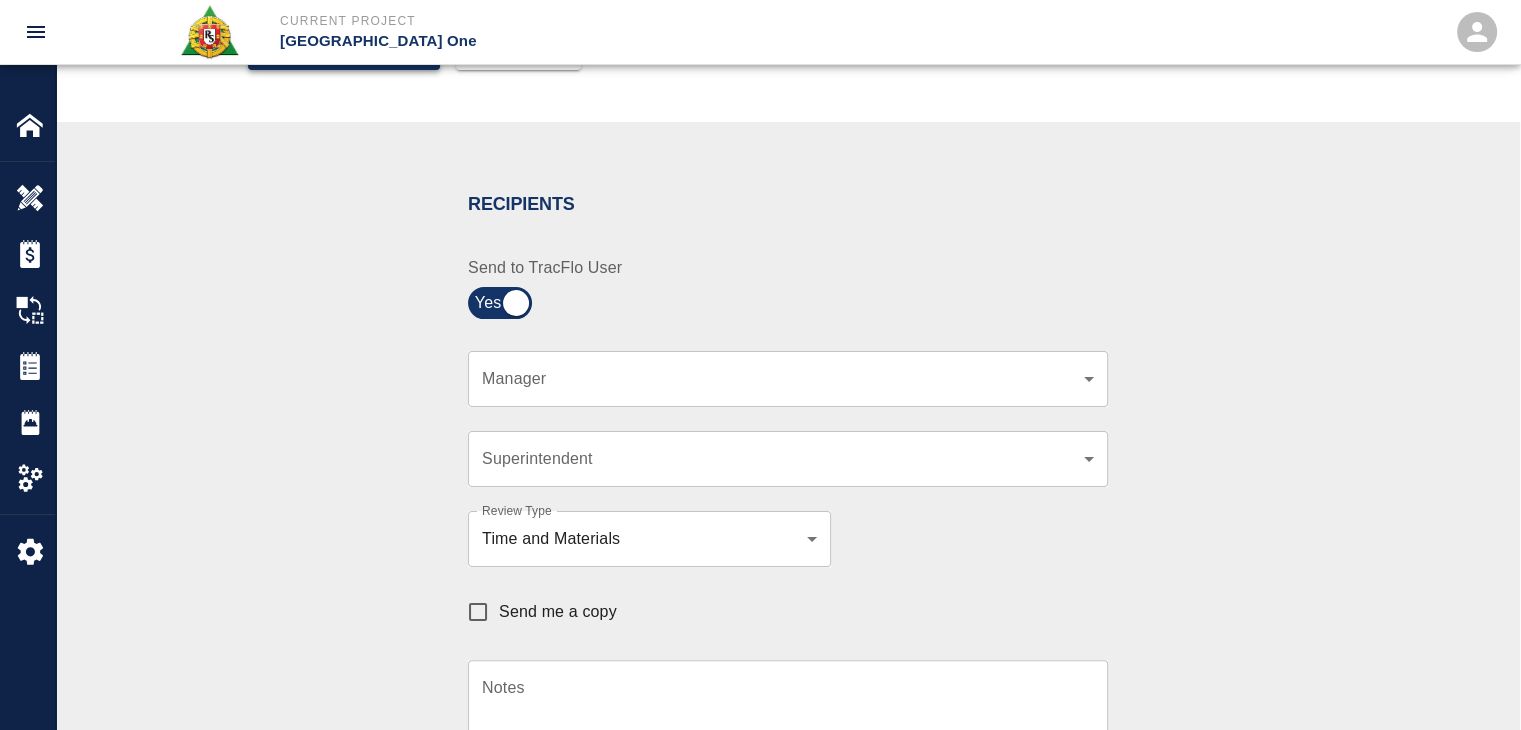 scroll, scrollTop: 322, scrollLeft: 0, axis: vertical 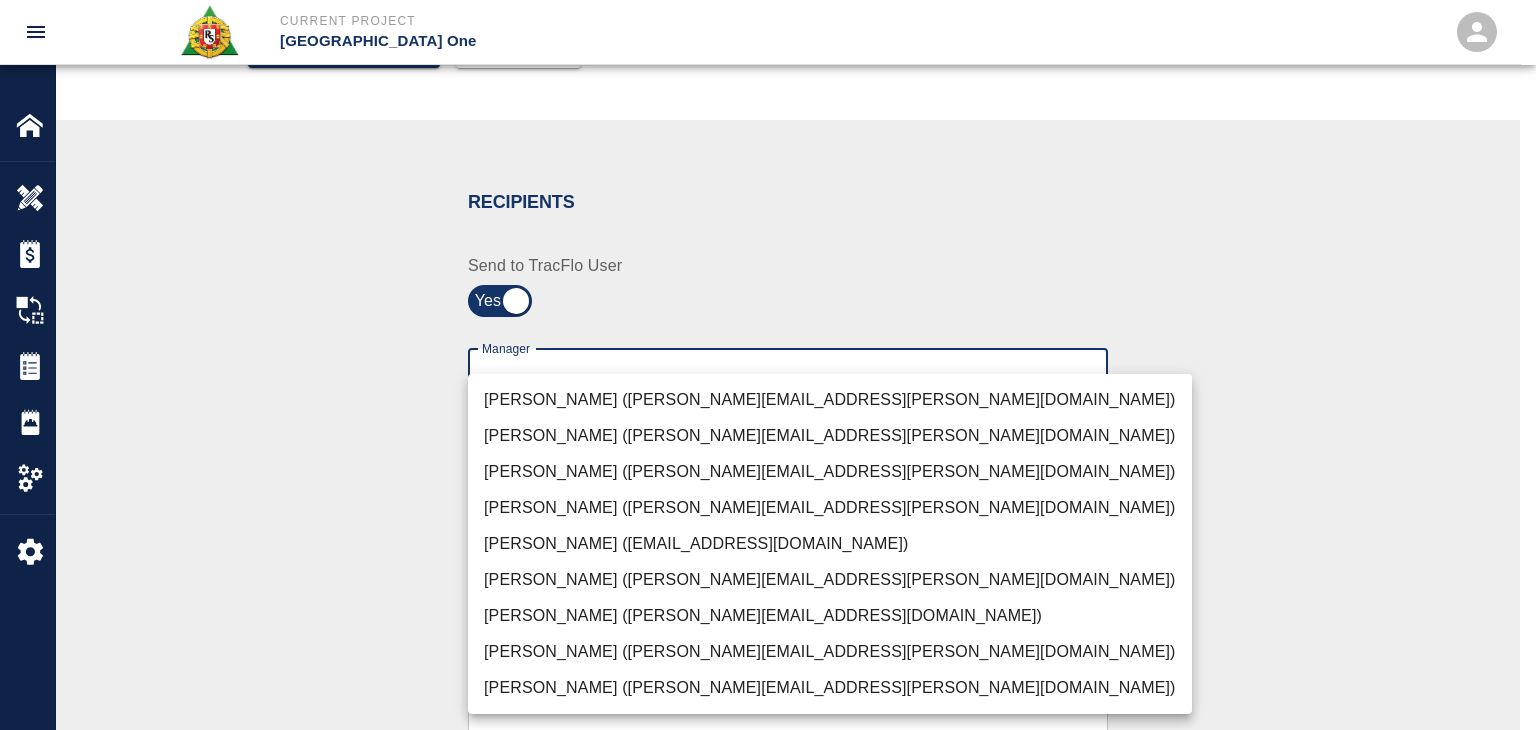 click on "Current Project JFK Terminal One Home JFK Terminal One Overview Estimates Change Orders Tickets Daily Reports Project Settings Settings Powered By Terms of Service  |  Privacy Policy Ticket Download Edit Status :   Open Action :   Draft Estimate:  + Add to Estimate View History Submit to Client Share Recipients Internal Team ​ Internal Team Notes x Notes Cancel Send Recipients Send to TracFlo User Manager ​ Manager Superintendent ​ Superintendent Review Type Time and Materials tm Review Type Send me a copy Notes x Notes Upload Attachments (10MB limit) Choose file No file chosen Upload Another File Cancel Send Request Time and Material Revision Notes   * x Notes   * Upload Attachments (10MB limit) Choose file No file chosen Upload Another File Cancel Send Time and Materials Reject Notes   * x Notes   * Upload Attachments (10MB limit) Choose file No file chosen Upload Another File Cancel Send Signature acknowledges time and material used, but does not change contractual obligations of either party x" at bounding box center [768, 43] 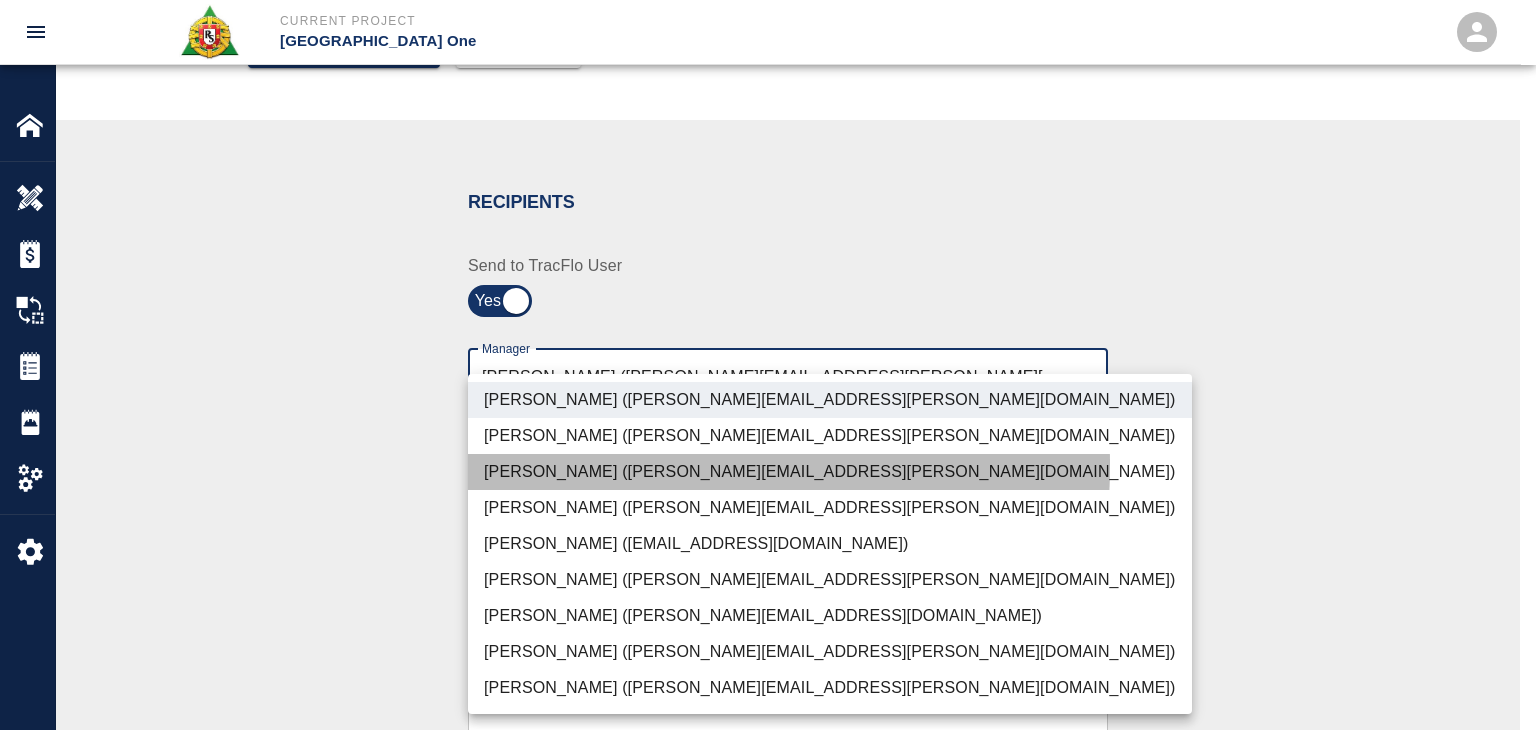 click on "Parin Kanani (parin.kanani@aecom.com)" at bounding box center [830, 472] 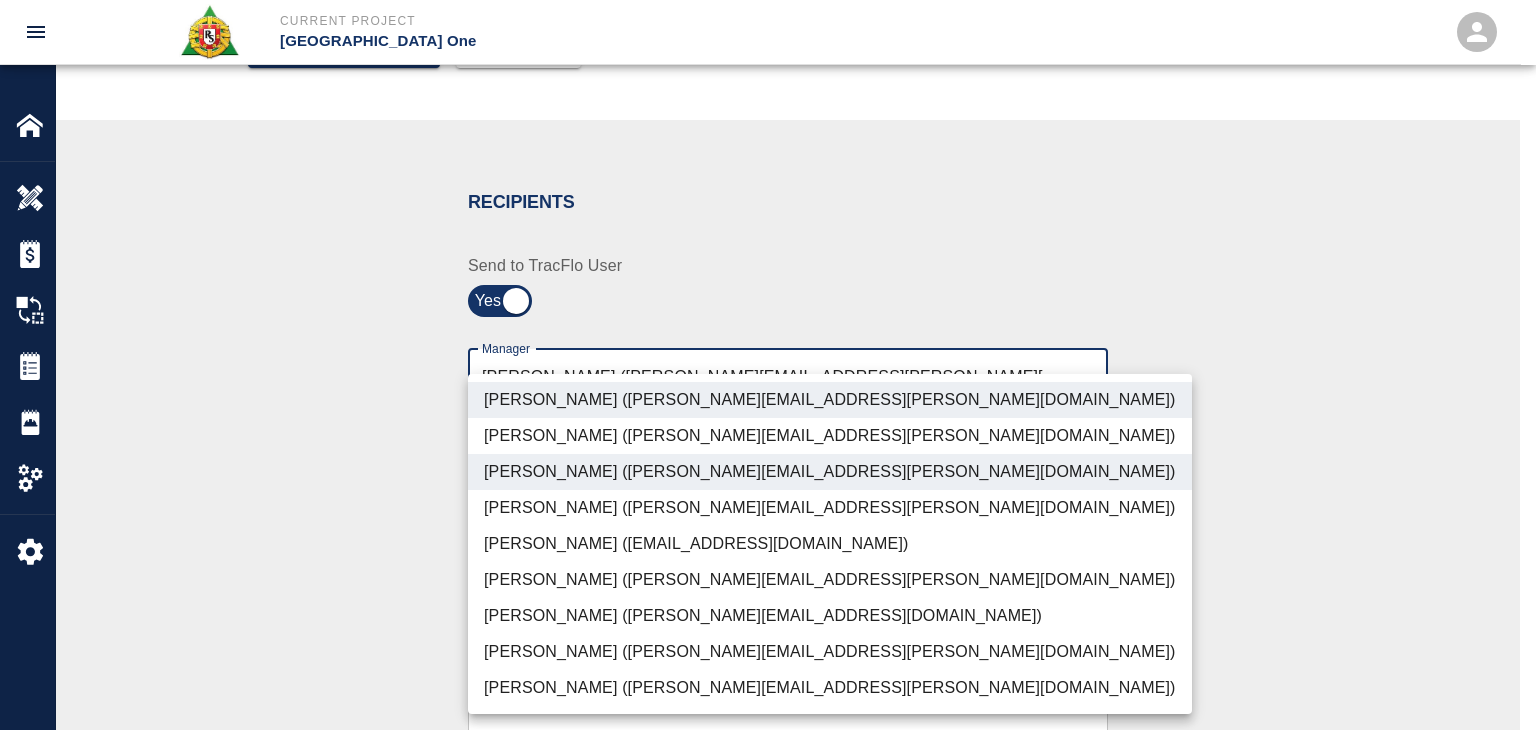click on "Dylan  Sims (dylan.sims@aecom.com)" at bounding box center (830, 652) 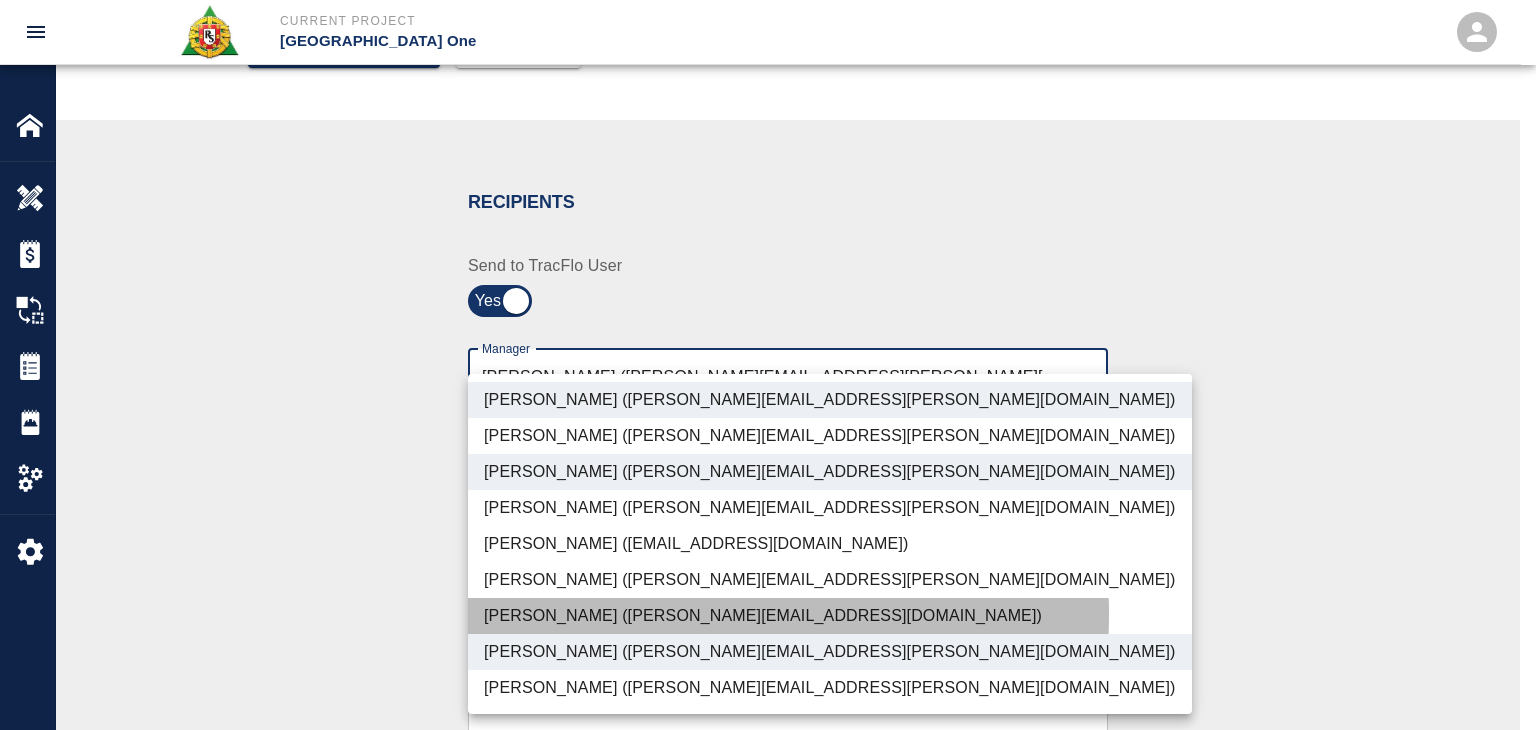 click on "Patrick Testino (patrick.testino@aecom.com)" at bounding box center [830, 616] 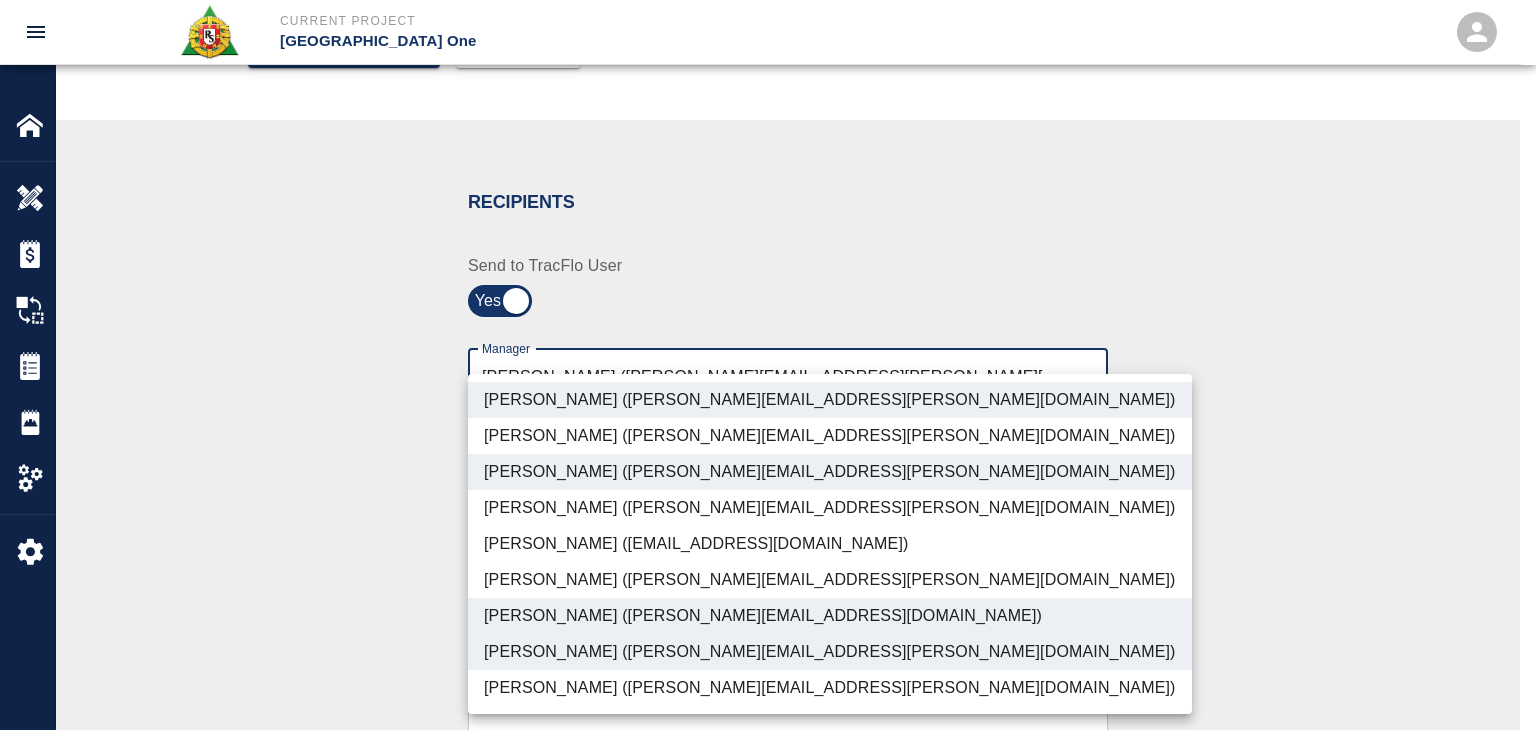 click on "Shane  Lamay (shane.lamay@aecom.com)" at bounding box center [830, 688] 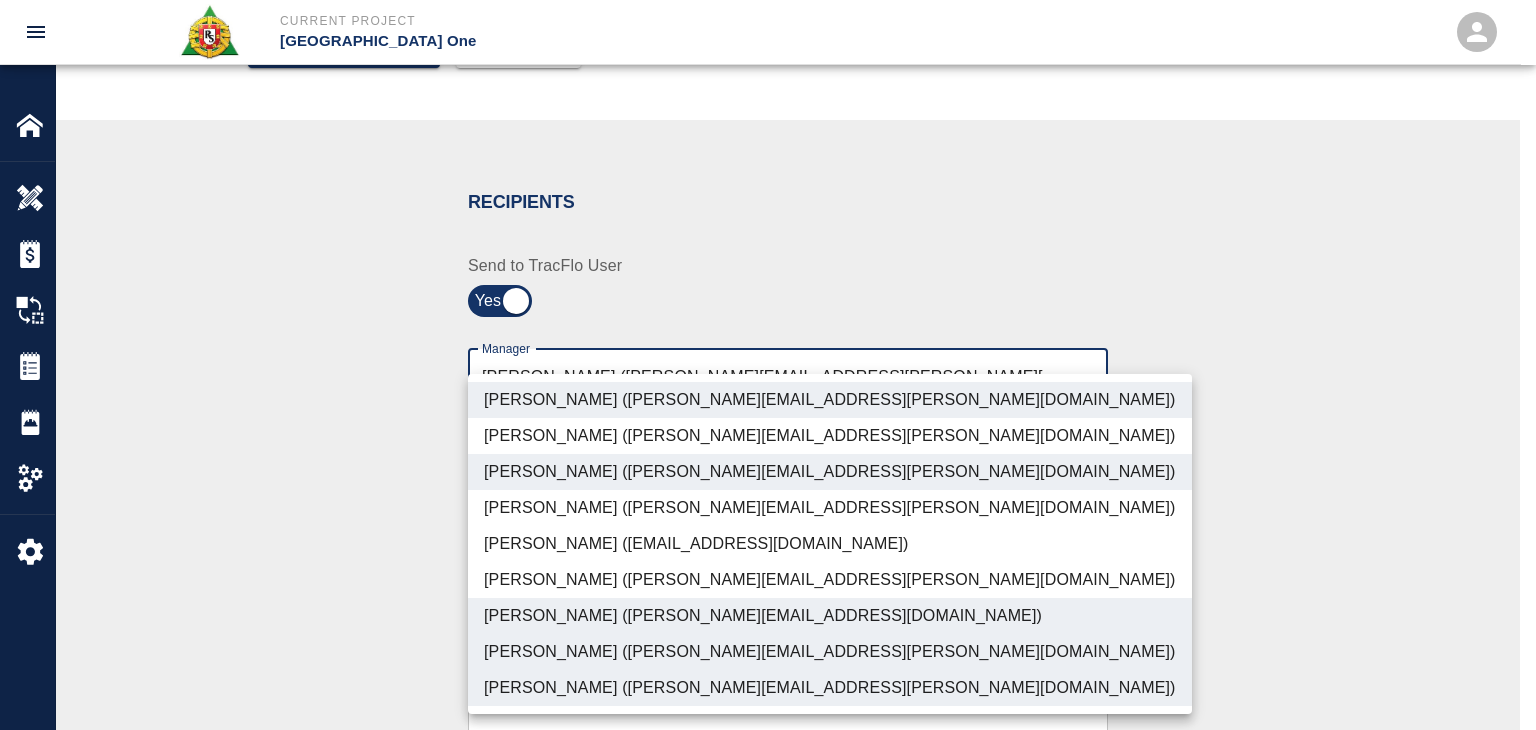 click at bounding box center [768, 365] 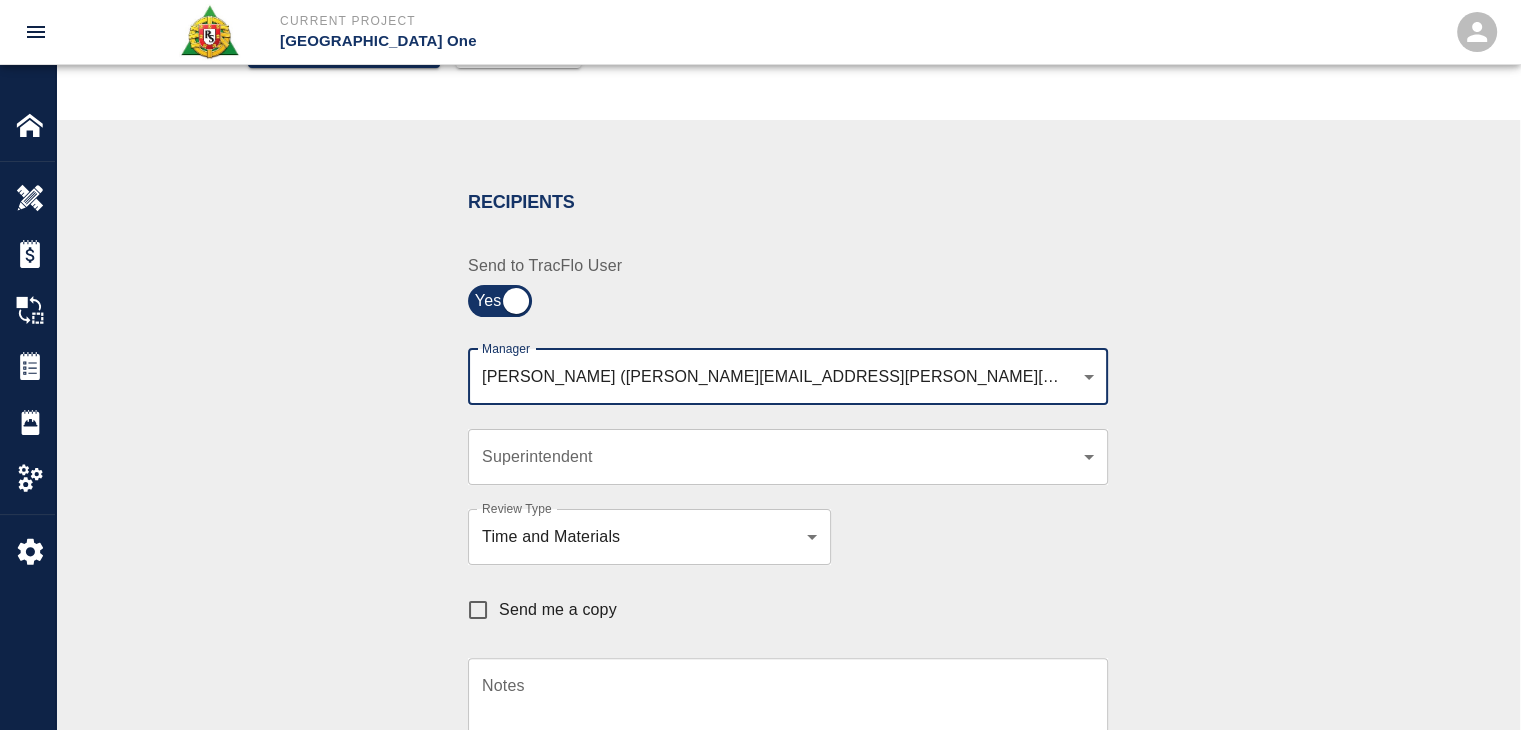 click on "Send me a copy" at bounding box center [558, 610] 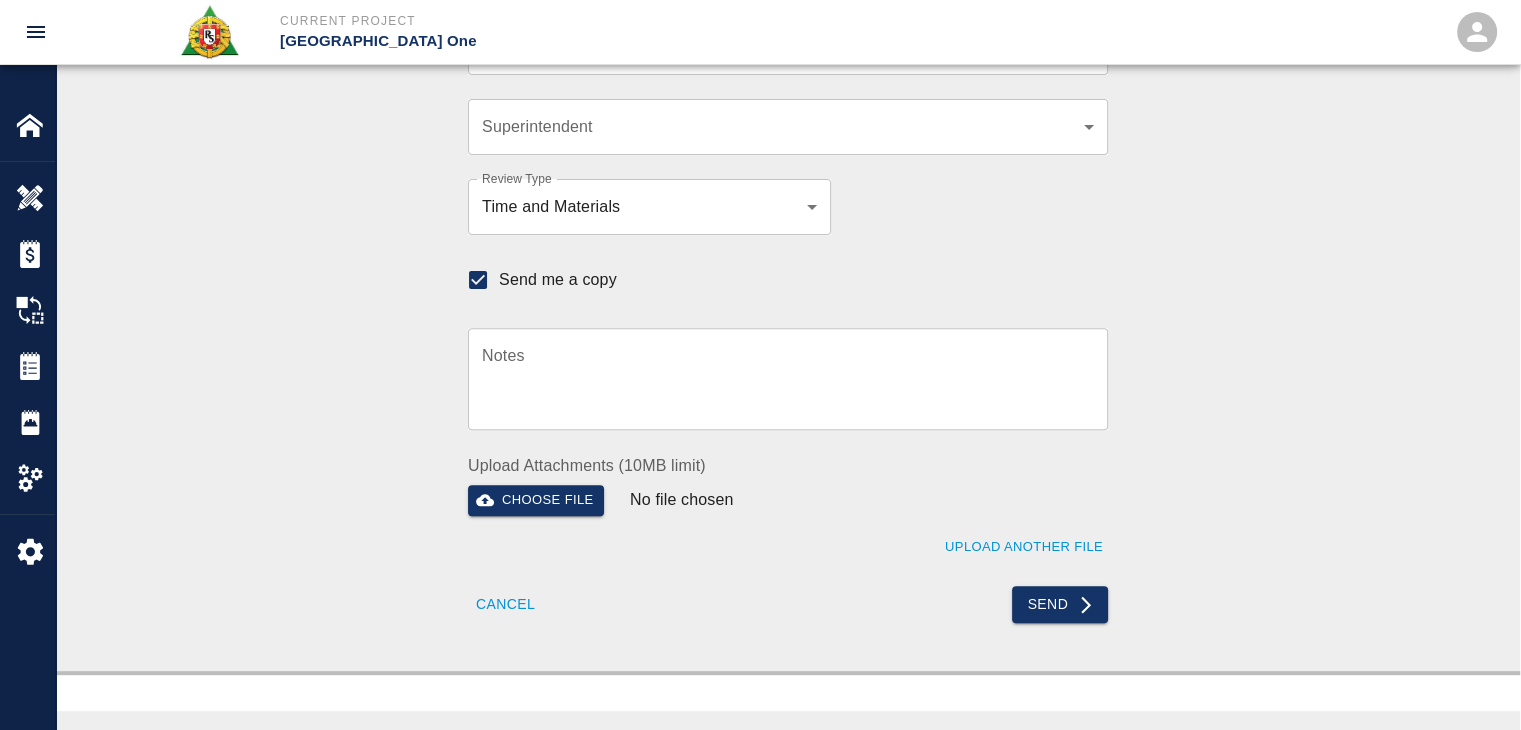 scroll, scrollTop: 654, scrollLeft: 0, axis: vertical 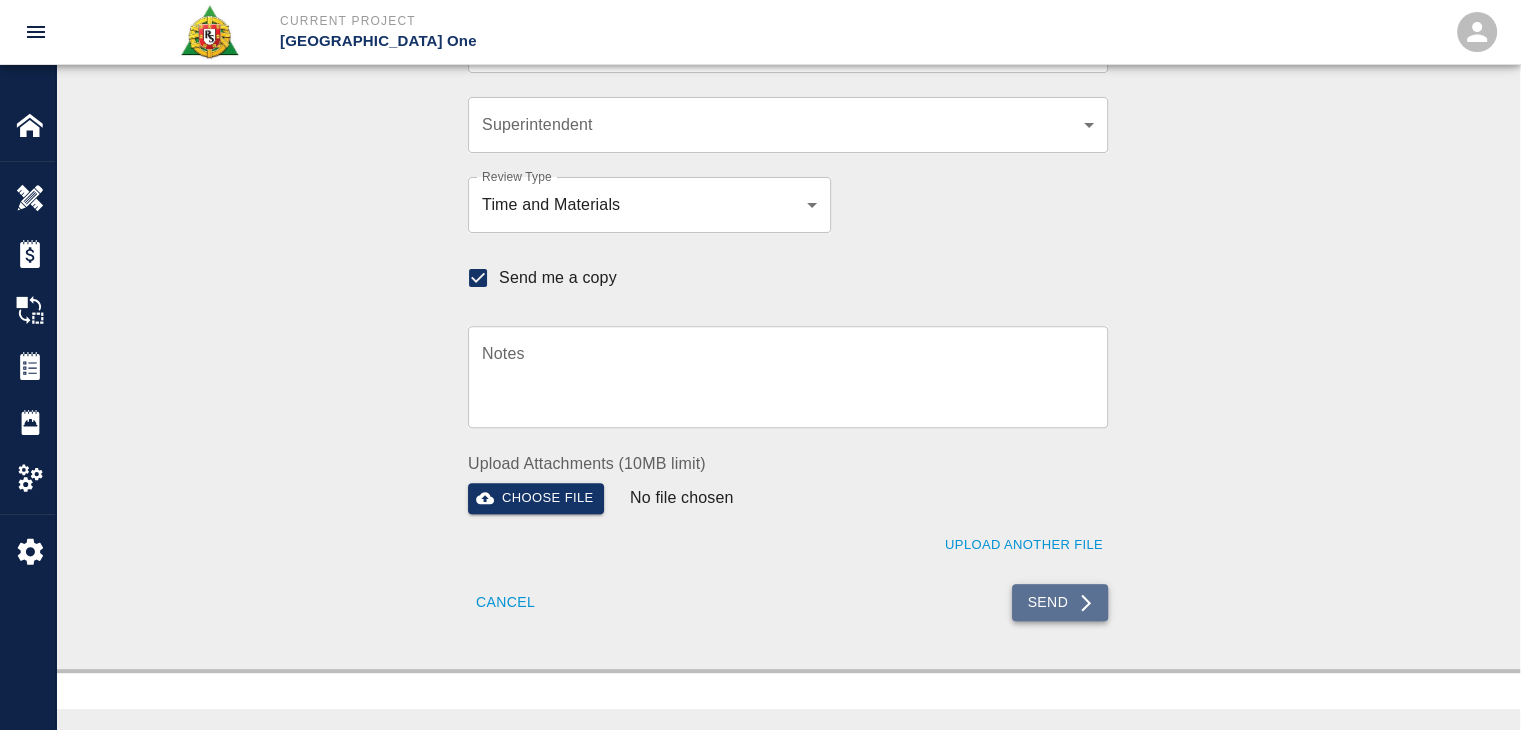 click on "Send" at bounding box center [1060, 602] 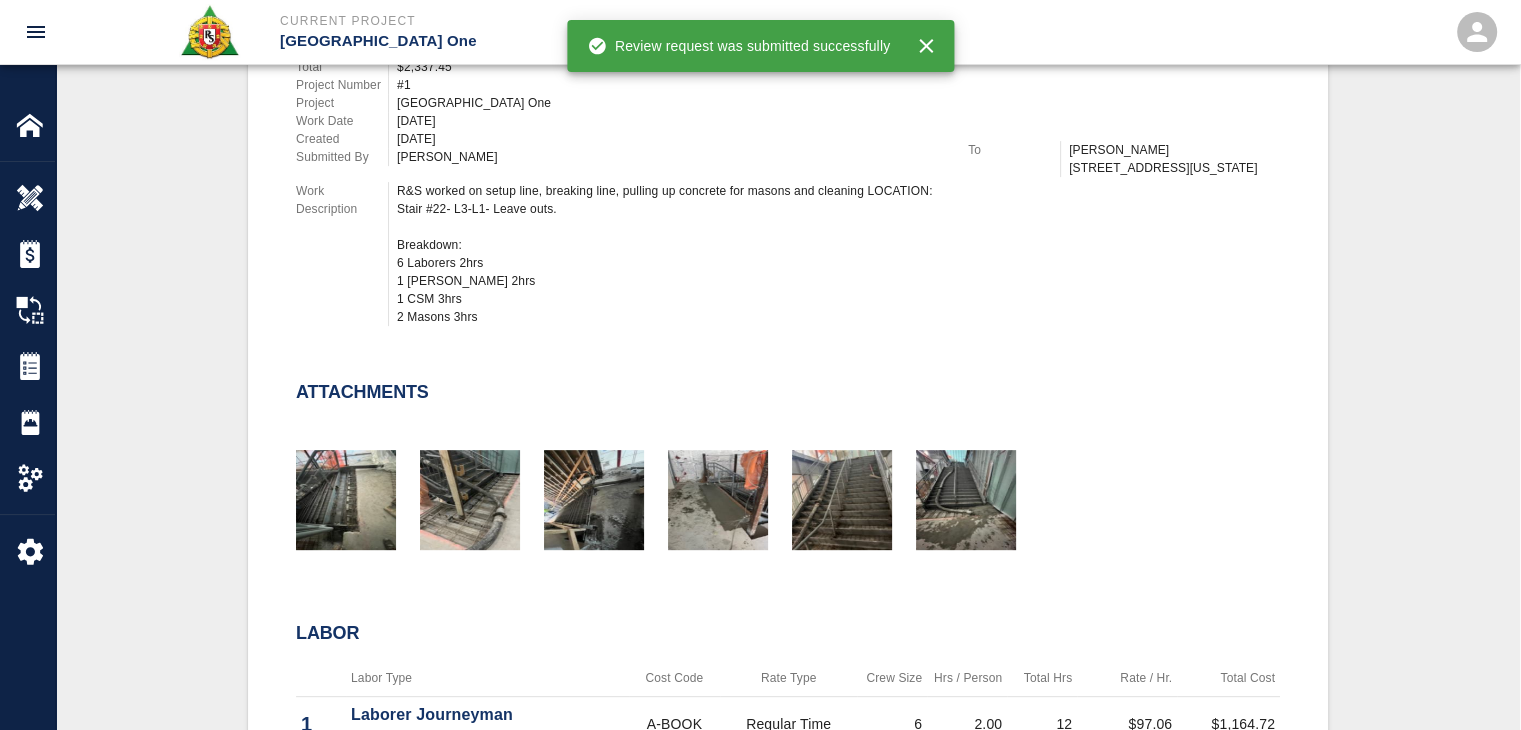 type 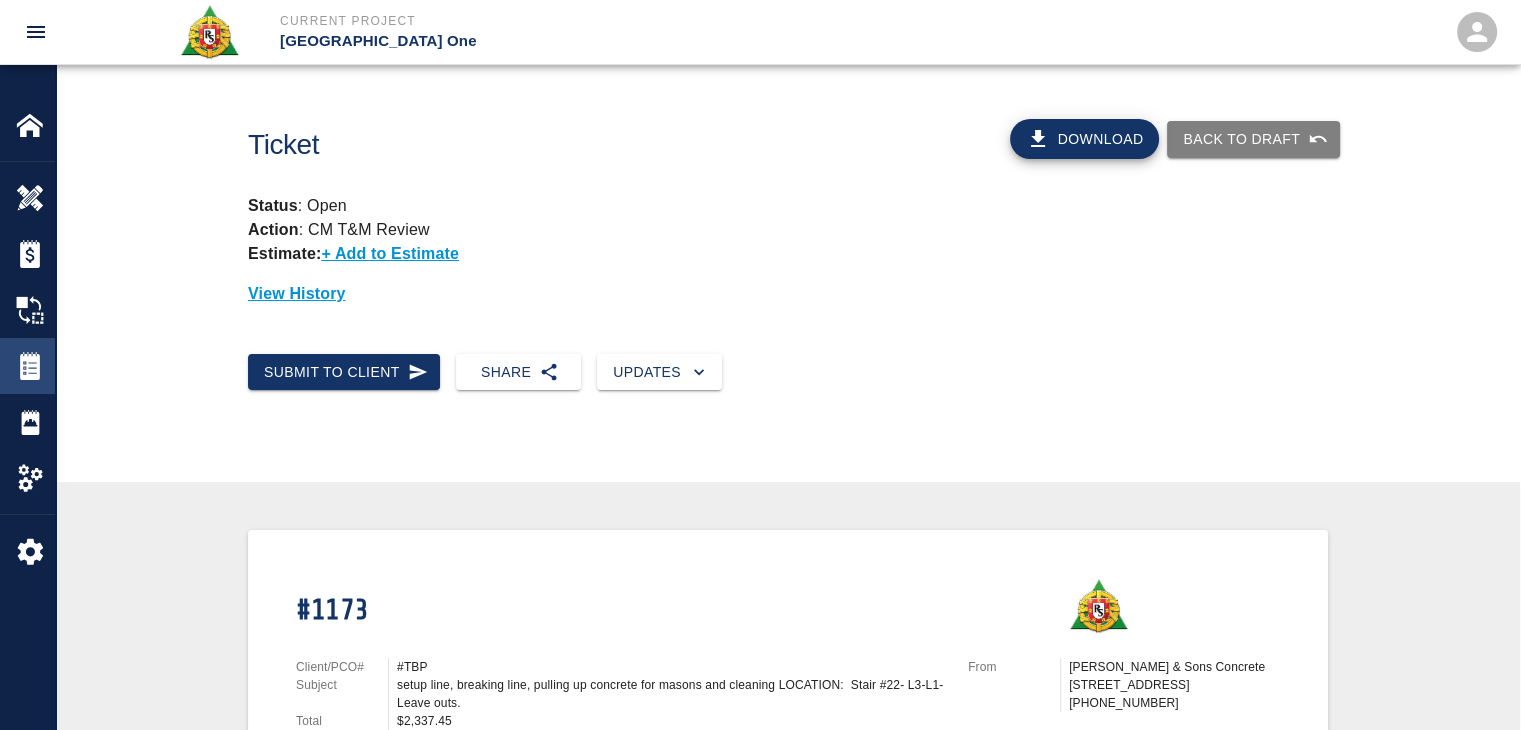 click on "Tickets" at bounding box center (27, 366) 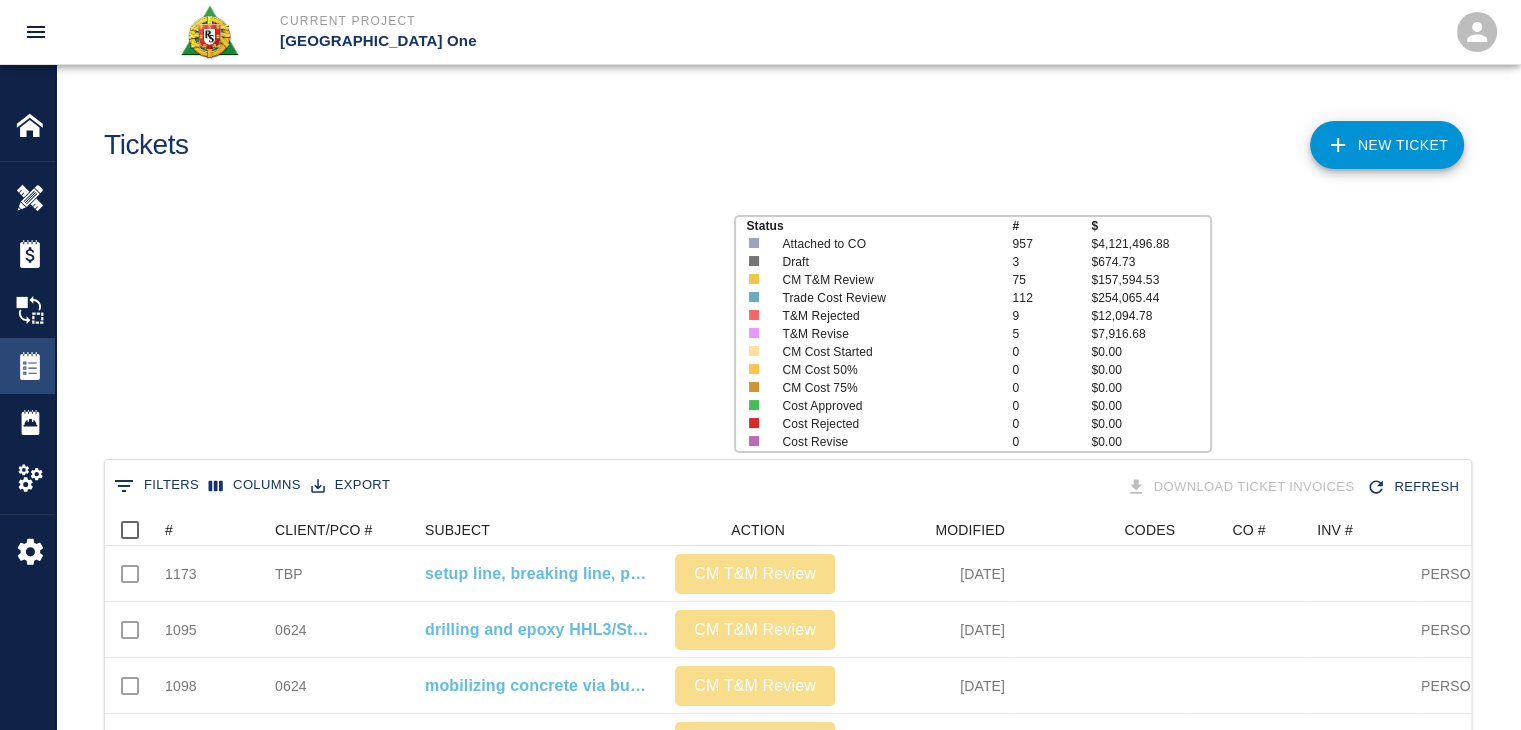 scroll, scrollTop: 16, scrollLeft: 16, axis: both 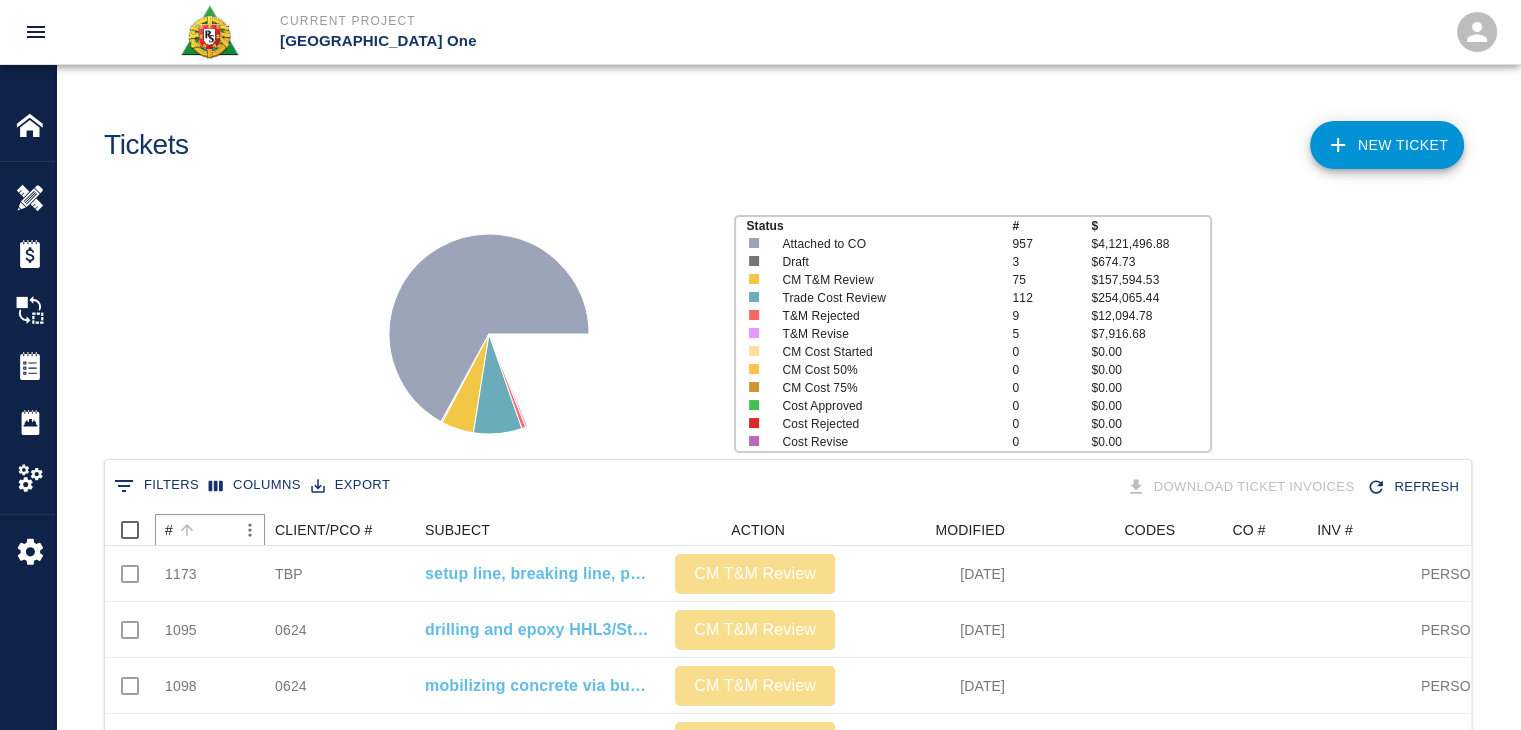click at bounding box center [187, 530] 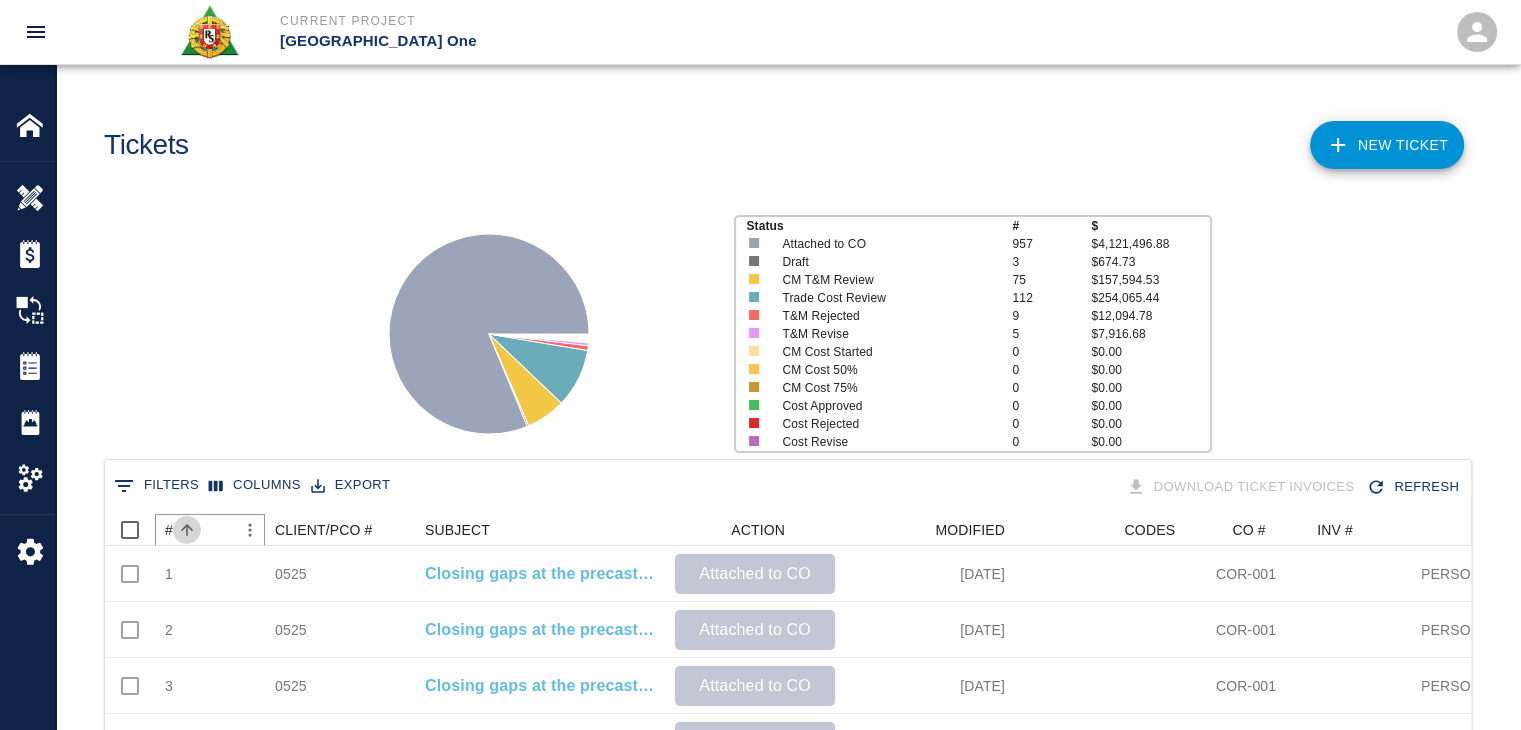 click at bounding box center [187, 530] 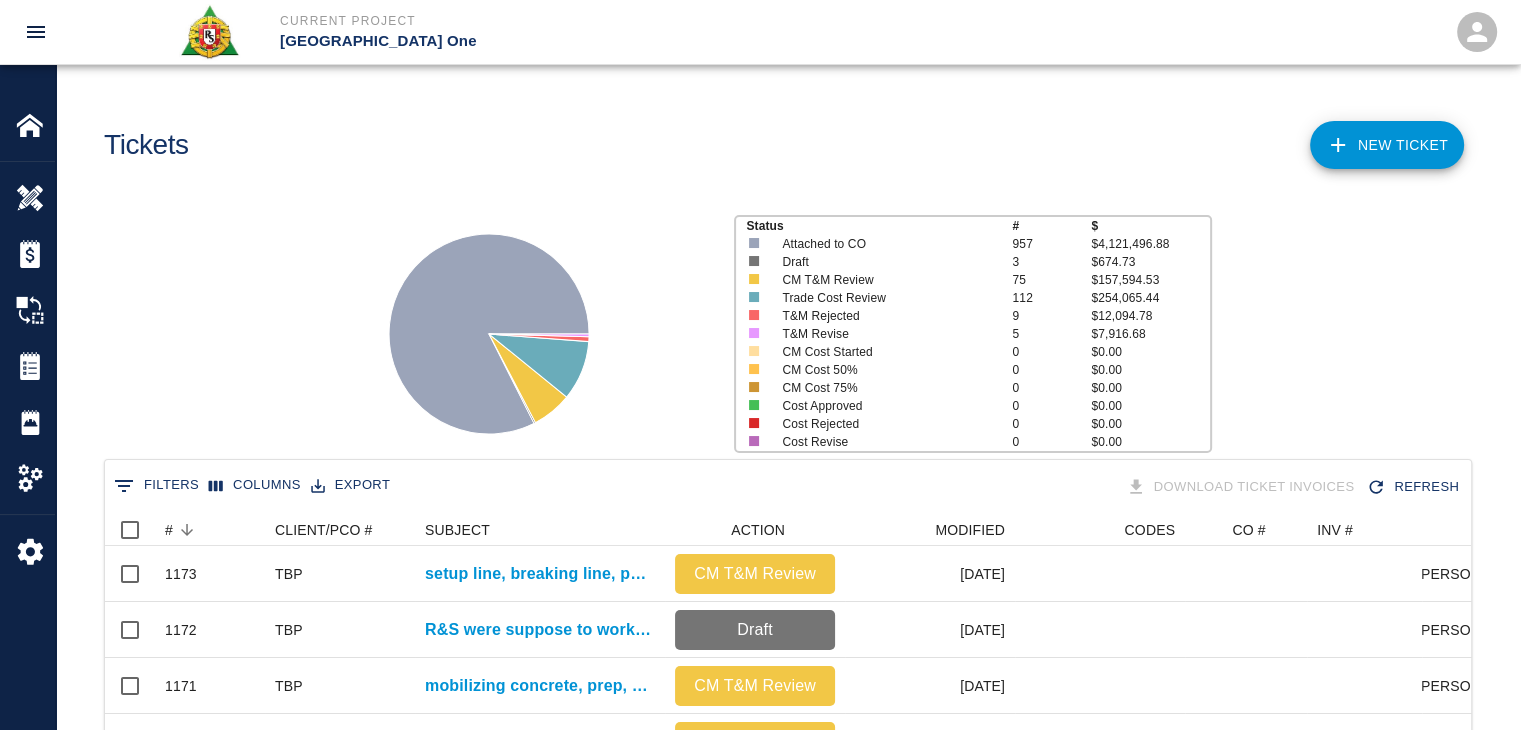 click on "NEW TICKET" at bounding box center [1387, 145] 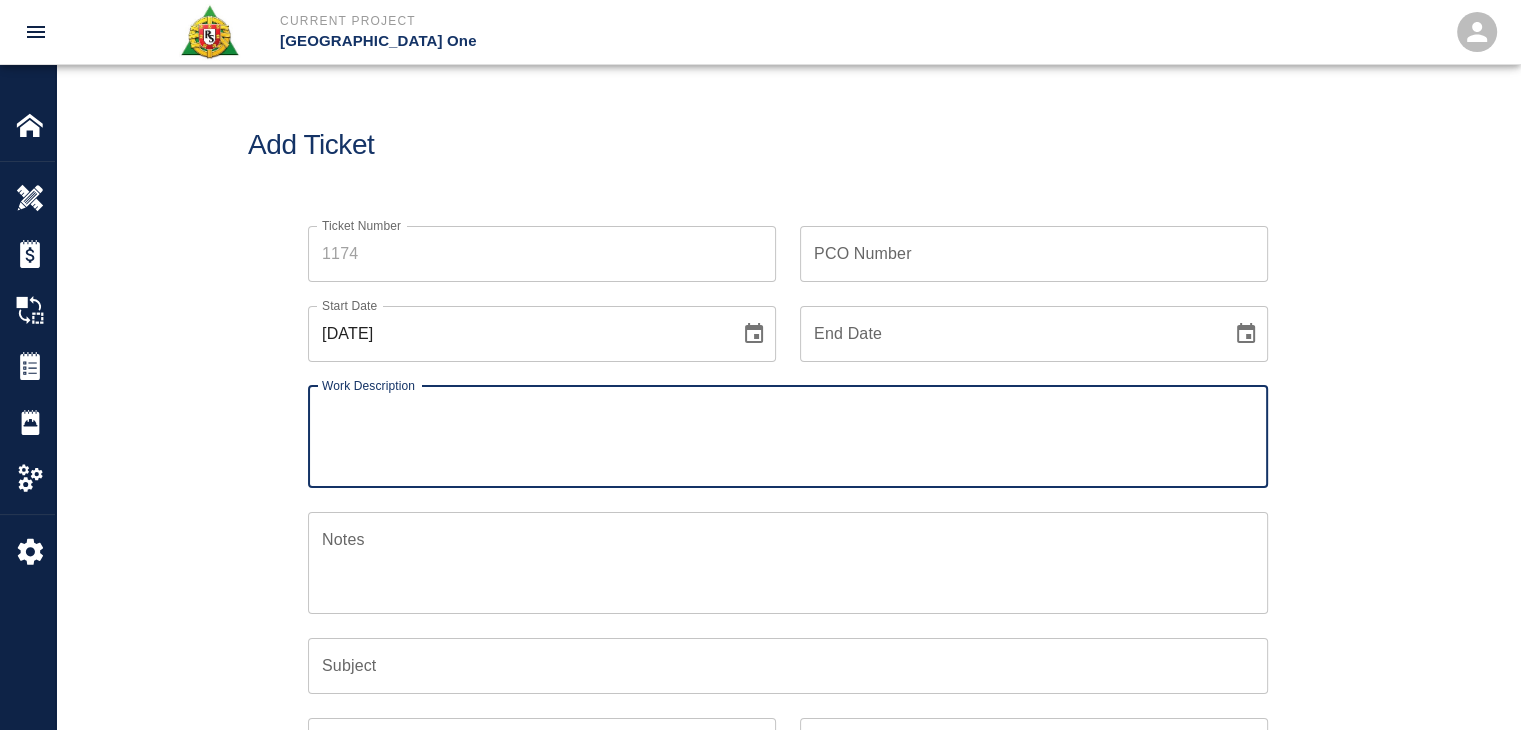 click on "Ticket Number" at bounding box center (542, 254) 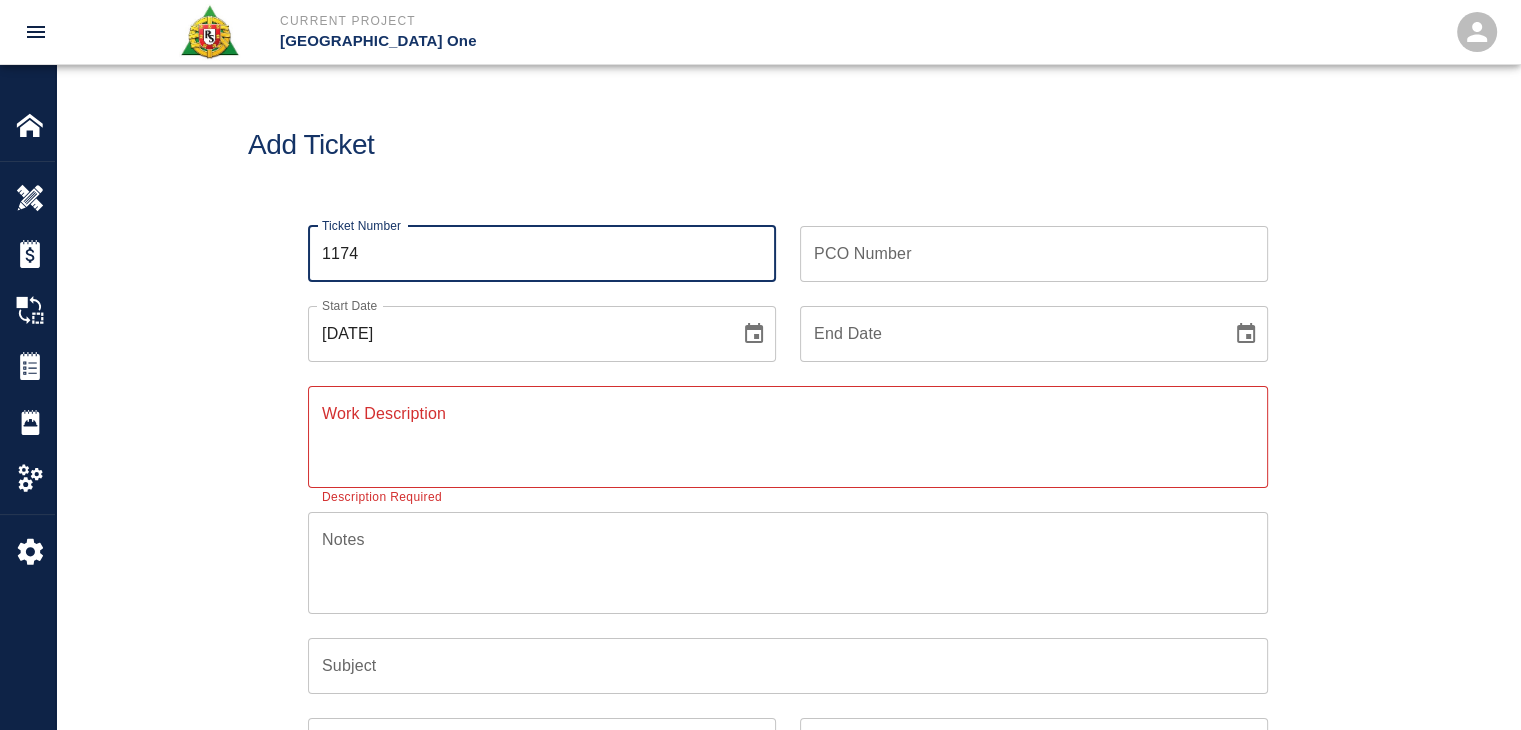 type on "1174" 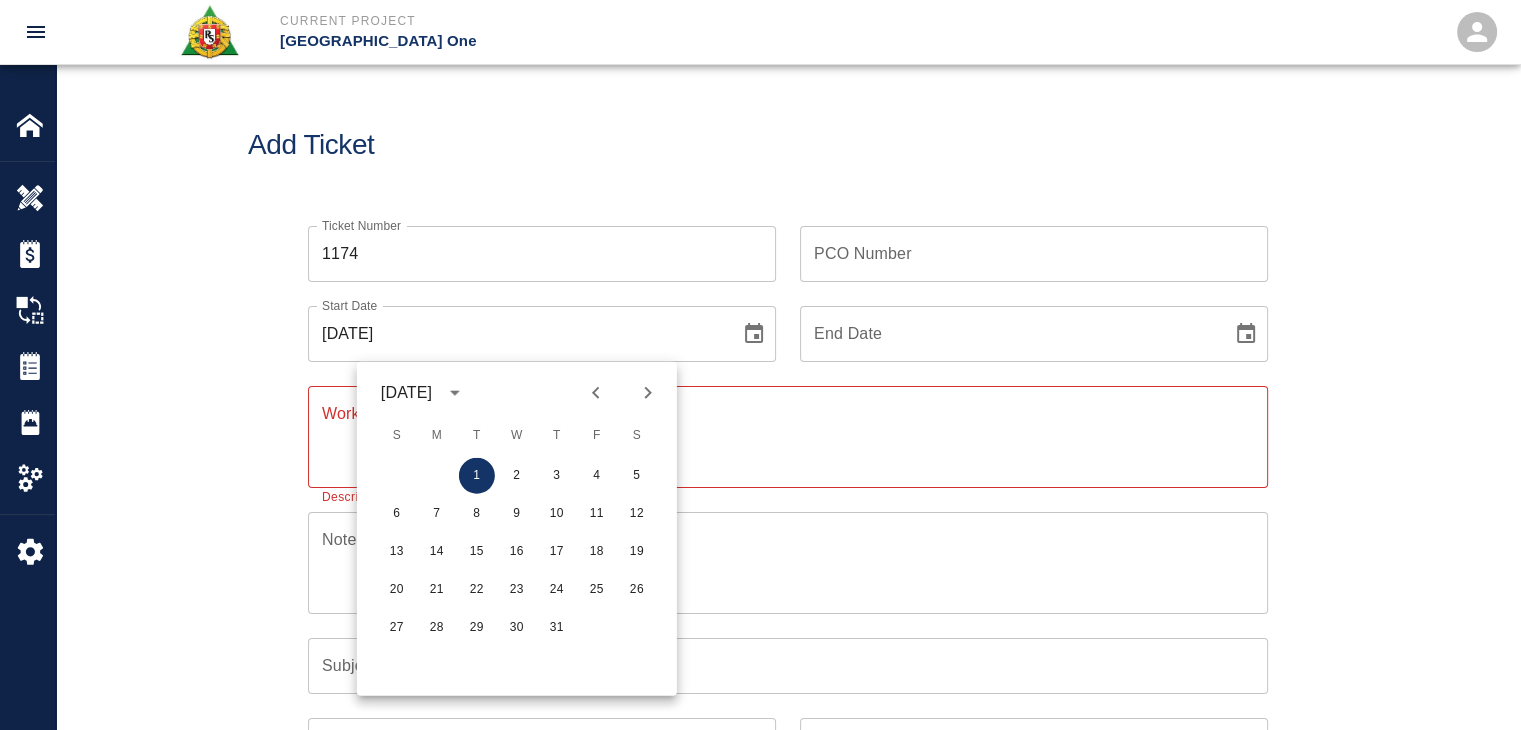 click 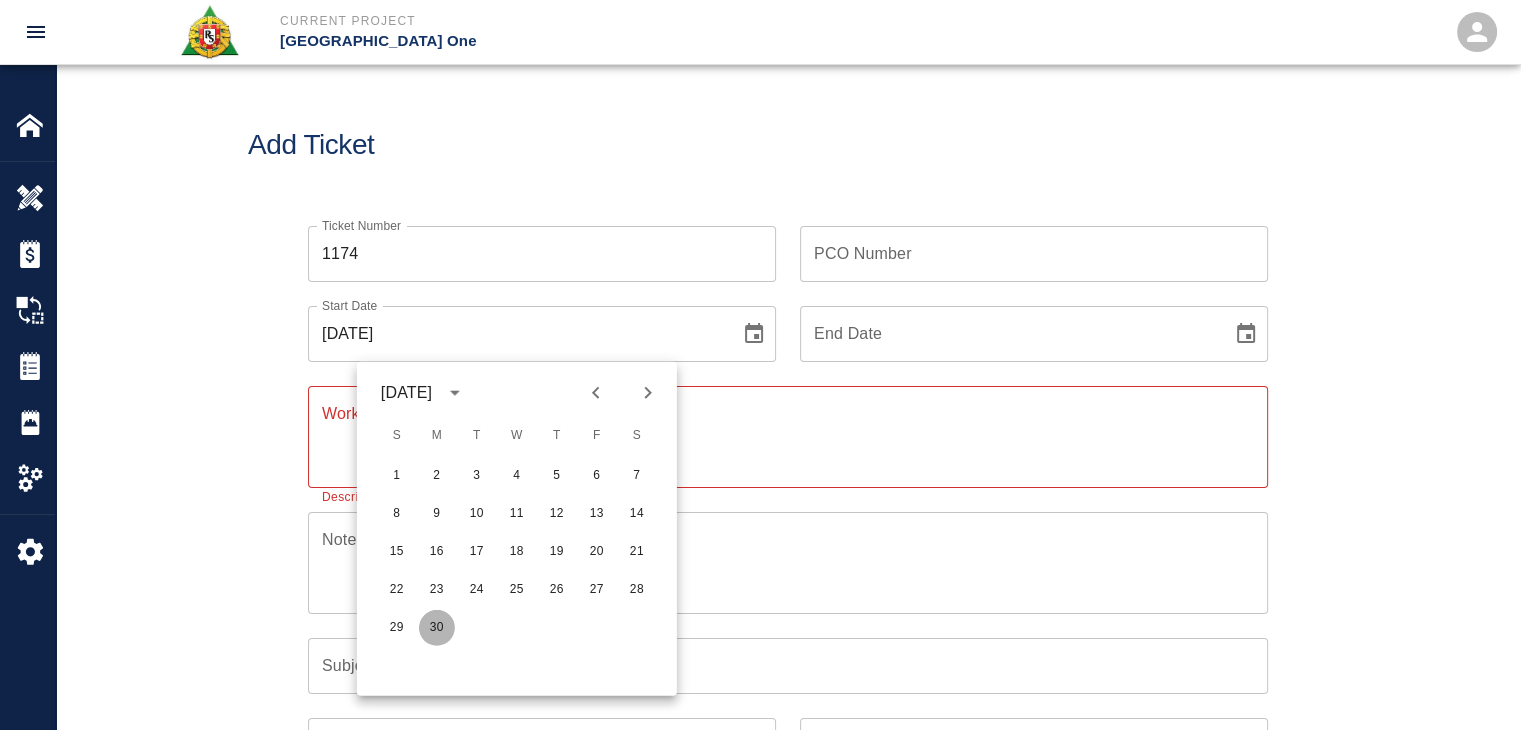 click on "30" at bounding box center [437, 628] 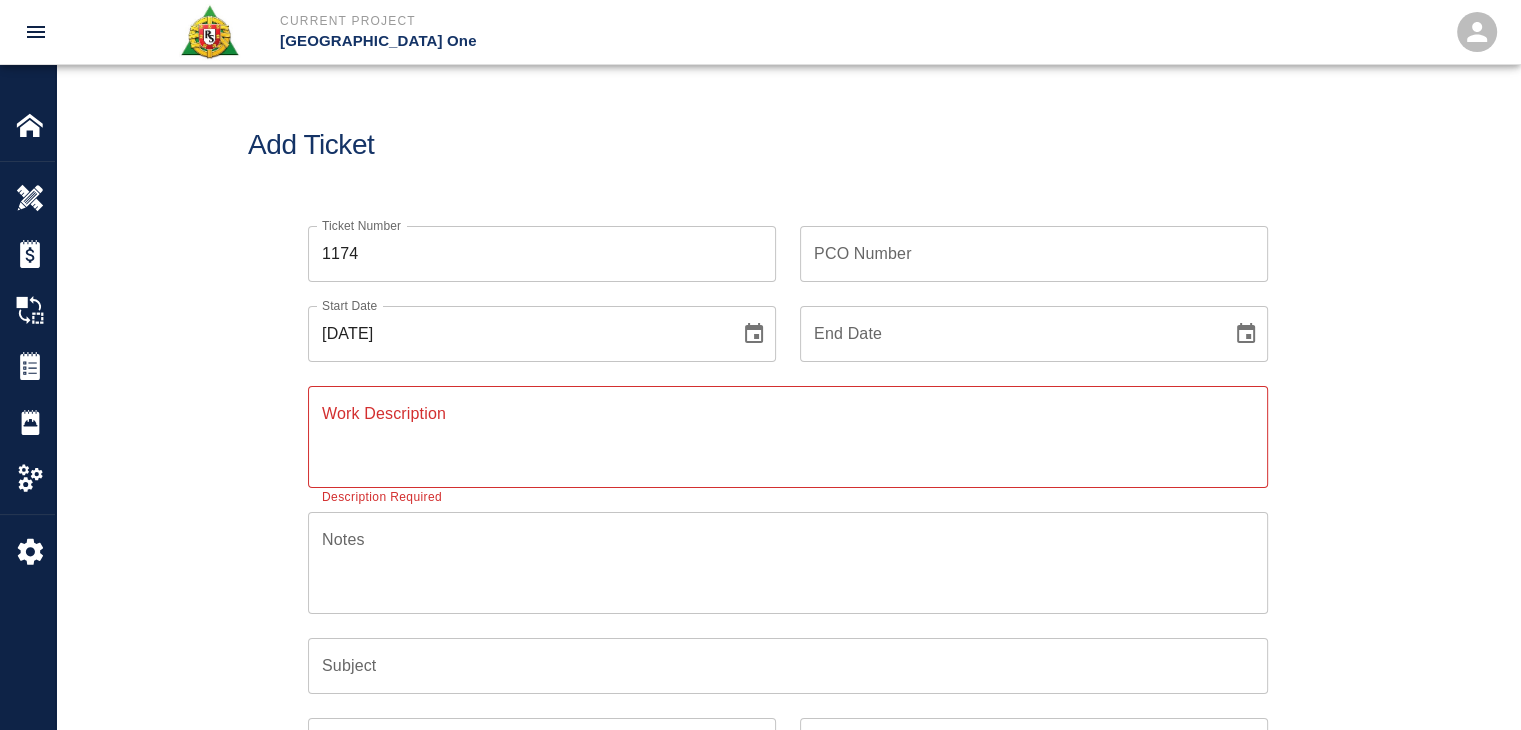 click on "x Work Description" at bounding box center (788, 437) 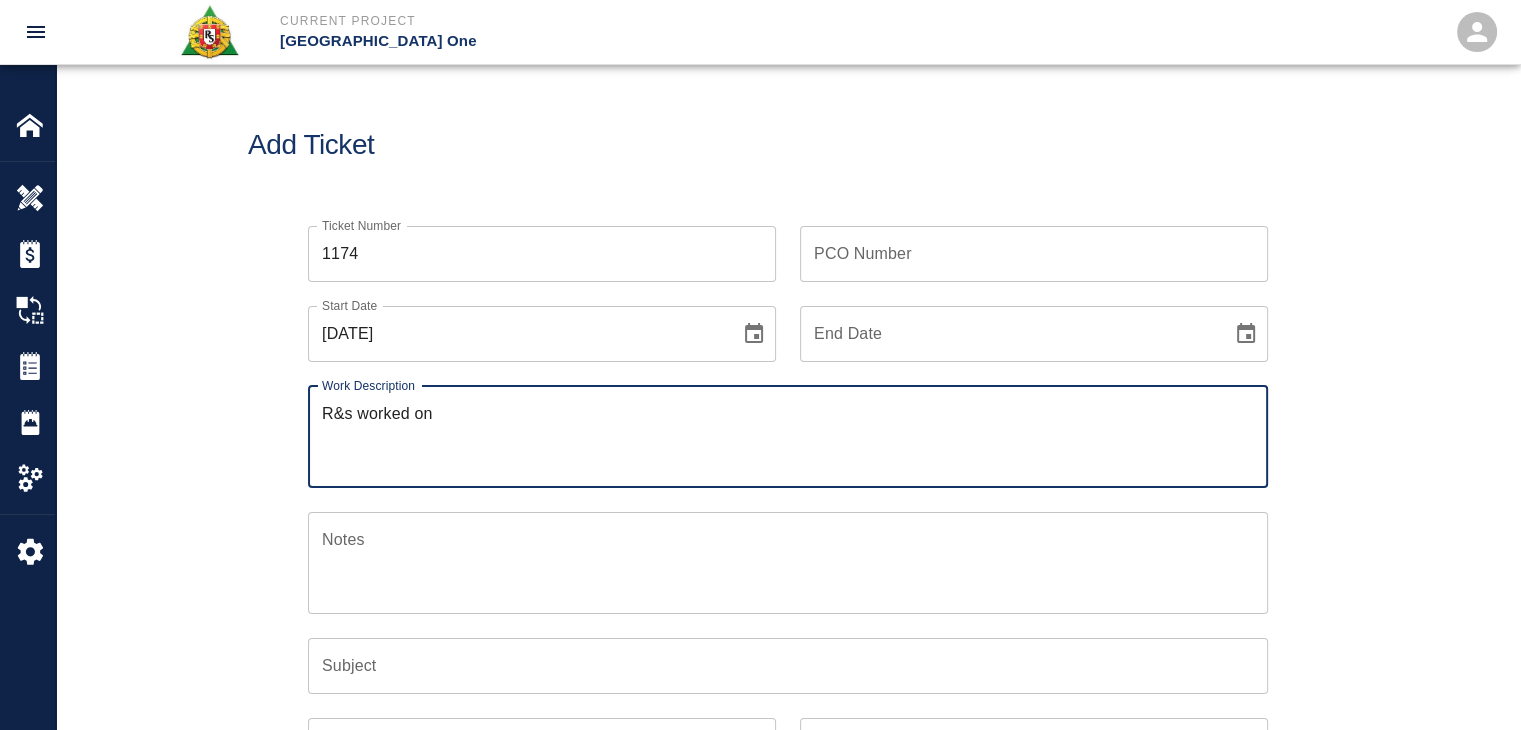 paste on "LOCATION:  HHS4/L3- CBP Cane Rail pocket infills
2 laborers- 1hr each.  Mobilizing concrete via buggy.  placing concrete." 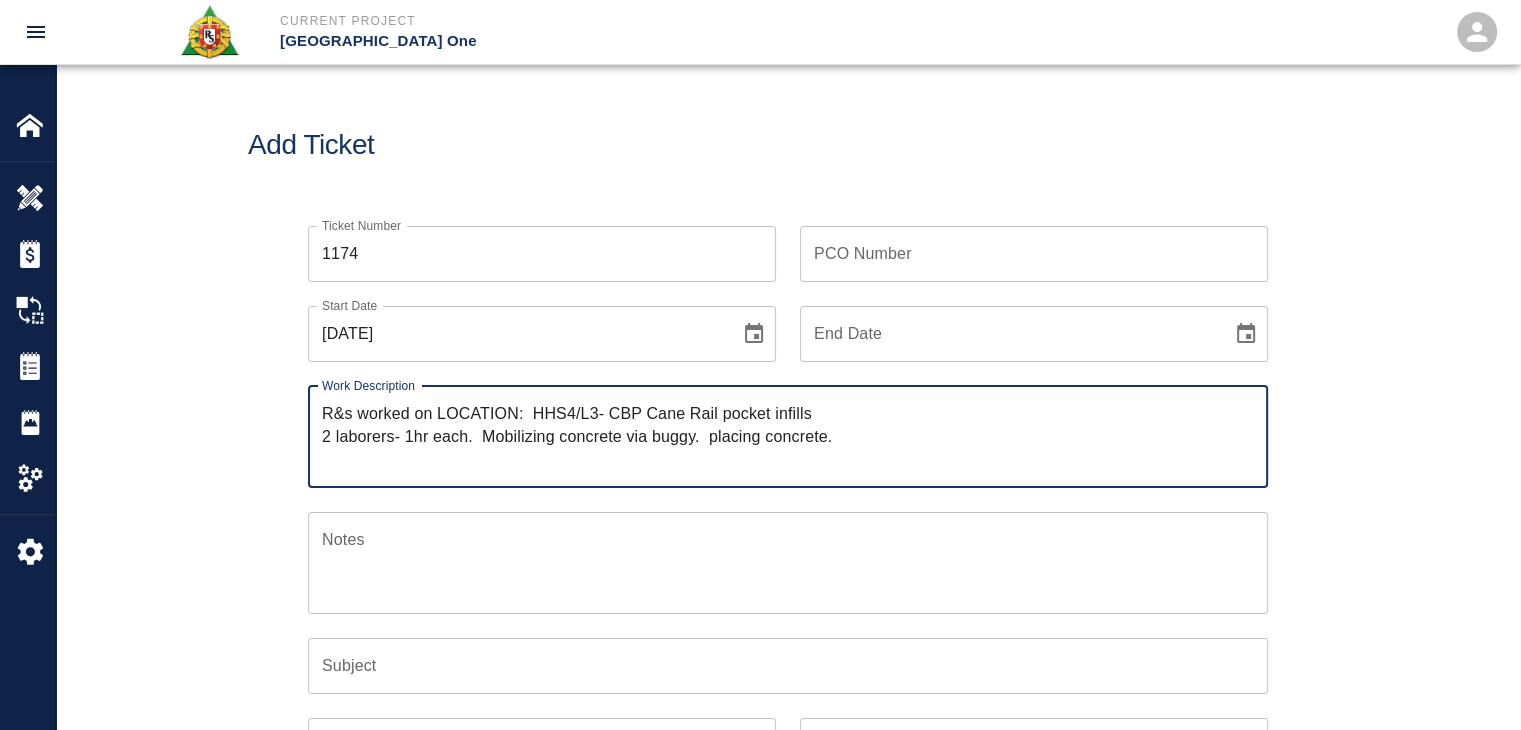 drag, startPoint x: 843, startPoint y: 445, endPoint x: 488, endPoint y: 469, distance: 355.81033 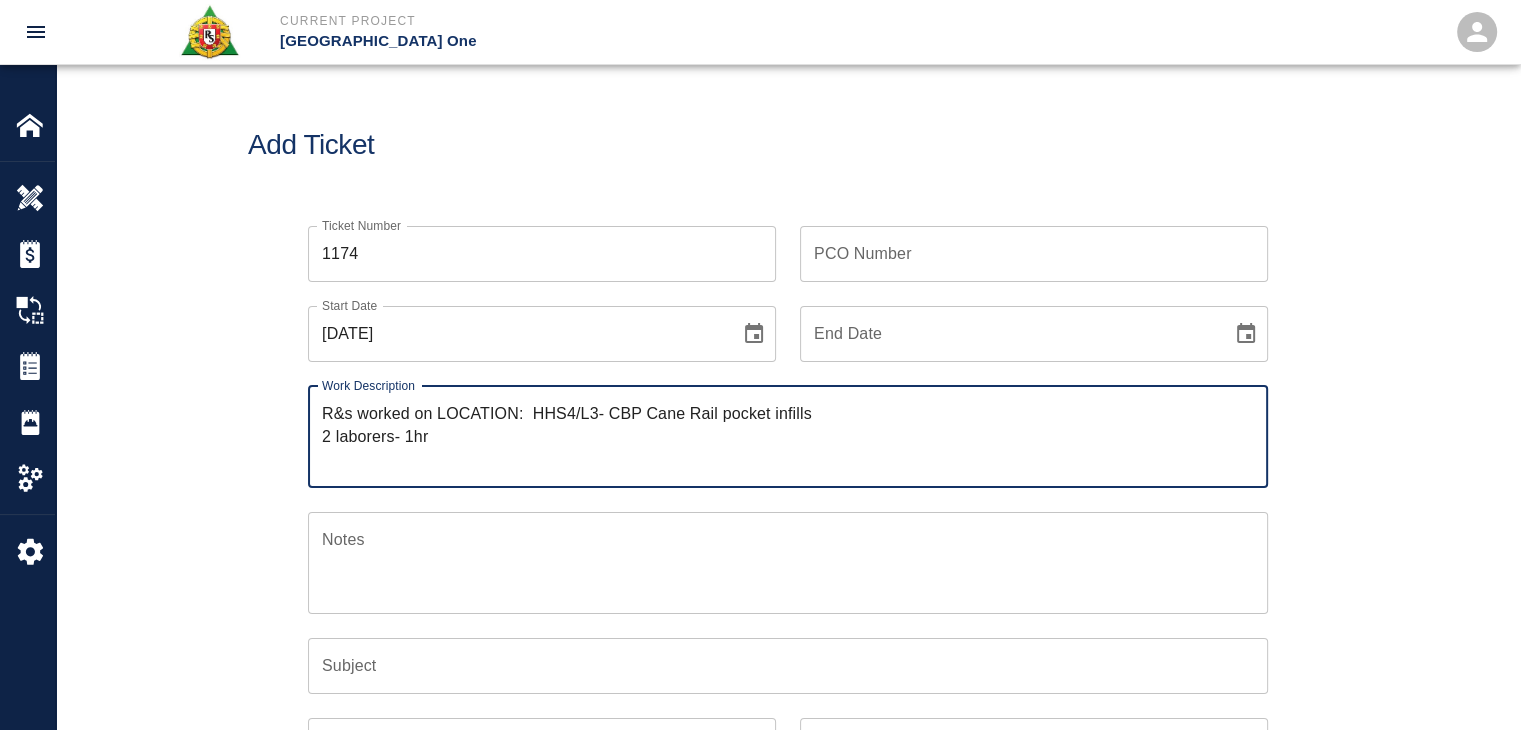 click on "R&s worked on LOCATION:  HHS4/L3- CBP Cane Rail pocket infills
2 laborers- 1hr" at bounding box center [788, 436] 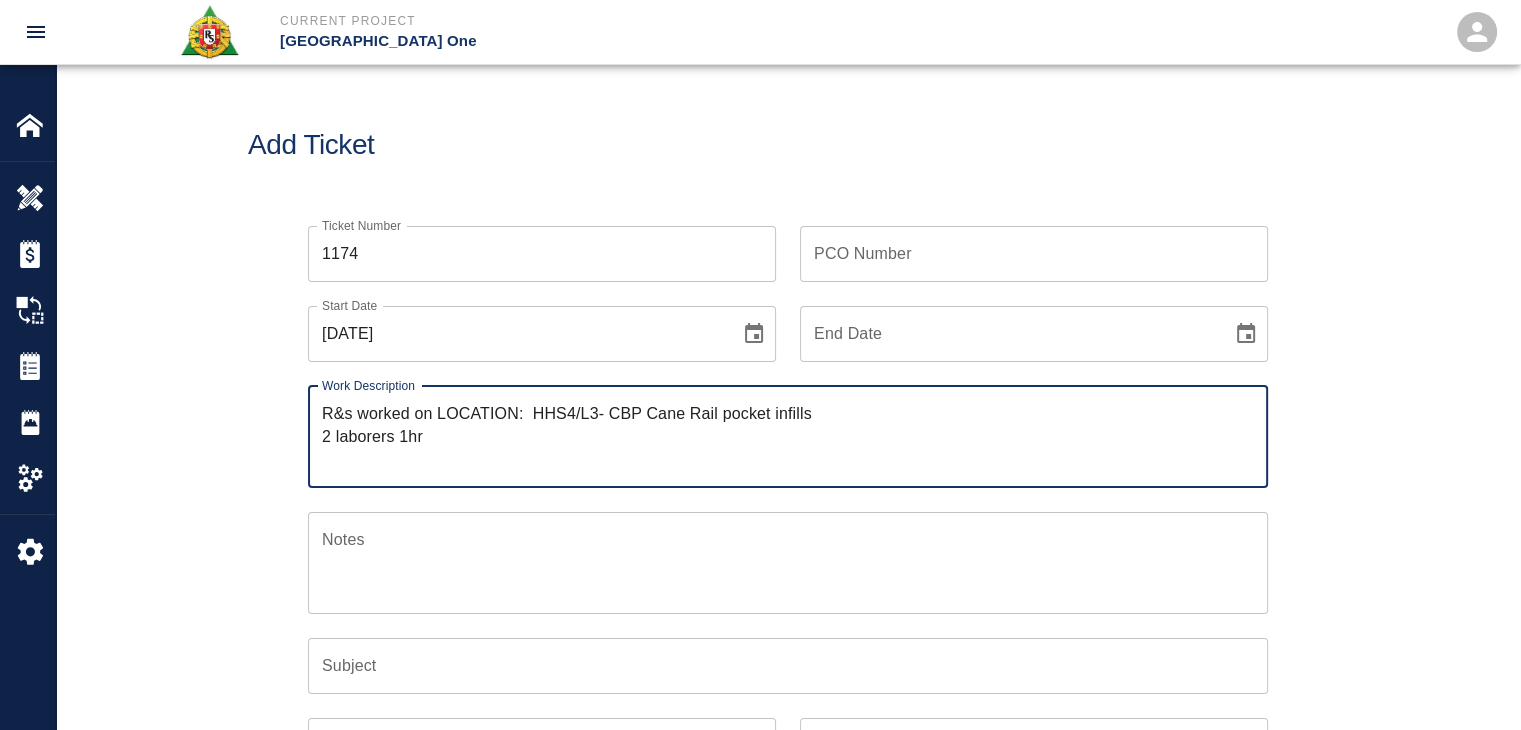 click on "R&s worked on LOCATION:  HHS4/L3- CBP Cane Rail pocket infills
2 laborers 1hr" at bounding box center (788, 436) 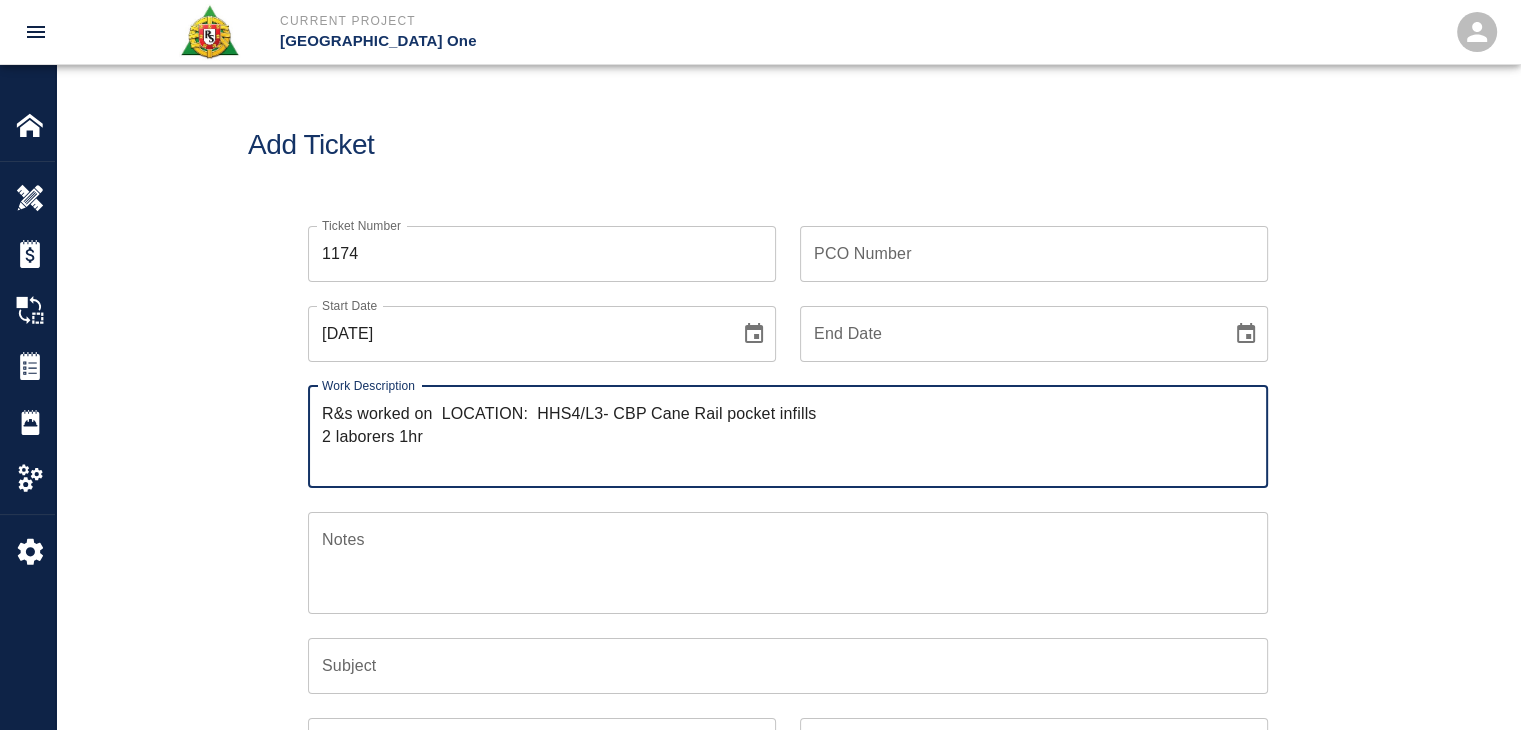 paste on "Mobilizing concrete via buggy.  placing concrete." 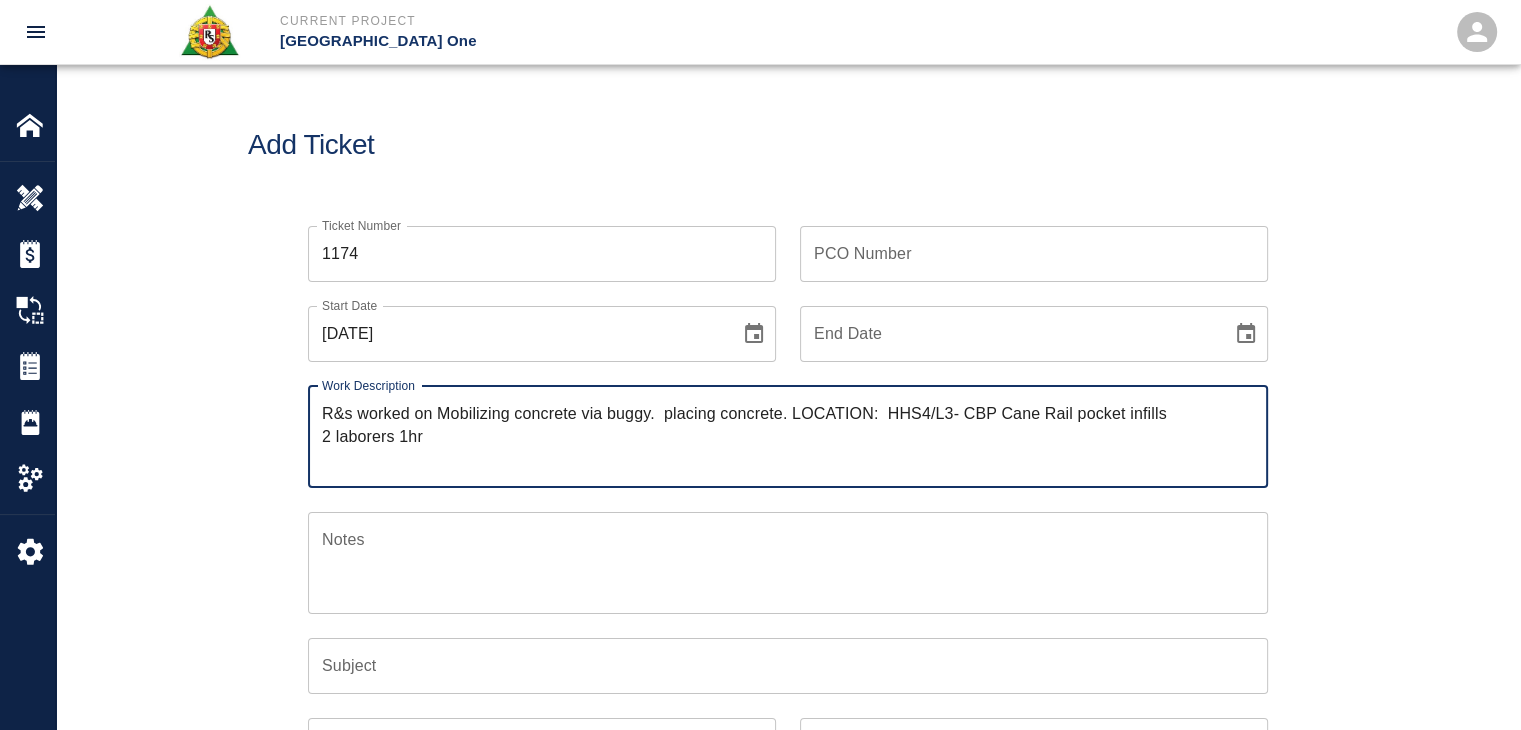 click on "R&s worked on Mobilizing concrete via buggy.  placing concrete. LOCATION:  HHS4/L3- CBP Cane Rail pocket infills
2 laborers 1hr" at bounding box center [788, 436] 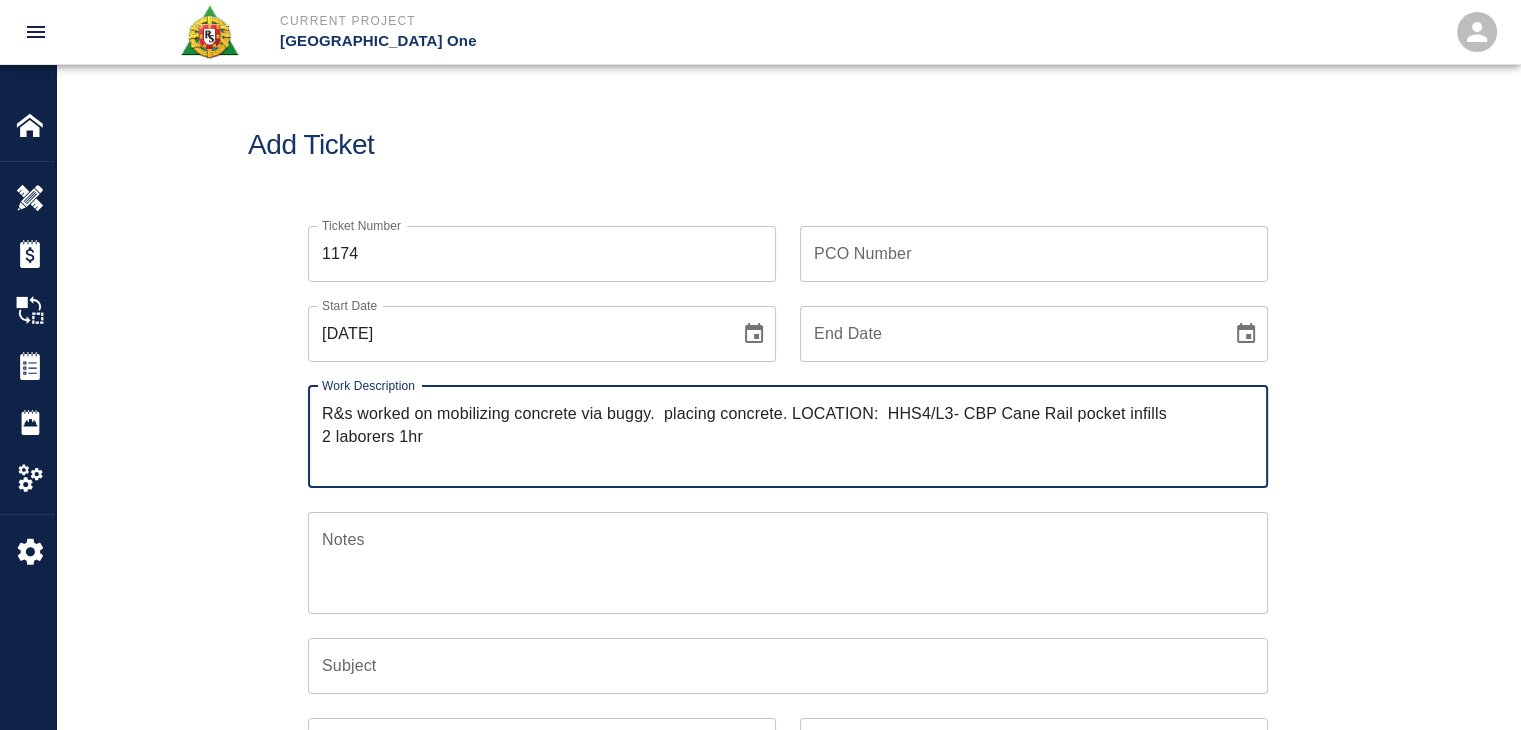 click on "R&s worked on mobilizing concrete via buggy.  placing concrete. LOCATION:  HHS4/L3- CBP Cane Rail pocket infills
2 laborers 1hr" at bounding box center (788, 436) 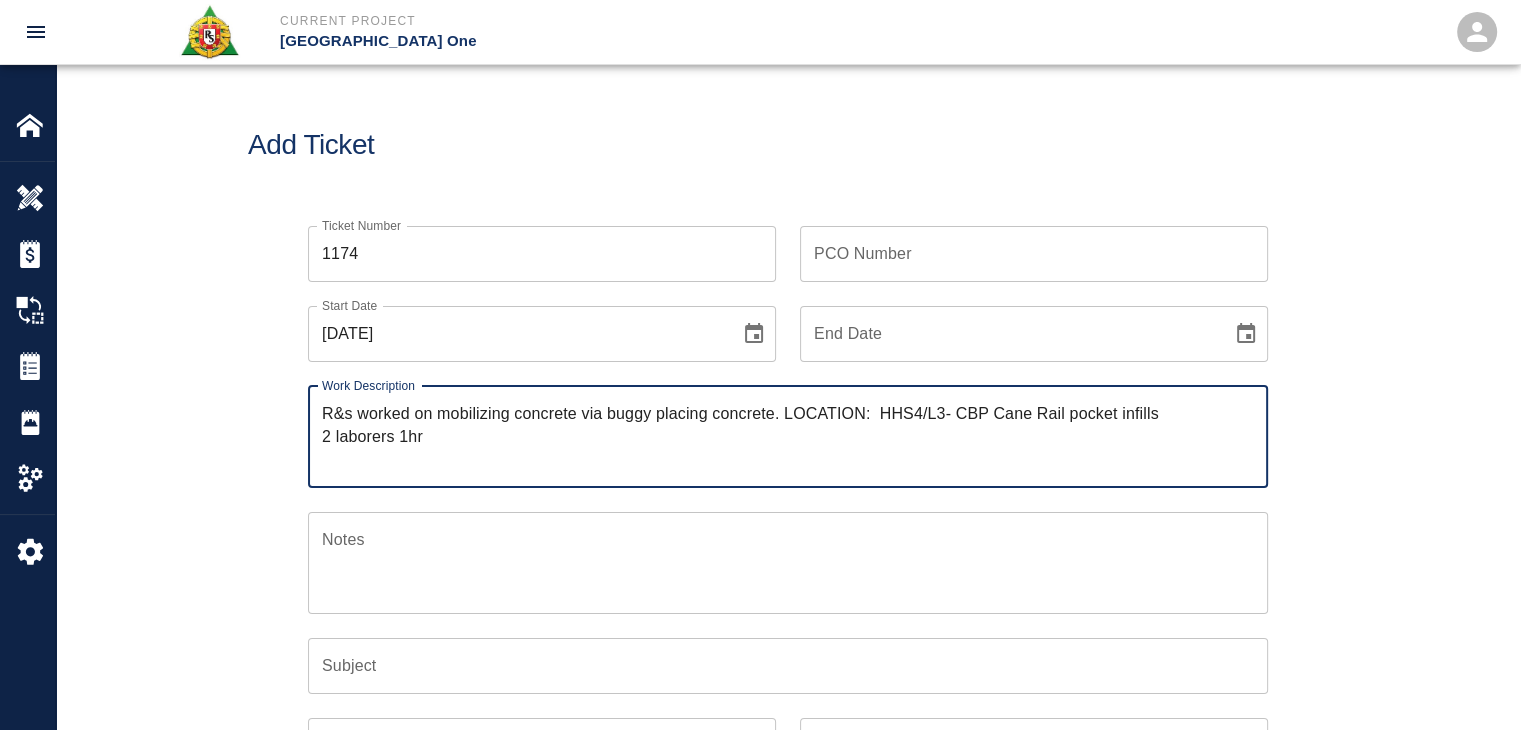 click on "R&s worked on mobilizing concrete via buggy placing concrete. LOCATION:  HHS4/L3- CBP Cane Rail pocket infills
2 laborers 1hr" at bounding box center [788, 436] 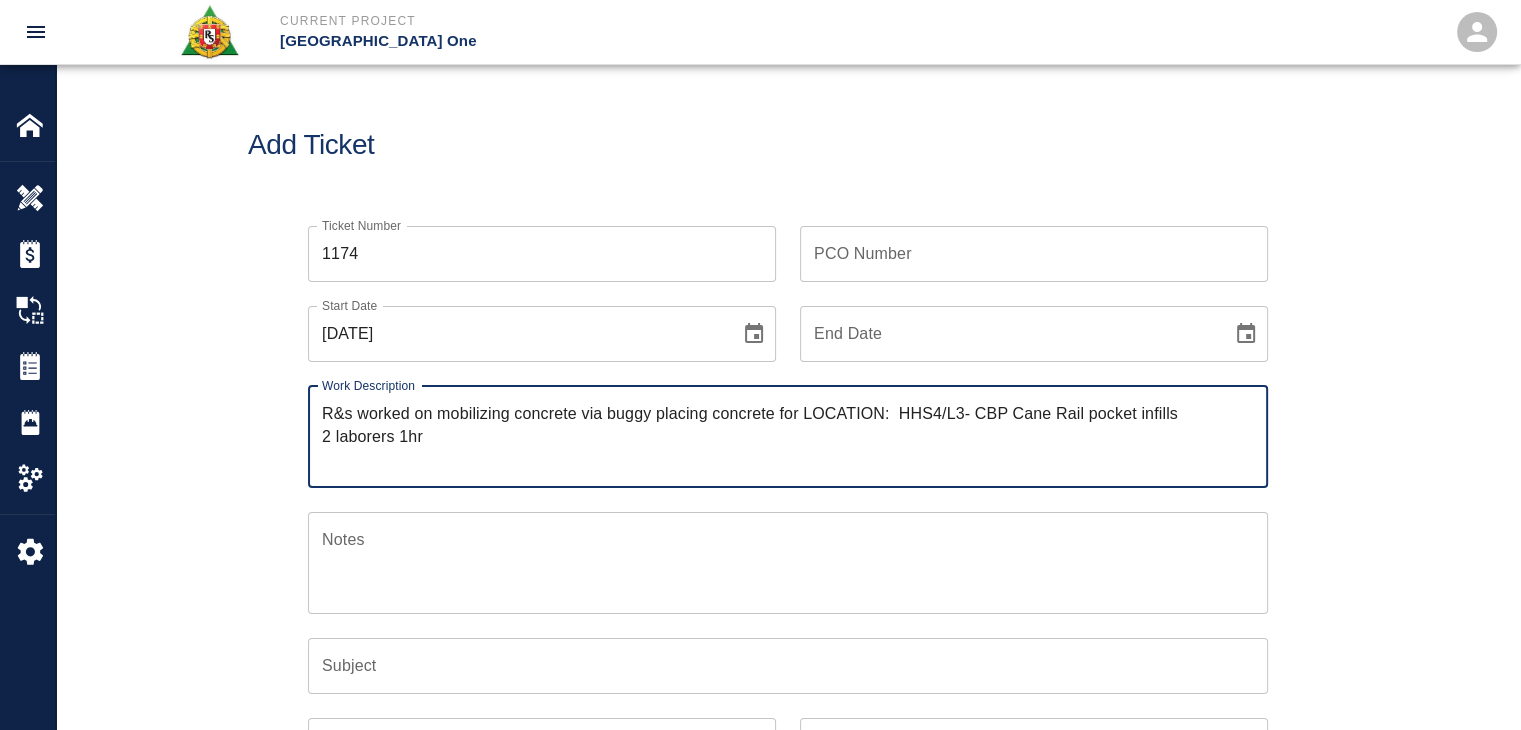 click on "R&s worked on mobilizing concrete via buggy placing concrete for LOCATION:  HHS4/L3- CBP Cane Rail pocket infills
2 laborers 1hr" at bounding box center (788, 436) 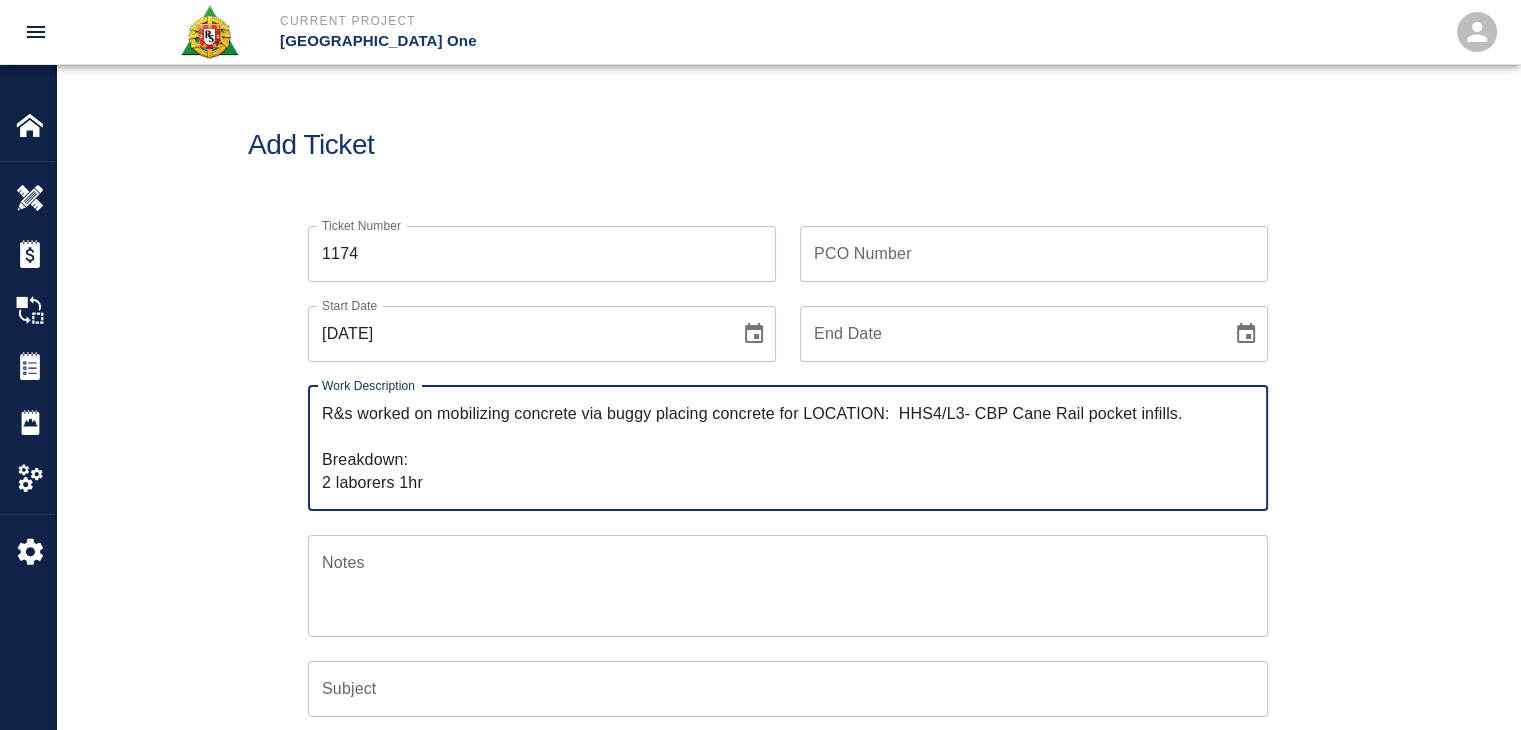click on "R&s worked on mobilizing concrete via buggy placing concrete for LOCATION:  HHS4/L3- CBP Cane Rail pocket infills.
Breakdown:
2 laborers 1hr" at bounding box center (788, 448) 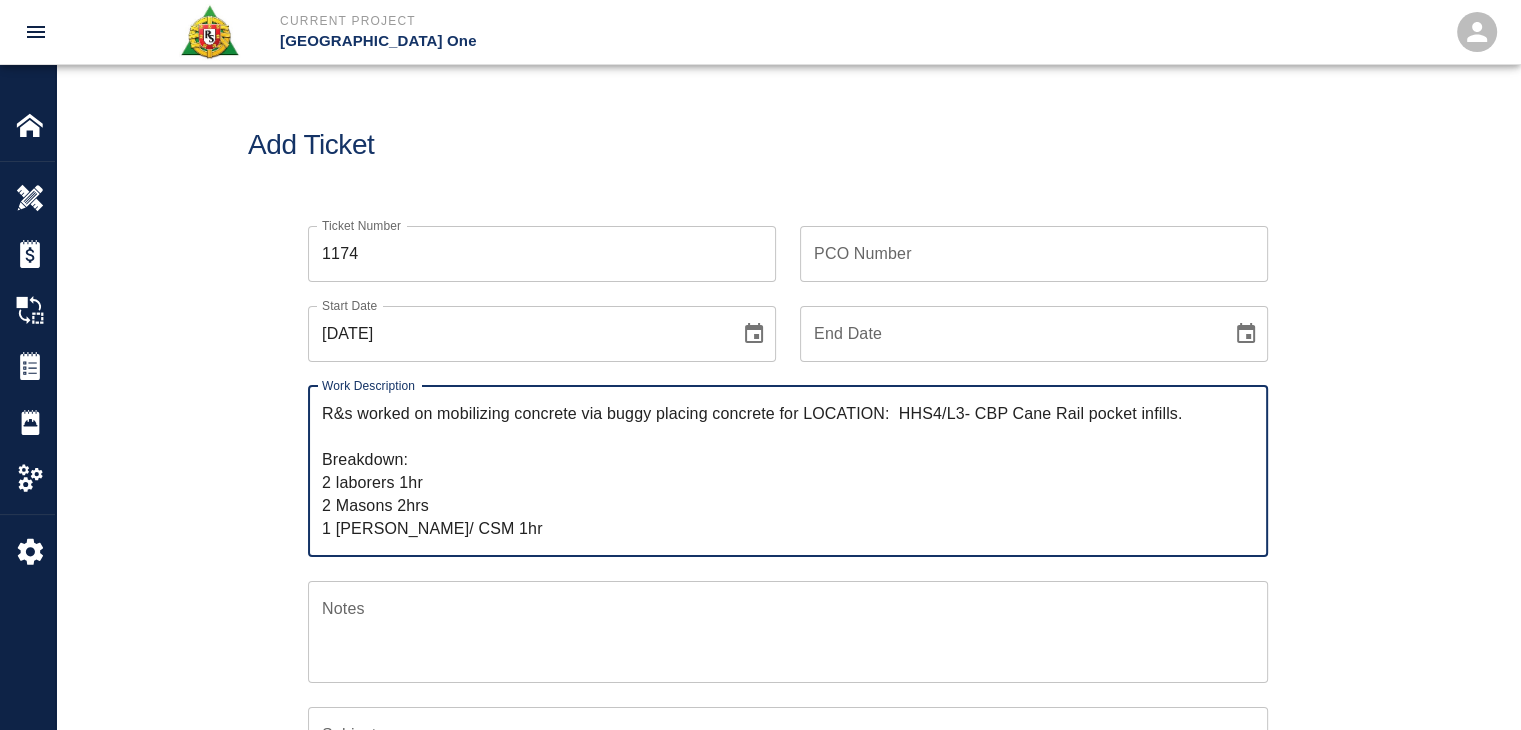 type on "R&s worked on mobilizing concrete via buggy placing concrete for LOCATION:  HHS4/L3- CBP Cane Rail pocket infills.
Breakdown:
2 laborers 1hr
2 Masons 2hrs
1 Foreman/ CSM 1hr" 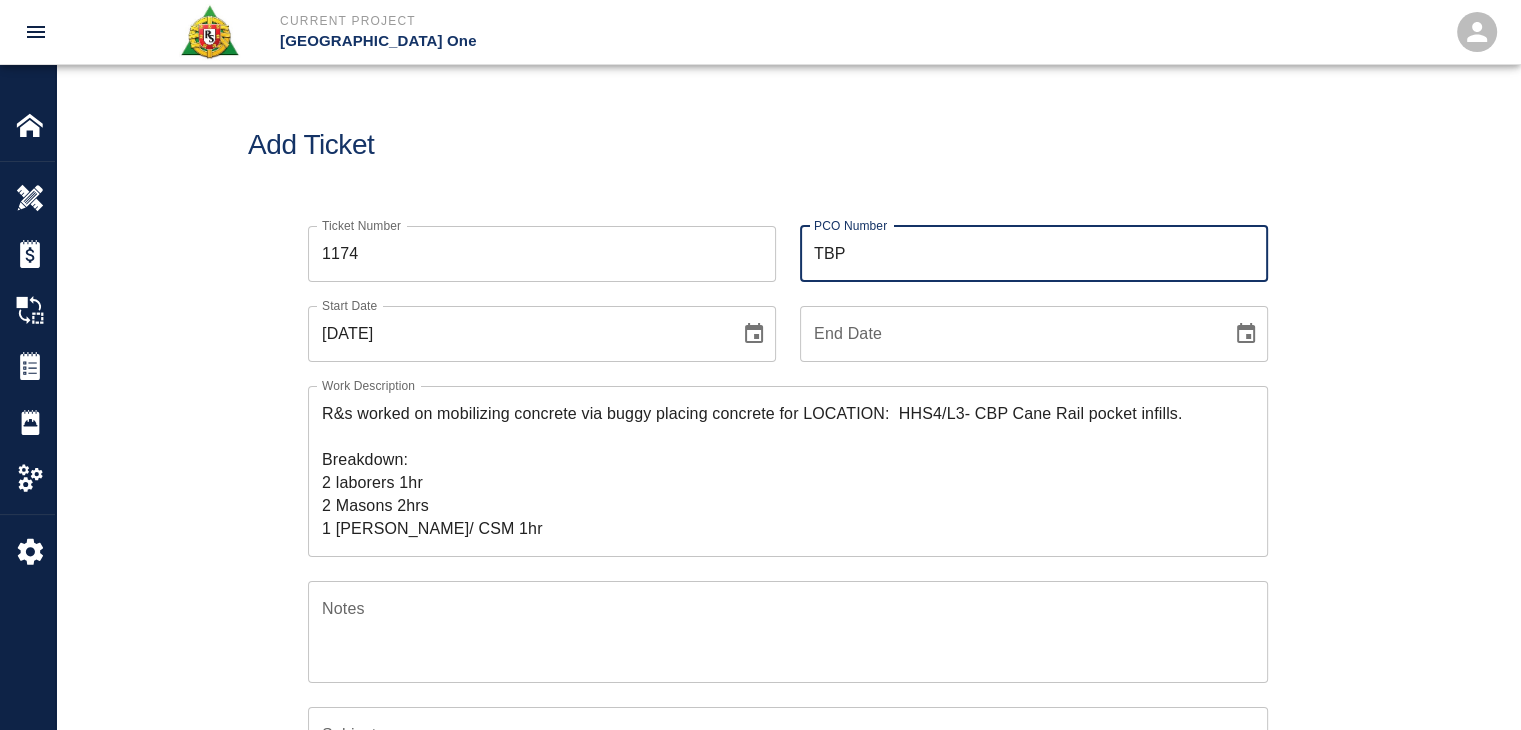 type on "TBP" 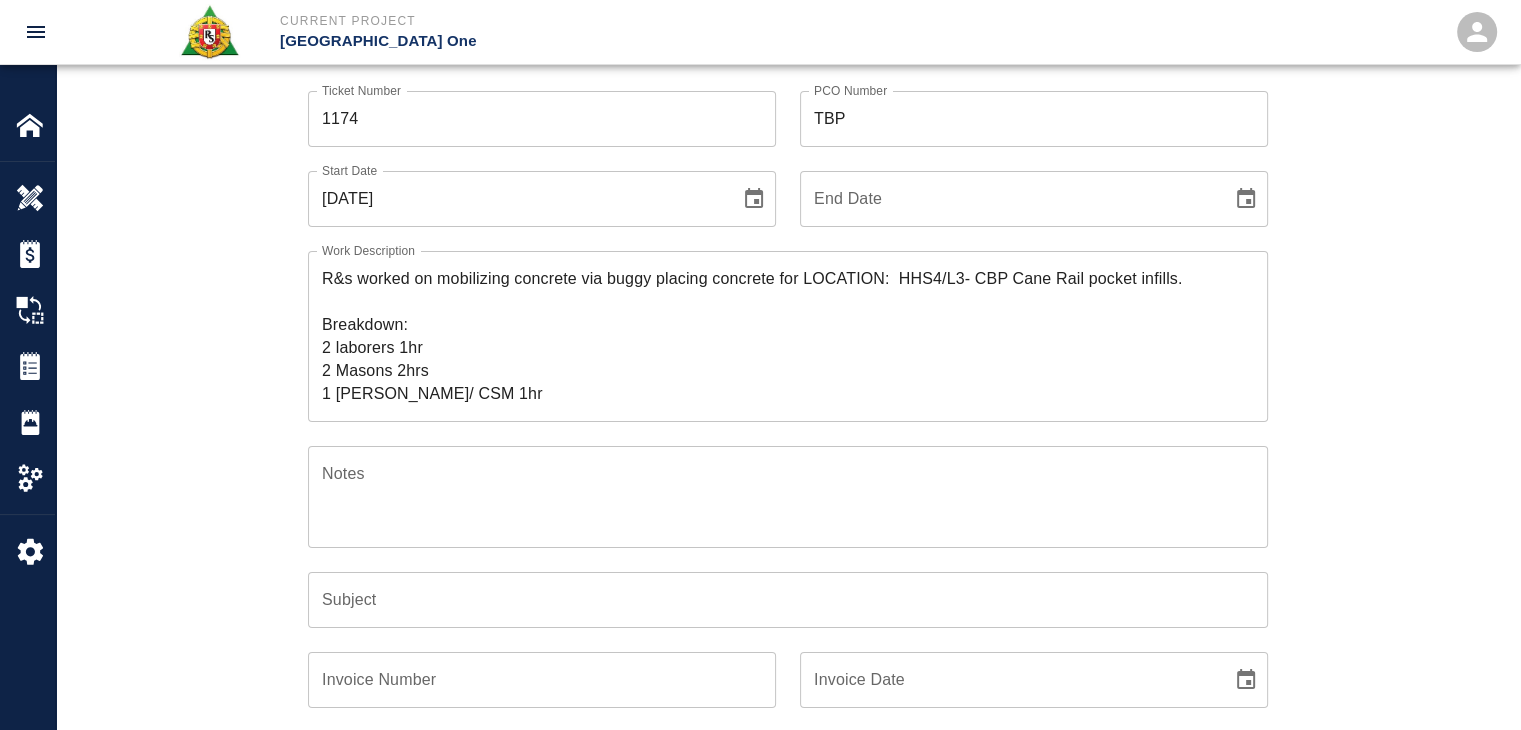 scroll, scrollTop: 138, scrollLeft: 0, axis: vertical 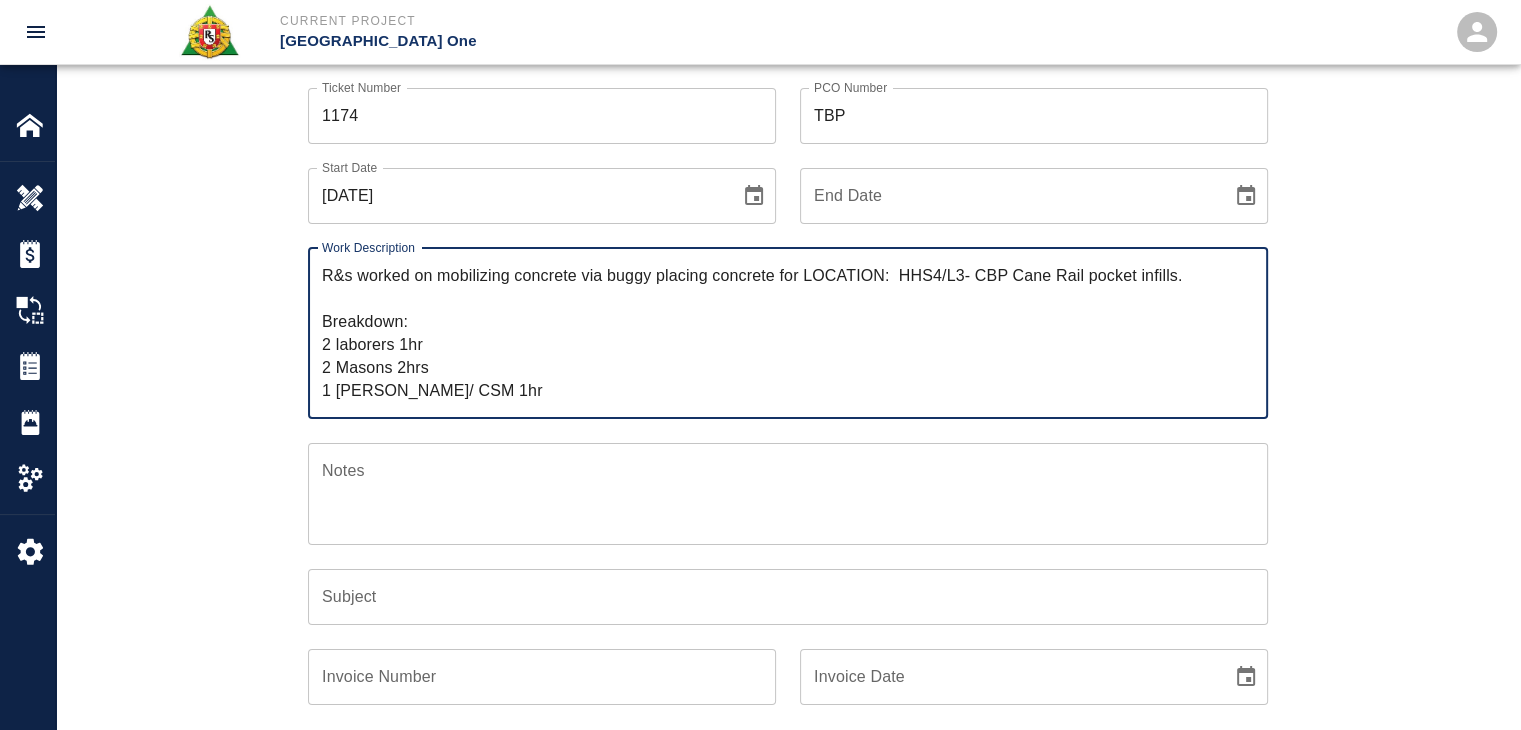 click on "R&s worked on mobilizing concrete via buggy placing concrete for LOCATION:  HHS4/L3- CBP Cane Rail pocket infills.
Breakdown:
2 laborers 1hr
2 Masons 2hrs
1 Foreman/ CSM 1hr" at bounding box center (788, 333) 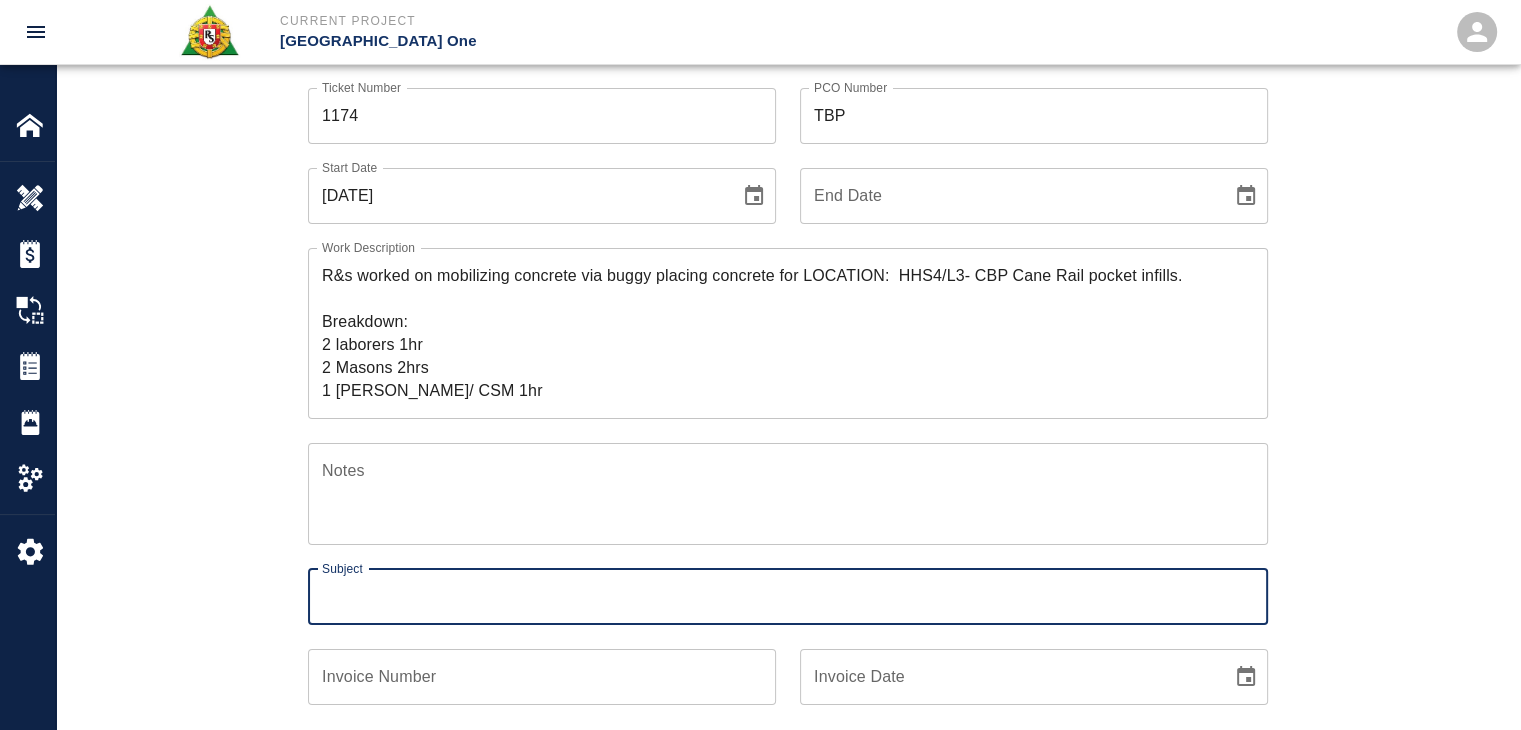 click on "Subject" at bounding box center [788, 597] 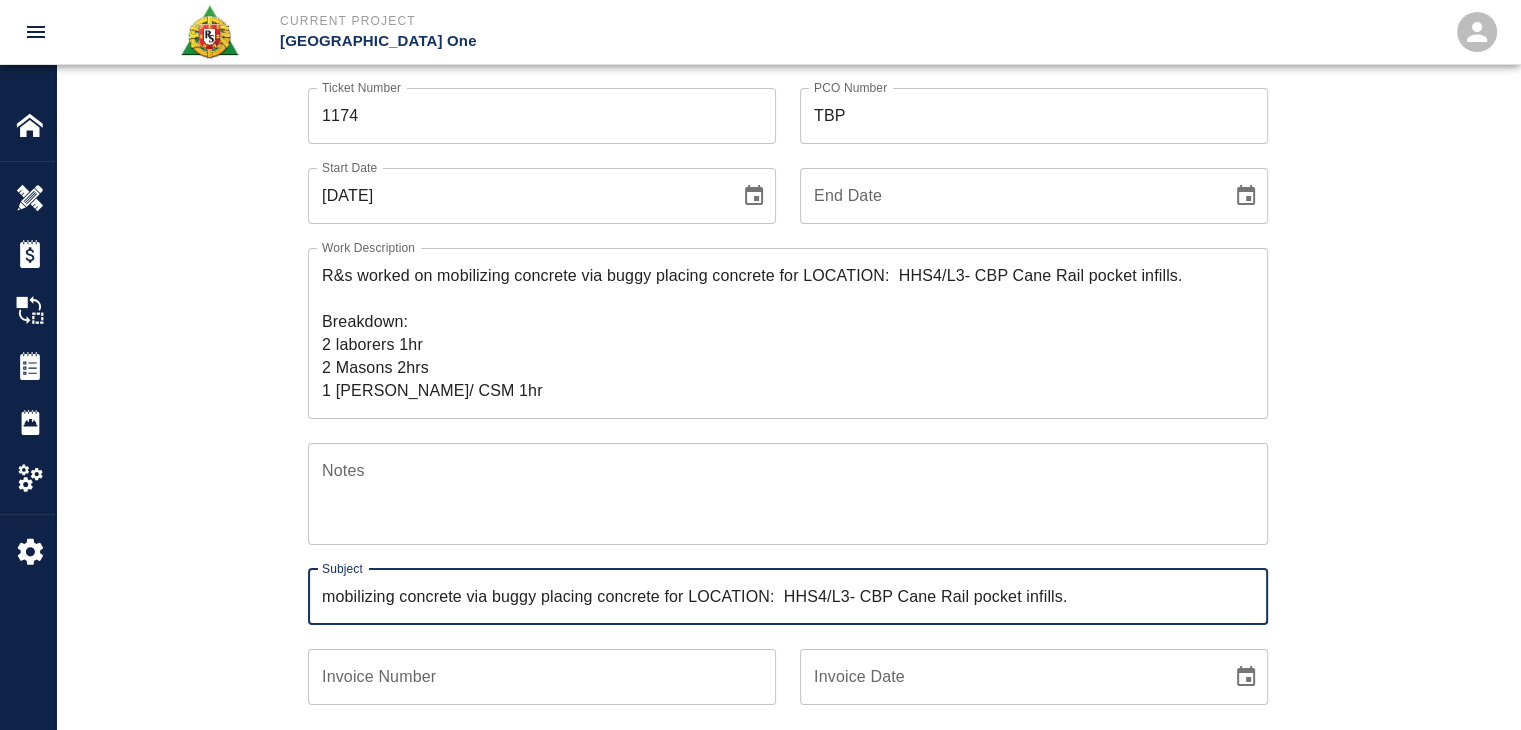 type on "mobilizing concrete via buggy placing concrete for LOCATION:  HHS4/L3- CBP Cane Rail pocket infills." 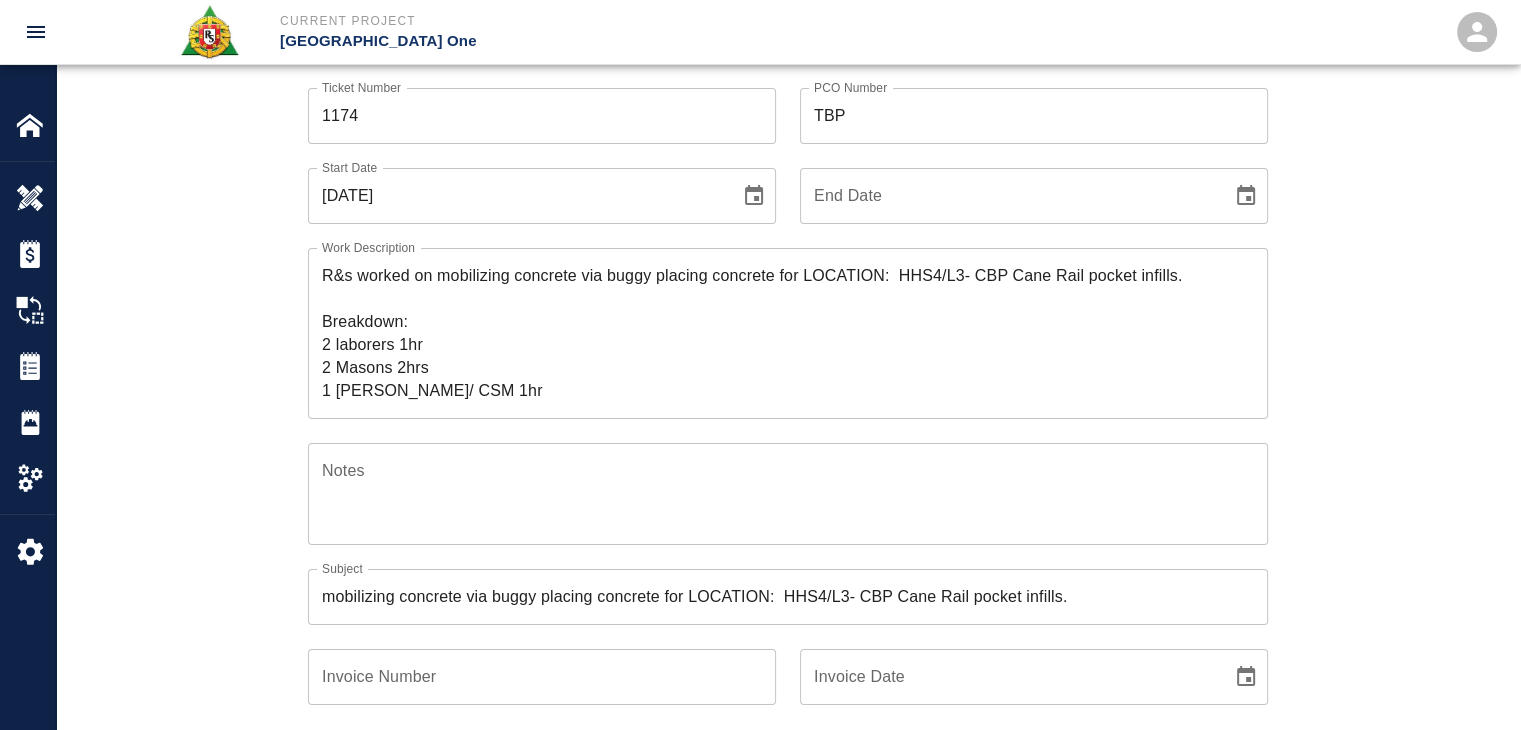 scroll, scrollTop: 380, scrollLeft: 0, axis: vertical 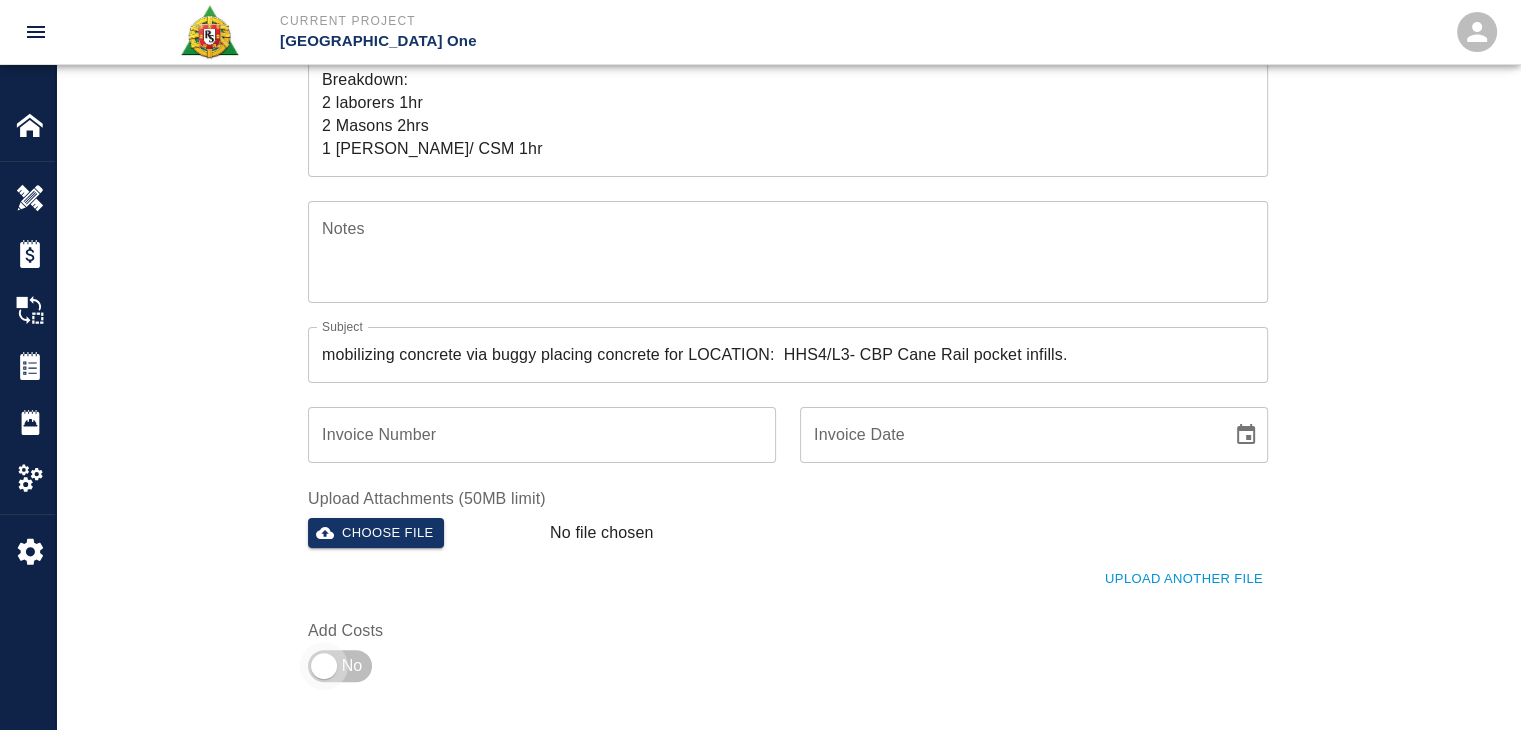 click at bounding box center [324, 666] 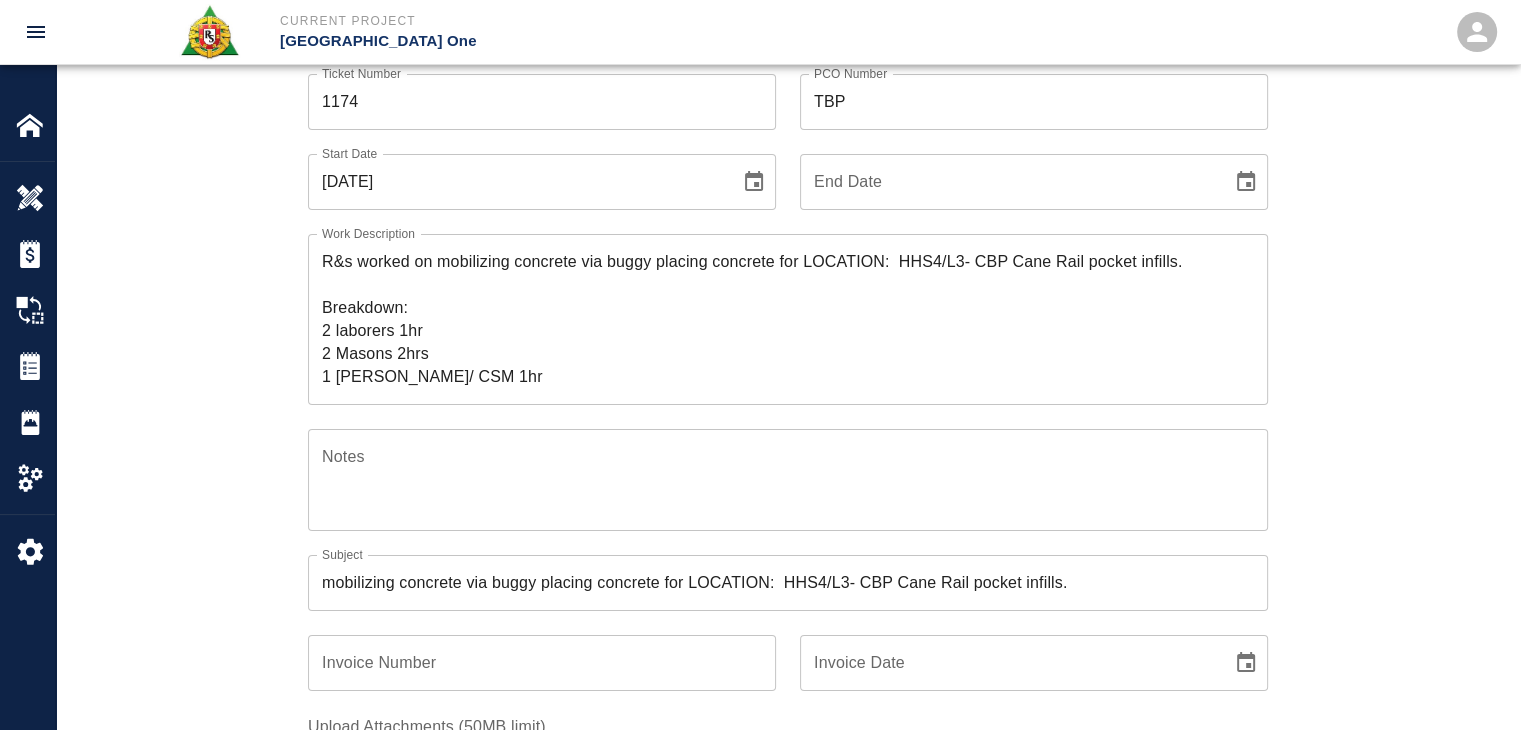 scroll, scrollTop: 0, scrollLeft: 0, axis: both 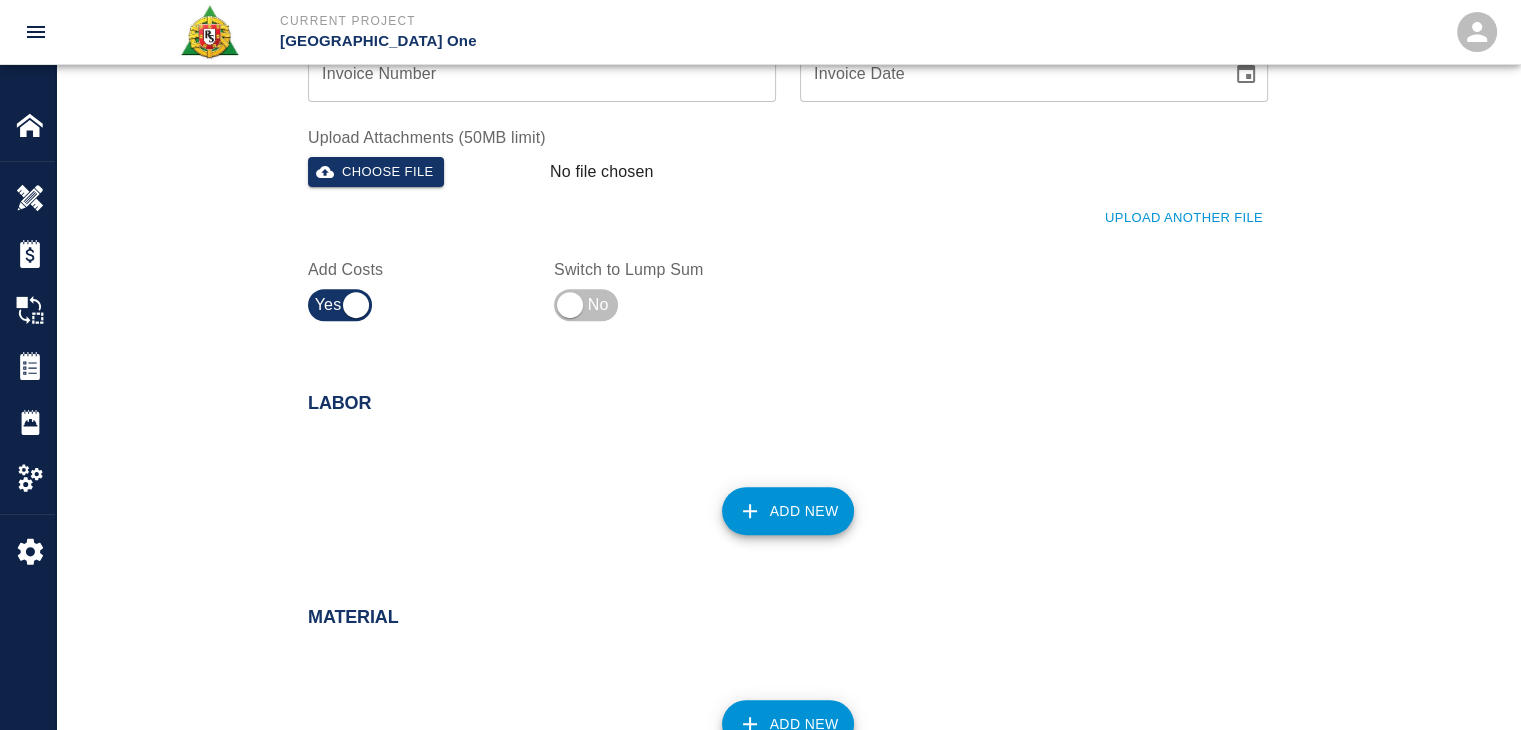 click on "Add New" at bounding box center [788, 511] 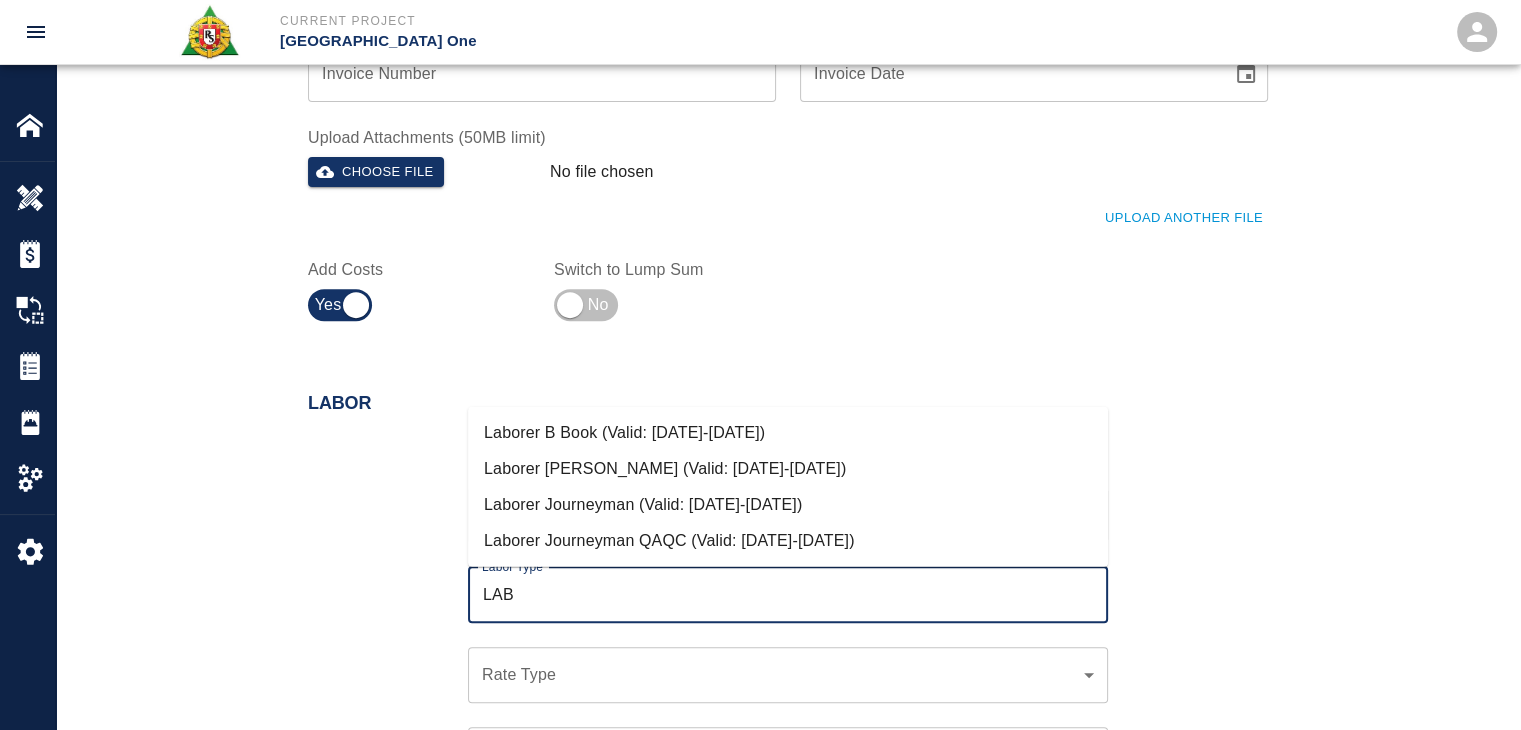 click on "Laborer Journeyman (Valid: 07/01/2024-06/30/2025)" at bounding box center [788, 505] 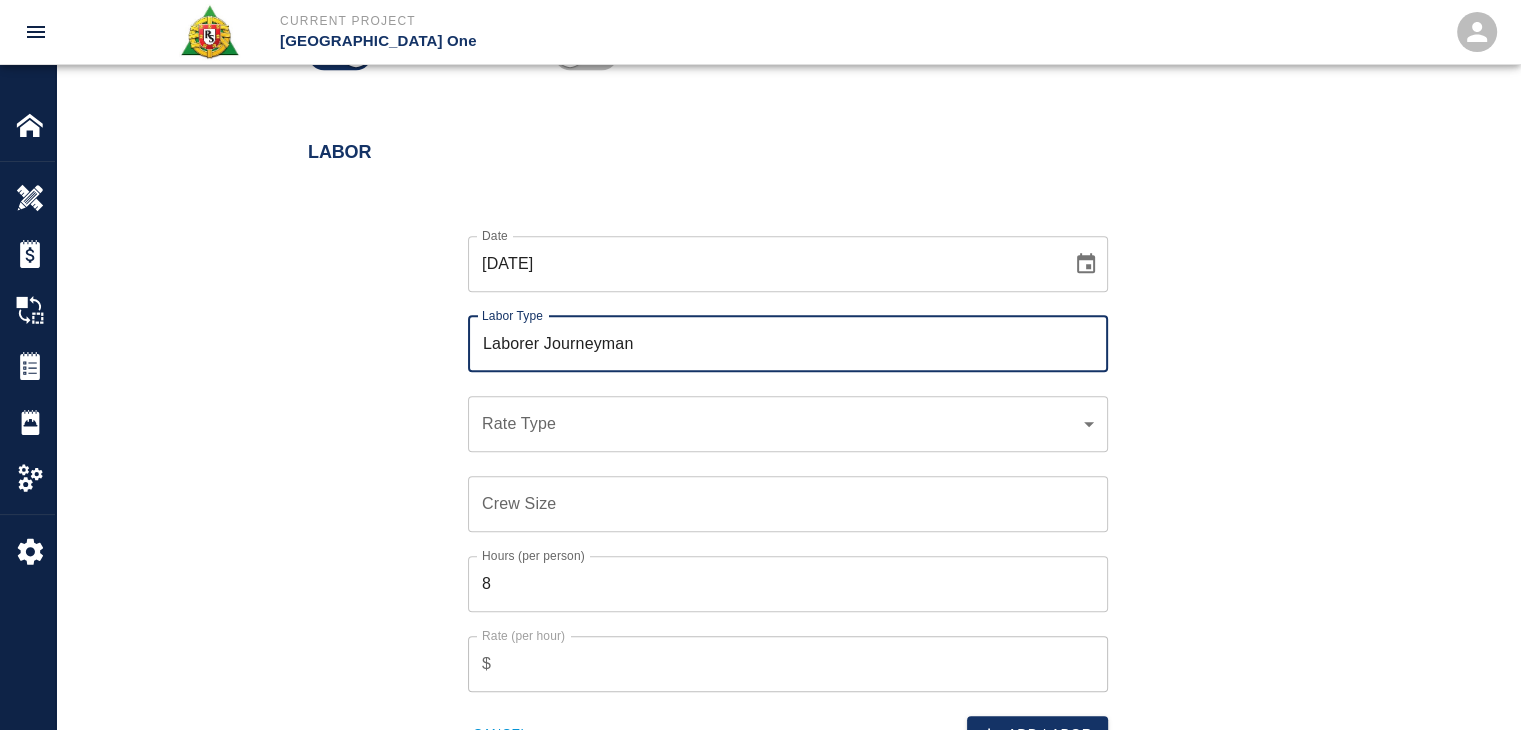 scroll, scrollTop: 993, scrollLeft: 0, axis: vertical 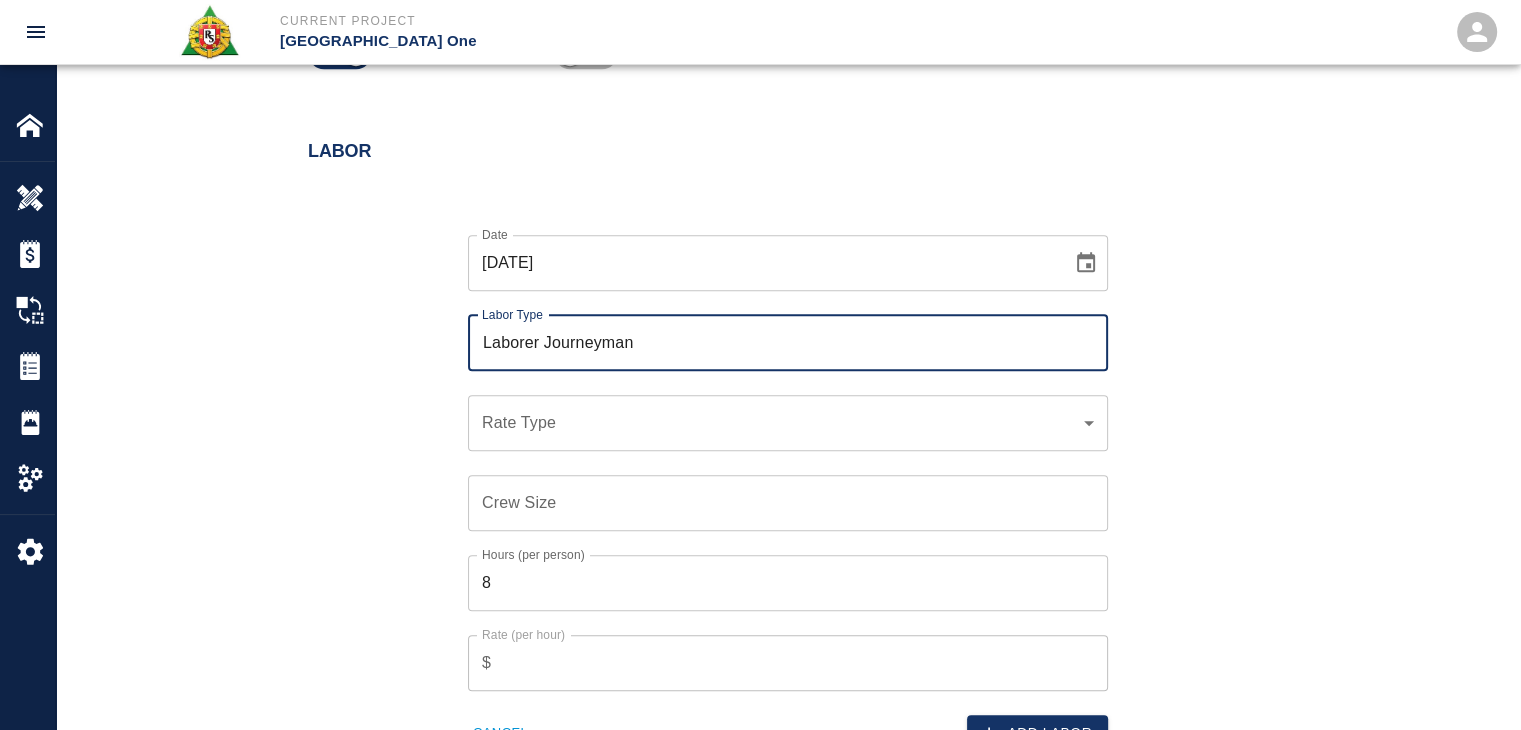 type on "Laborer Journeyman" 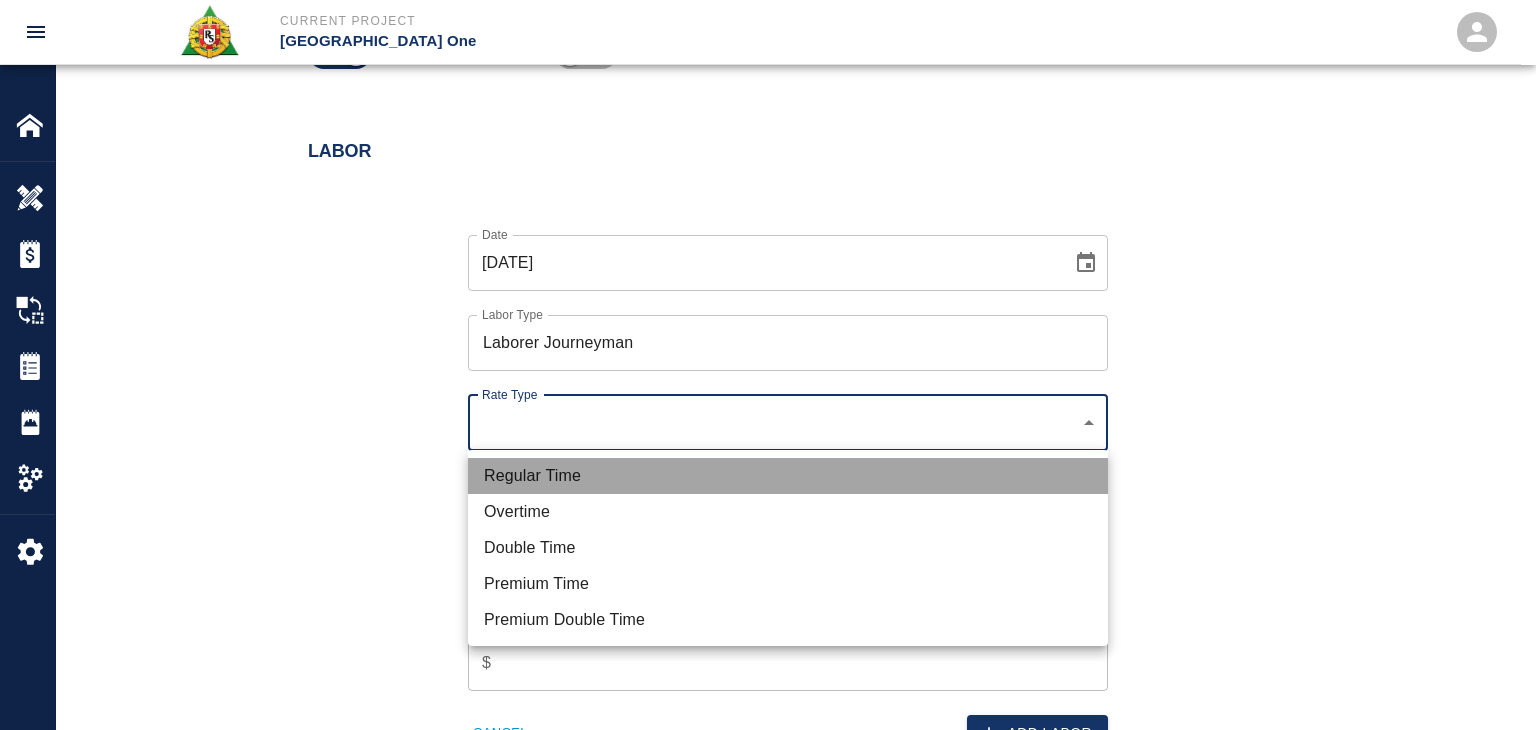 click on "Regular Time" at bounding box center [788, 476] 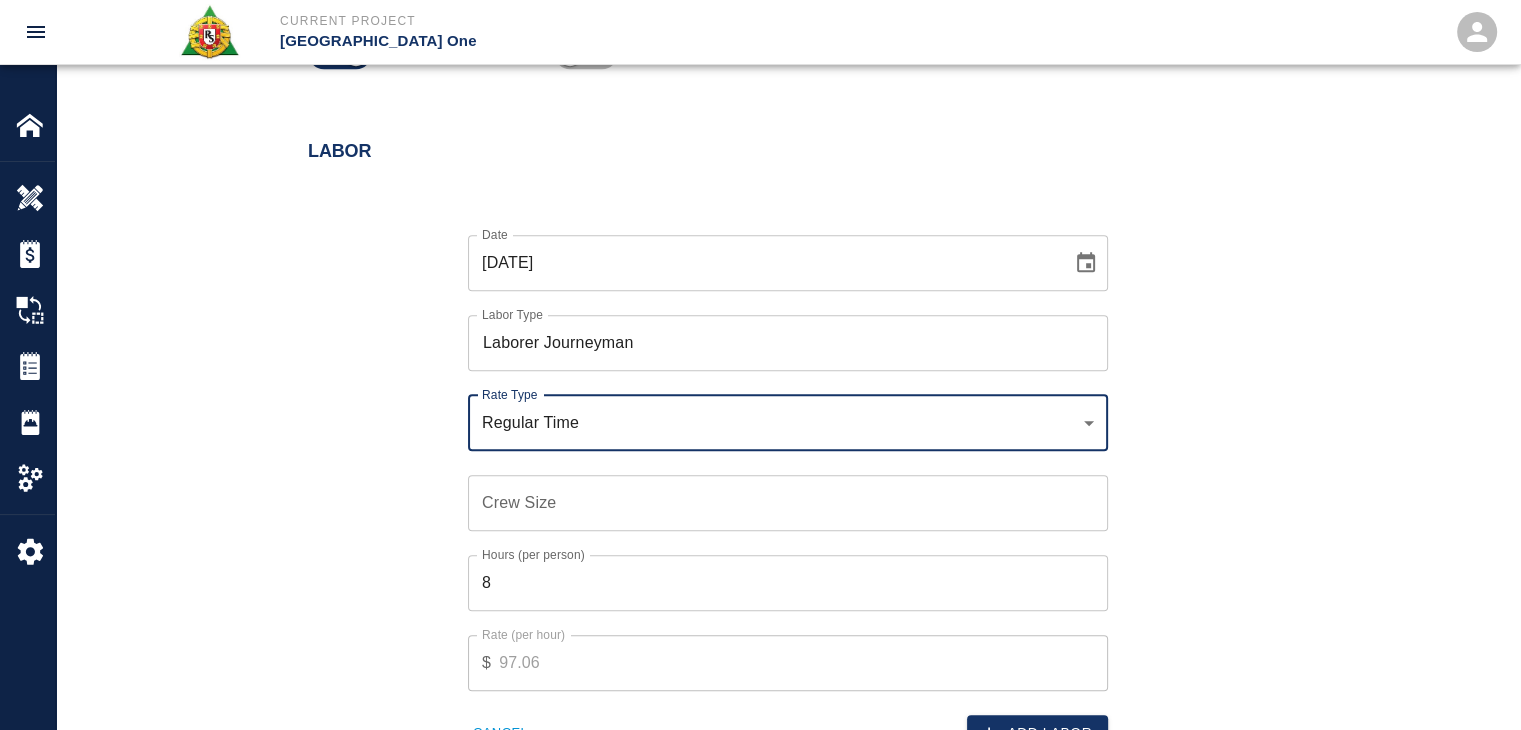 click on "Crew Size Crew Size" at bounding box center (788, 503) 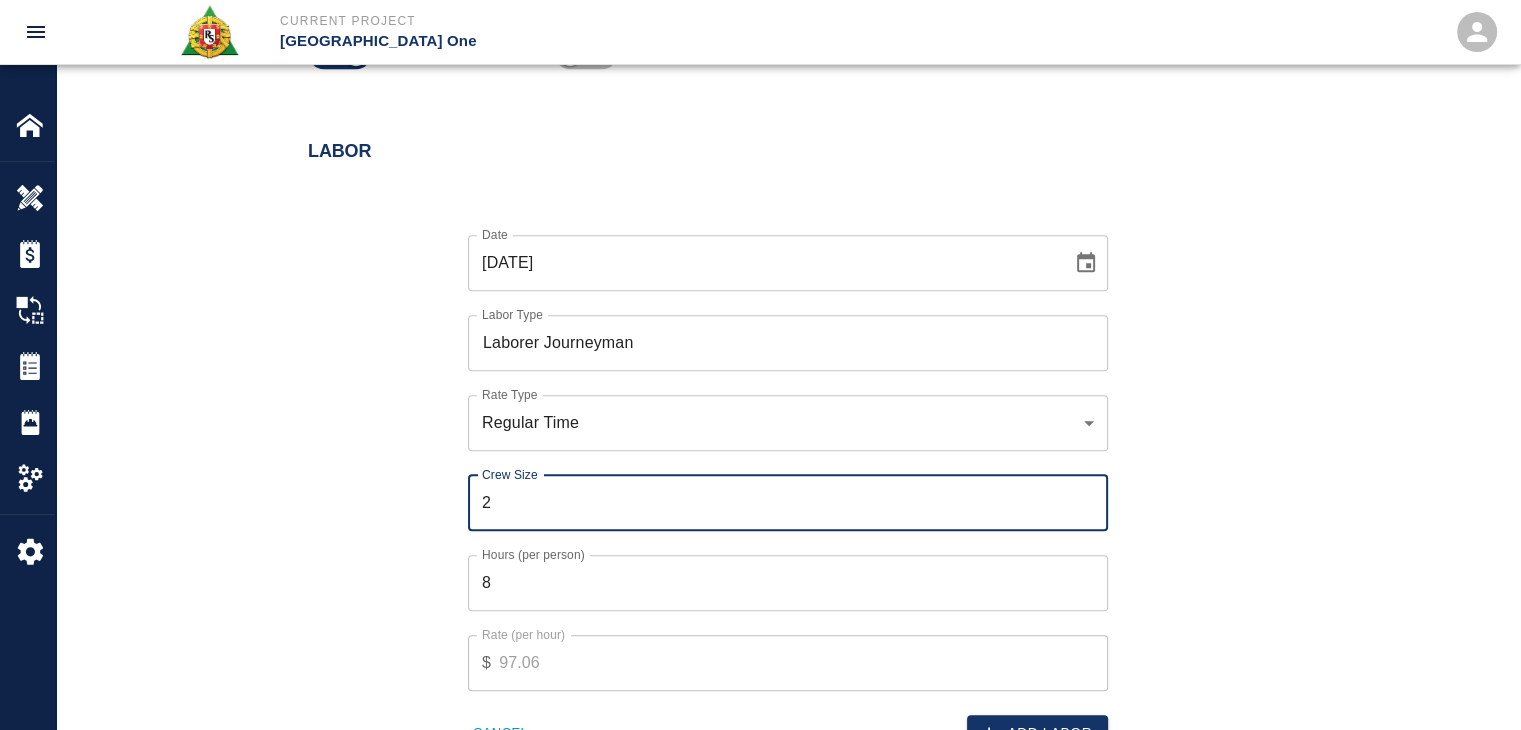 type on "2" 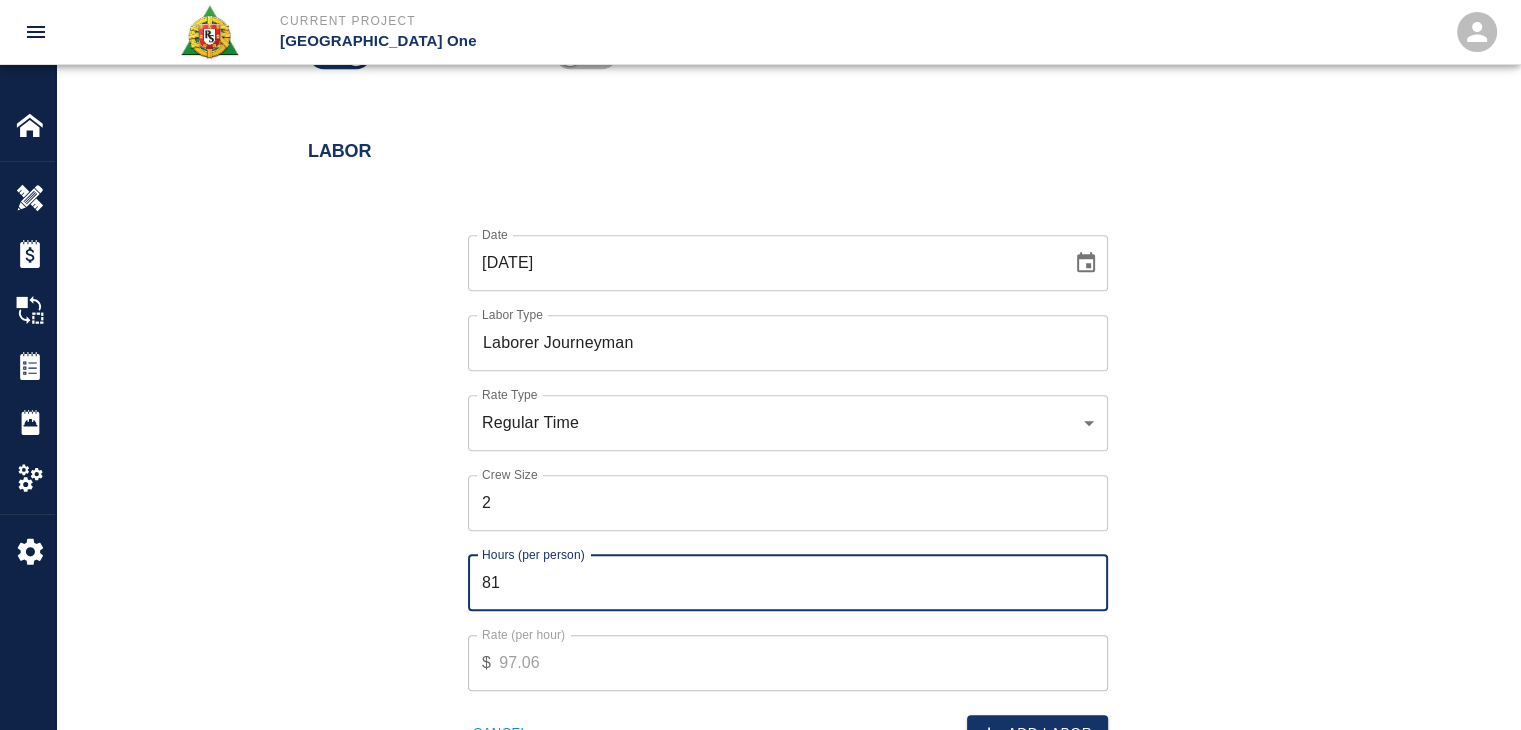 type on "8" 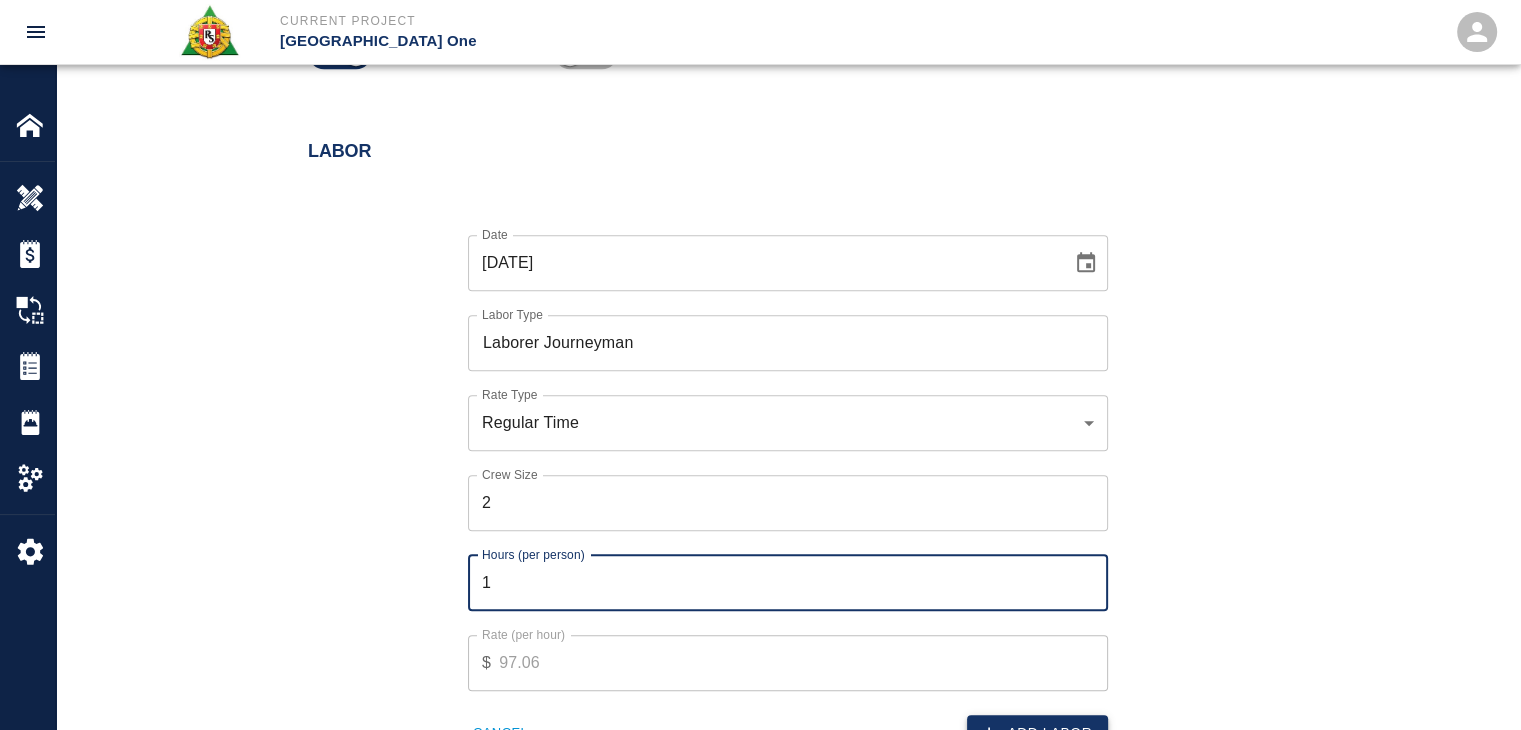 type on "1" 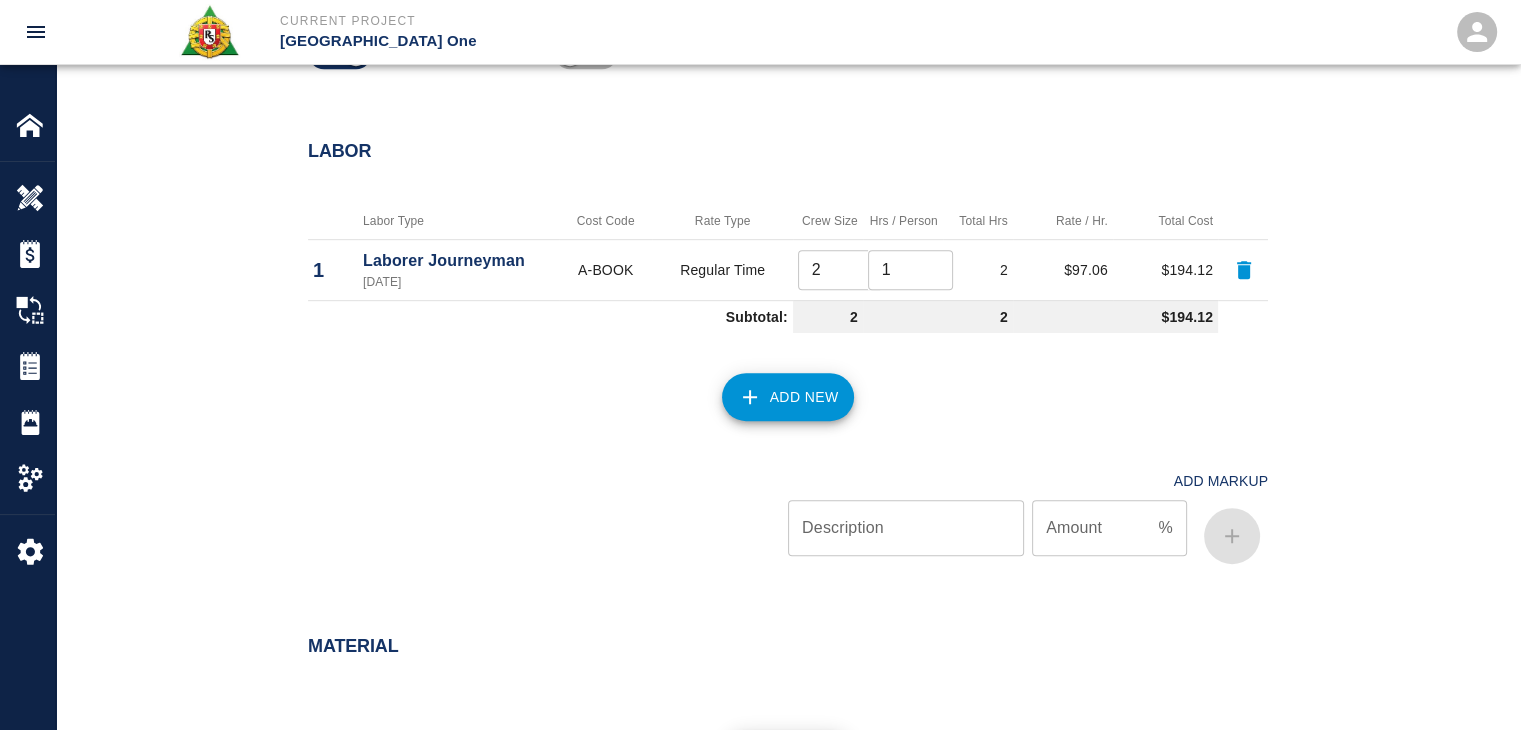 click on "Add New" at bounding box center [788, 397] 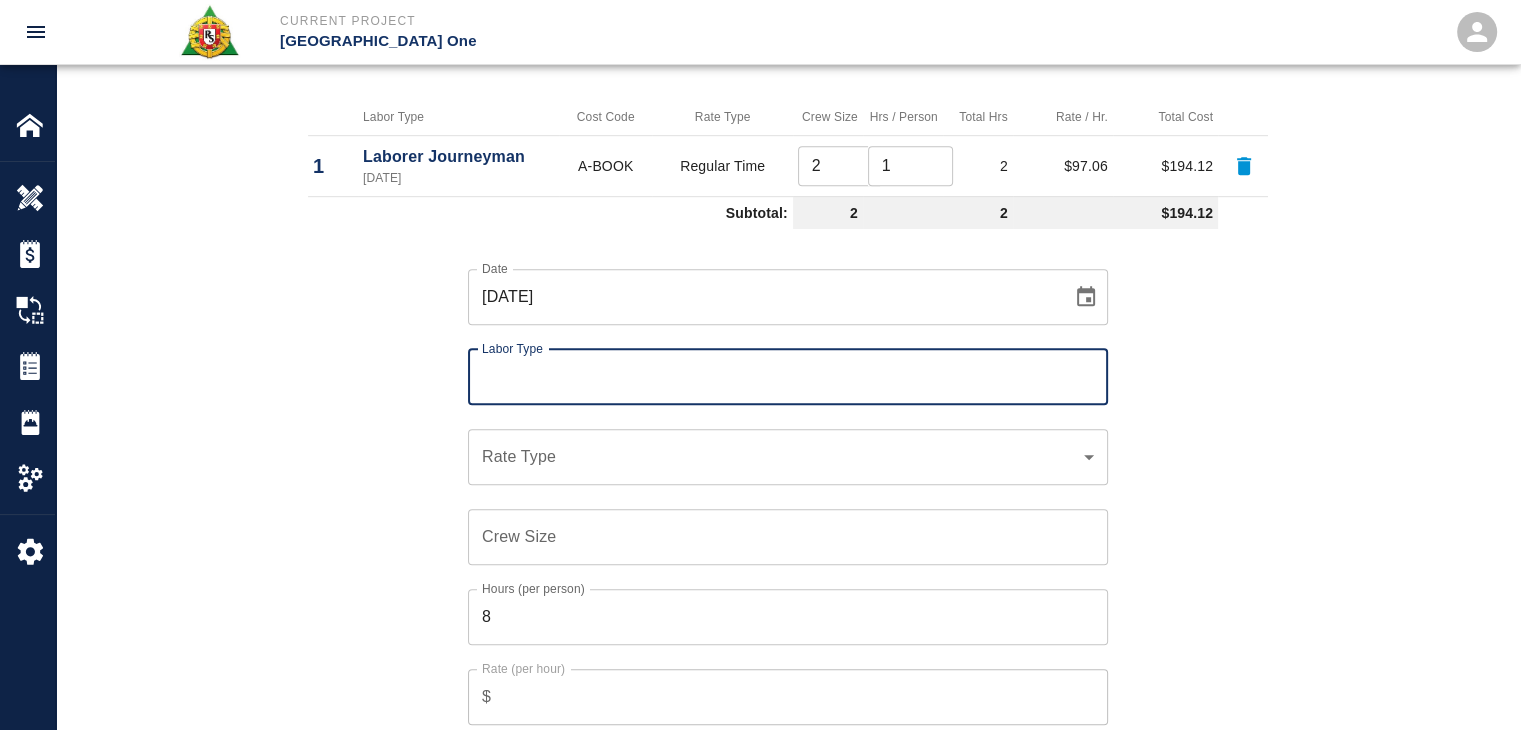 scroll, scrollTop: 1100, scrollLeft: 0, axis: vertical 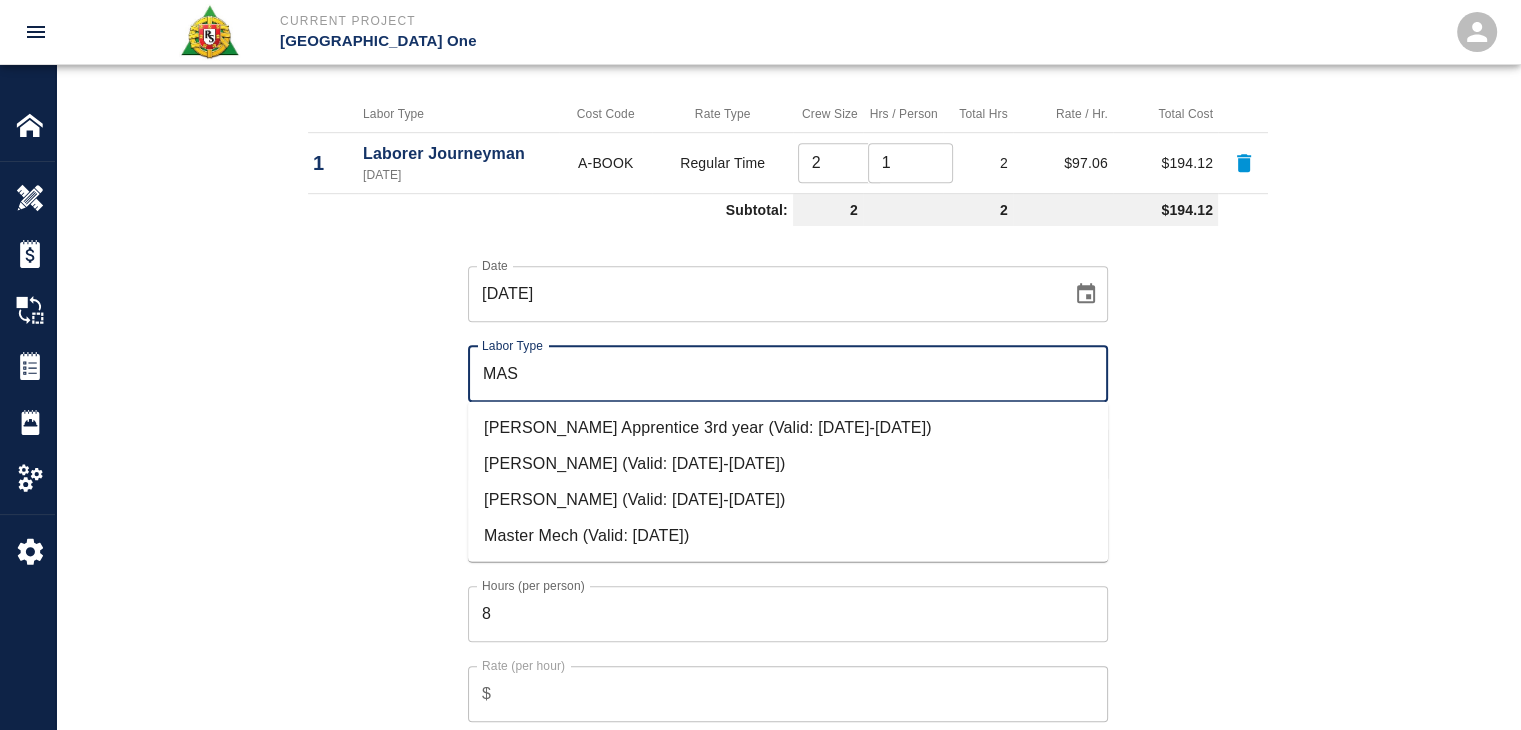 click on "Mason Journeyman  (Valid: 07/01/2024-06/30/2025)" at bounding box center [788, 500] 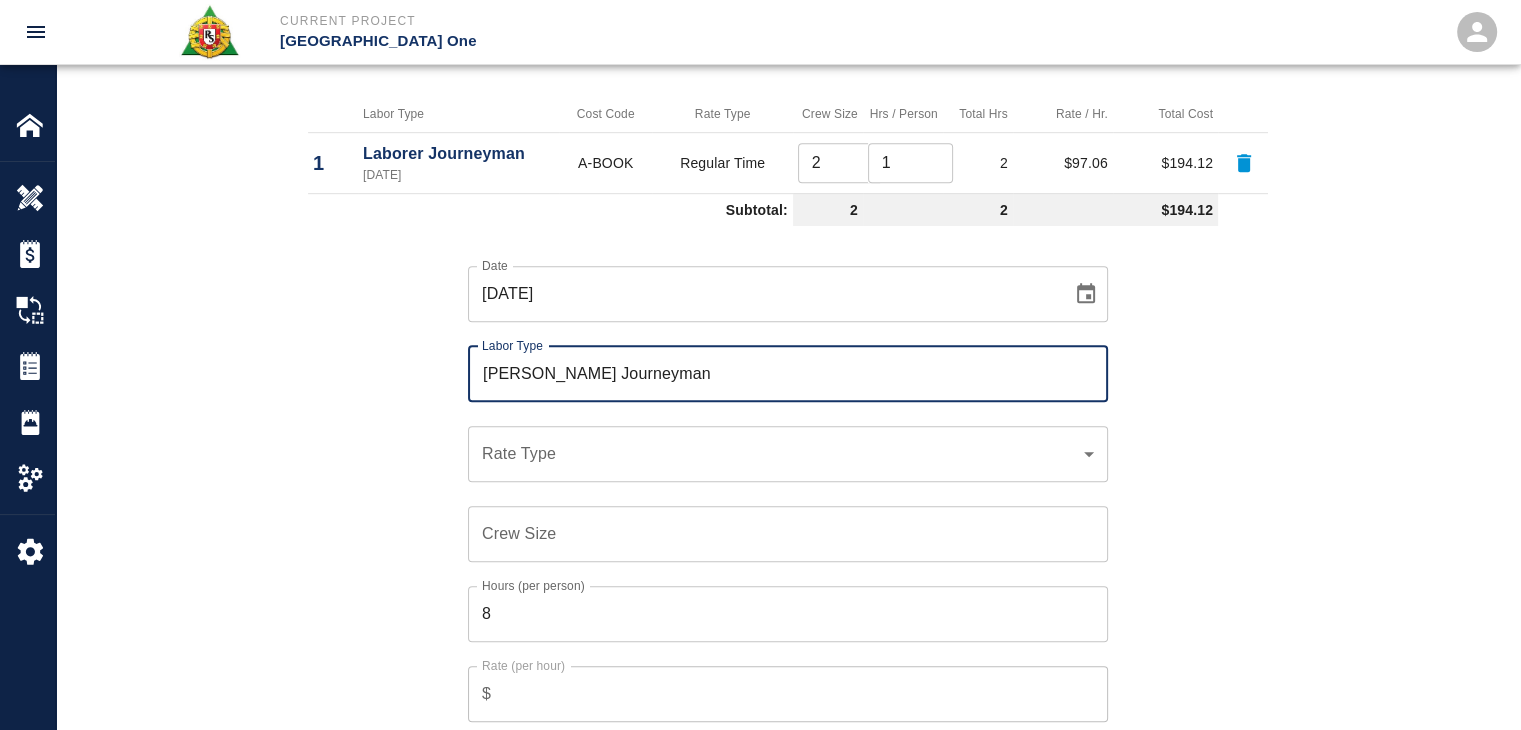 type on "[PERSON_NAME] Journeyman" 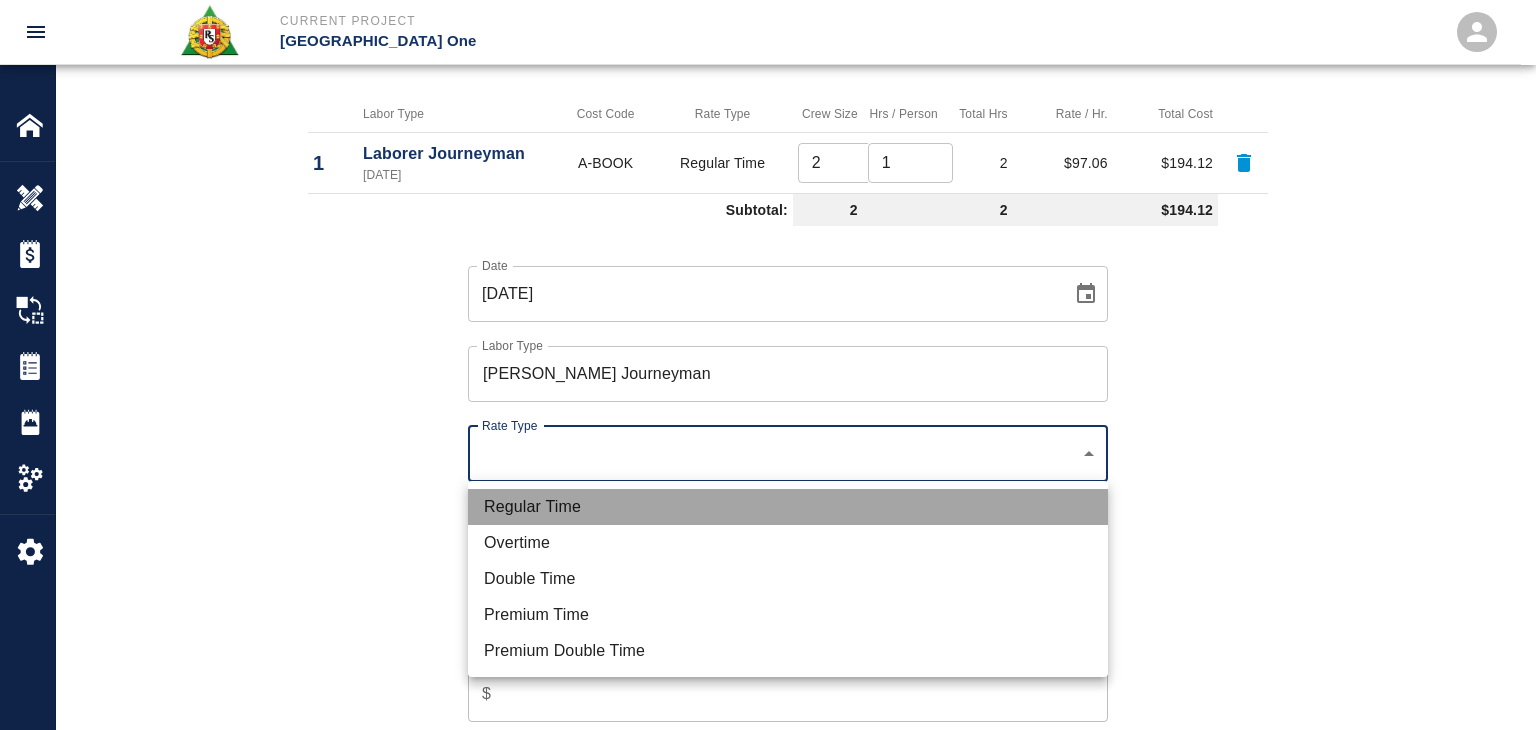 click on "Regular Time" at bounding box center [788, 507] 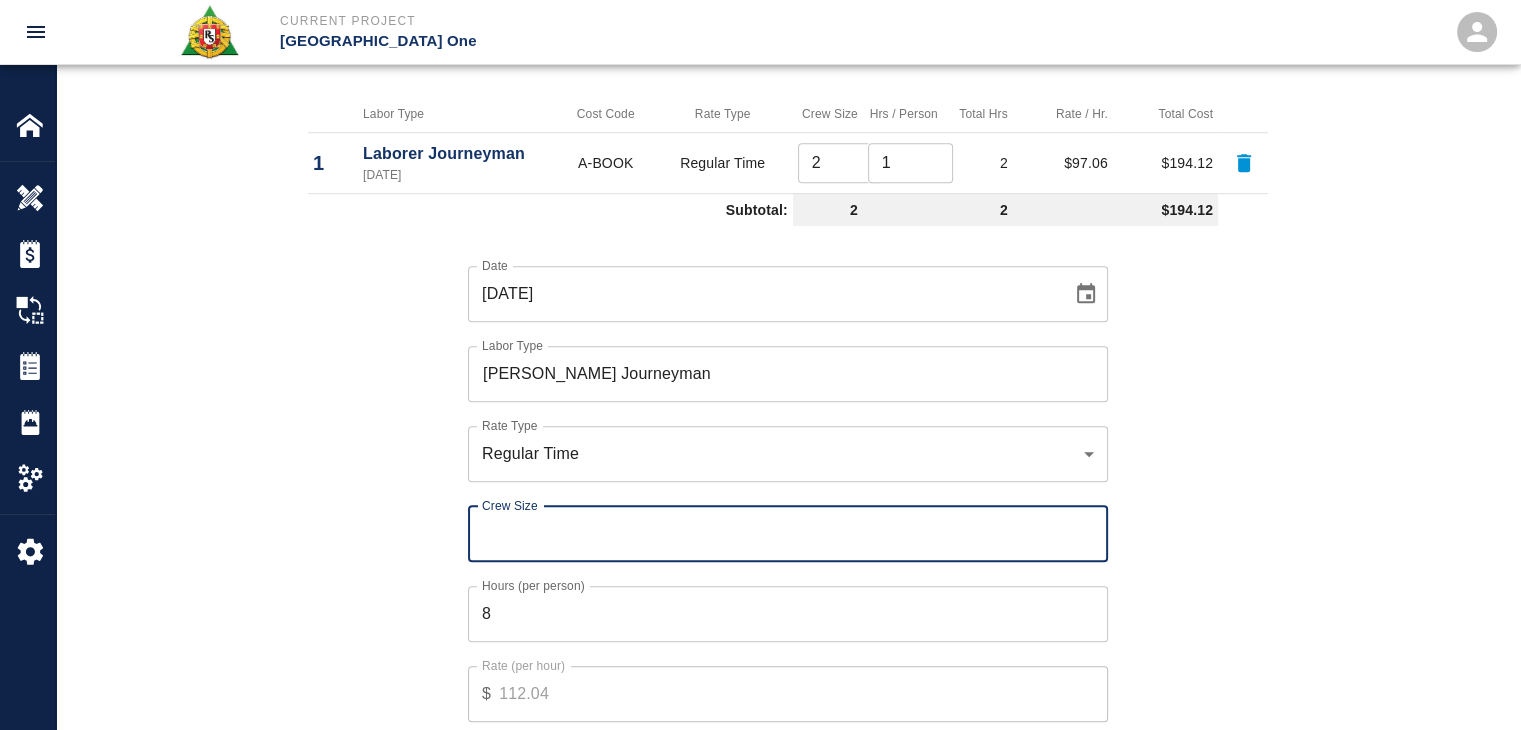 click on "Crew Size" at bounding box center [788, 534] 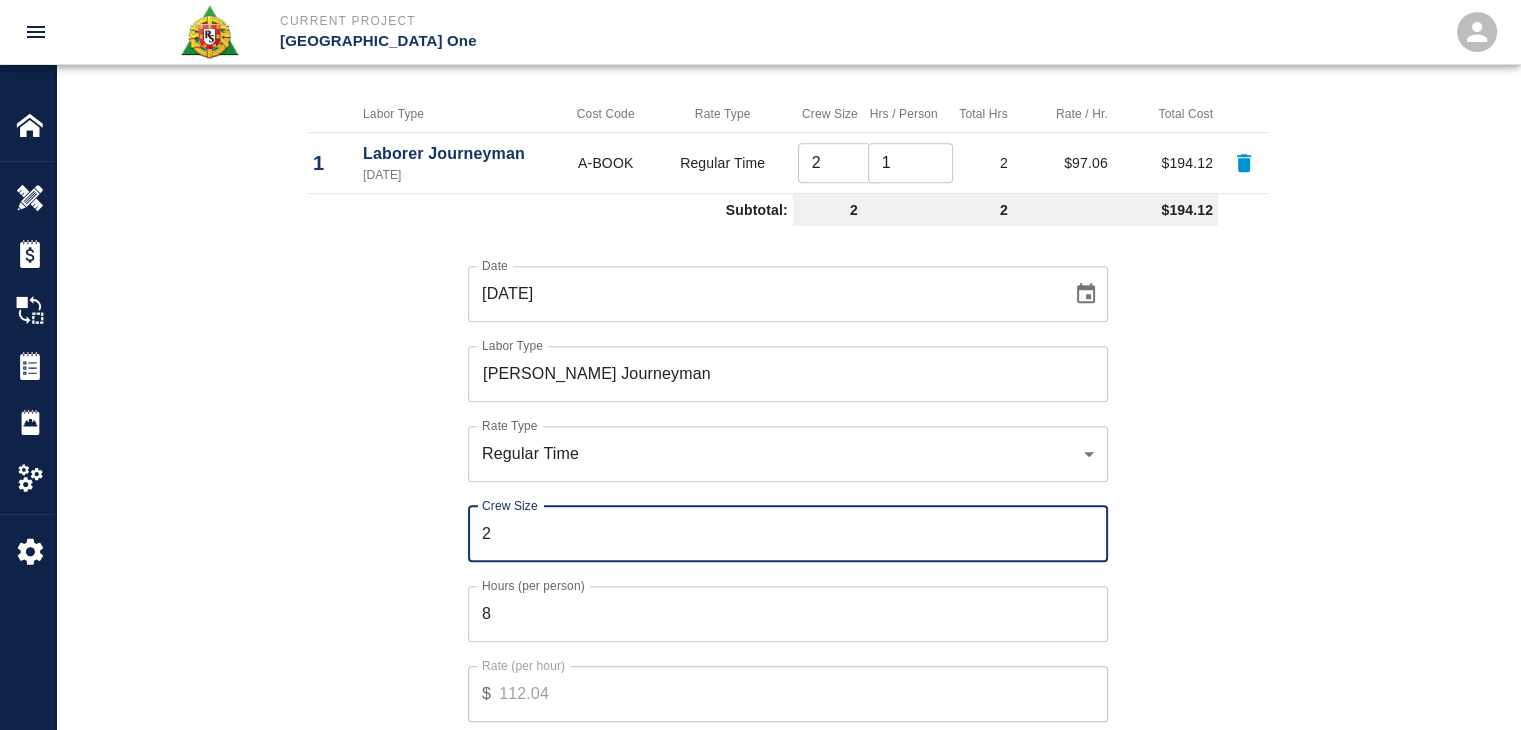 type on "2" 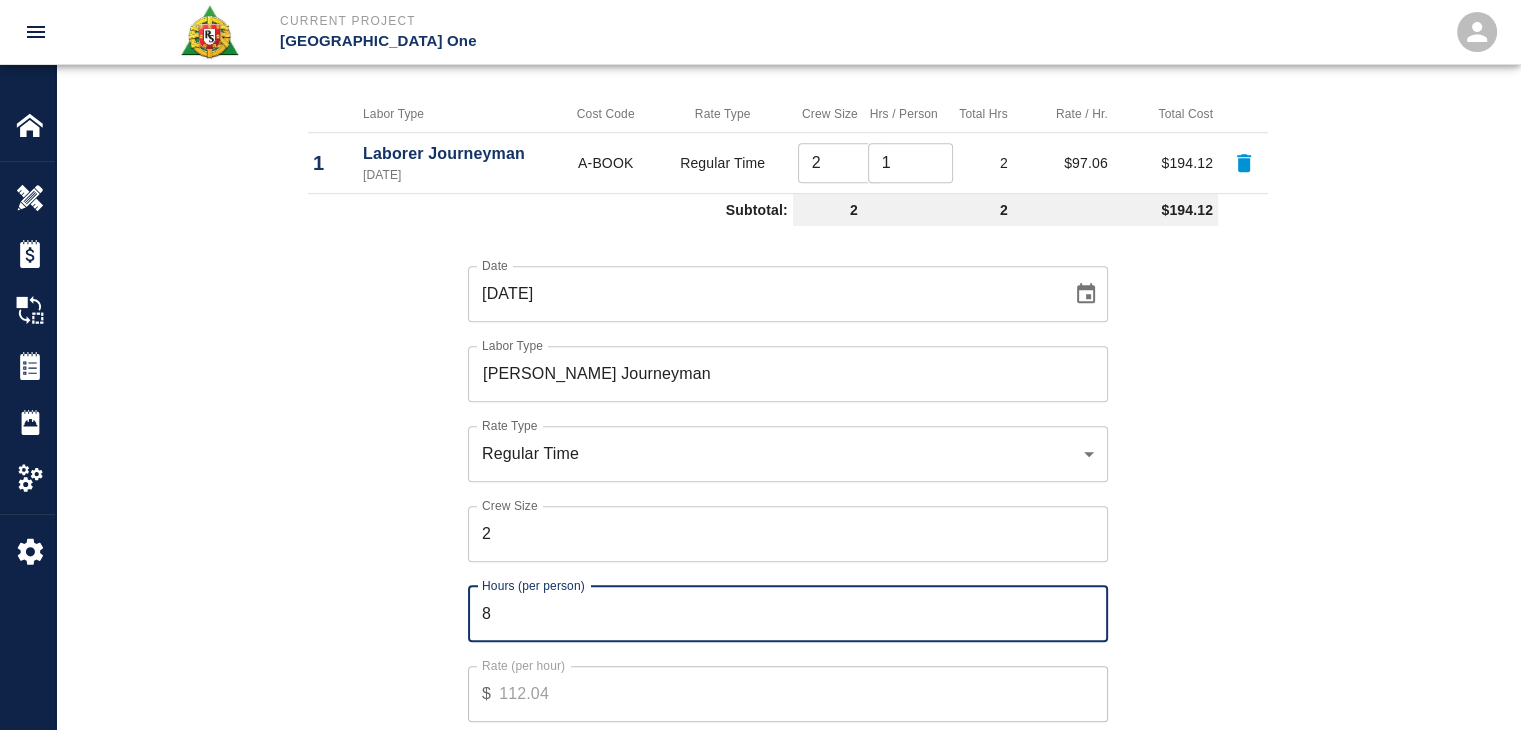 click on "8" at bounding box center [788, 614] 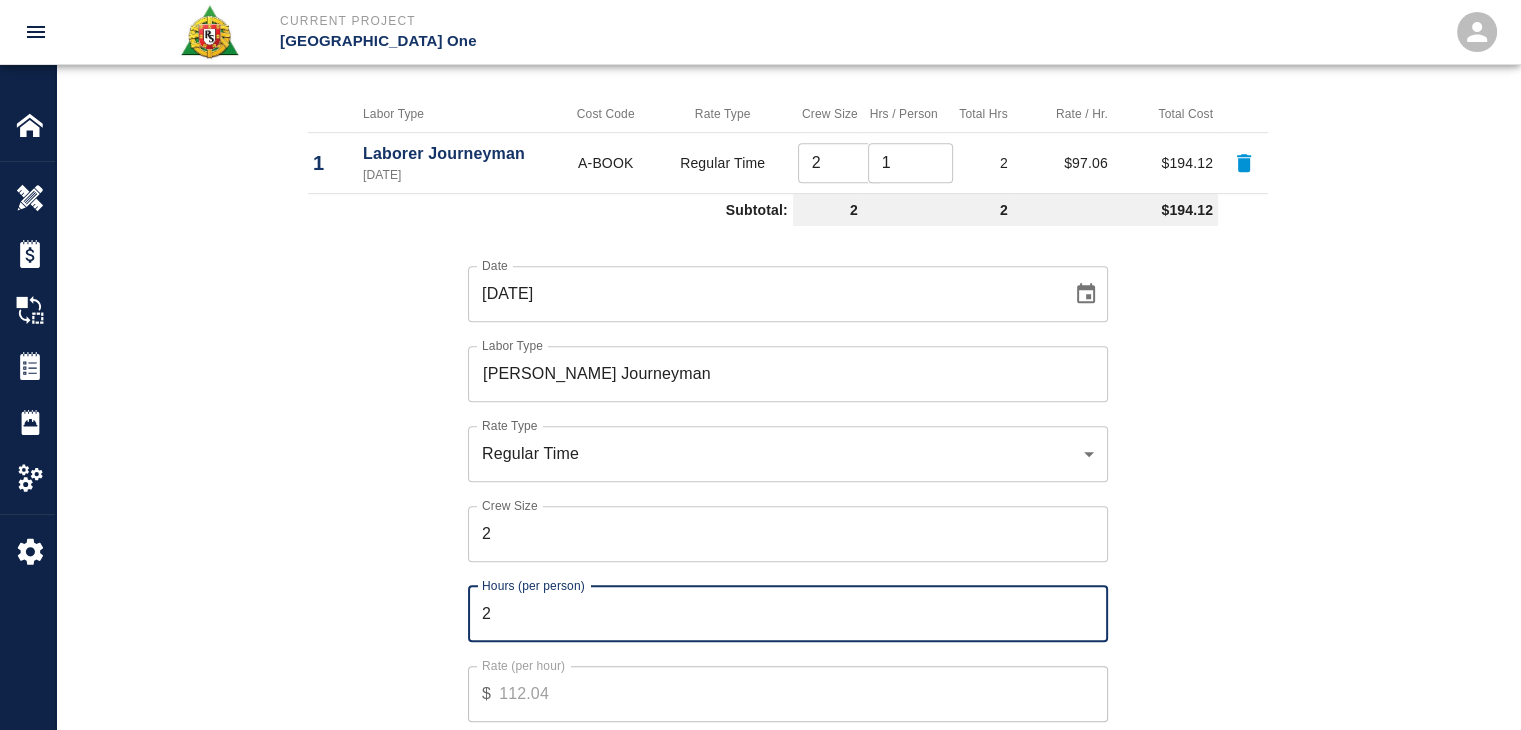 type on "2" 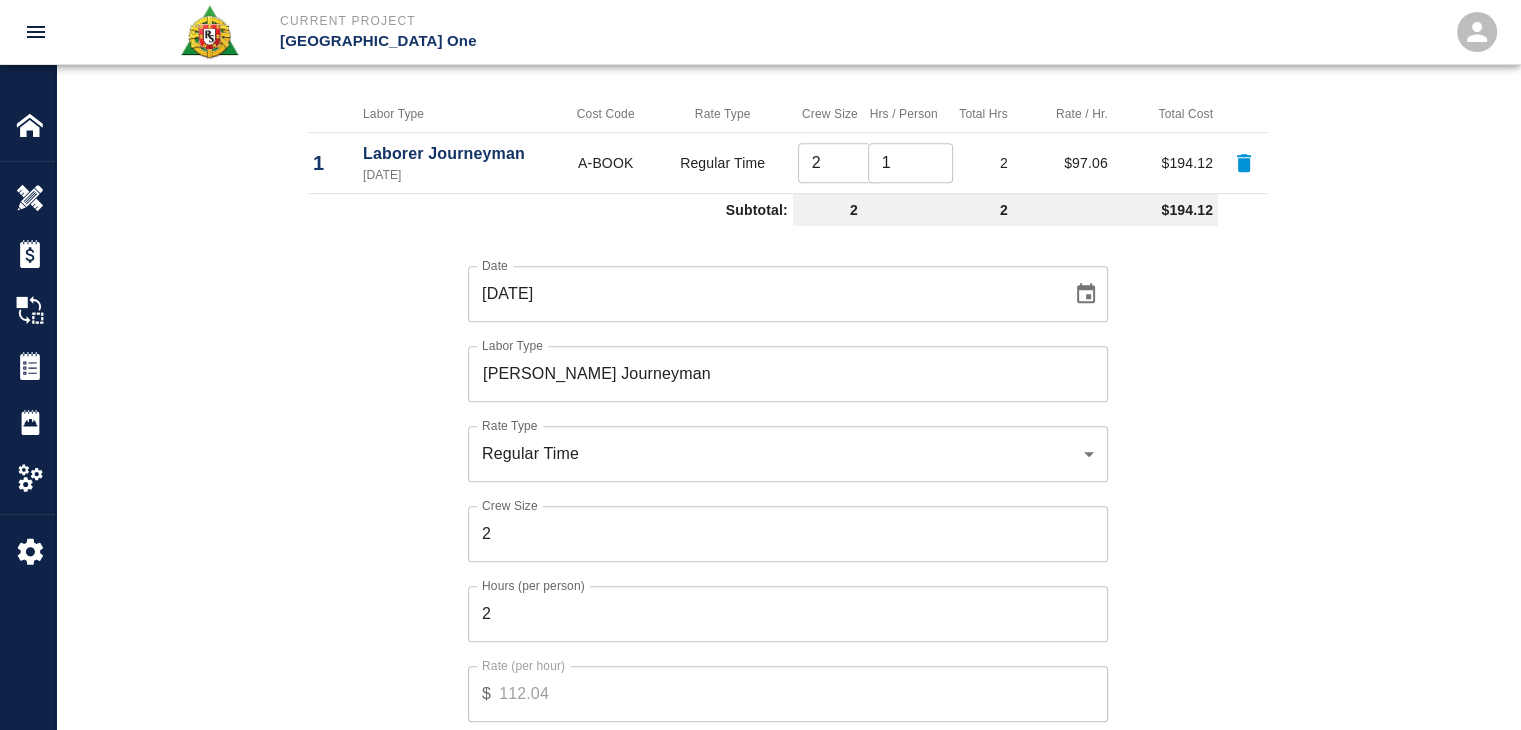 scroll, scrollTop: 1224, scrollLeft: 0, axis: vertical 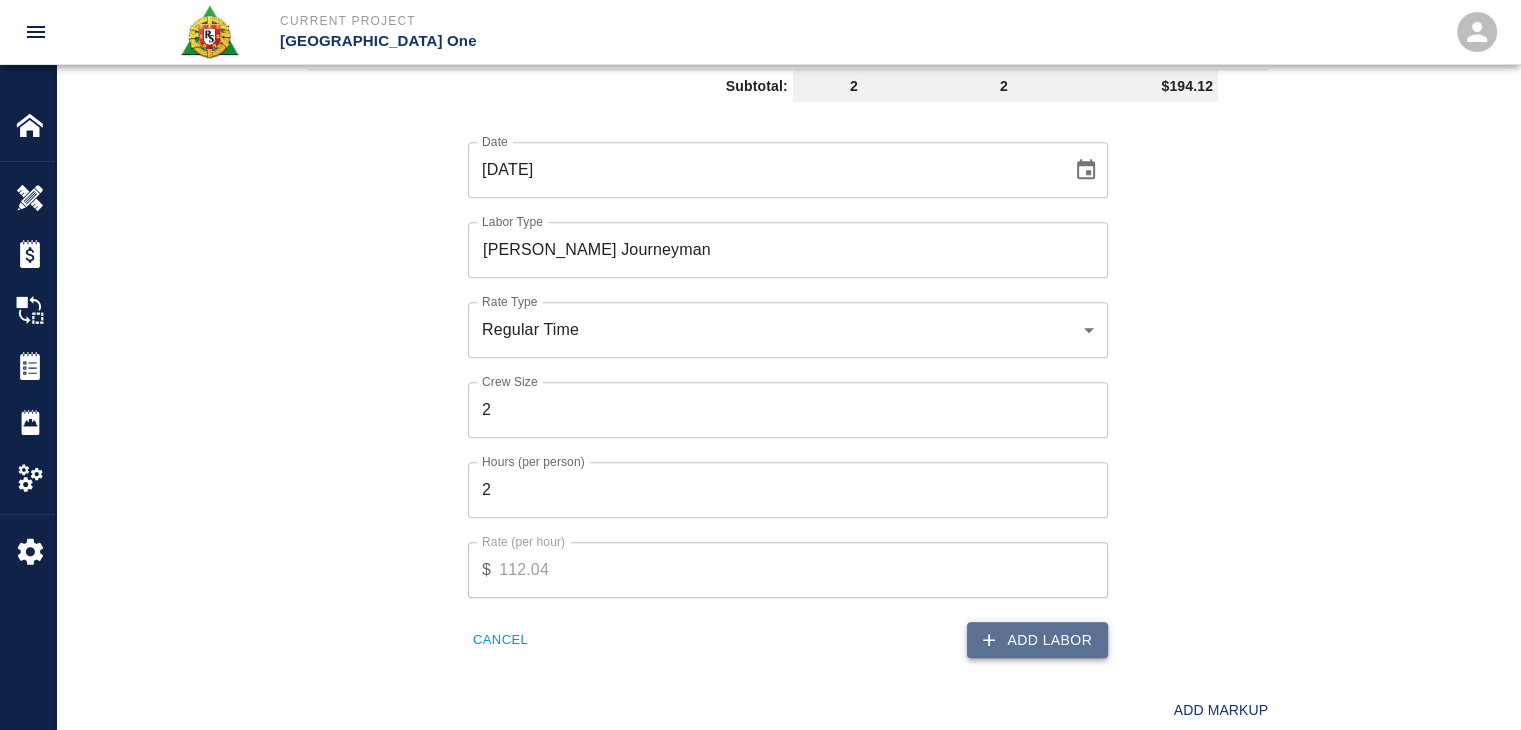 click on "Add Labor" at bounding box center [1037, 640] 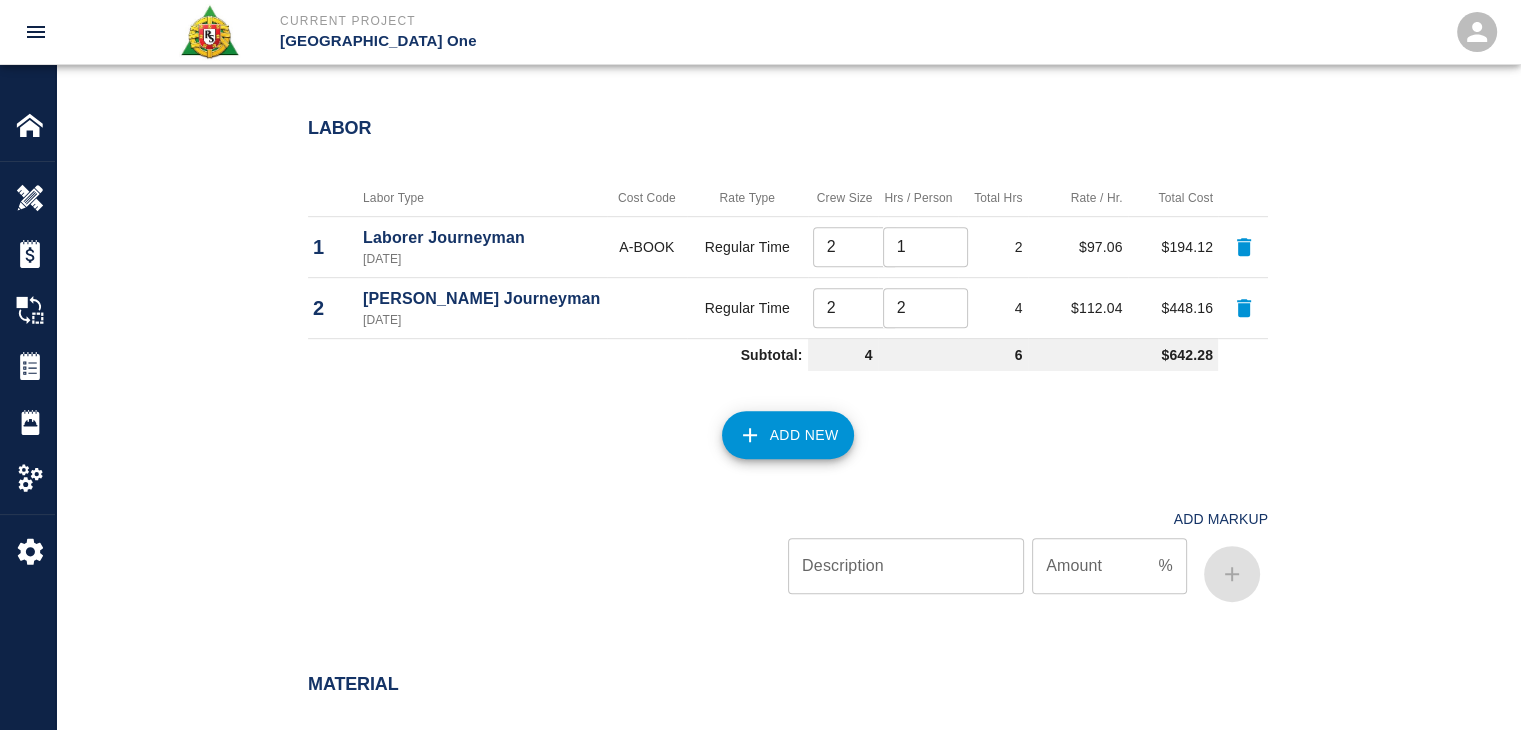 scroll, scrollTop: 1016, scrollLeft: 0, axis: vertical 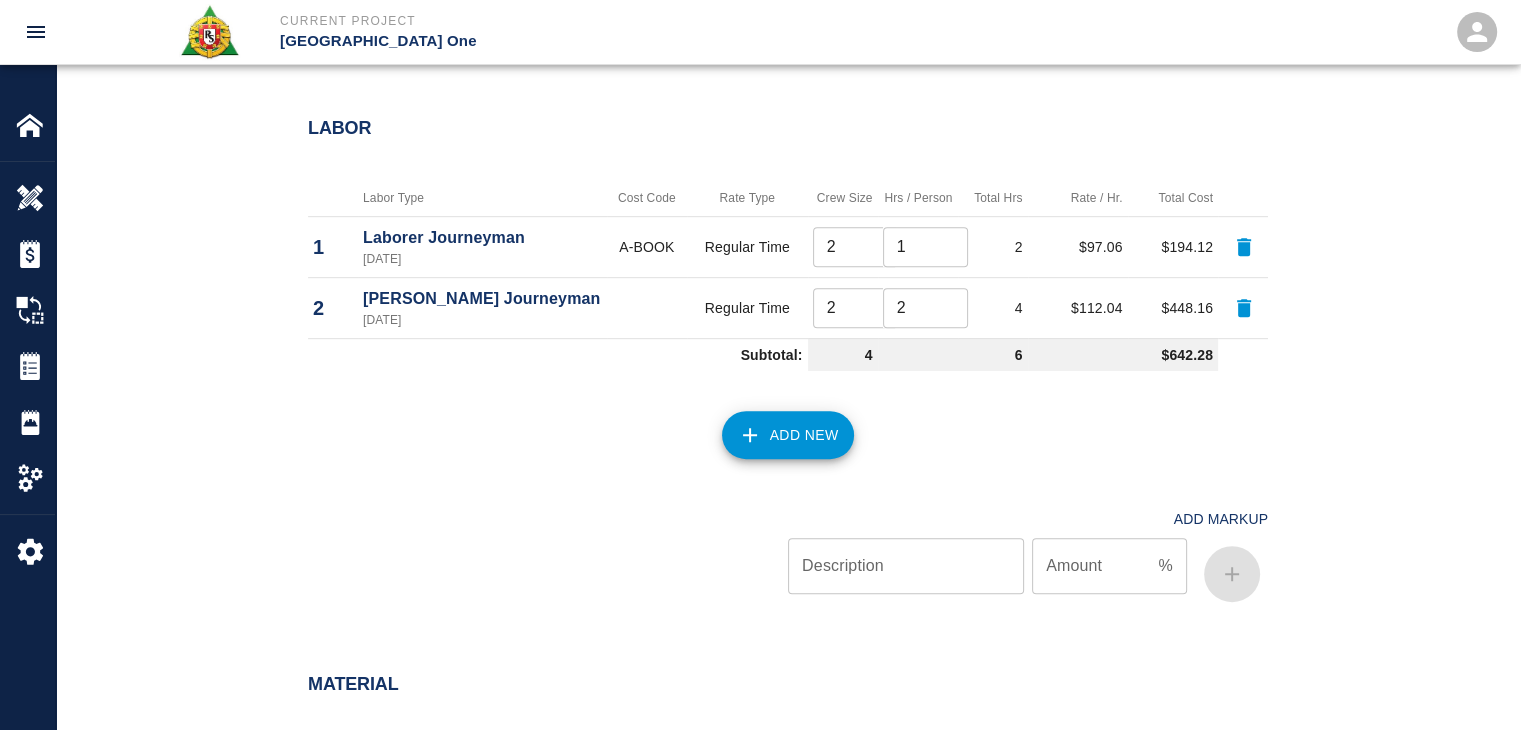 click on "Add New" at bounding box center (788, 435) 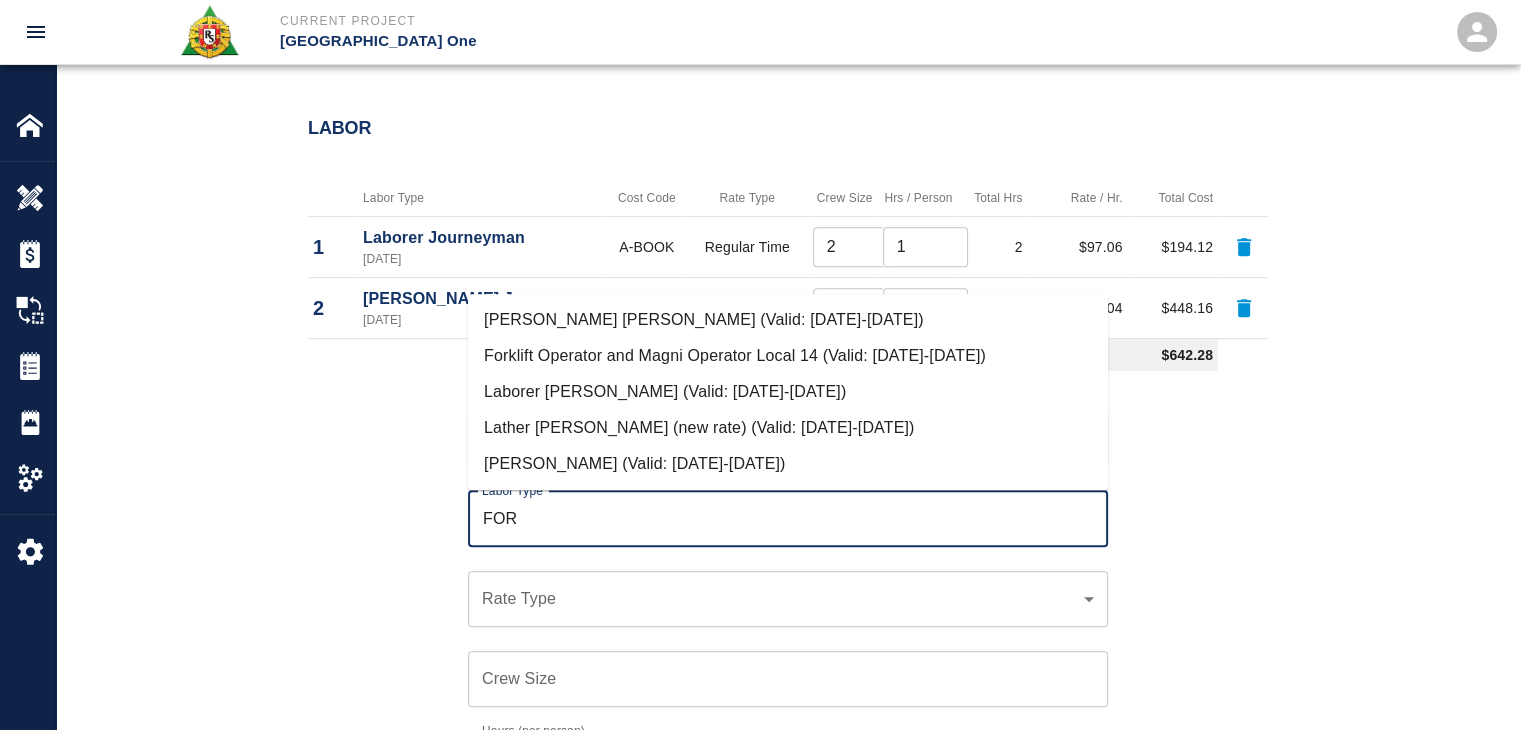 click on "Laborer Foreman  (Valid: 07/01/2024-06/30/2025)" at bounding box center [788, 392] 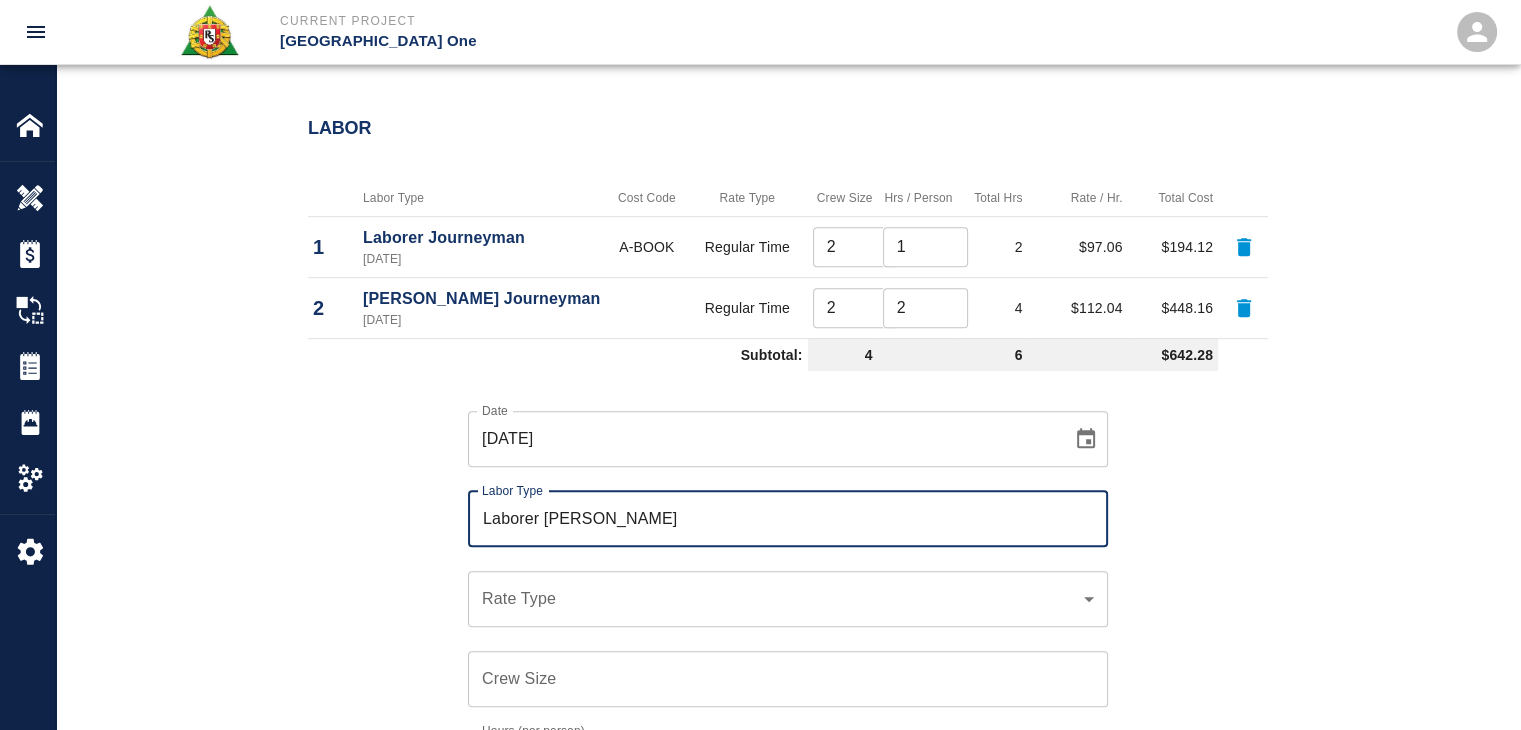 scroll, scrollTop: 1134, scrollLeft: 0, axis: vertical 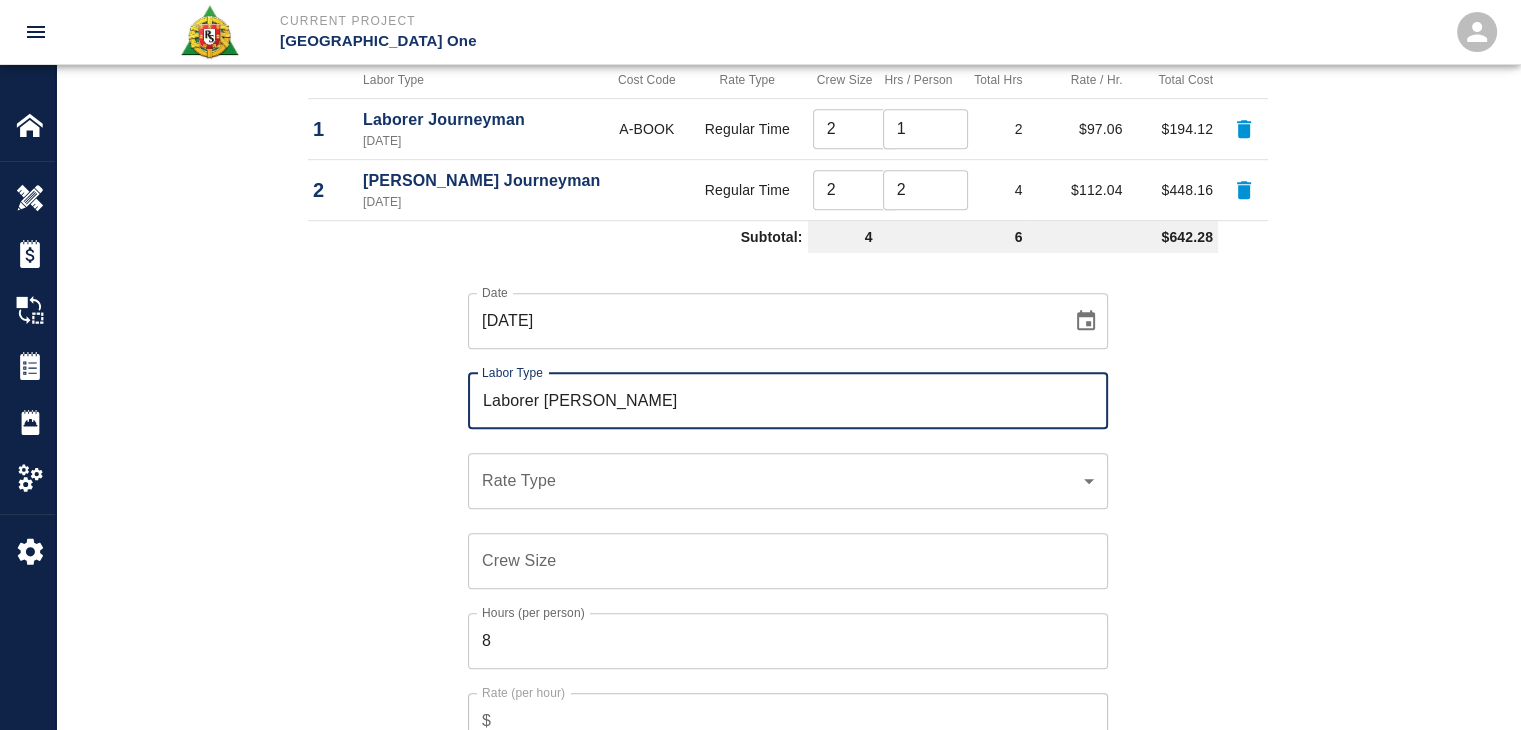 type on "Laborer Foreman" 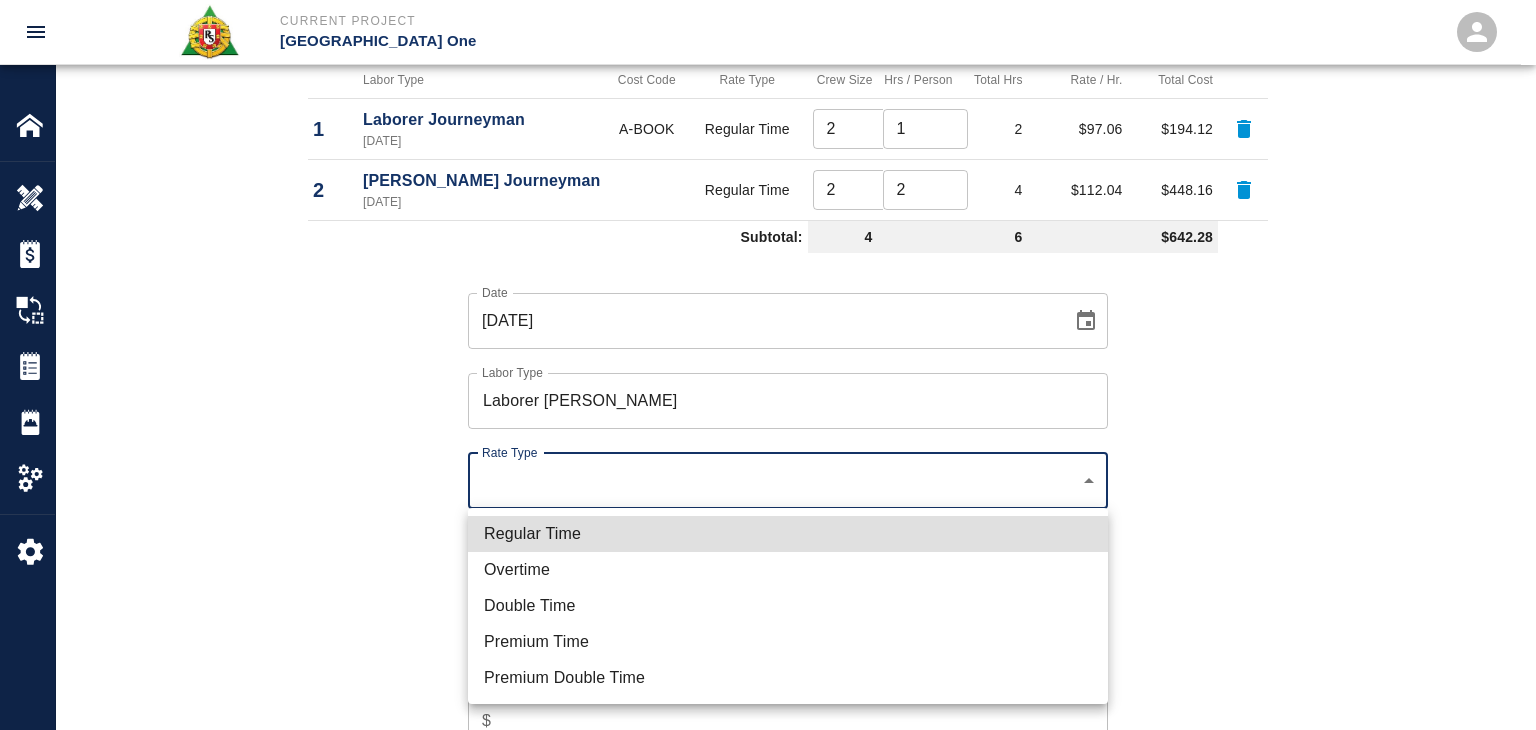 click on "Current Project JFK Terminal One Home JFK Terminal One Overview Estimates Change Orders Tickets Daily Reports Project Settings Settings Powered By Terms of Service  |  Privacy Policy Add Ticket Ticket Number 1174 Ticket Number PCO Number TBP PCO Number Start Date  06/30/2025 Start Date  End Date End Date Work Description R&s worked on mobilizing concrete via buggy placing concrete for LOCATION:  HHS4/L3- CBP Cane Rail pocket infills.
Breakdown:
2 laborers 1hr
2 Masons 2hrs
1 Foreman/ CSM 1hr x Work Description Notes x Notes Subject mobilizing concrete via buggy placing concrete for LOCATION:  HHS4/L3- CBP Cane Rail pocket infills. Subject Invoice Number Invoice Number Invoice Date Invoice Date Upload Attachments (50MB limit) Choose file No file chosen Upload Another File Add Costs Switch to Lump Sum Labor Labor Type Cost Code Rate Type Crew Size Hrs / Person Total Hrs Rate / Hr. Total Cost 1 Laborer Journeyman 06/30/2025 A-BOOK Regular Time 2 ​ 1 ​ 2 $97.06 $194.12 2 Mason Journeyman  06/30/2025 2 ​" at bounding box center [768, -769] 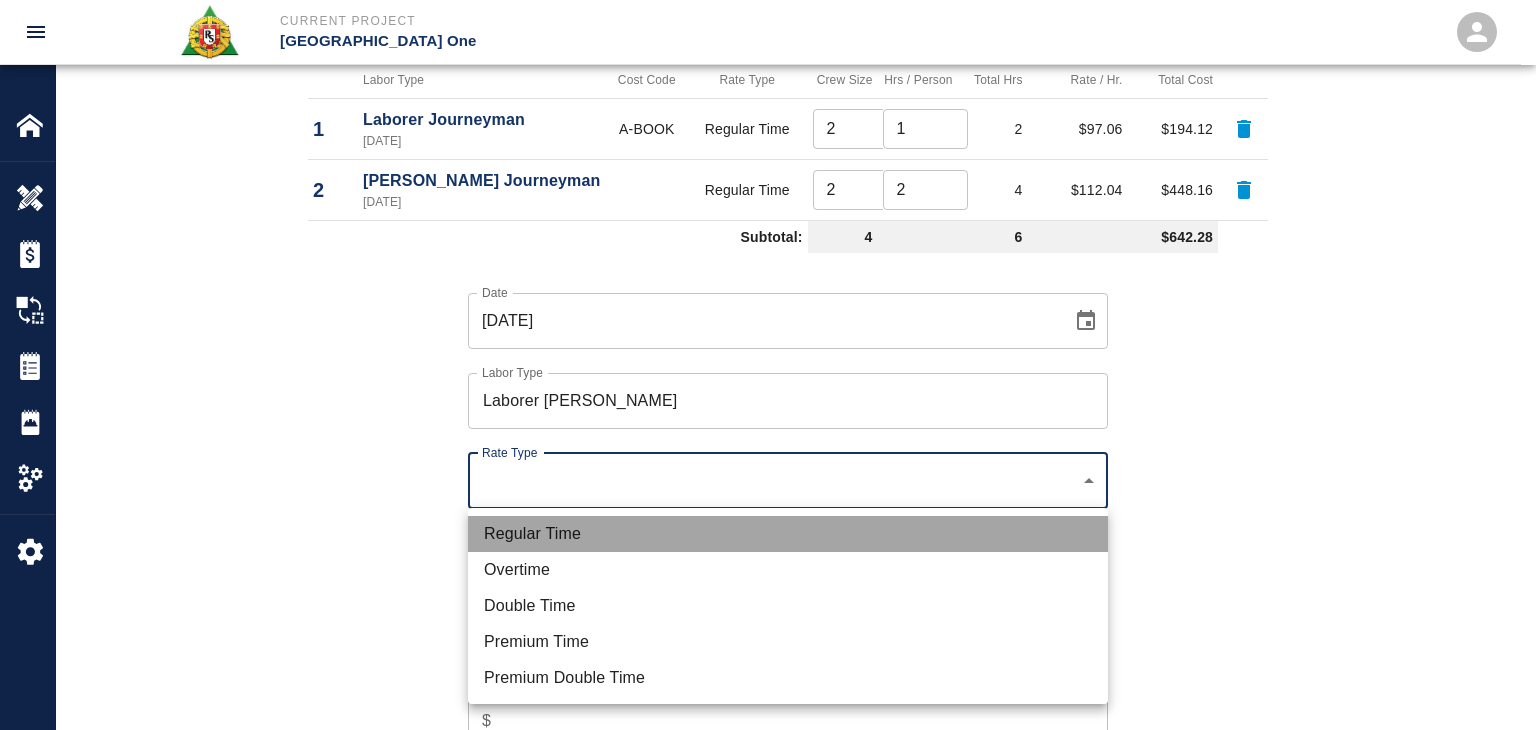 click on "Regular Time" at bounding box center [788, 534] 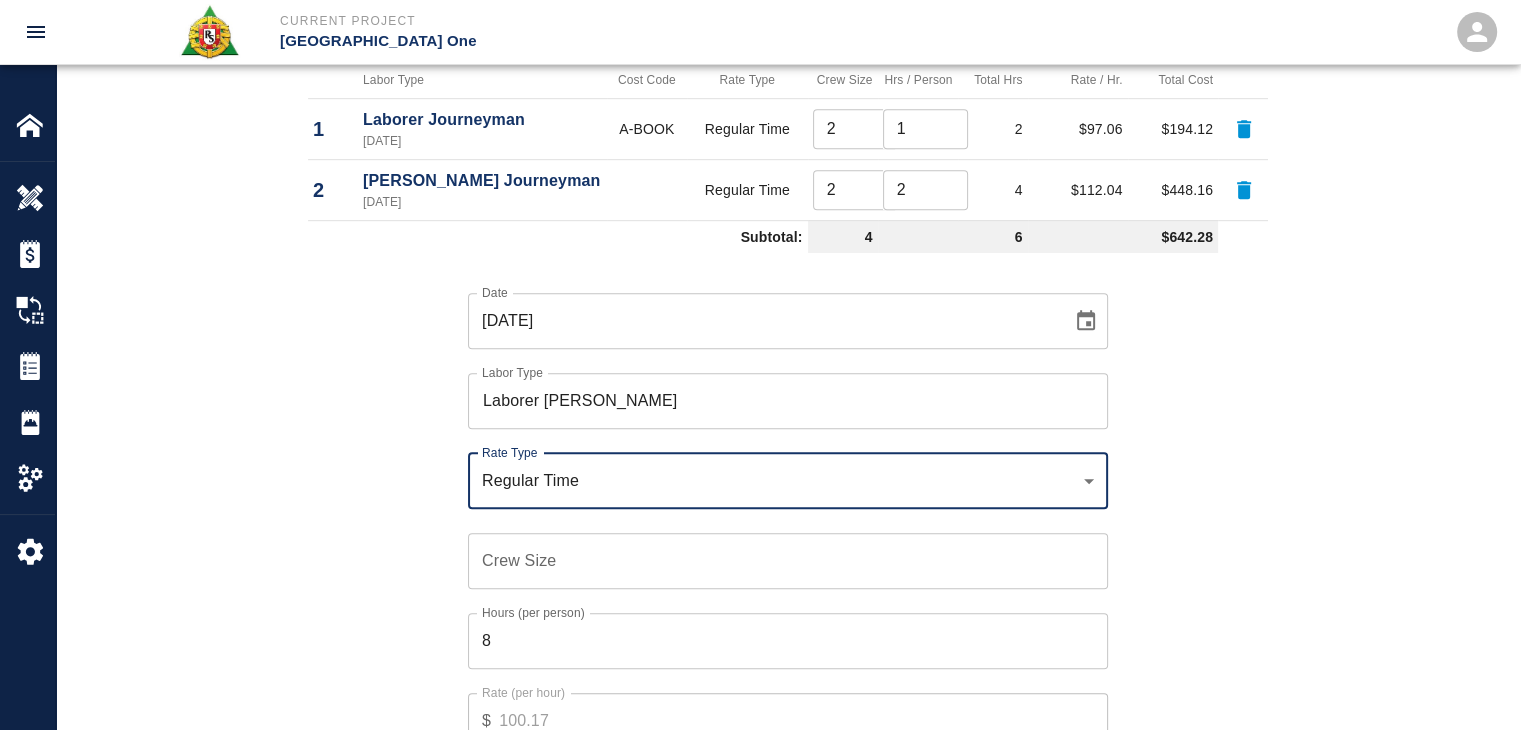 click on "Crew Size" at bounding box center (788, 561) 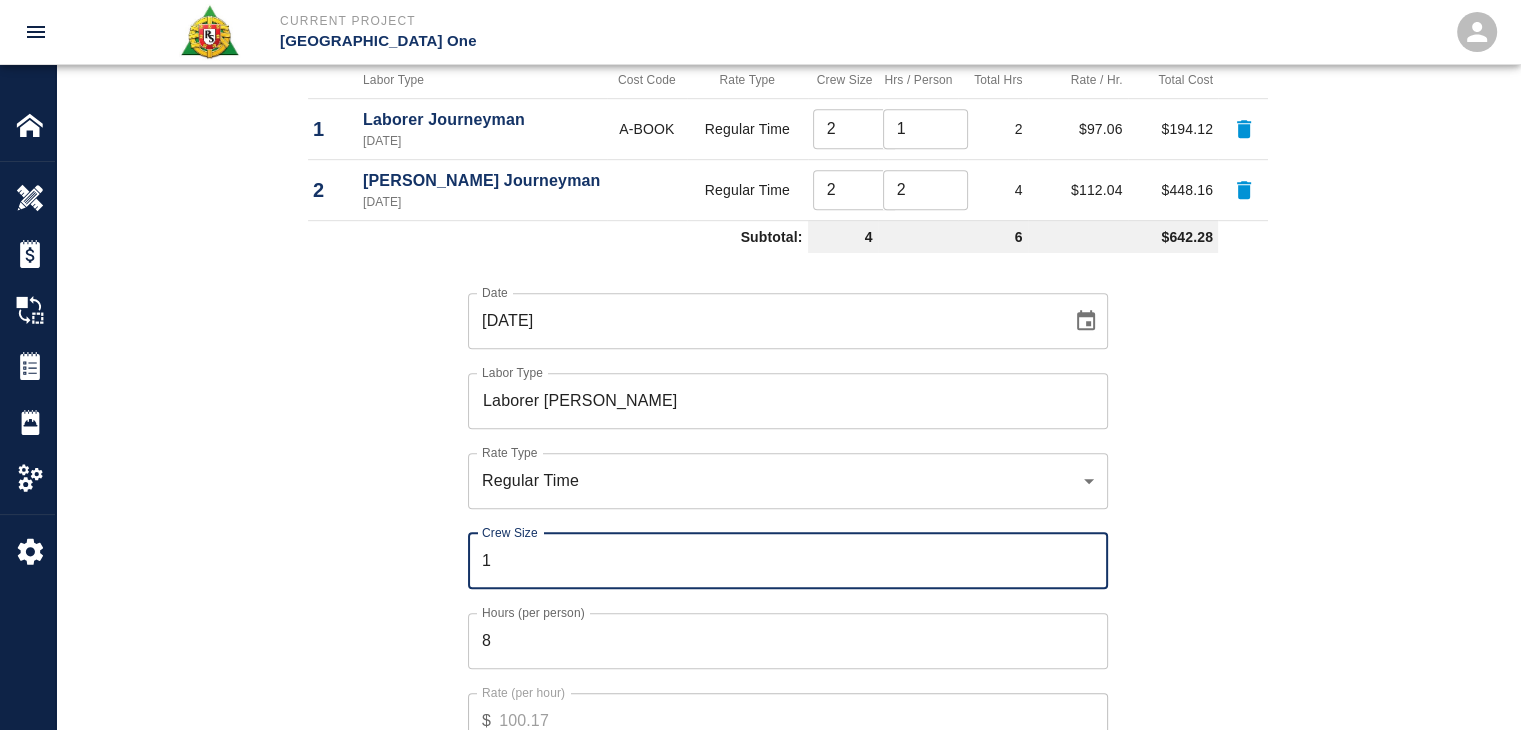 type on "1" 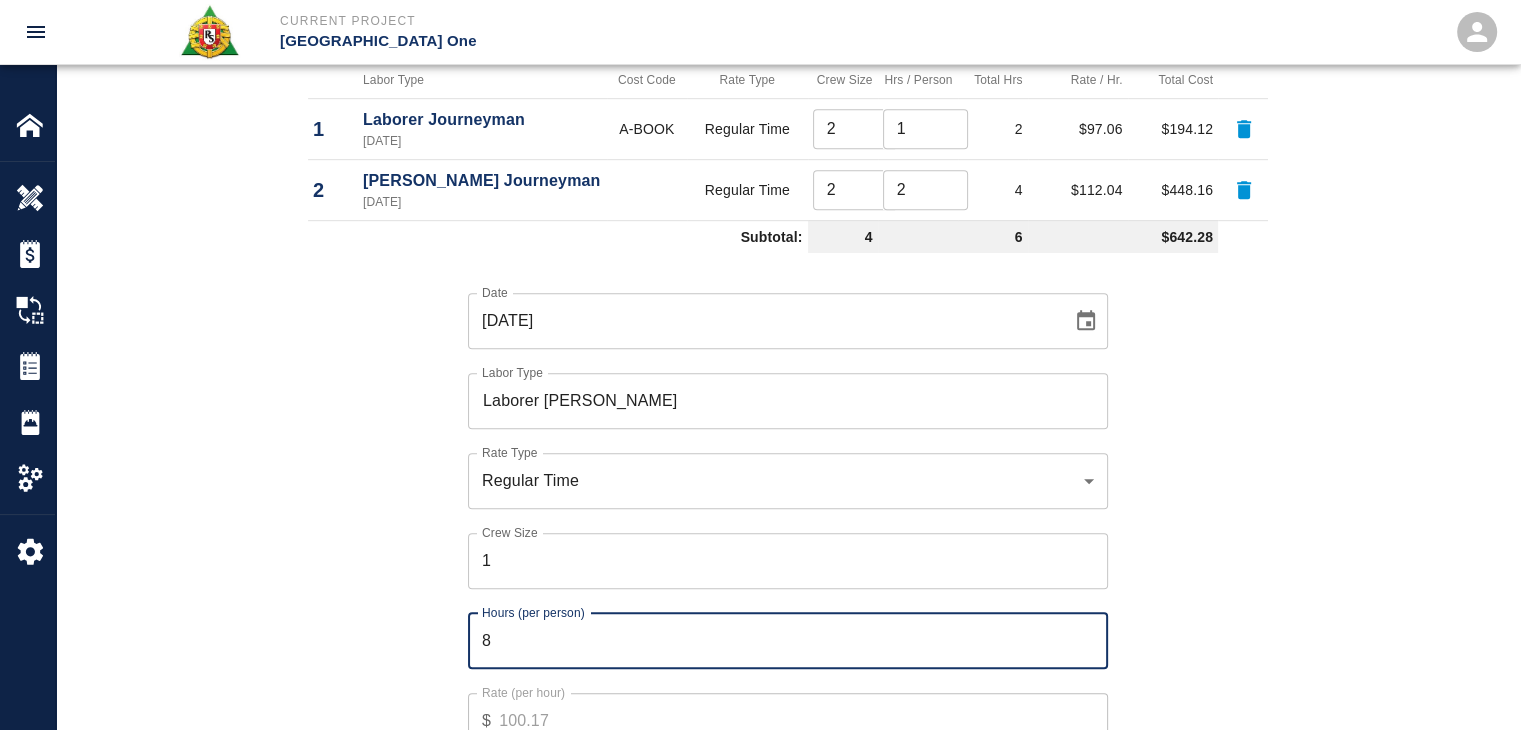click on "8" at bounding box center [788, 641] 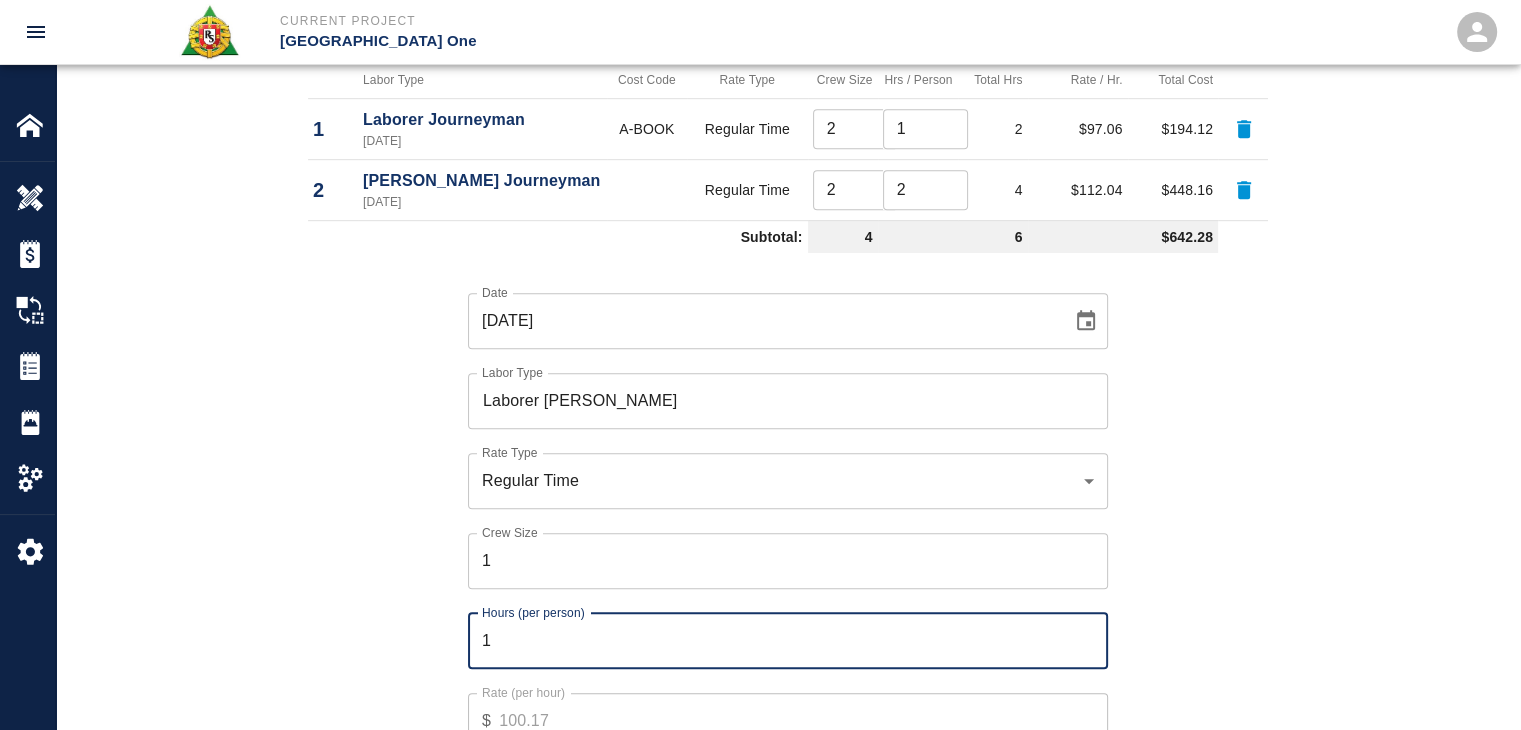 type on "1" 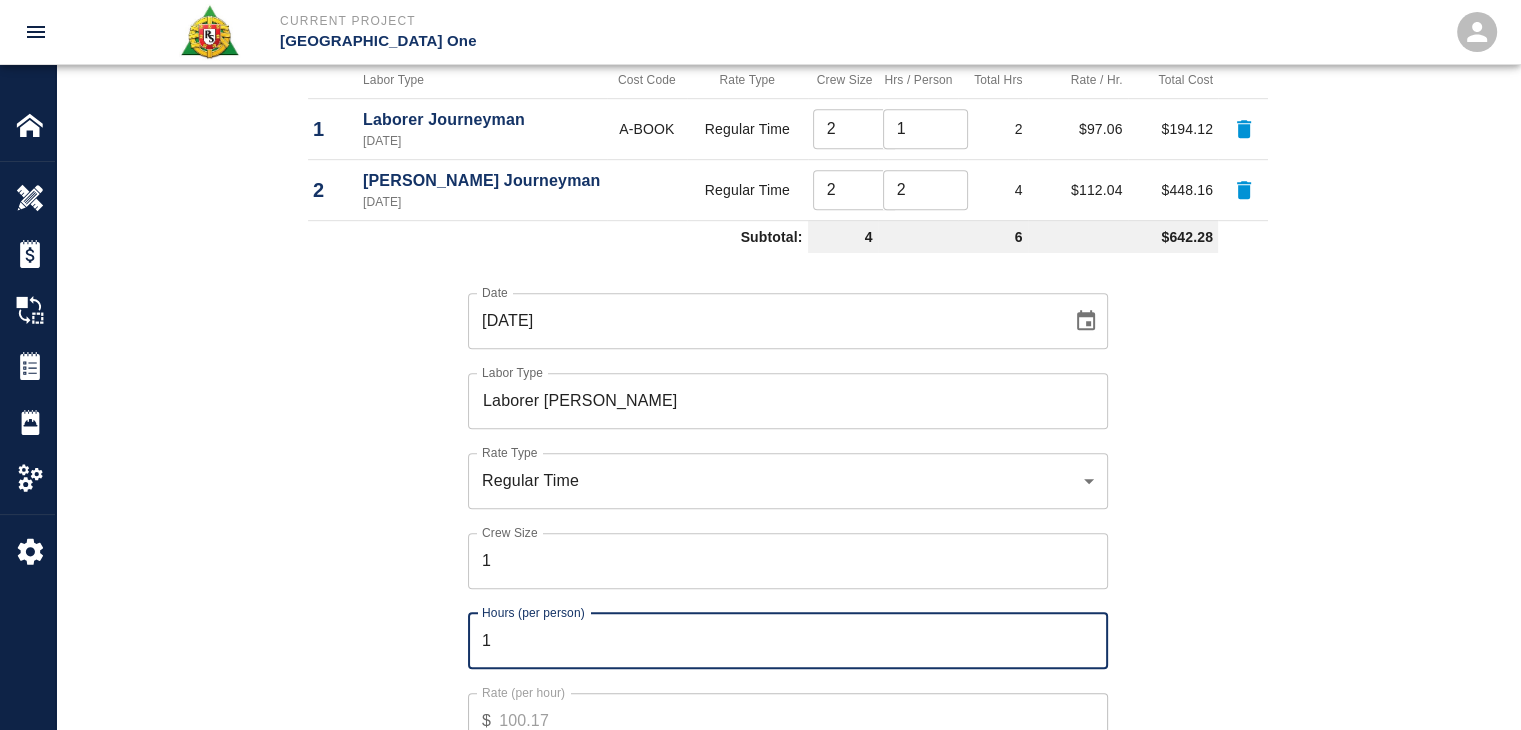 click on "Date 06/30/2025 Date Labor Type Laborer Foreman Labor Type Rate Type Regular Time rate_rt Rate Type Crew Size 1 Crew Size Hours (per person) 1 Hours (per person) Rate (per hour) $ 100.17 Rate (per hour) Cancel Add Labor" at bounding box center (776, 535) 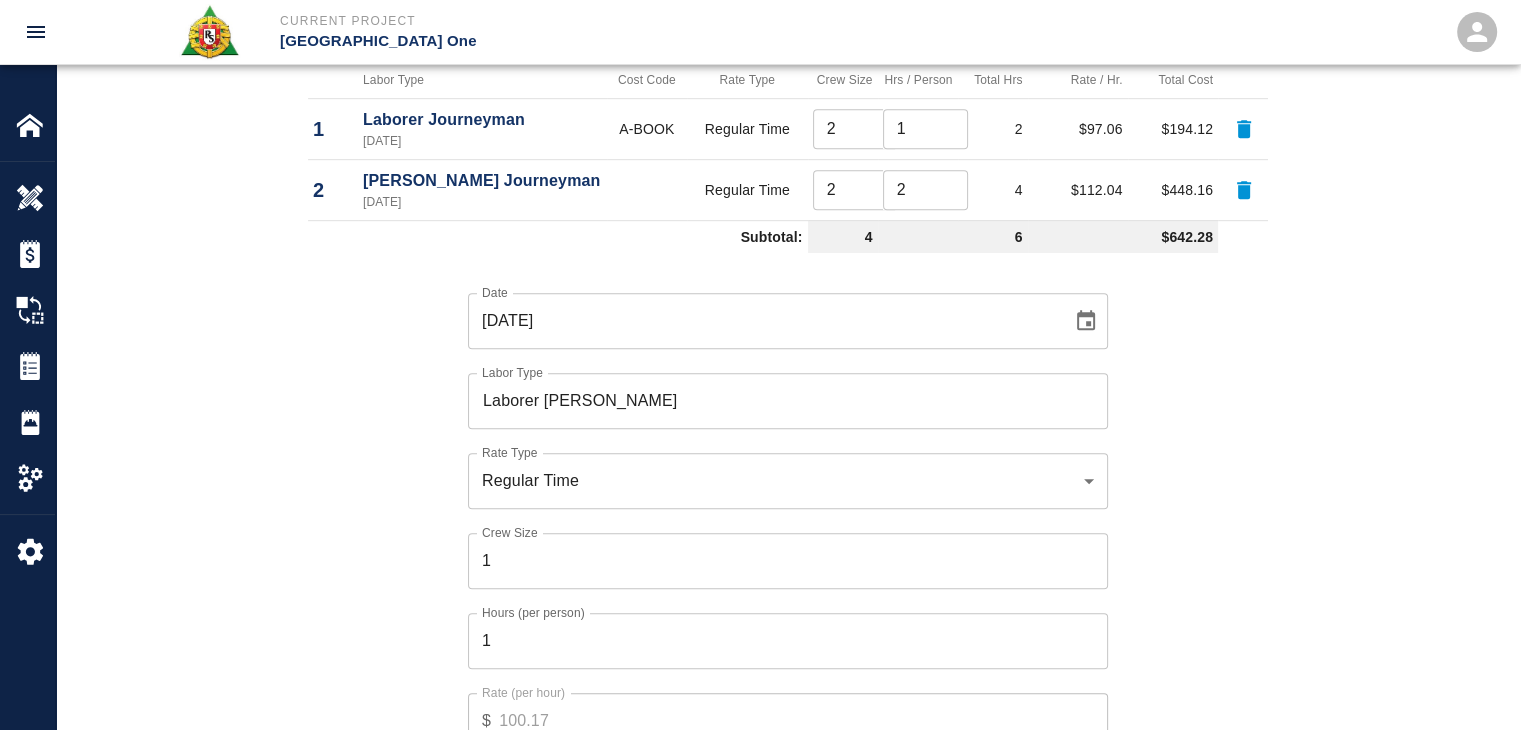 scroll, scrollTop: 1286, scrollLeft: 0, axis: vertical 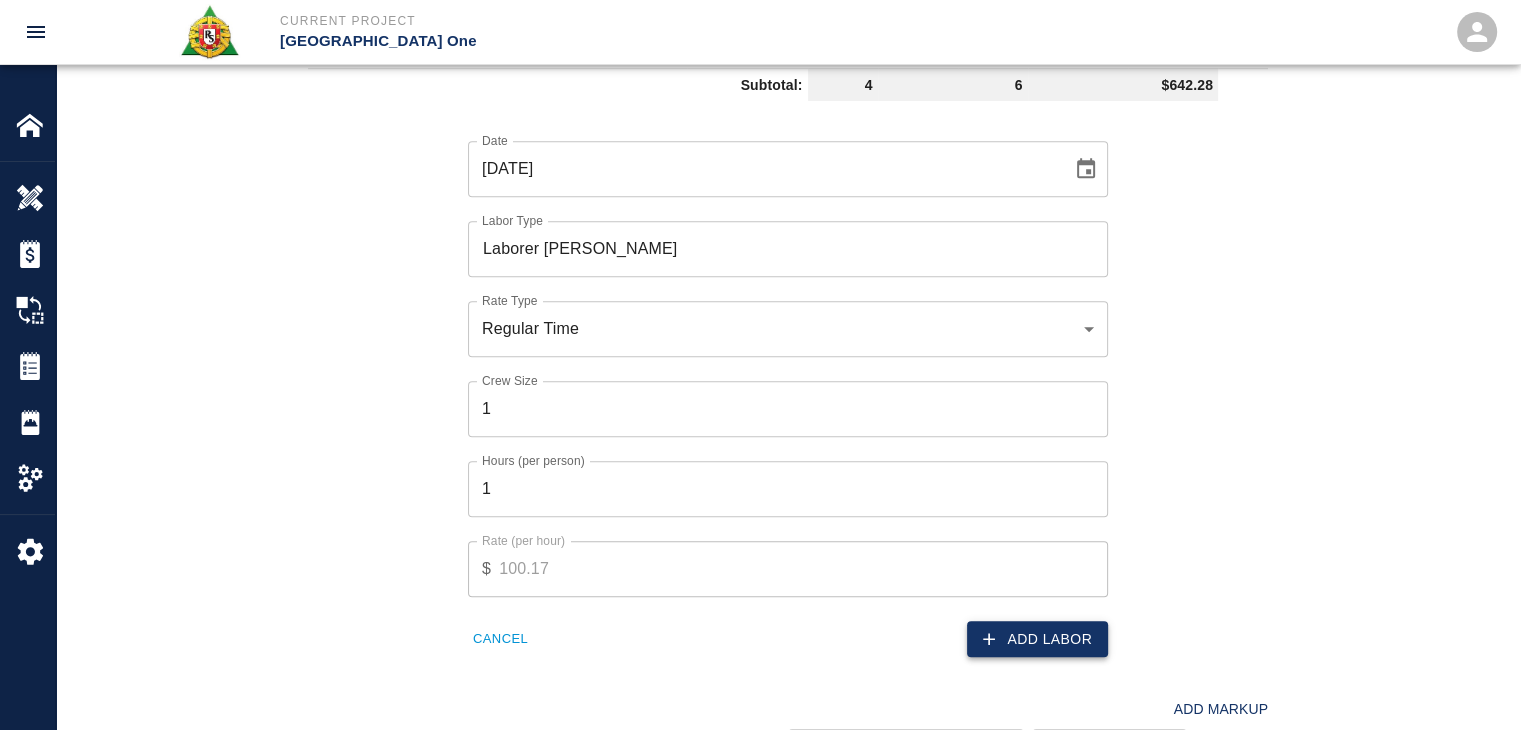 click on "Add Labor" at bounding box center [1037, 639] 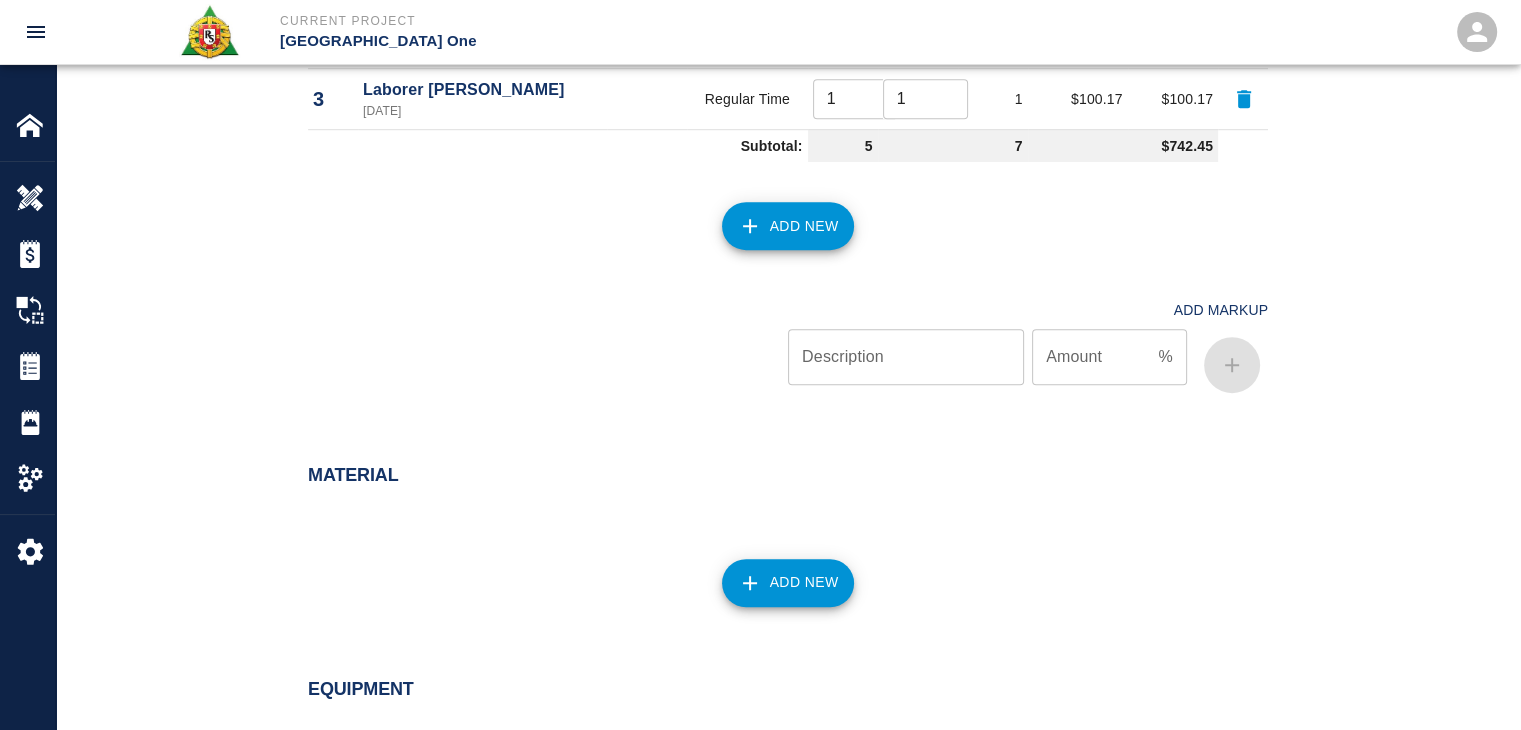 click on "Add New" at bounding box center (788, 226) 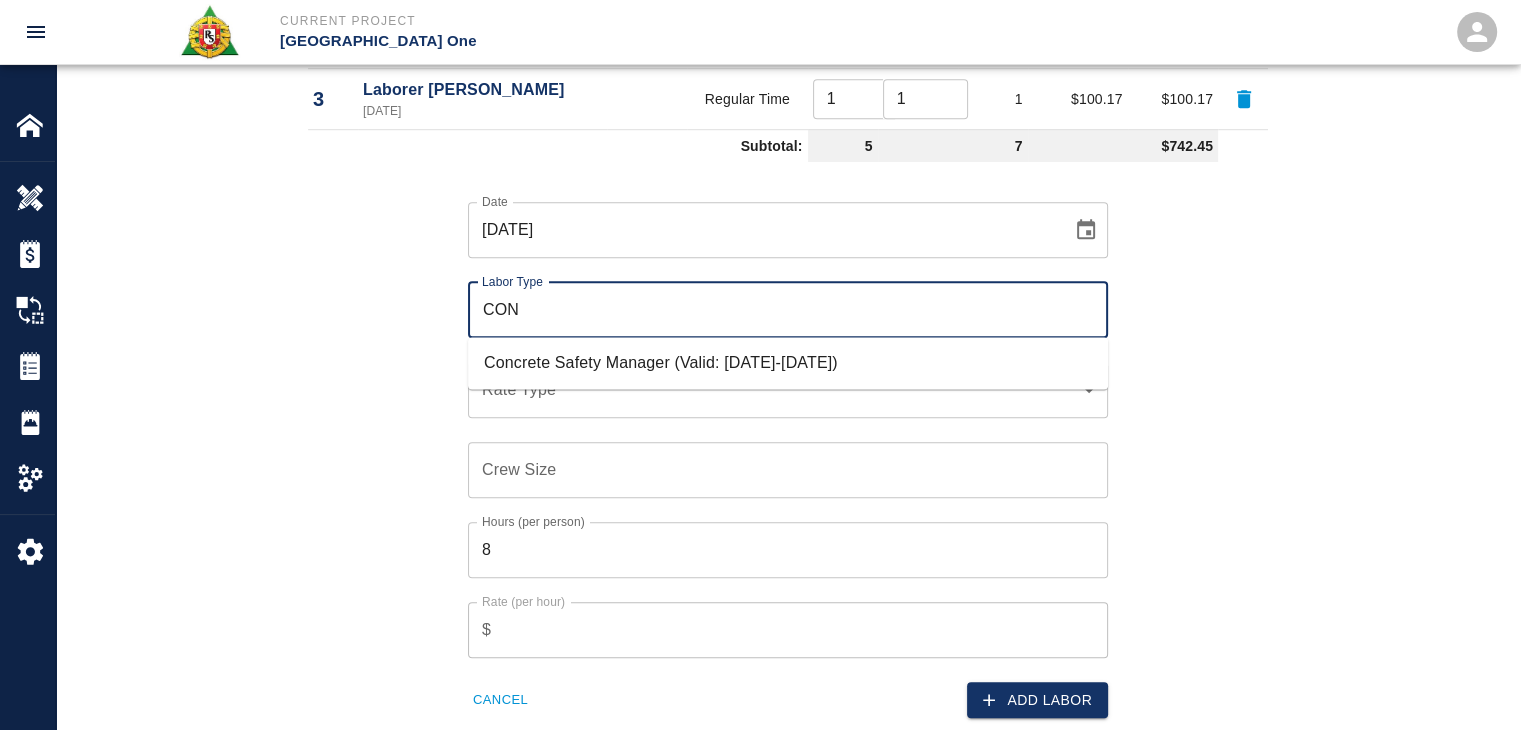 click on "Concrete Safety Manager (Valid: 01/01/2025-01/01/2026)" at bounding box center [788, 363] 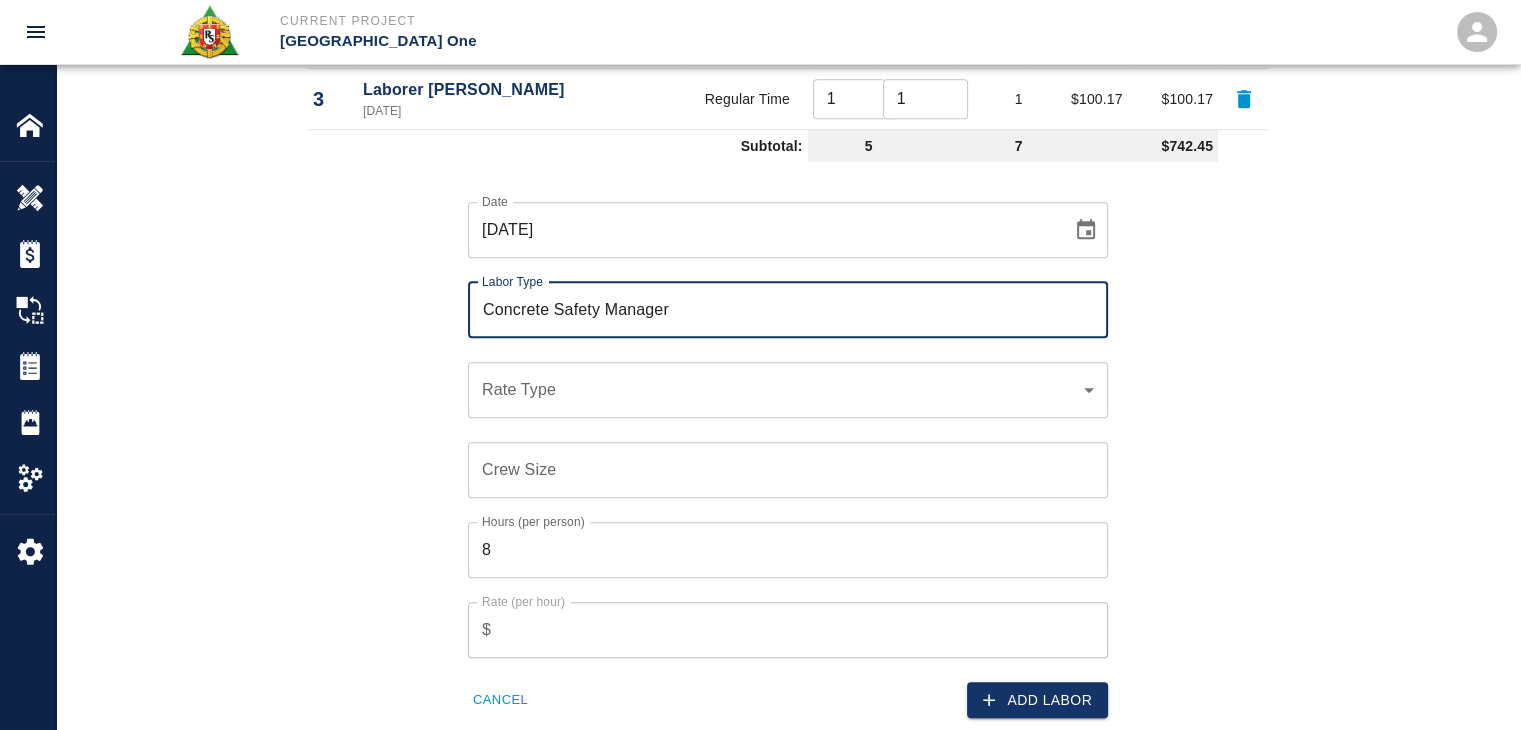 type on "Concrete Safety Manager" 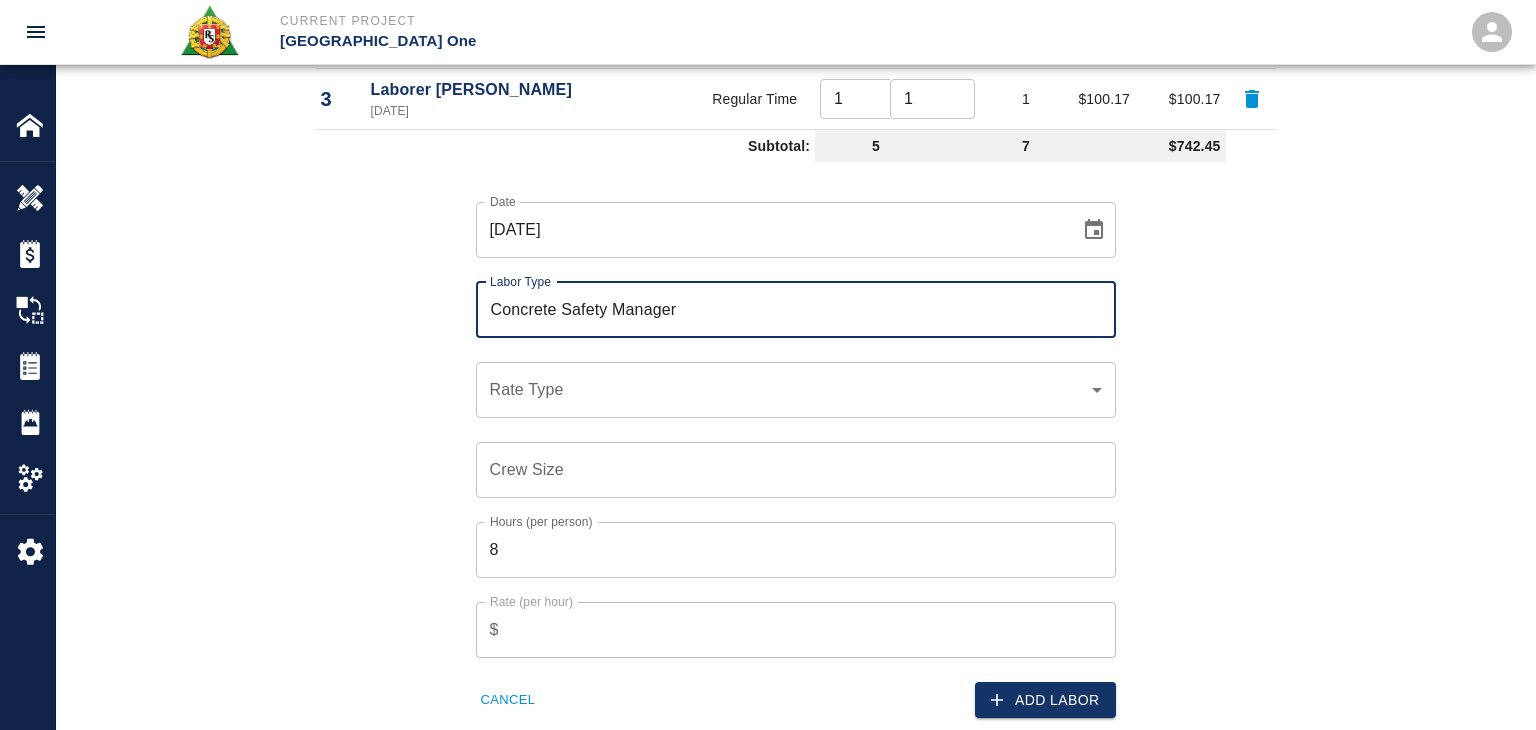 click on "Current Project JFK Terminal One Home JFK Terminal One Overview Estimates Change Orders Tickets Daily Reports Project Settings Settings Powered By Terms of Service  |  Privacy Policy Add Ticket Ticket Number 1174 Ticket Number PCO Number TBP PCO Number Start Date  06/30/2025 Start Date  End Date End Date Work Description R&s worked on mobilizing concrete via buggy placing concrete for LOCATION:  HHS4/L3- CBP Cane Rail pocket infills.
Breakdown:
2 laborers 1hr
2 Masons 2hrs
1 Foreman/ CSM 1hr x Work Description Notes x Notes Subject mobilizing concrete via buggy placing concrete for LOCATION:  HHS4/L3- CBP Cane Rail pocket infills. Subject Invoice Number Invoice Number Invoice Date Invoice Date Upload Attachments (50MB limit) Choose file No file chosen Upload Another File Add Costs Switch to Lump Sum Labor Labor Type Cost Code Rate Type Crew Size Hrs / Person Total Hrs Rate / Hr. Total Cost 1 Laborer Journeyman 06/30/2025 A-BOOK Regular Time 2 ​ 1 ​ 2 $97.06 $194.12 2 Mason Journeyman  06/30/2025 2 ​" at bounding box center (768, -921) 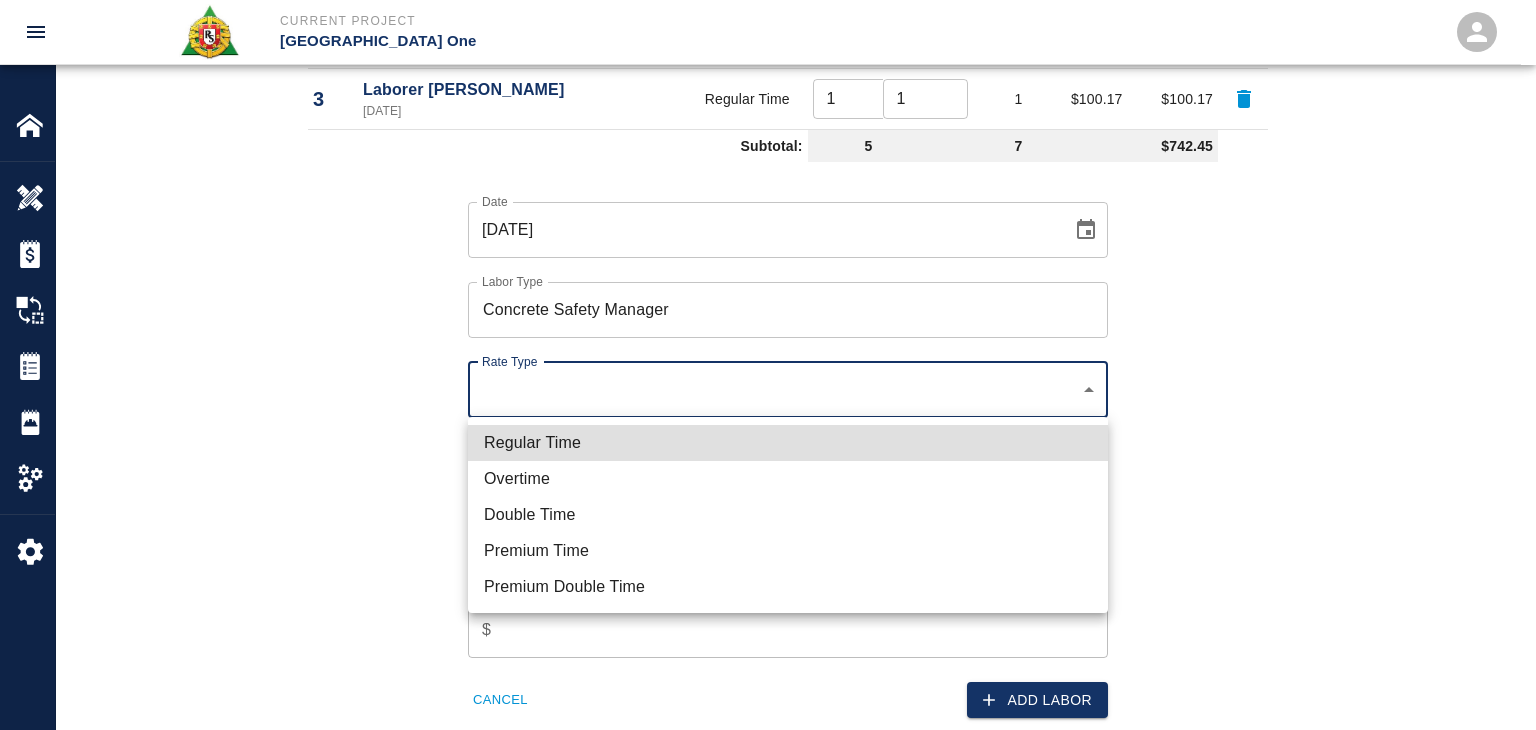 click on "Regular Time" at bounding box center [788, 443] 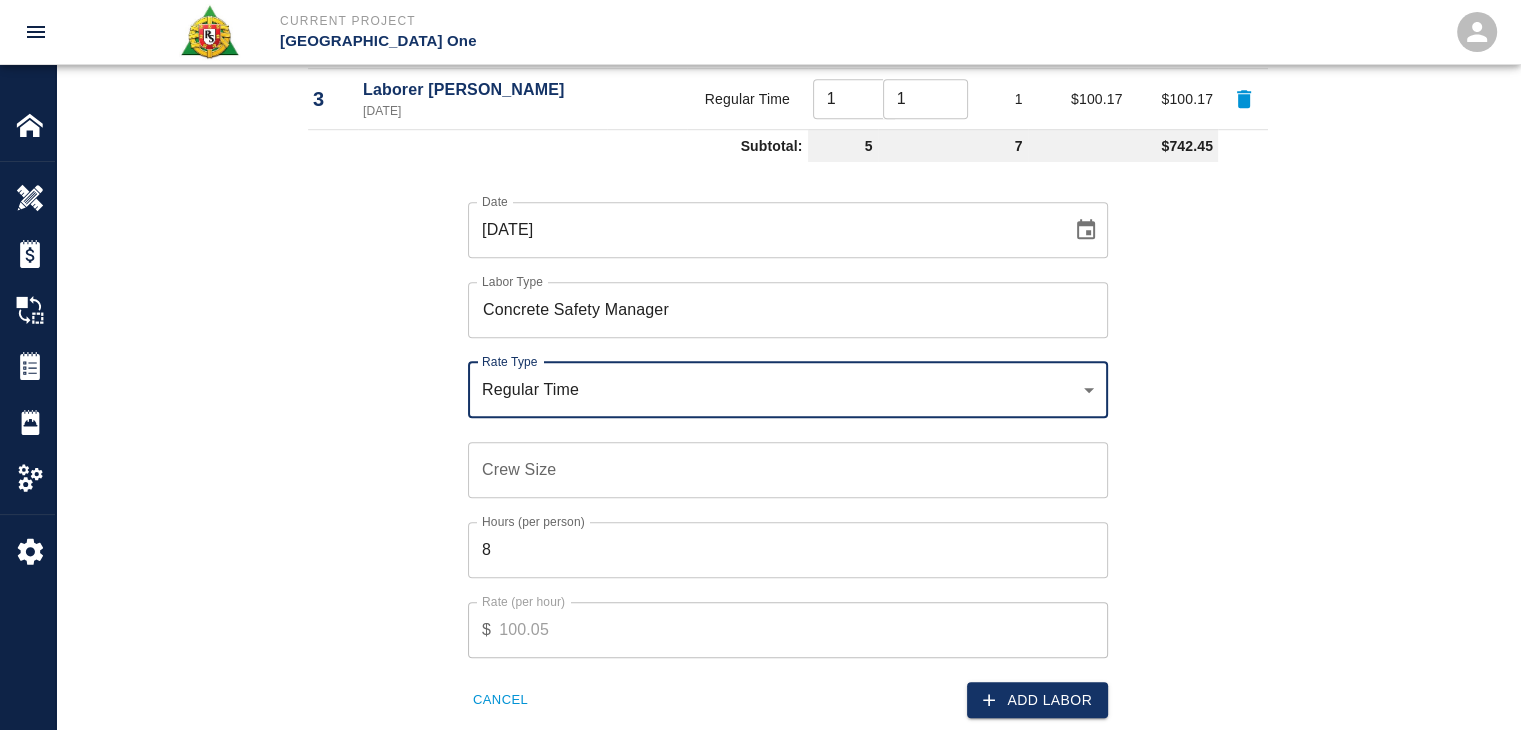 click on "Crew Size" at bounding box center [788, 470] 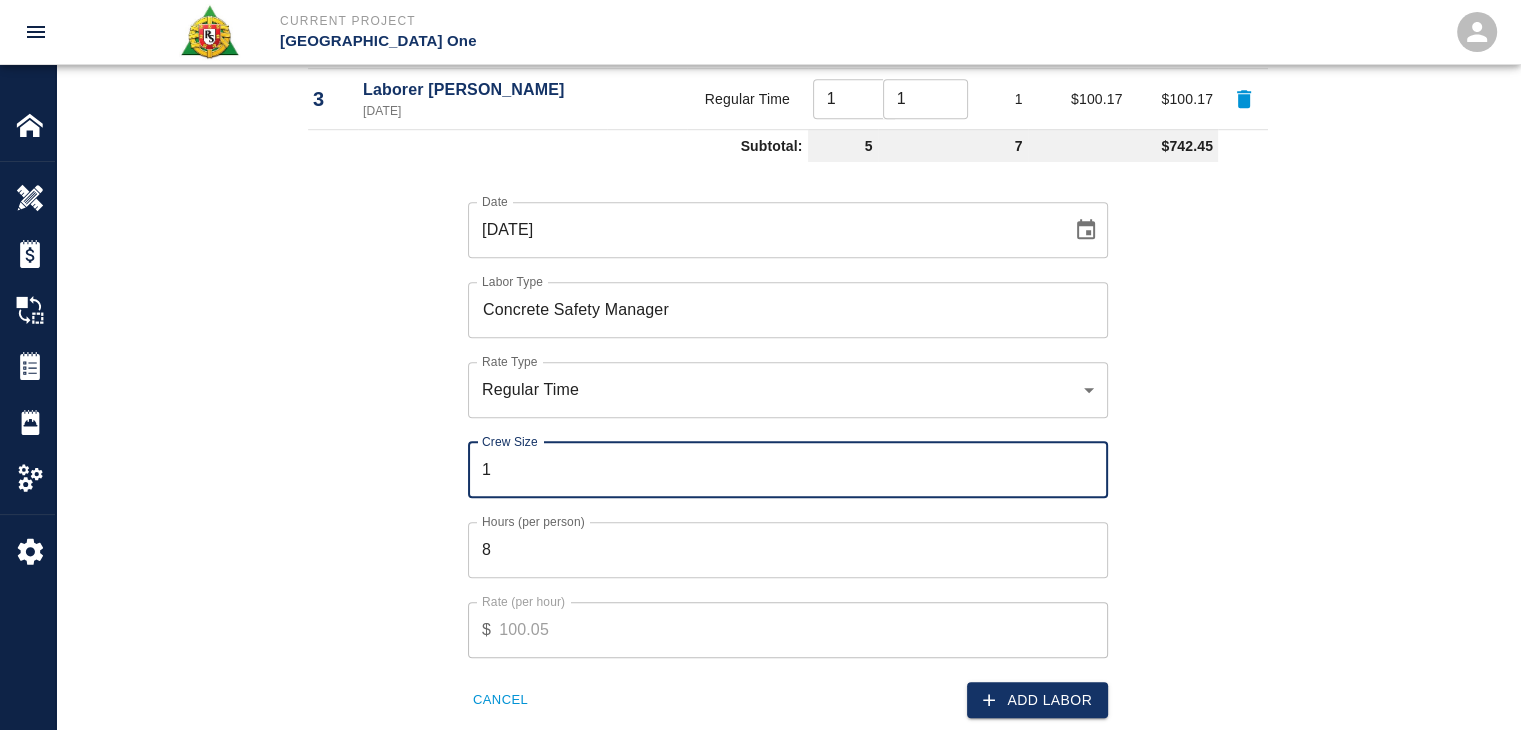type on "1" 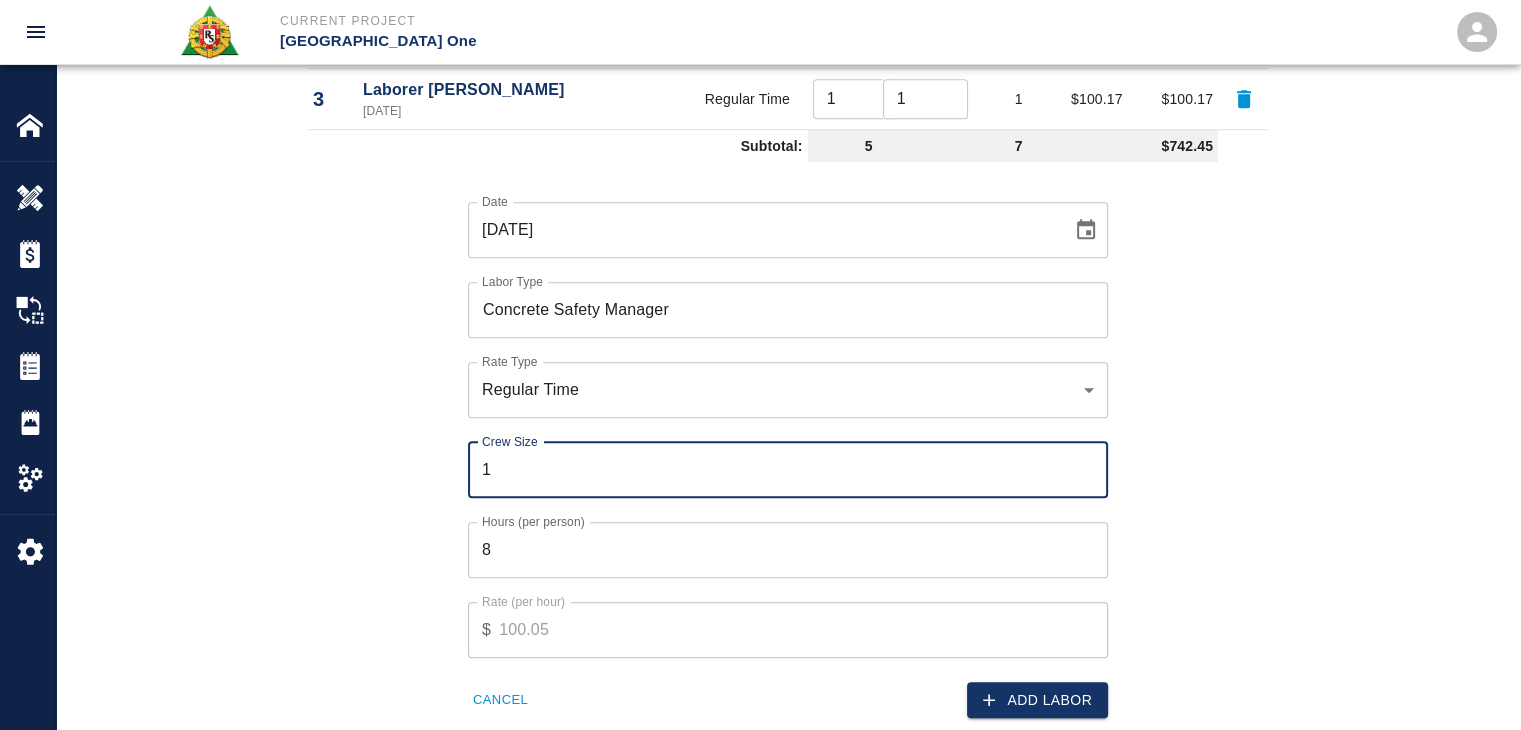click on "8" at bounding box center [788, 550] 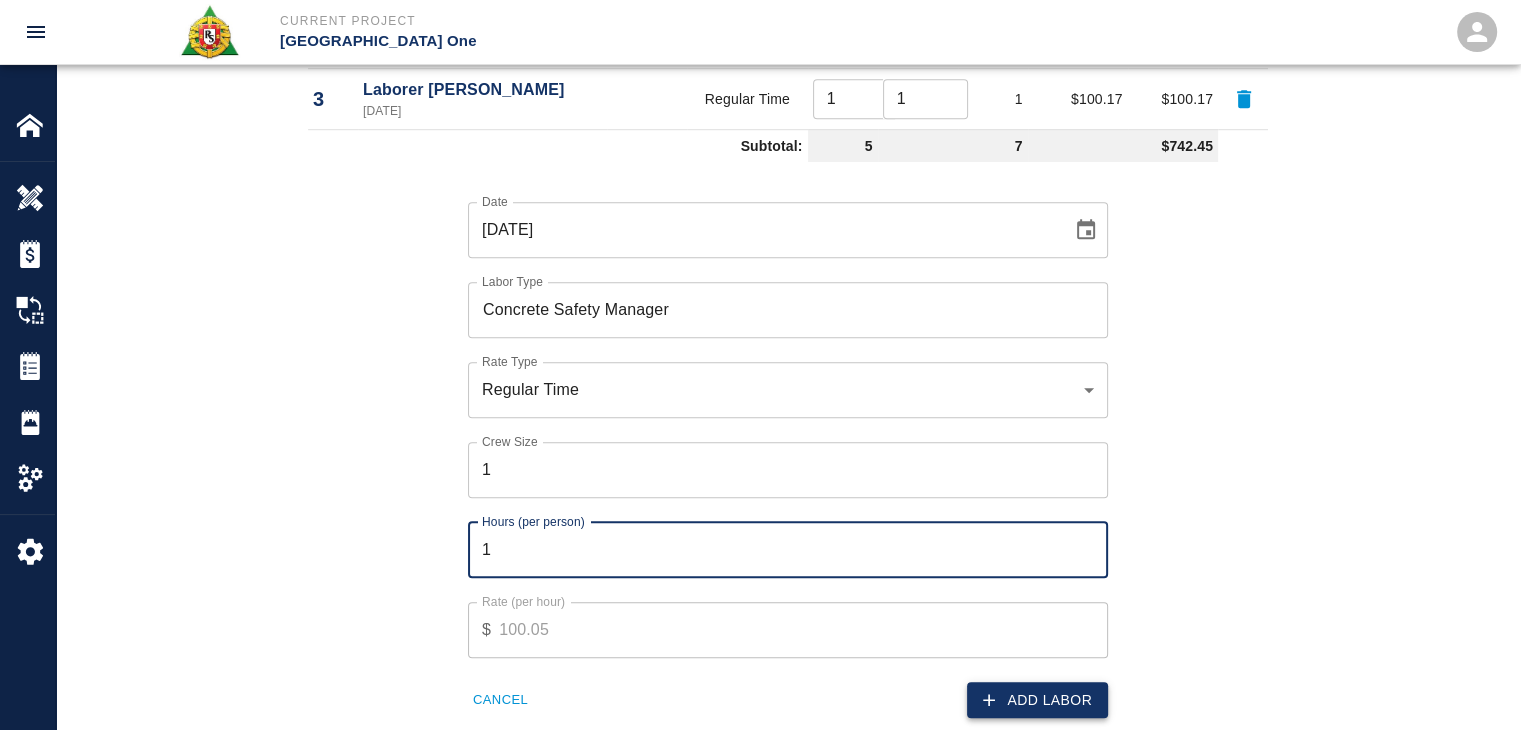 type on "1" 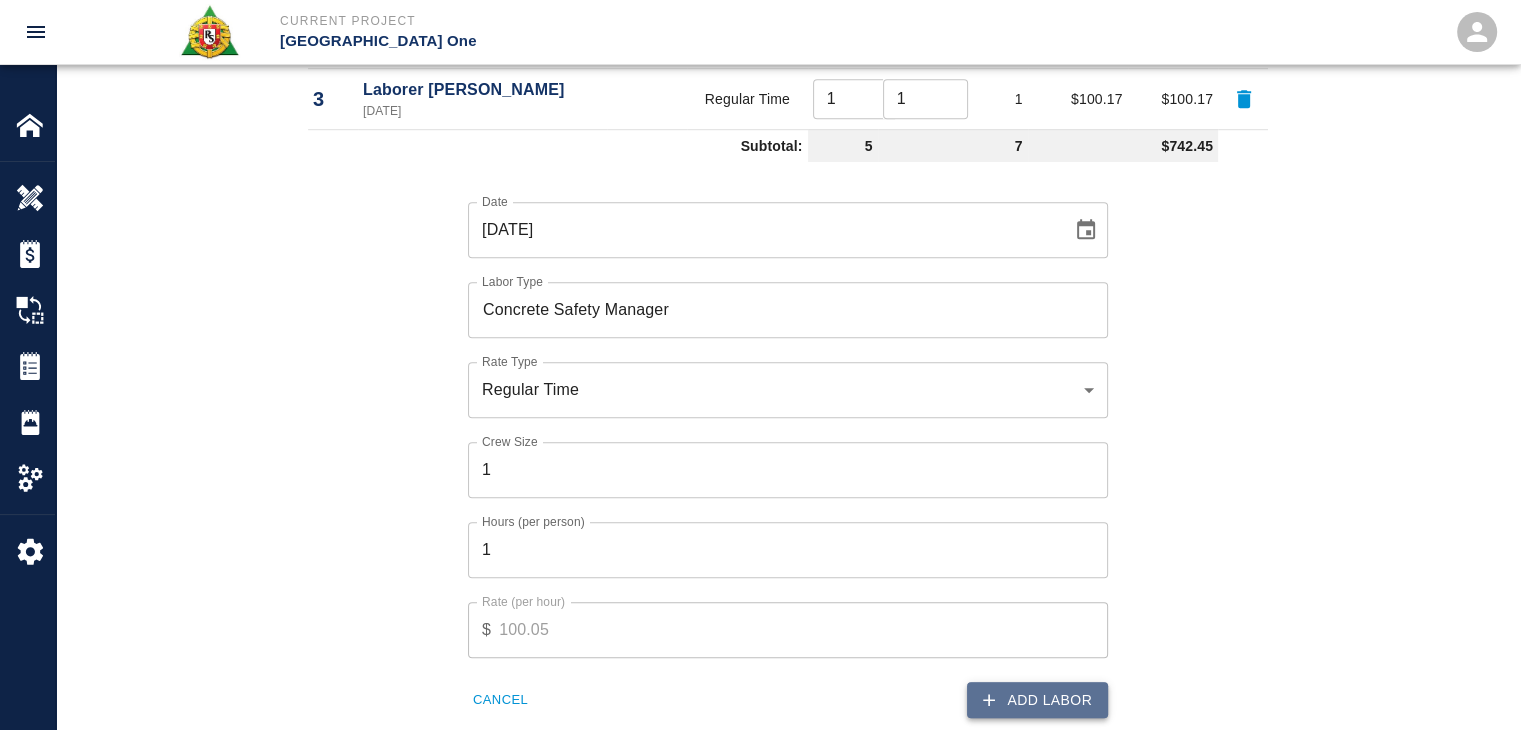 click on "Add Labor" at bounding box center (1037, 700) 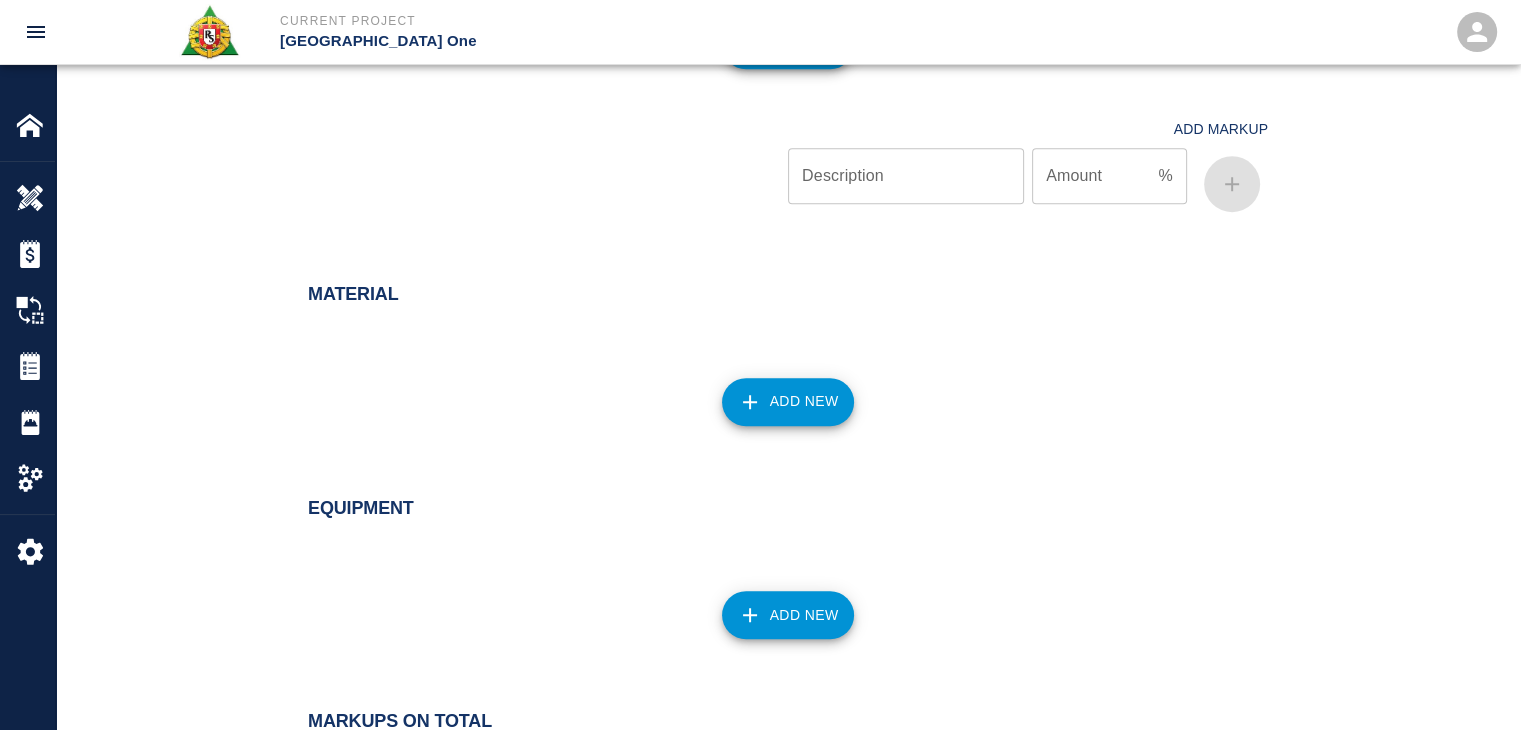 scroll, scrollTop: 1530, scrollLeft: 0, axis: vertical 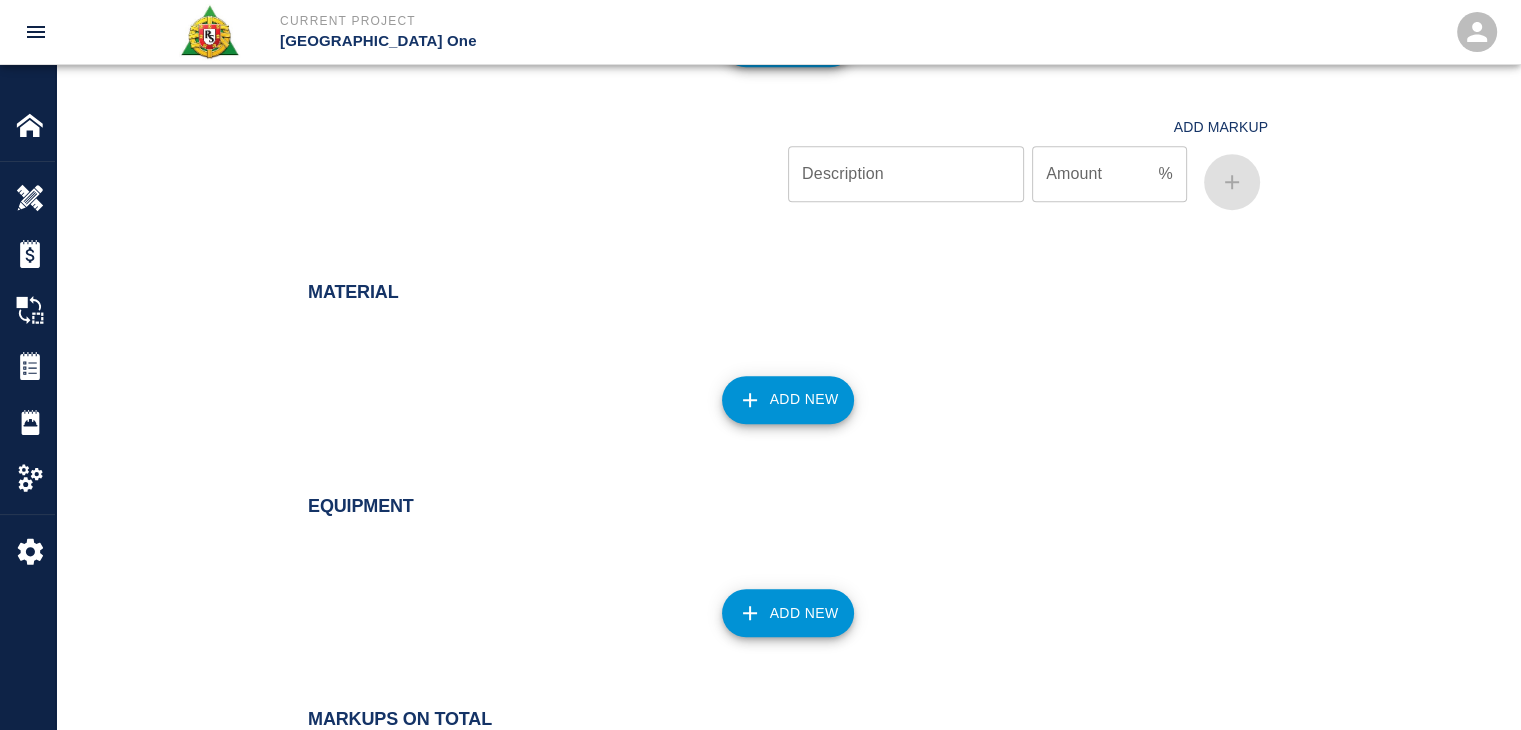 click on "Add New" at bounding box center [776, 601] 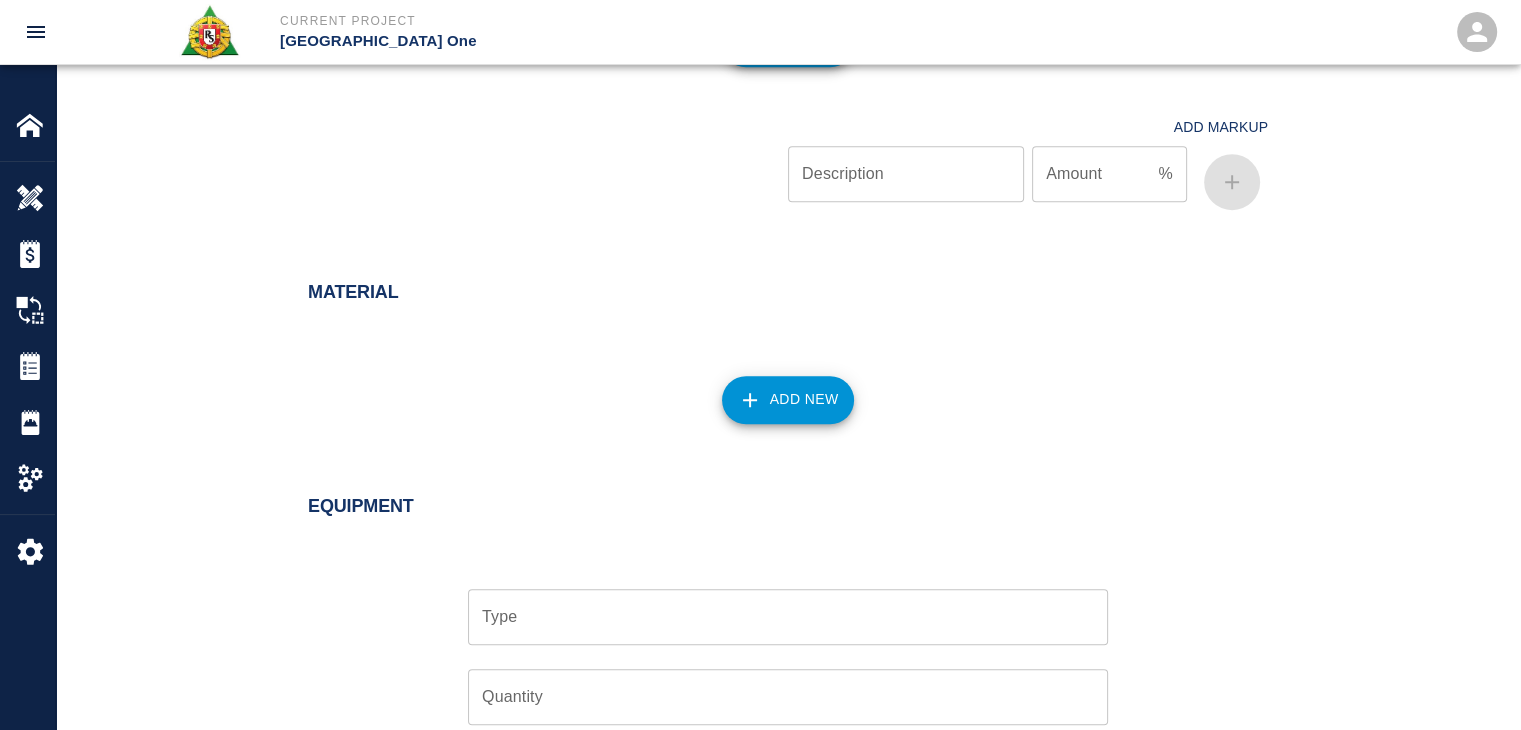 click on "Type" at bounding box center (788, 617) 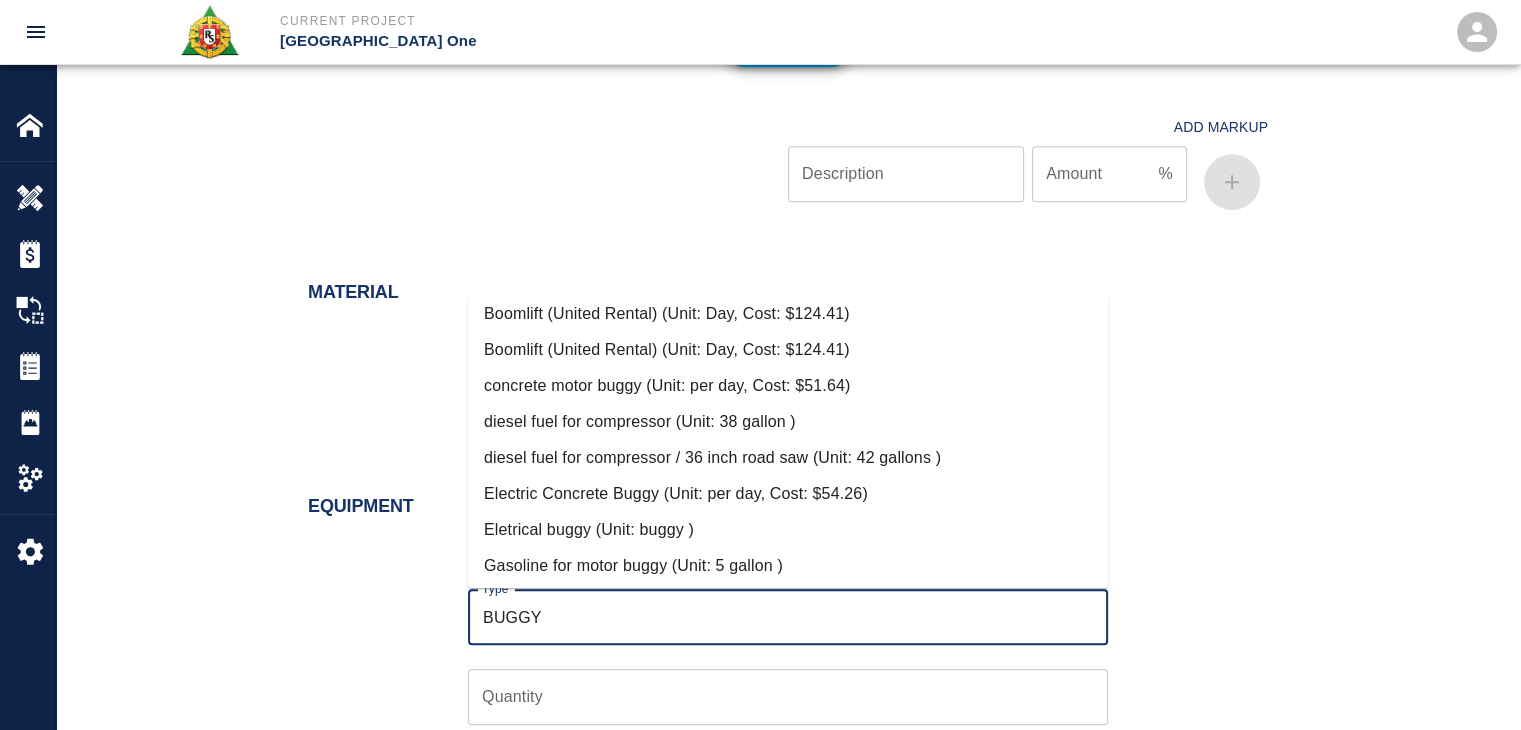 scroll, scrollTop: 59, scrollLeft: 0, axis: vertical 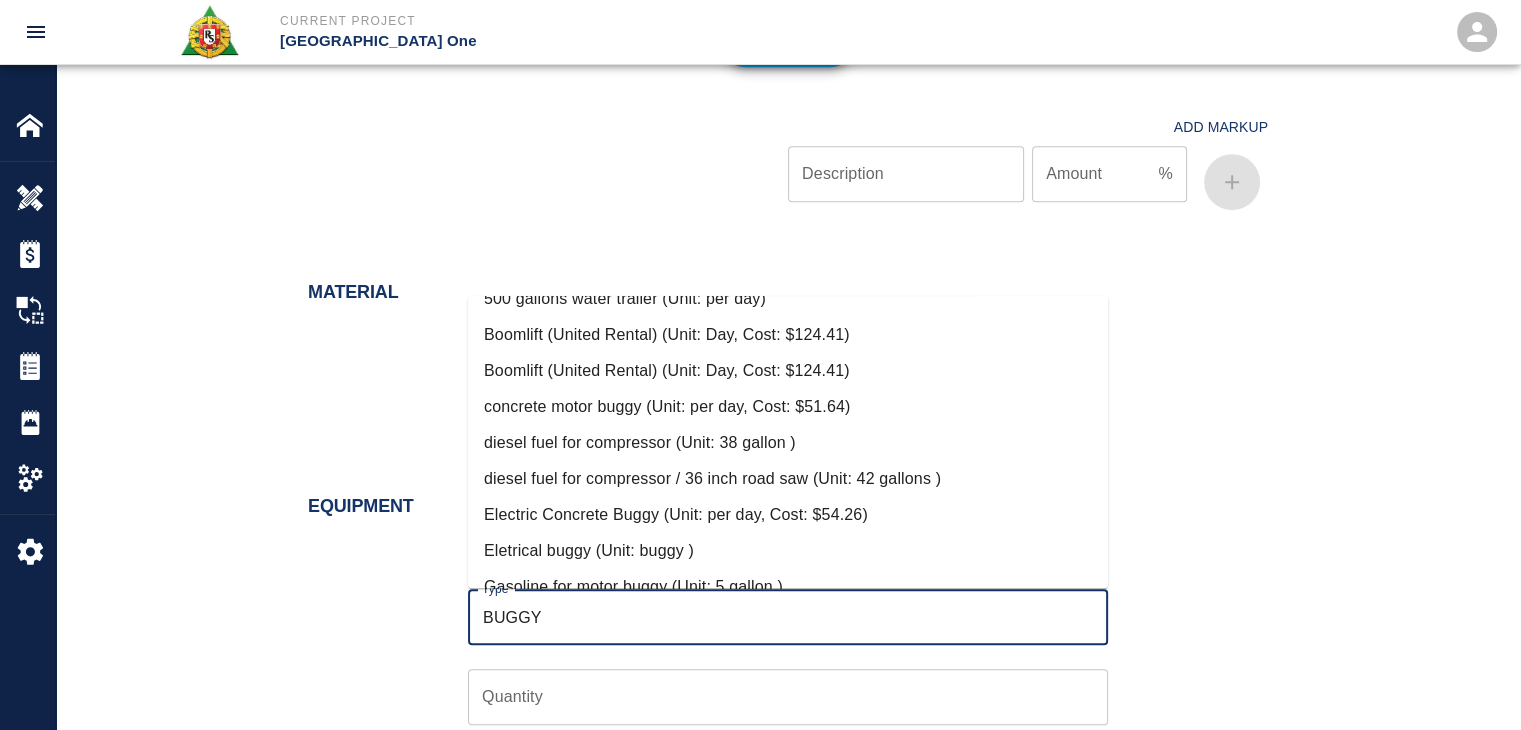 click on "concrete motor buggy  (Unit: per day, Cost: $51.64)" at bounding box center [788, 407] 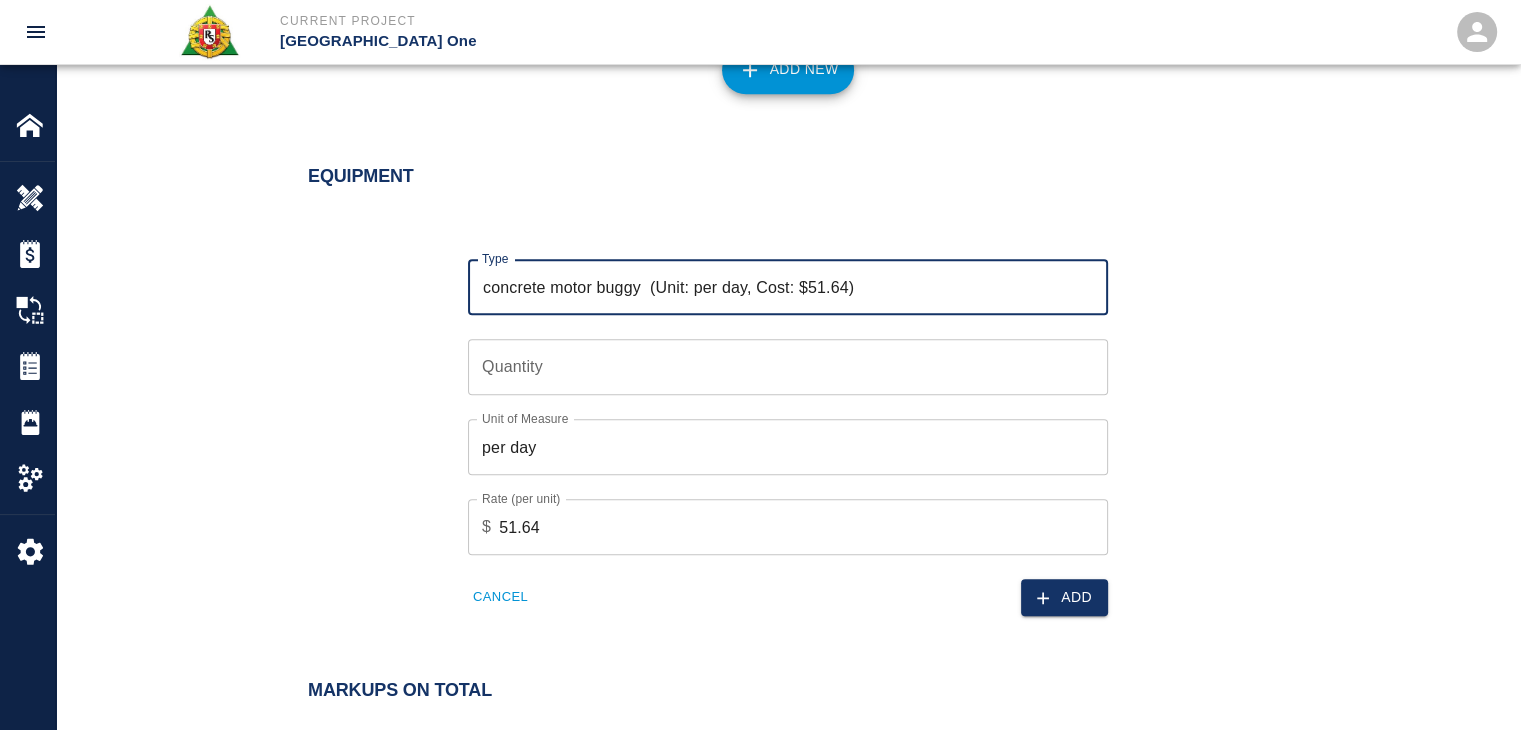scroll, scrollTop: 1862, scrollLeft: 0, axis: vertical 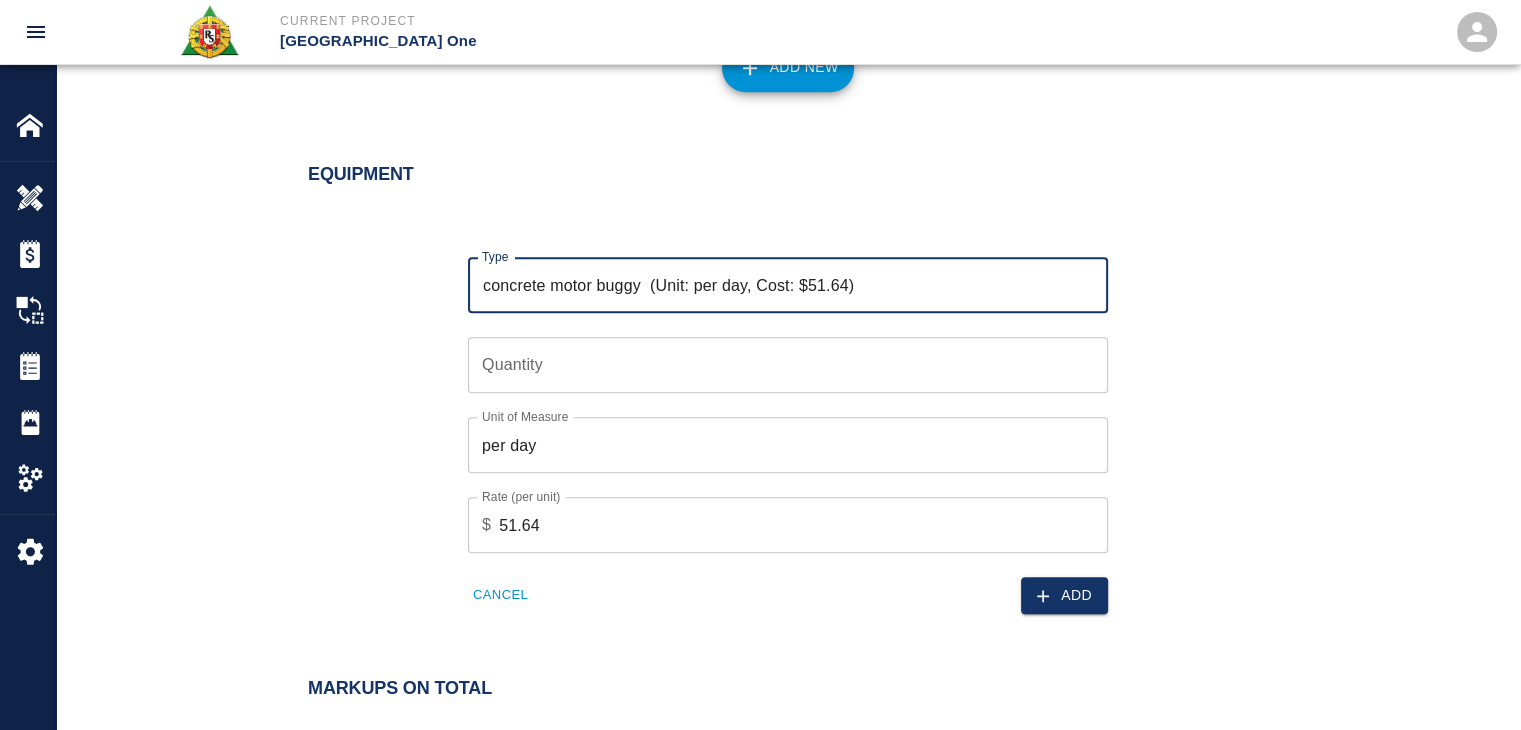 type on "concrete motor buggy  (Unit: per day, Cost: $51.64)" 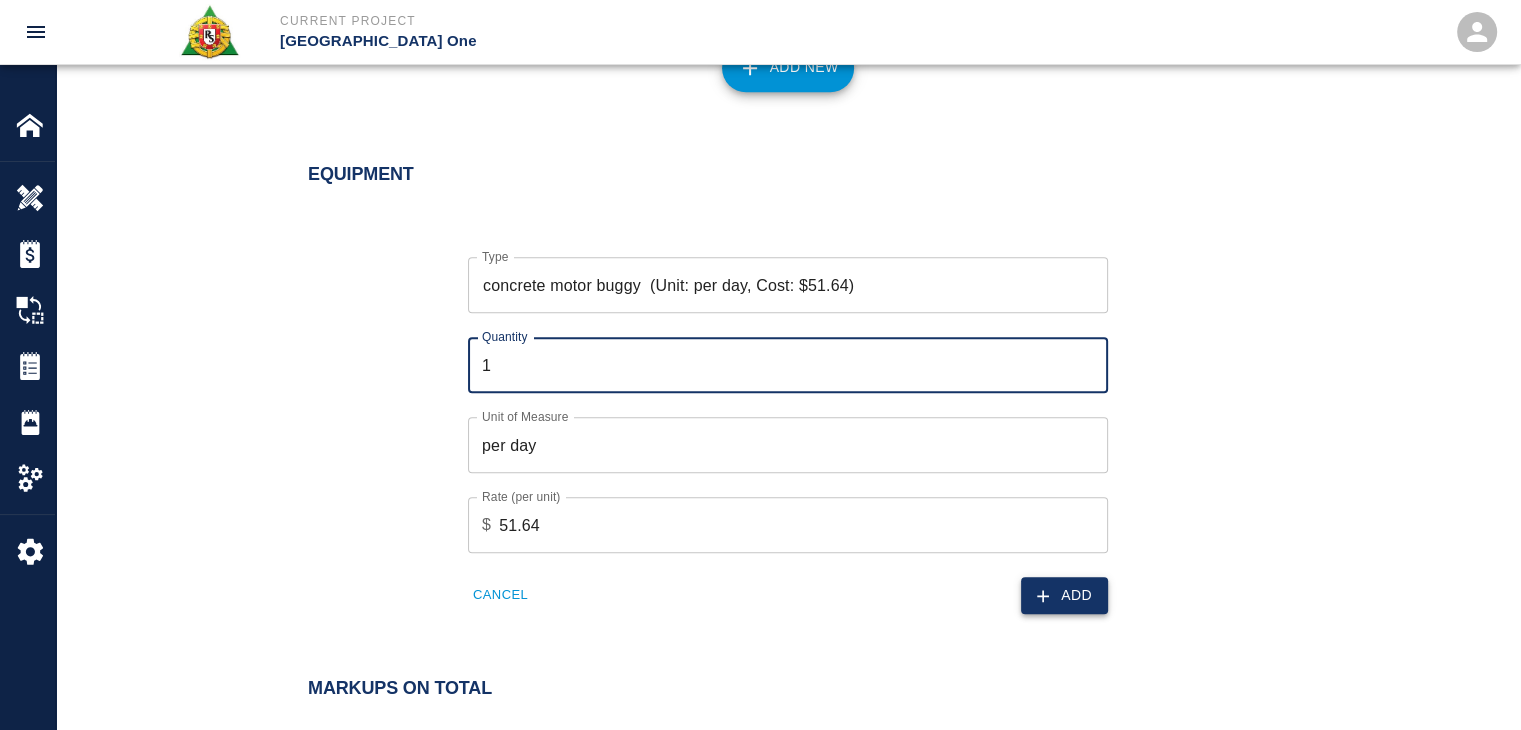 type on "1" 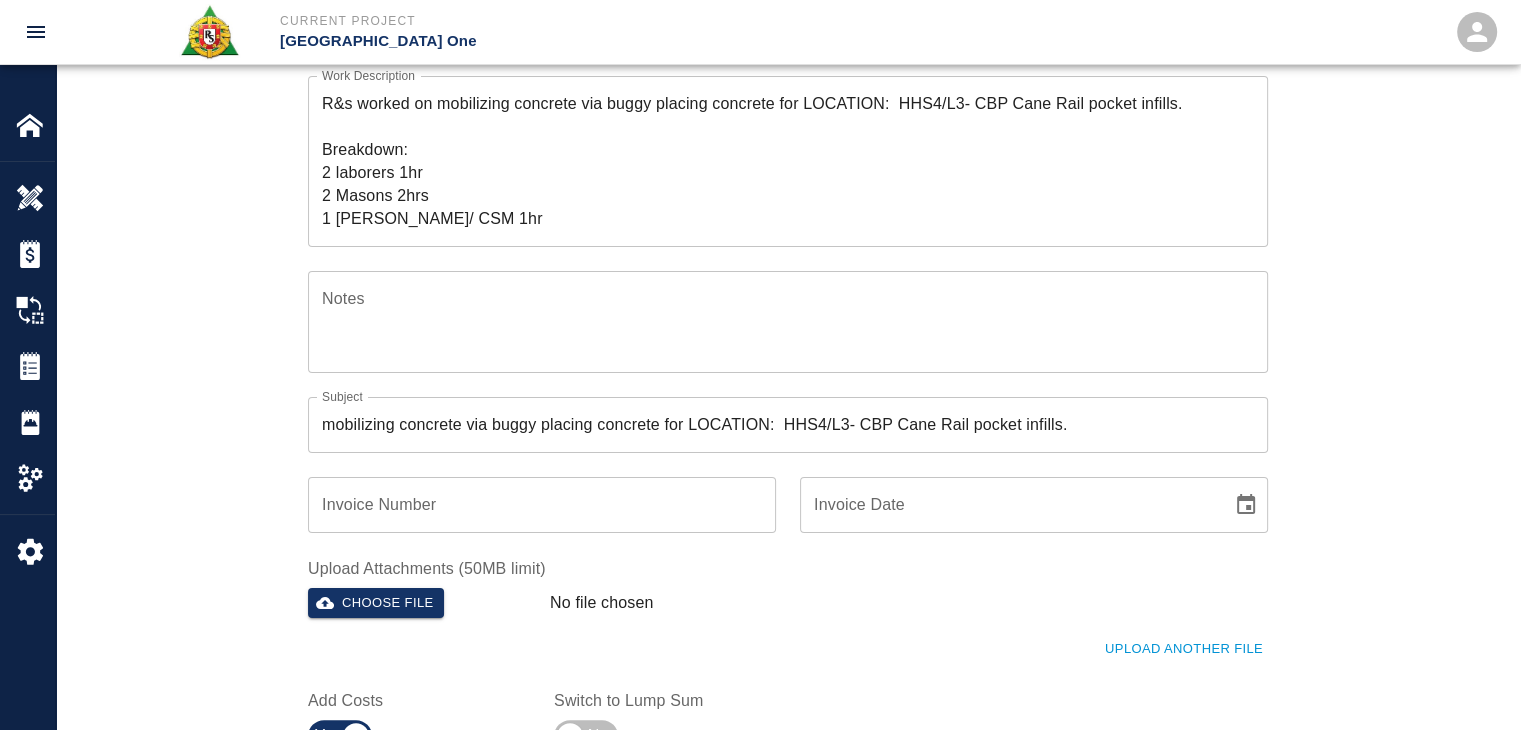 scroll, scrollTop: 0, scrollLeft: 0, axis: both 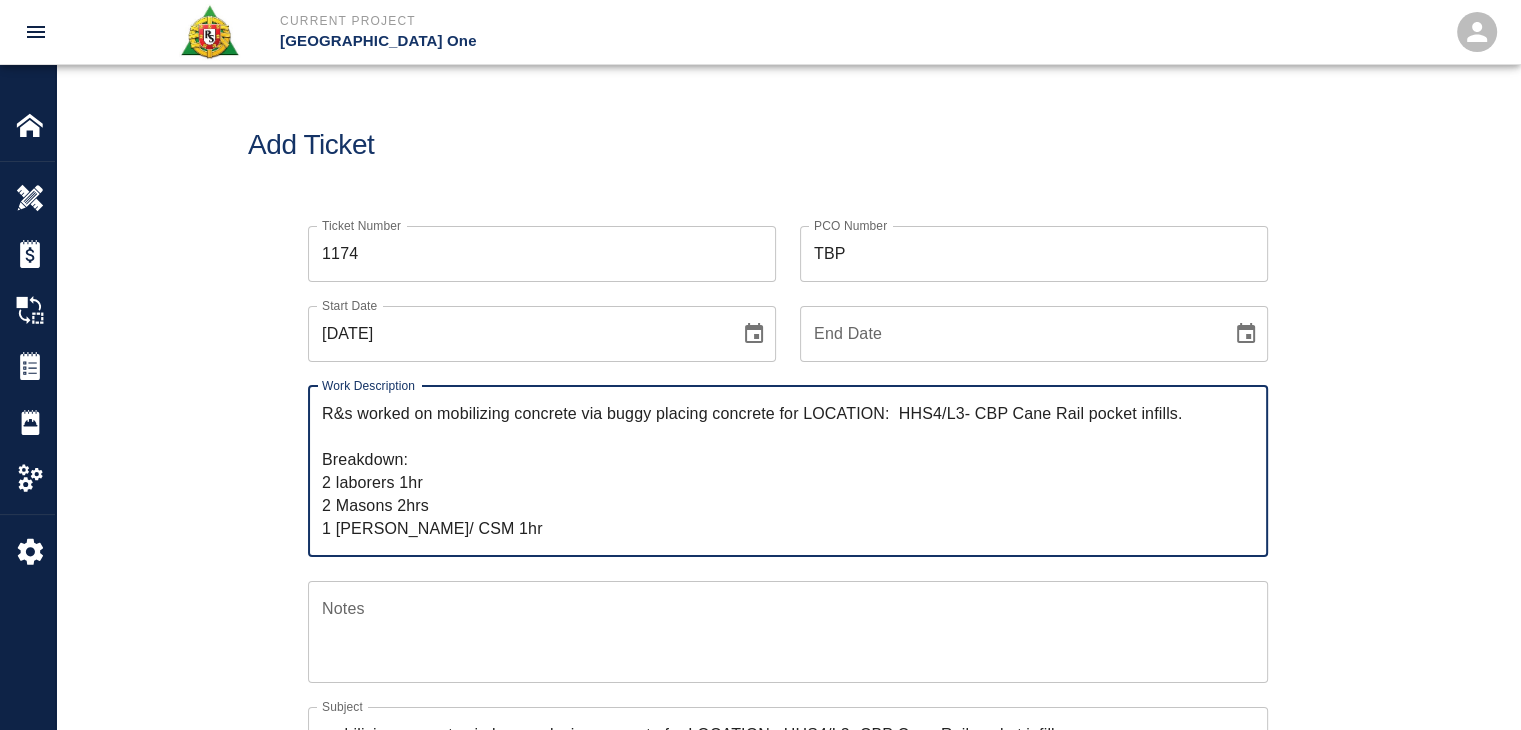 drag, startPoint x: 484, startPoint y: 526, endPoint x: 196, endPoint y: 370, distance: 327.53625 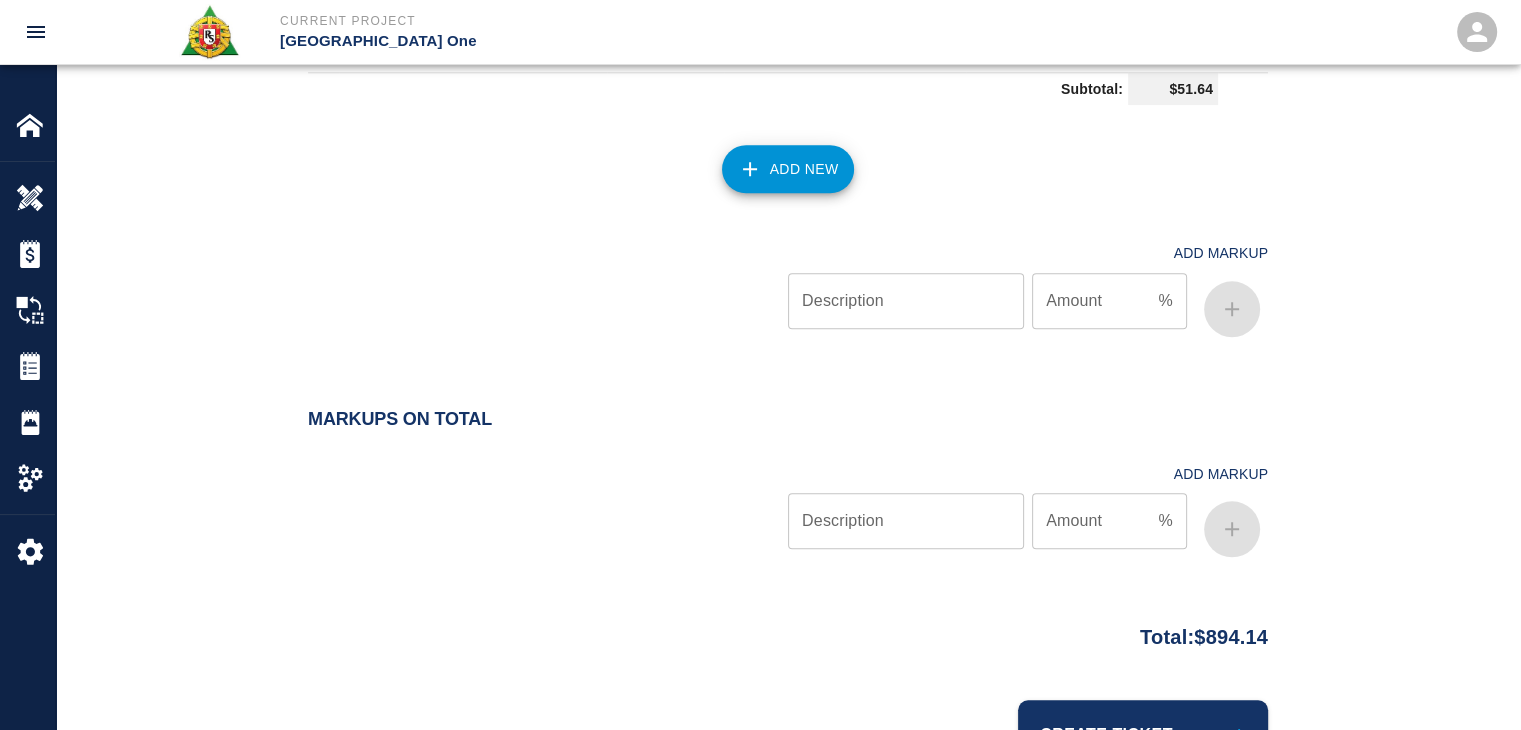 scroll, scrollTop: 2199, scrollLeft: 0, axis: vertical 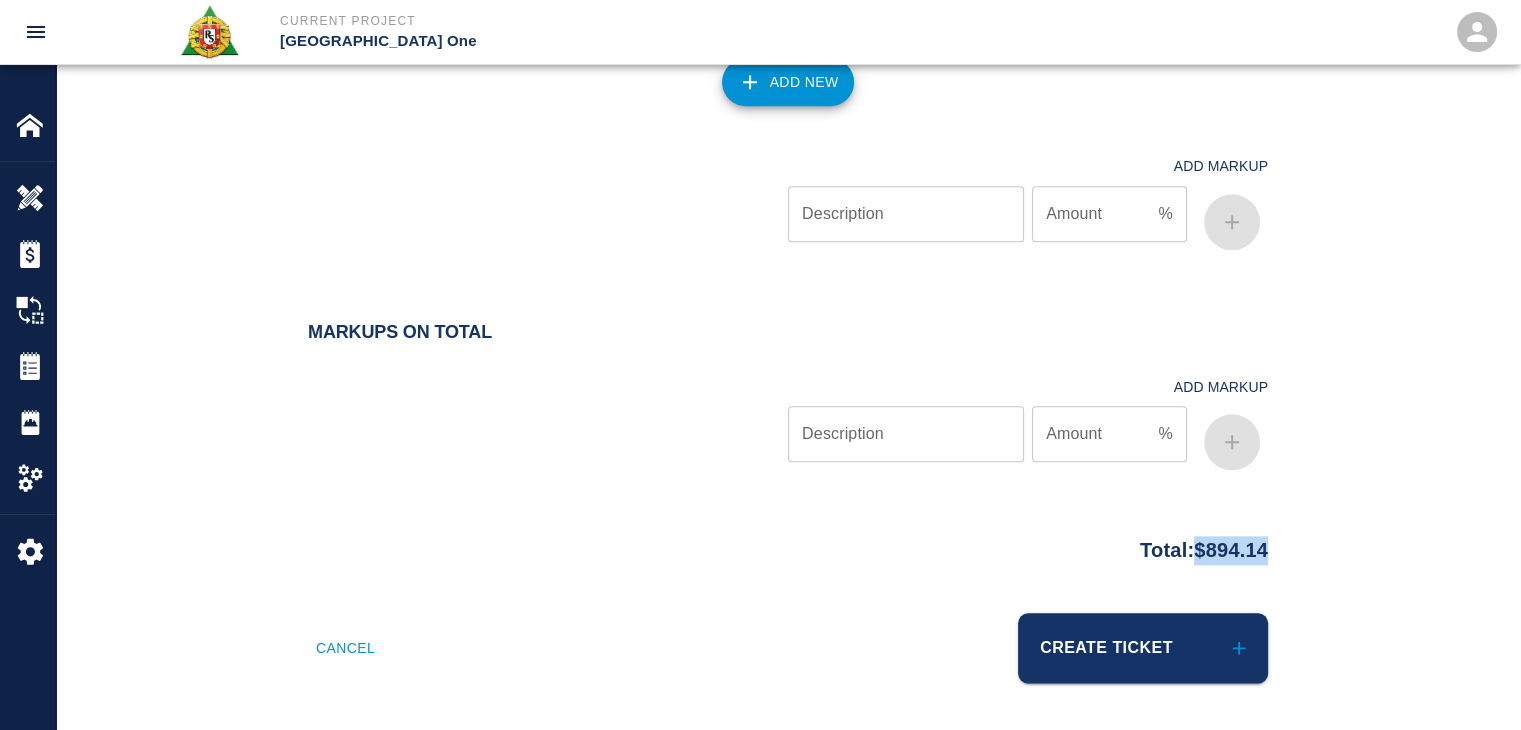 drag, startPoint x: 1299, startPoint y: 553, endPoint x: 1182, endPoint y: 549, distance: 117.06836 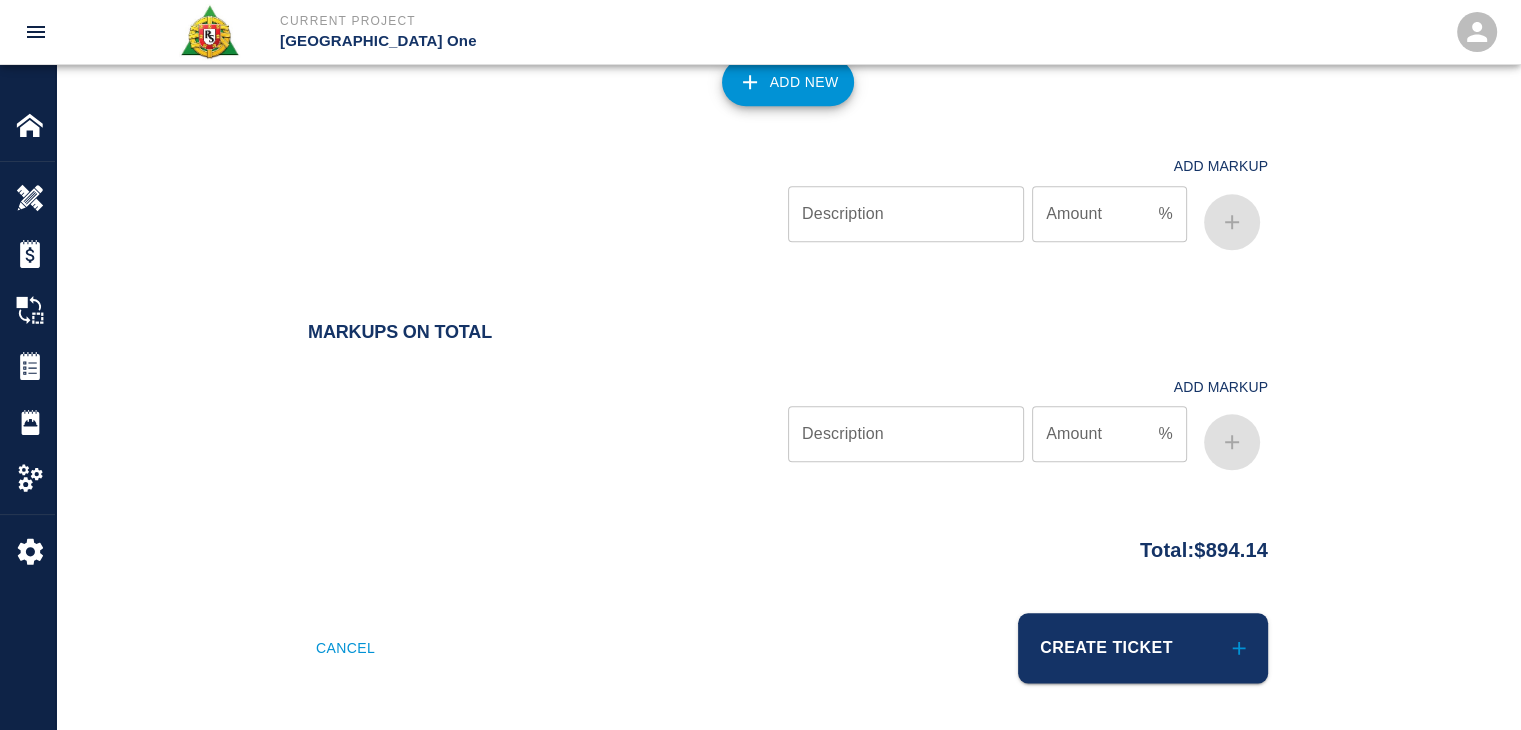 click on "Total:  $894.14" at bounding box center (788, 545) 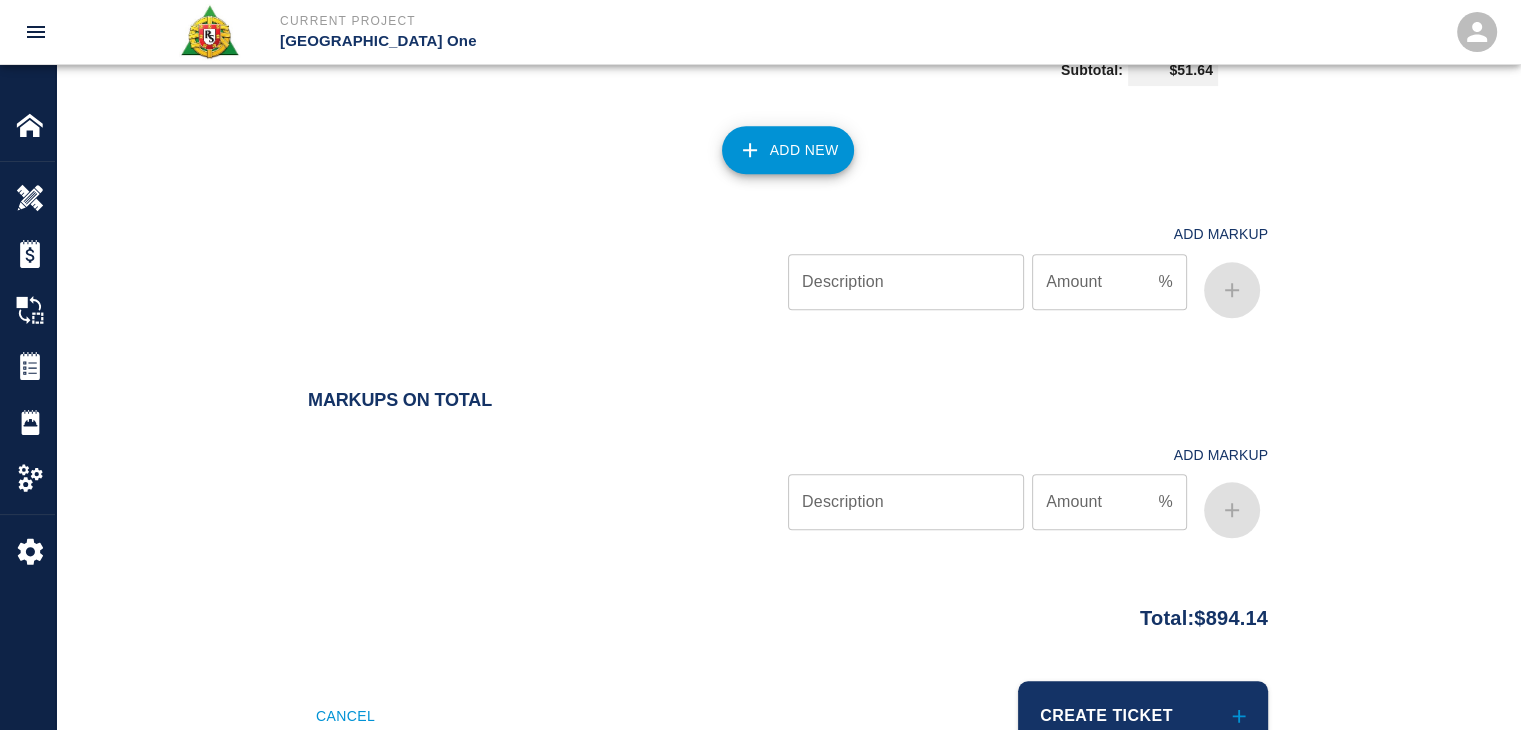scroll, scrollTop: 2199, scrollLeft: 0, axis: vertical 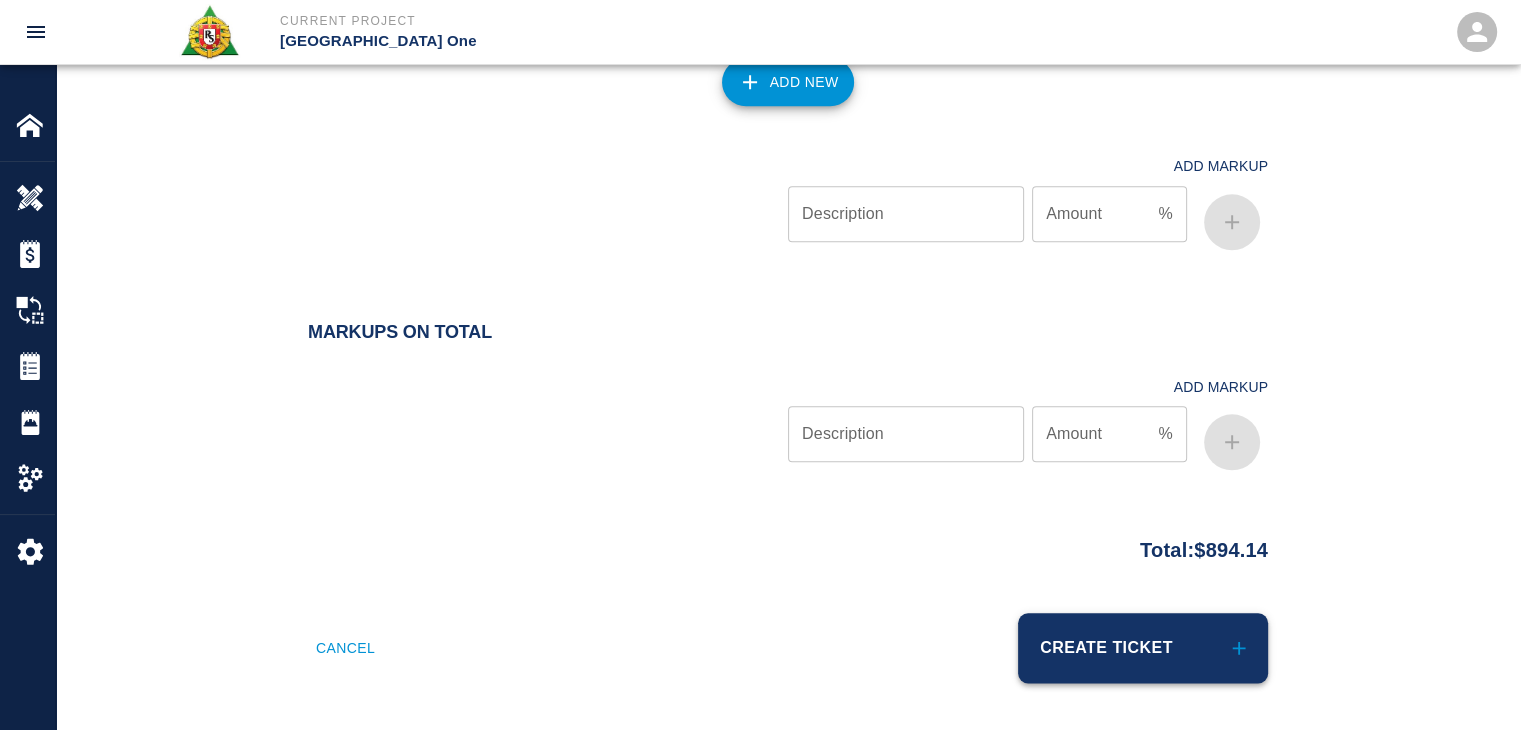 click on "Create Ticket" at bounding box center (1143, 648) 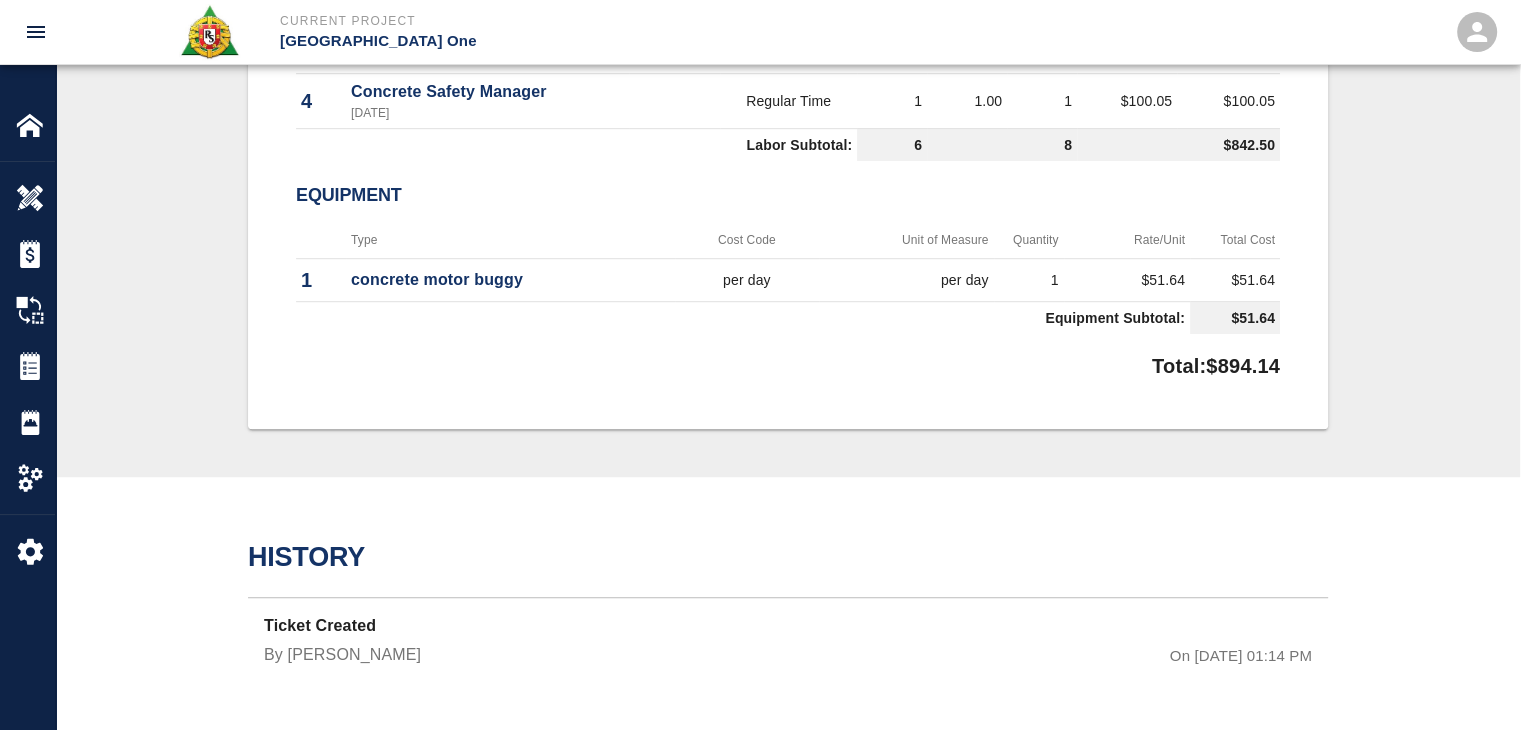 scroll, scrollTop: 0, scrollLeft: 0, axis: both 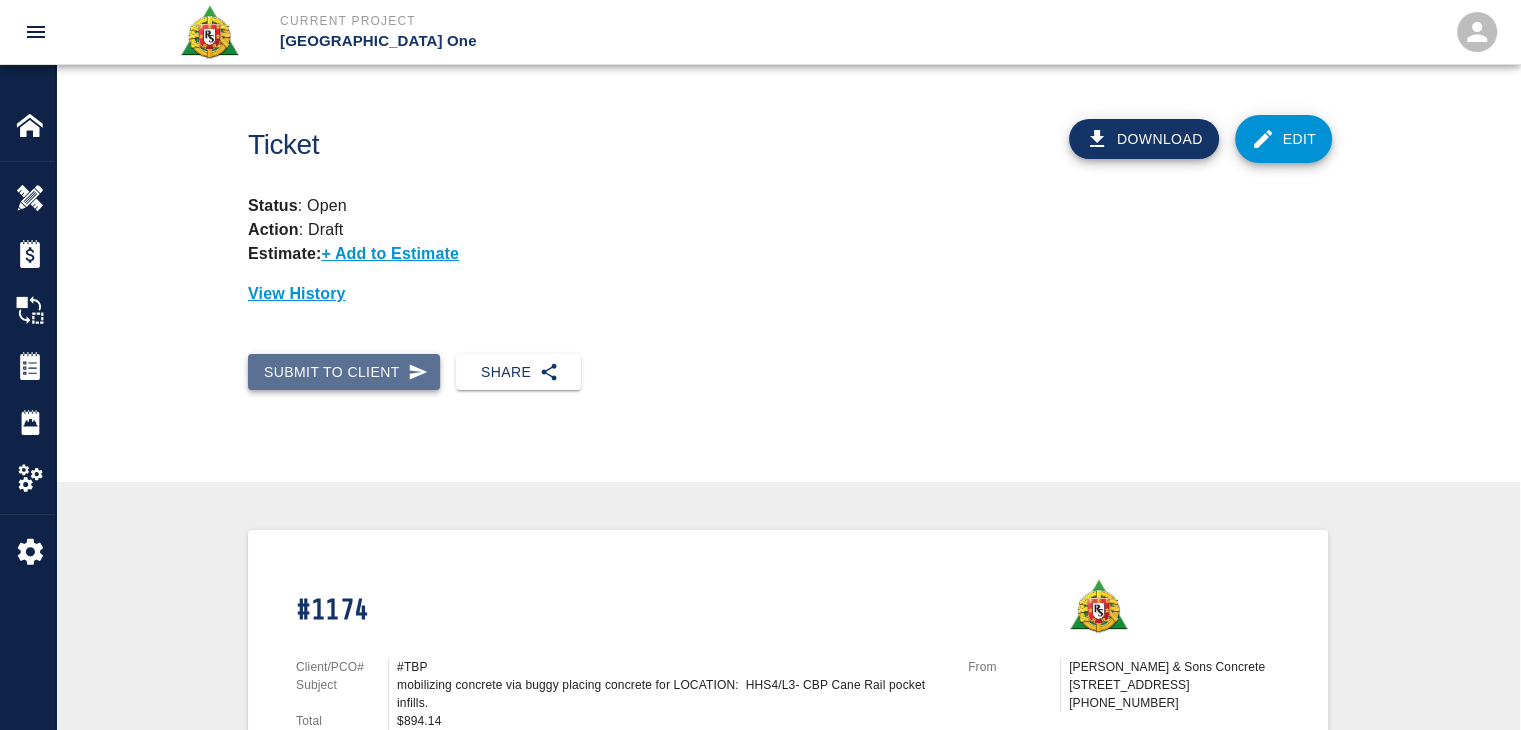 click on "Submit to Client" at bounding box center (344, 372) 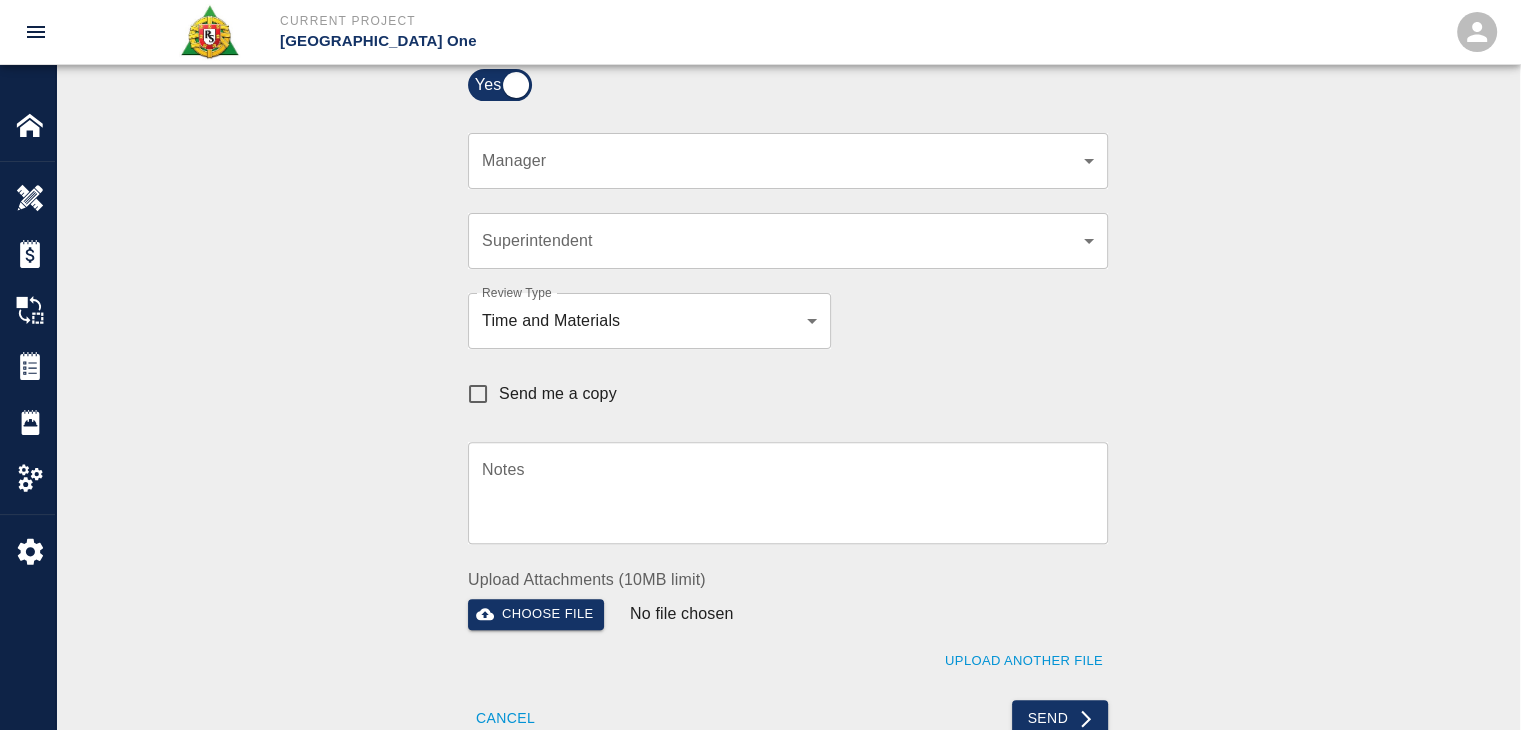 scroll, scrollTop: 540, scrollLeft: 0, axis: vertical 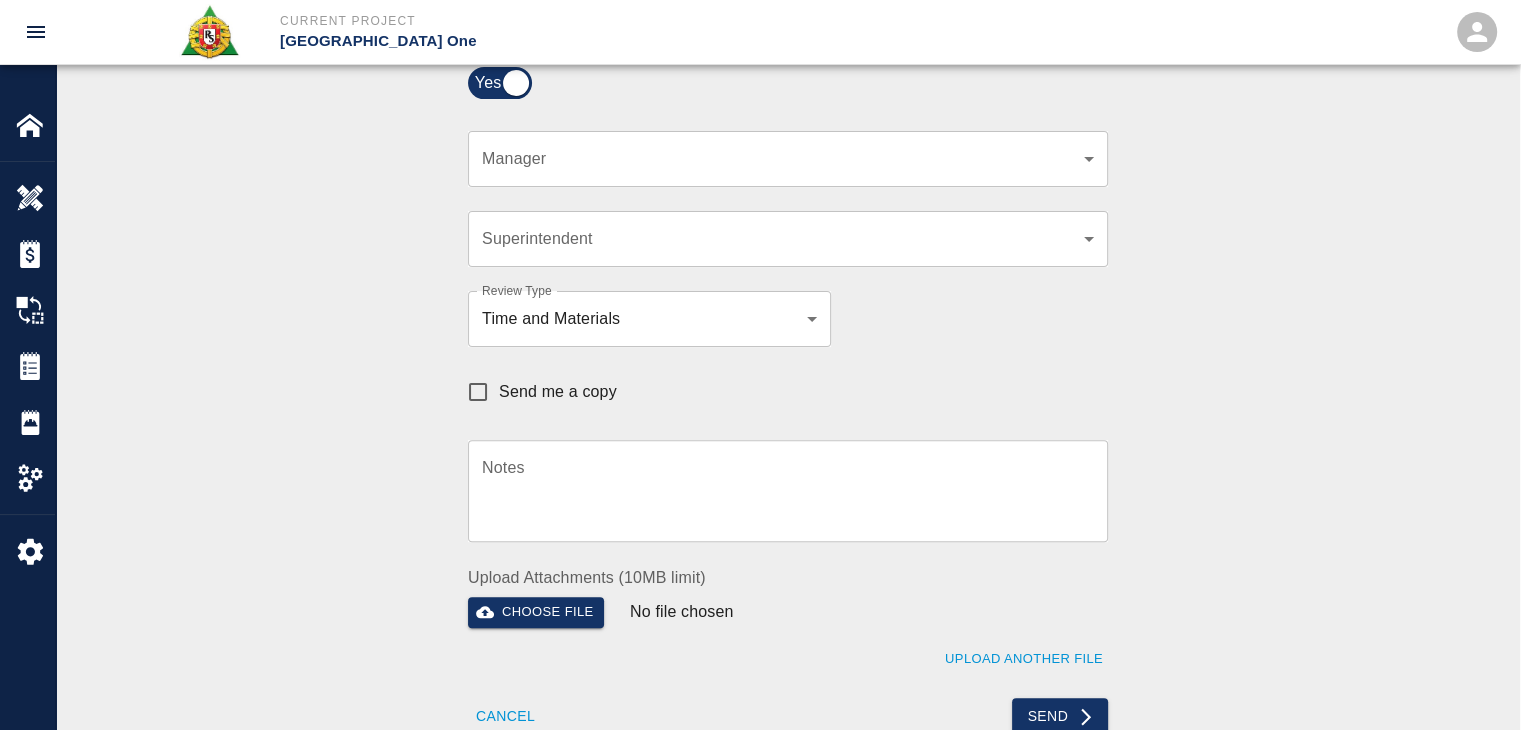 click on "Current Project JFK Terminal One Home JFK Terminal One Overview Estimates Change Orders Tickets Daily Reports Project Settings Settings Powered By Terms of Service  |  Privacy Policy Ticket Download Edit Status :   Open Action :   Draft Estimate:  + Add to Estimate View History Submit to Client Share Recipients Internal Team ​ Internal Team Notes x Notes Cancel Send Recipients Send to TracFlo User Manager ​ Manager Superintendent ​ Superintendent Review Type Time and Materials tm Review Type Send me a copy Notes x Notes Upload Attachments (10MB limit) Choose file No file chosen Upload Another File Cancel Send Request Time and Material Revision Notes   * x Notes   * Upload Attachments (10MB limit) Choose file No file chosen Upload Another File Cancel Send Time and Materials Reject Notes   * x Notes   * Upload Attachments (10MB limit) Choose file No file chosen Upload Another File Cancel Send Signature acknowledges time and material used, but does not change contractual obligations of either party x" at bounding box center [760, -175] 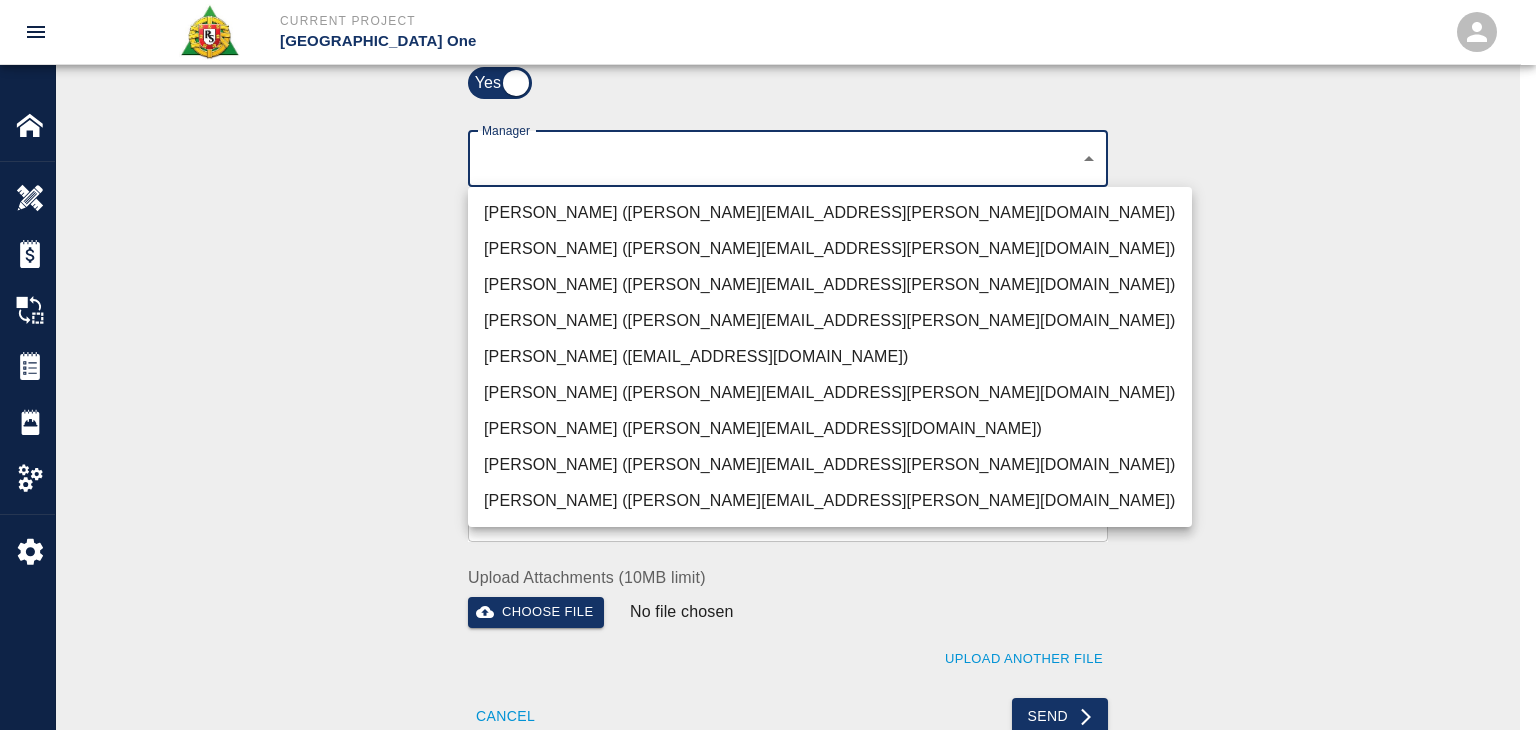 click on "Peter Hardecker (peter.hardecker@aecom.com)" at bounding box center (830, 213) 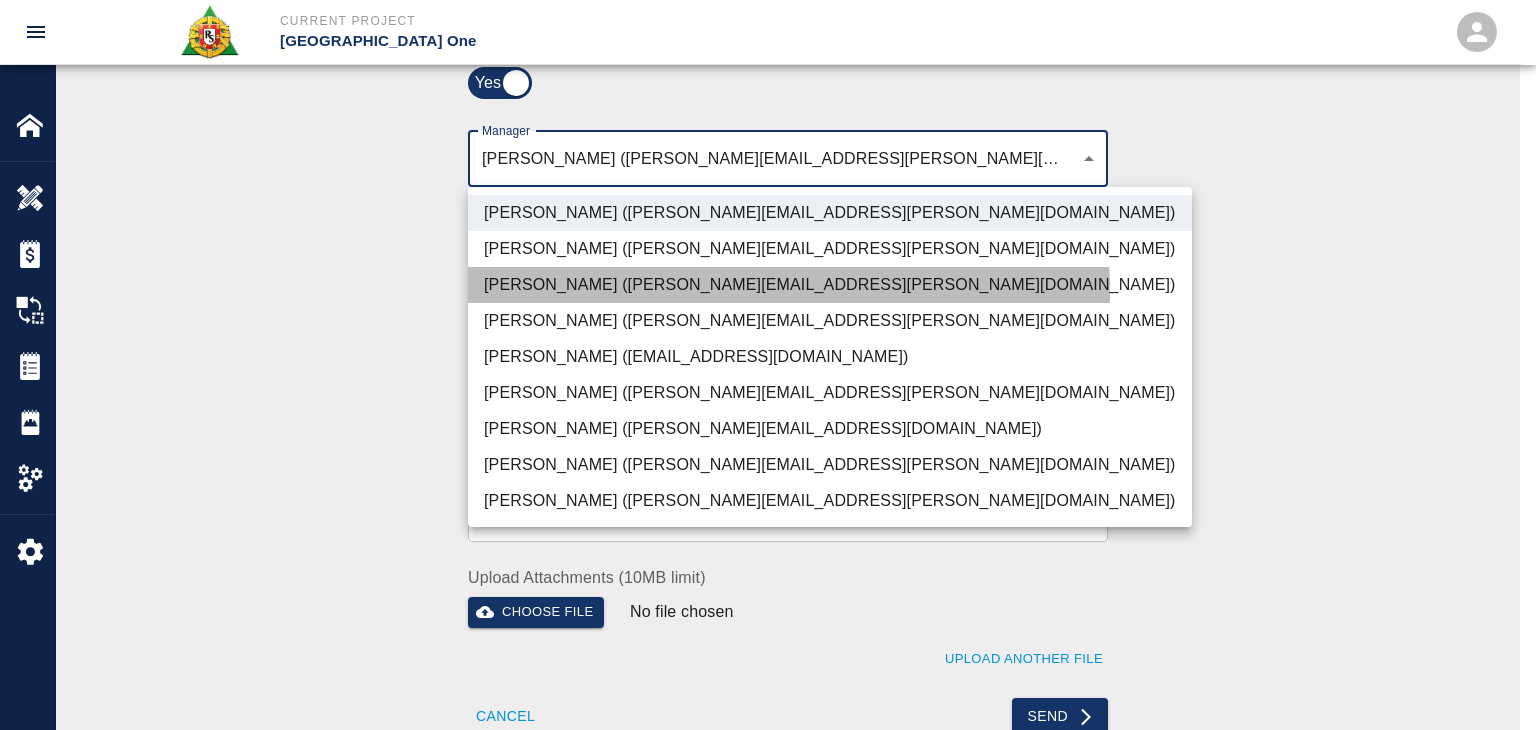 click on "Parin Kanani (parin.kanani@aecom.com)" at bounding box center [830, 285] 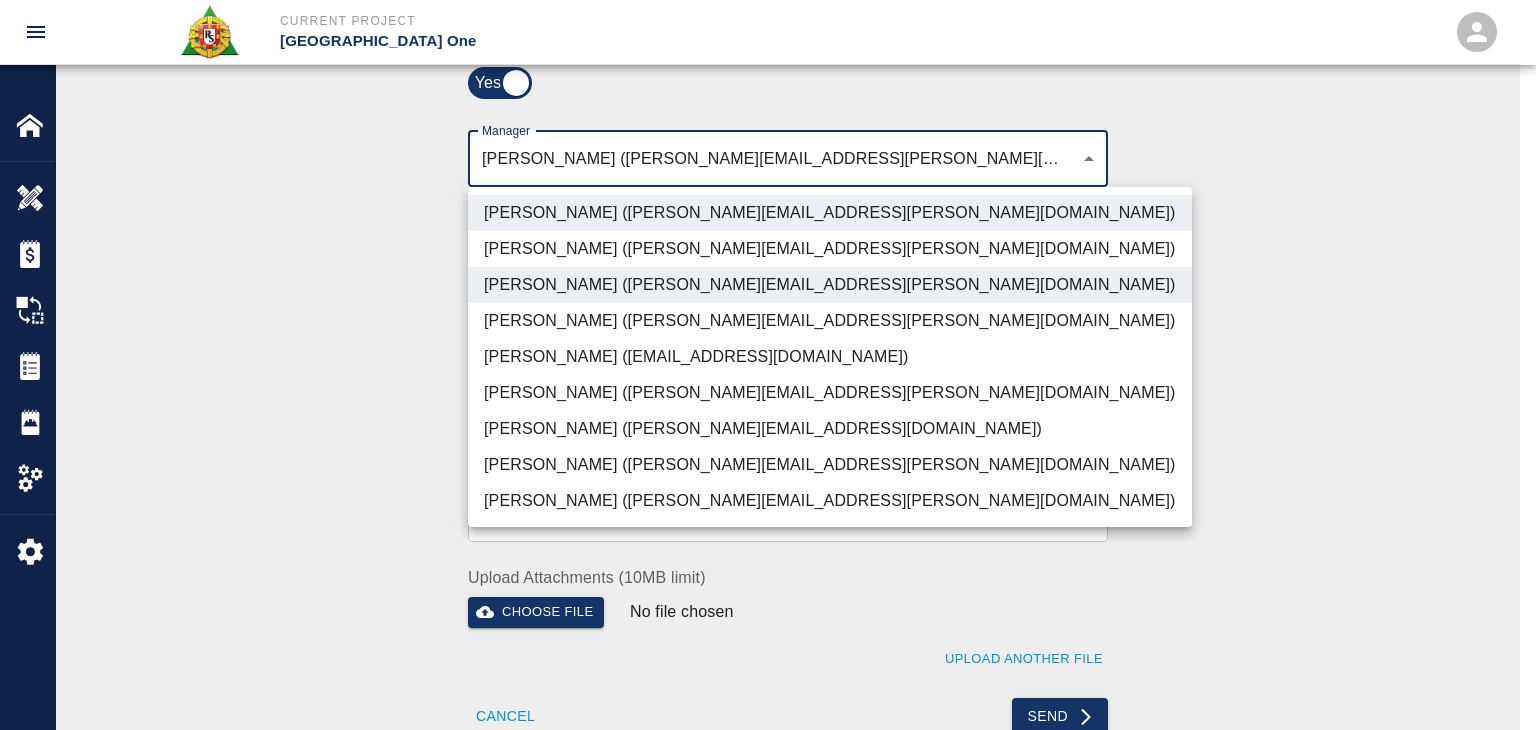 click on "Dylan  Sims (dylan.sims@aecom.com)" at bounding box center (830, 465) 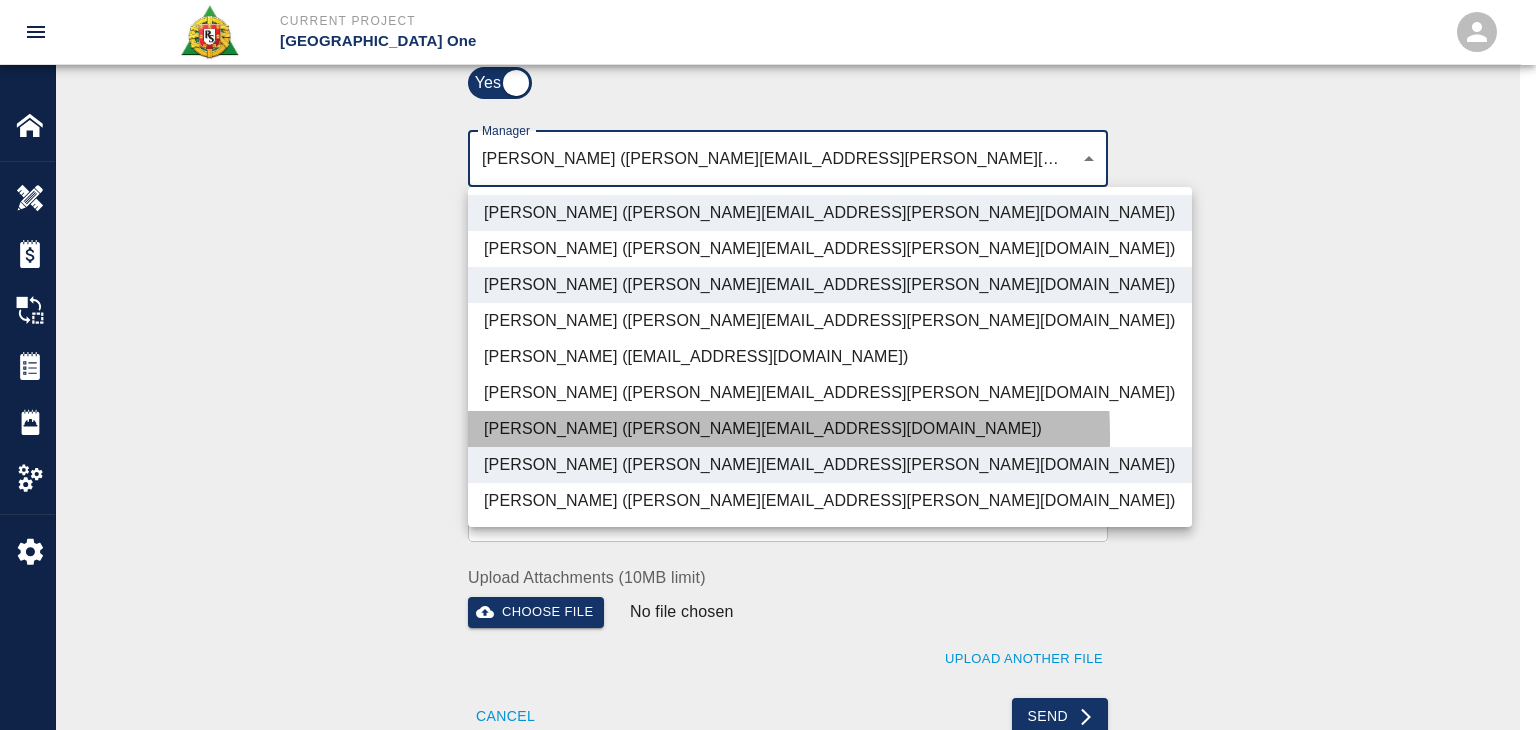 click on "Patrick Testino (patrick.testino@aecom.com)" at bounding box center [830, 429] 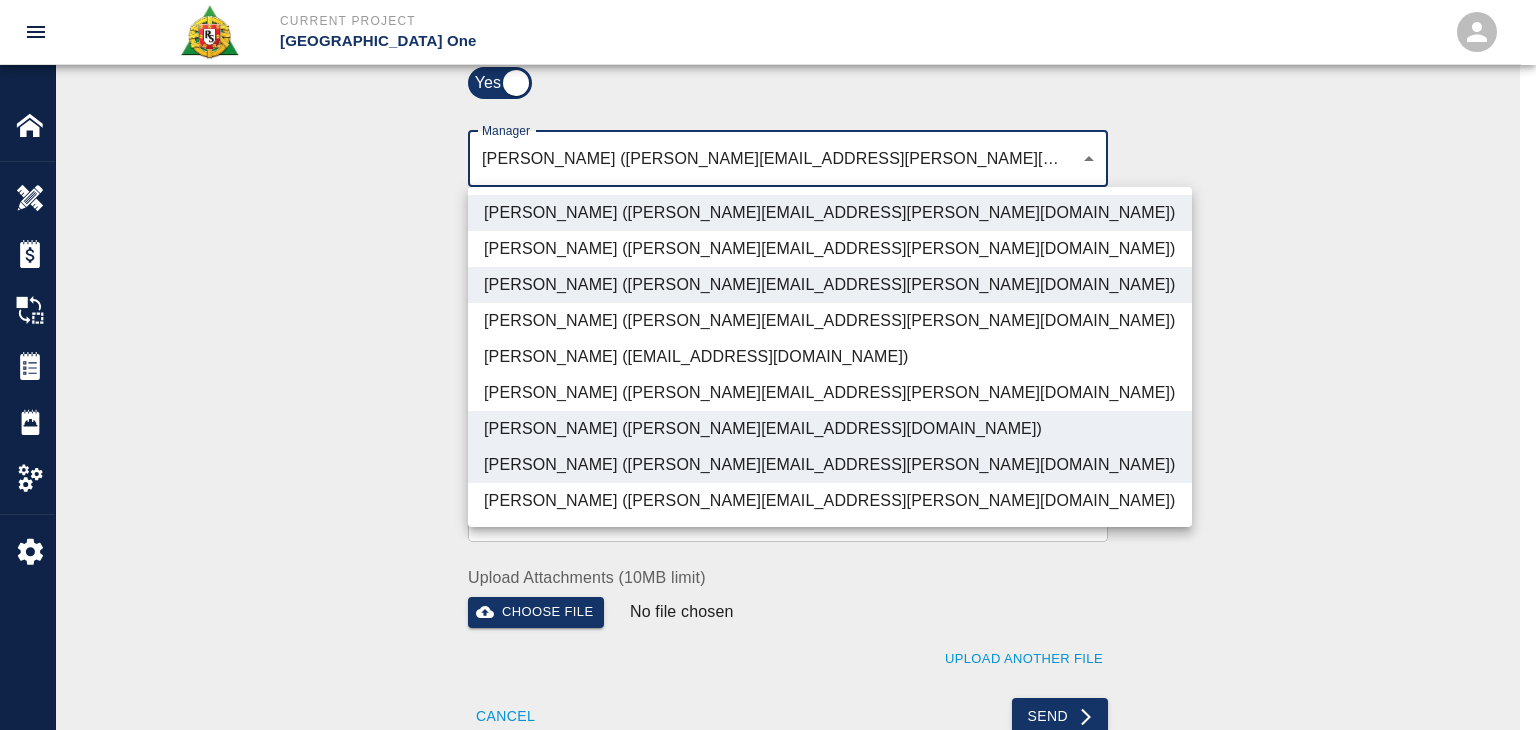 click on "Shane  Lamay (shane.lamay@aecom.com)" at bounding box center (830, 501) 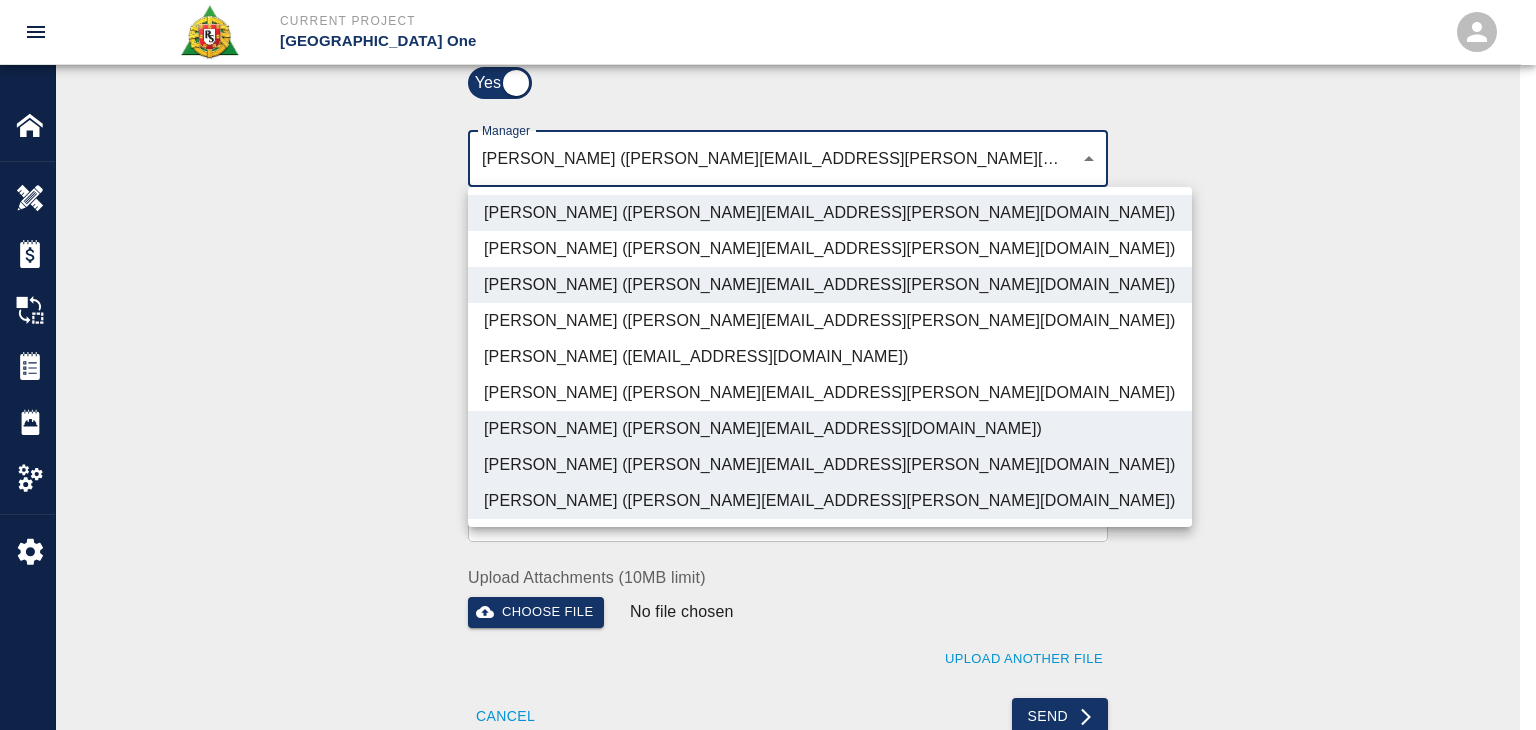 click at bounding box center [768, 365] 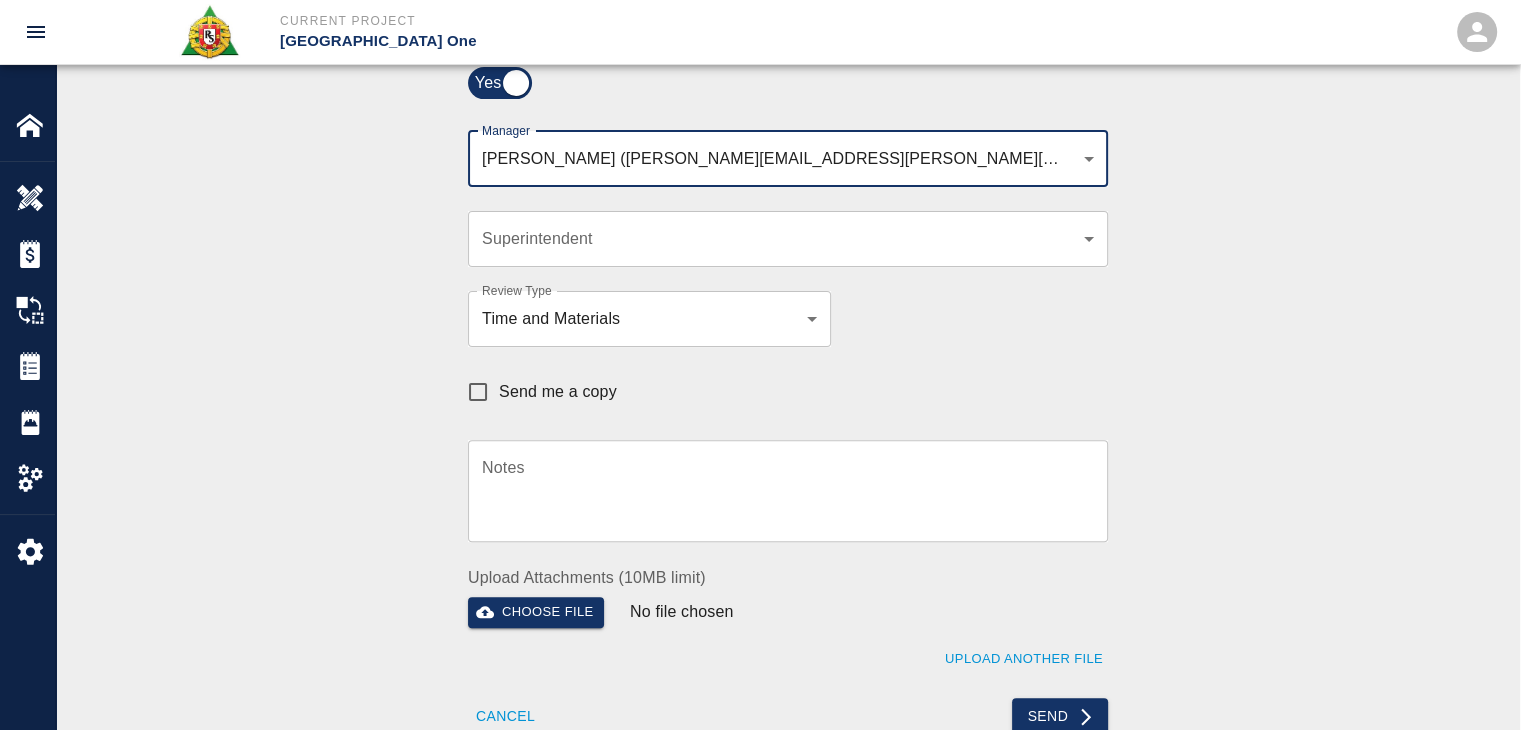 click on "Send me a copy" at bounding box center (478, 392) 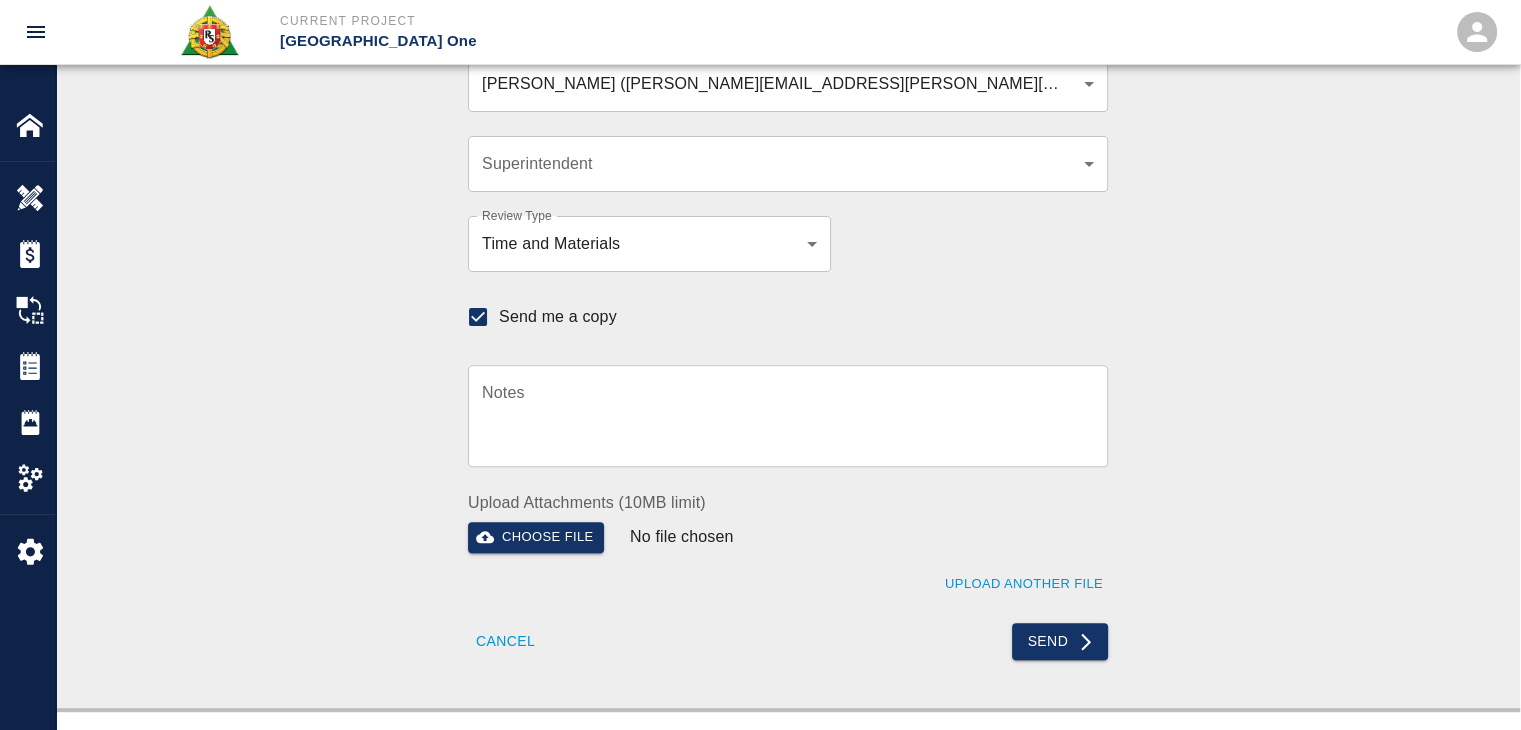 scroll, scrollTop: 616, scrollLeft: 0, axis: vertical 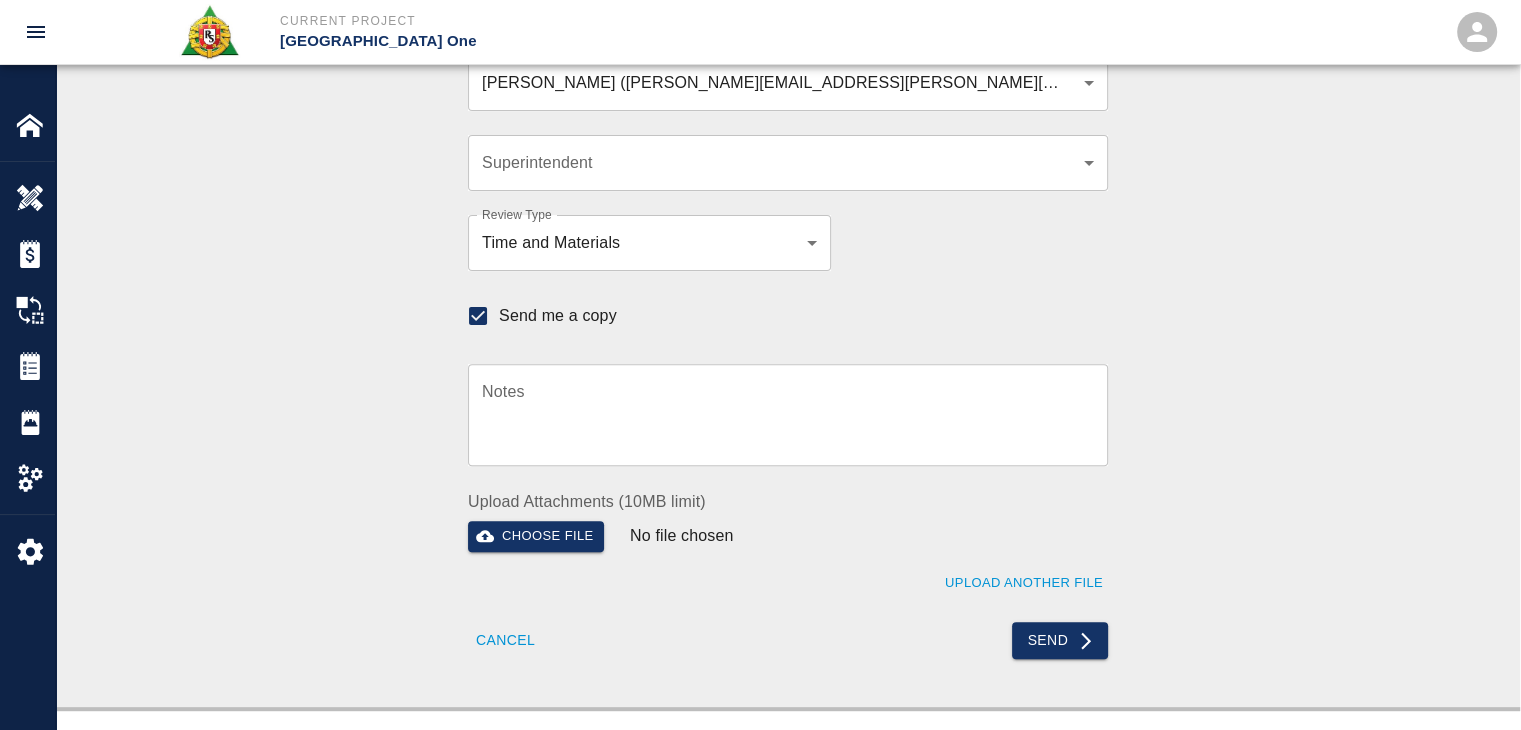click on "Recipients Send to TracFlo User Manager Peter Hardecker (peter.hardecker@aecom.com) ,  Parin Kanani (parin.kanani@aecom.com) ,  Patrick Testino (patrick.testino@aecom.com) ,  Dylan  Sims (dylan.sims@aecom.com) ,  Shane  Lamay (shane.lamay@aecom.com) ede96749-2565-4a65-a76c-ac2c5448e16e,69d78ca4-8a93-4c72-a988-7271956ccf0b,b38a77e7-14a9-4fe5-854d-de5ae580779f,ad99d3f3-0d6a-454b-884d-b6347b22a41f,c39cceed-408b-425c-8e6e-2ba4124ec740 Manager Superintendent ​ Superintendent Review Type Time and Materials tm Review Type Send me a copy Notes x Notes Upload Attachments (10MB limit) Choose file No file chosen Upload Another File Cancel Send" at bounding box center (788, 266) 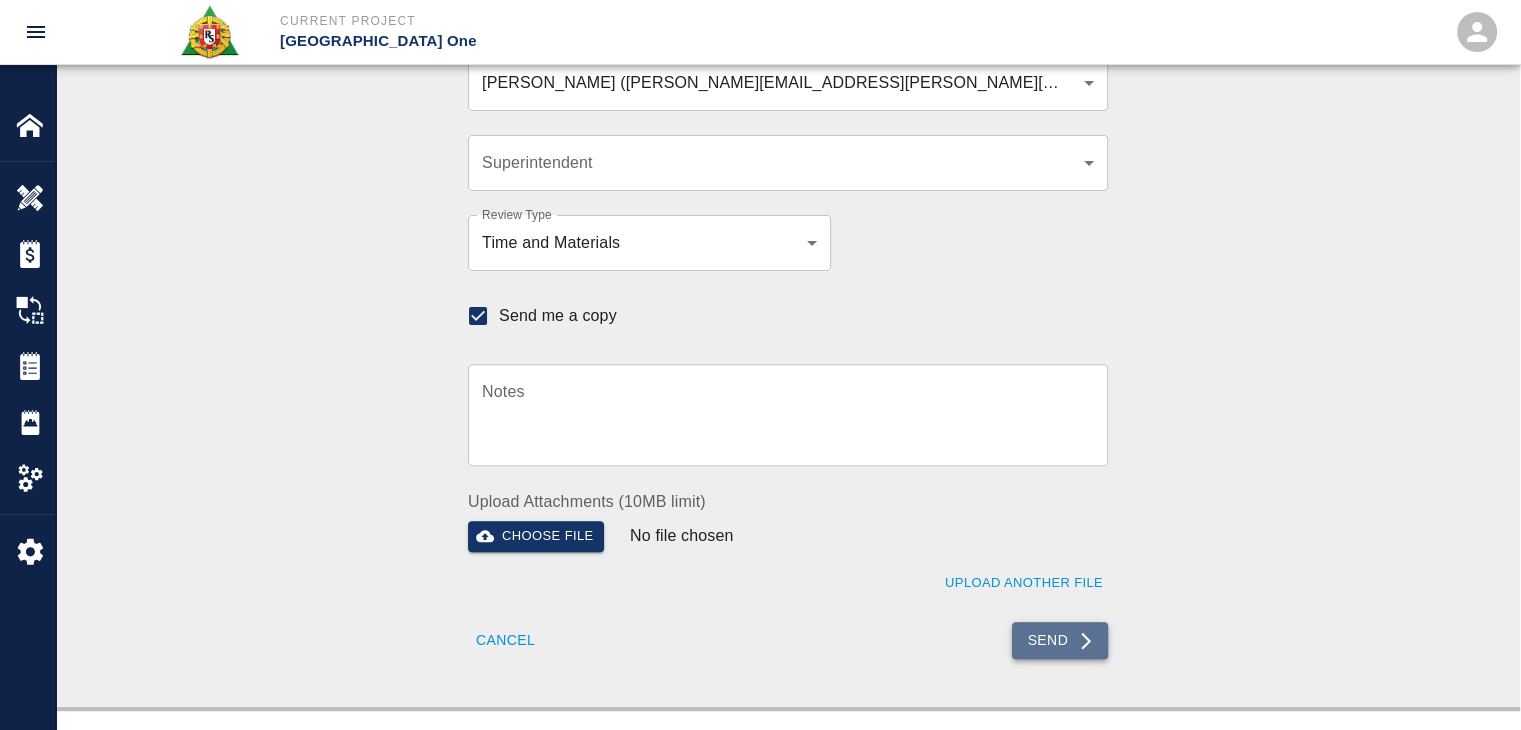 click on "Send" at bounding box center (1060, 640) 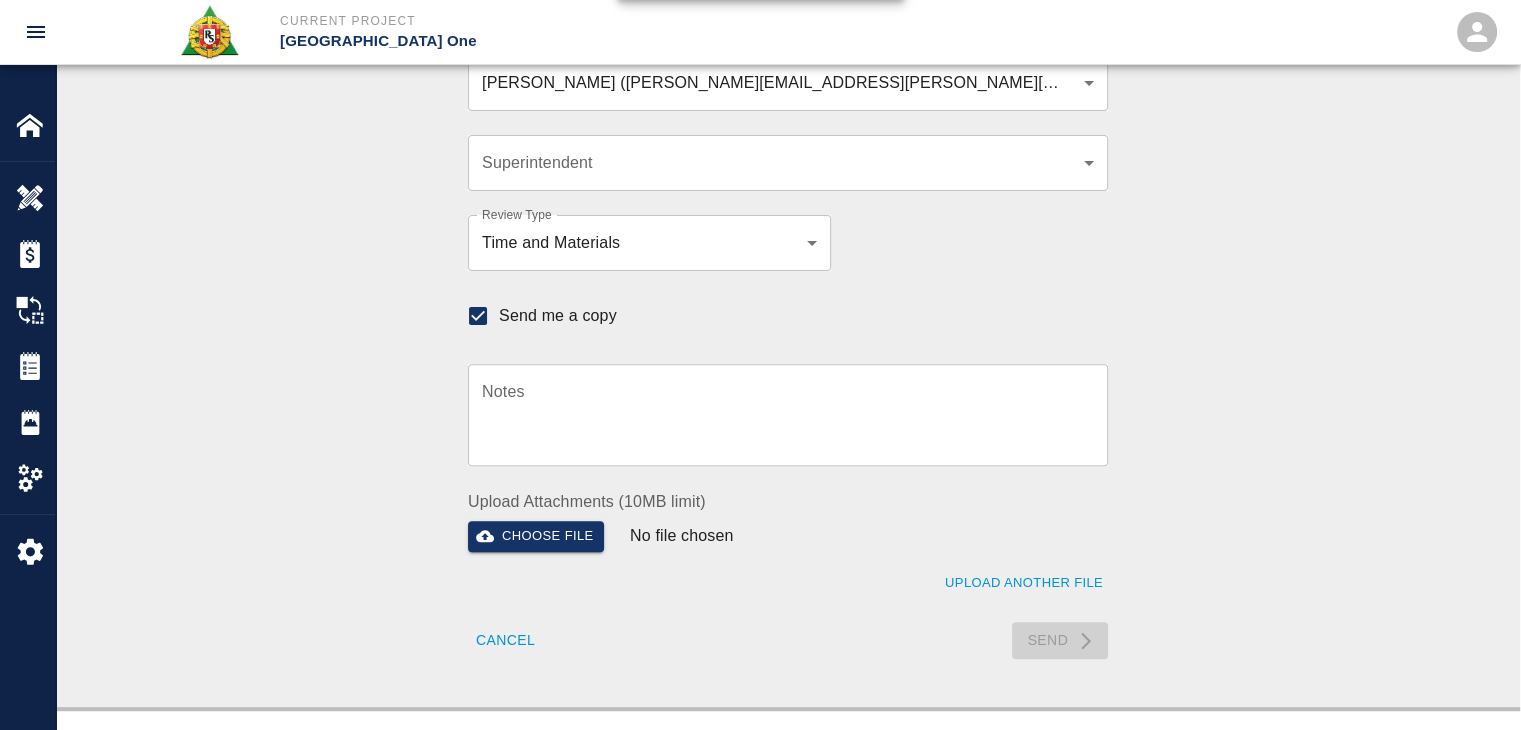 type 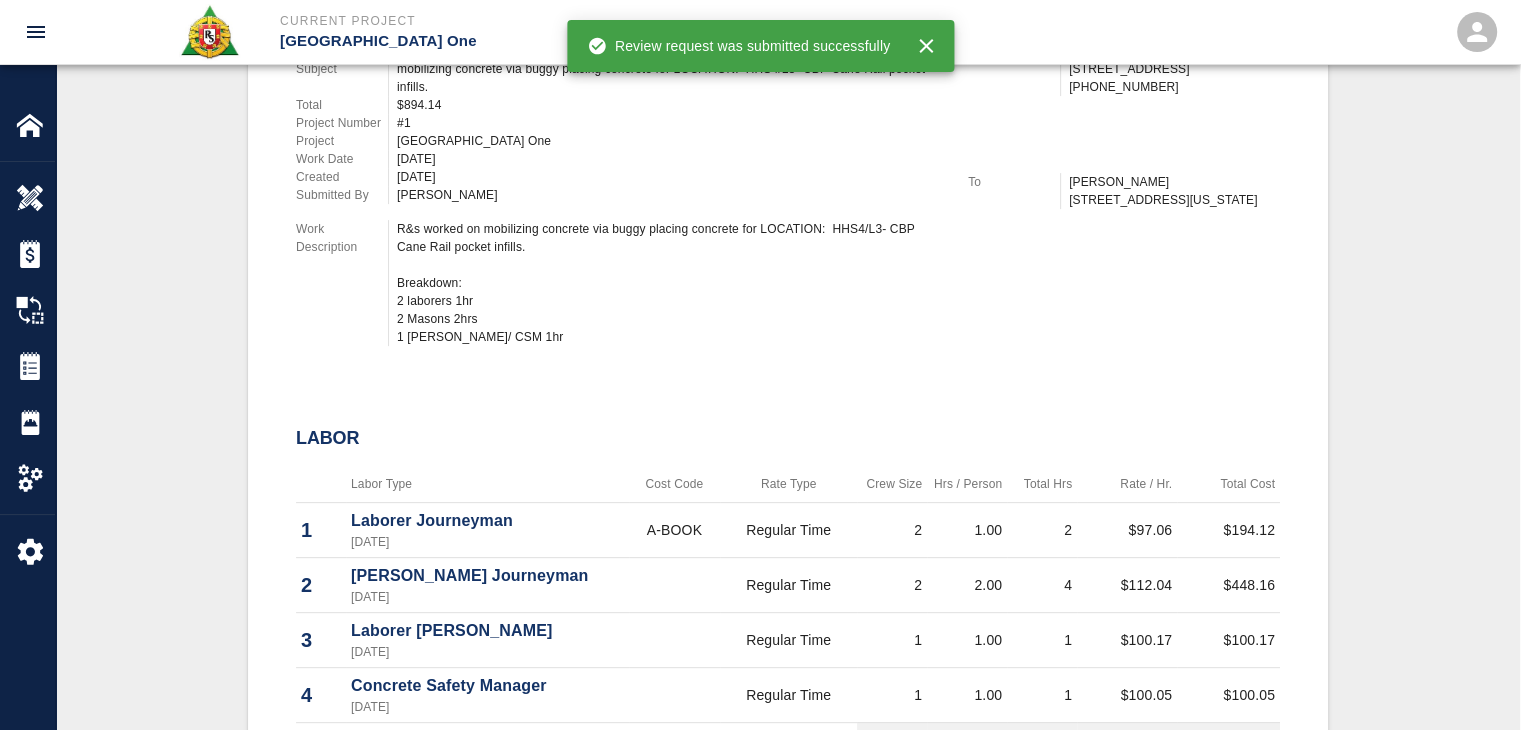 scroll, scrollTop: 0, scrollLeft: 0, axis: both 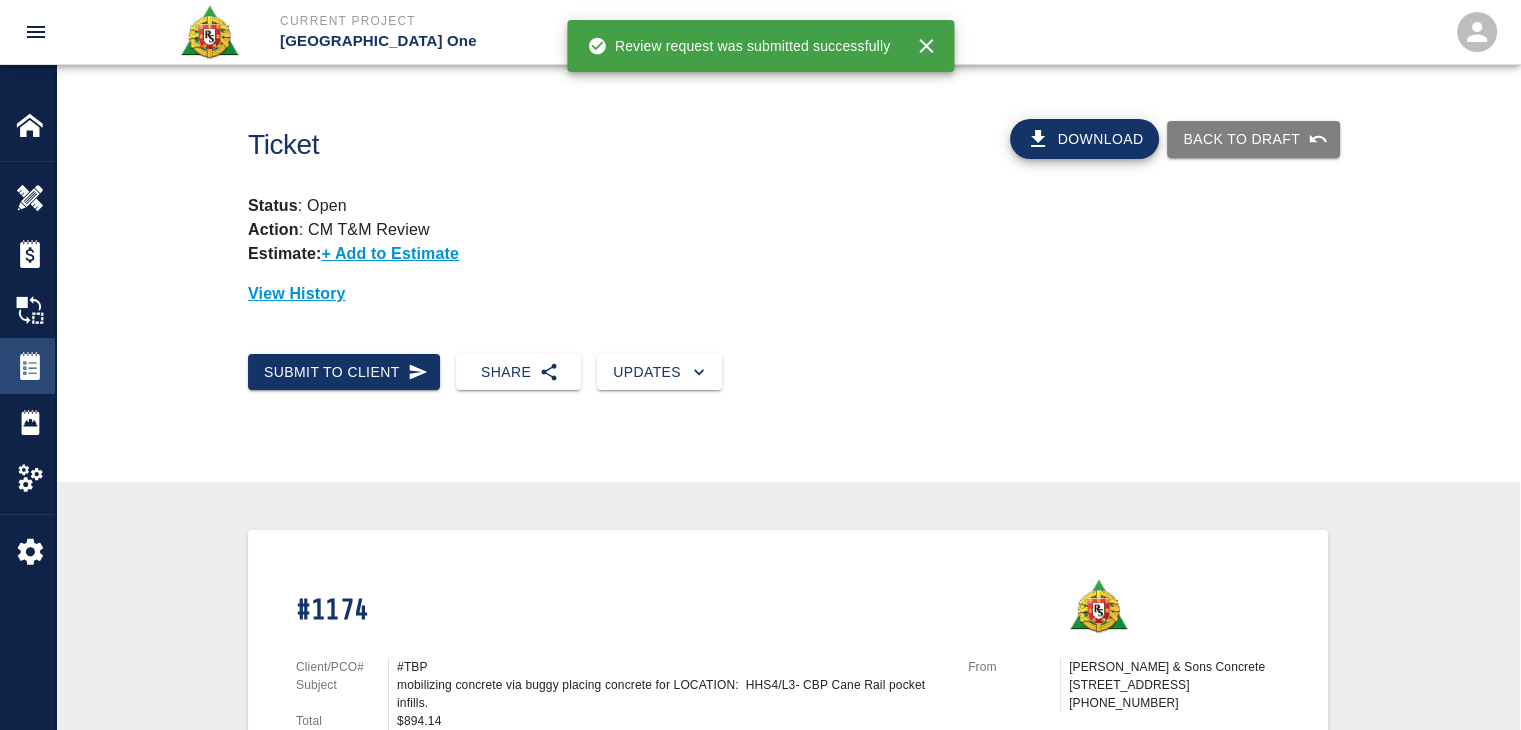 click on "Tickets" at bounding box center [27, 366] 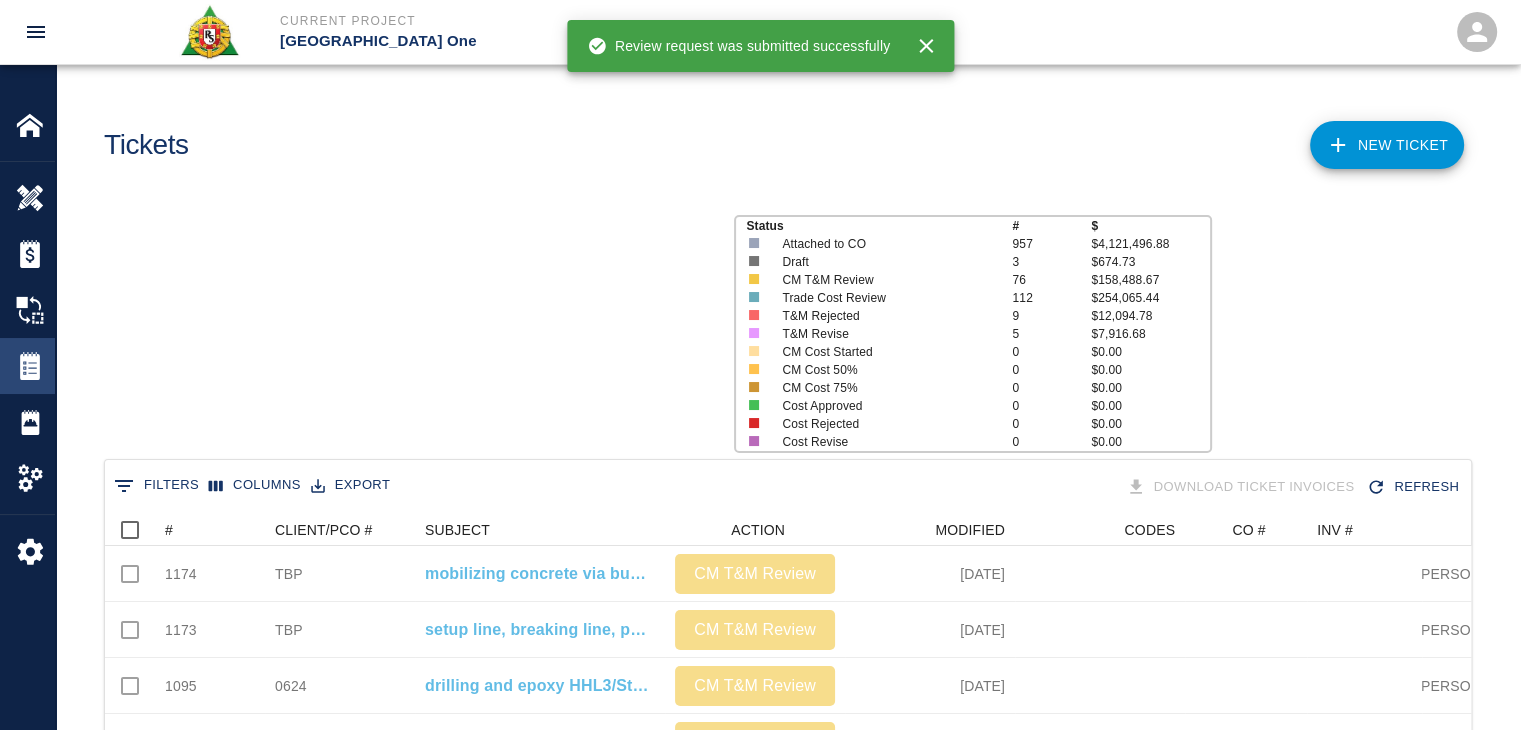scroll, scrollTop: 16, scrollLeft: 16, axis: both 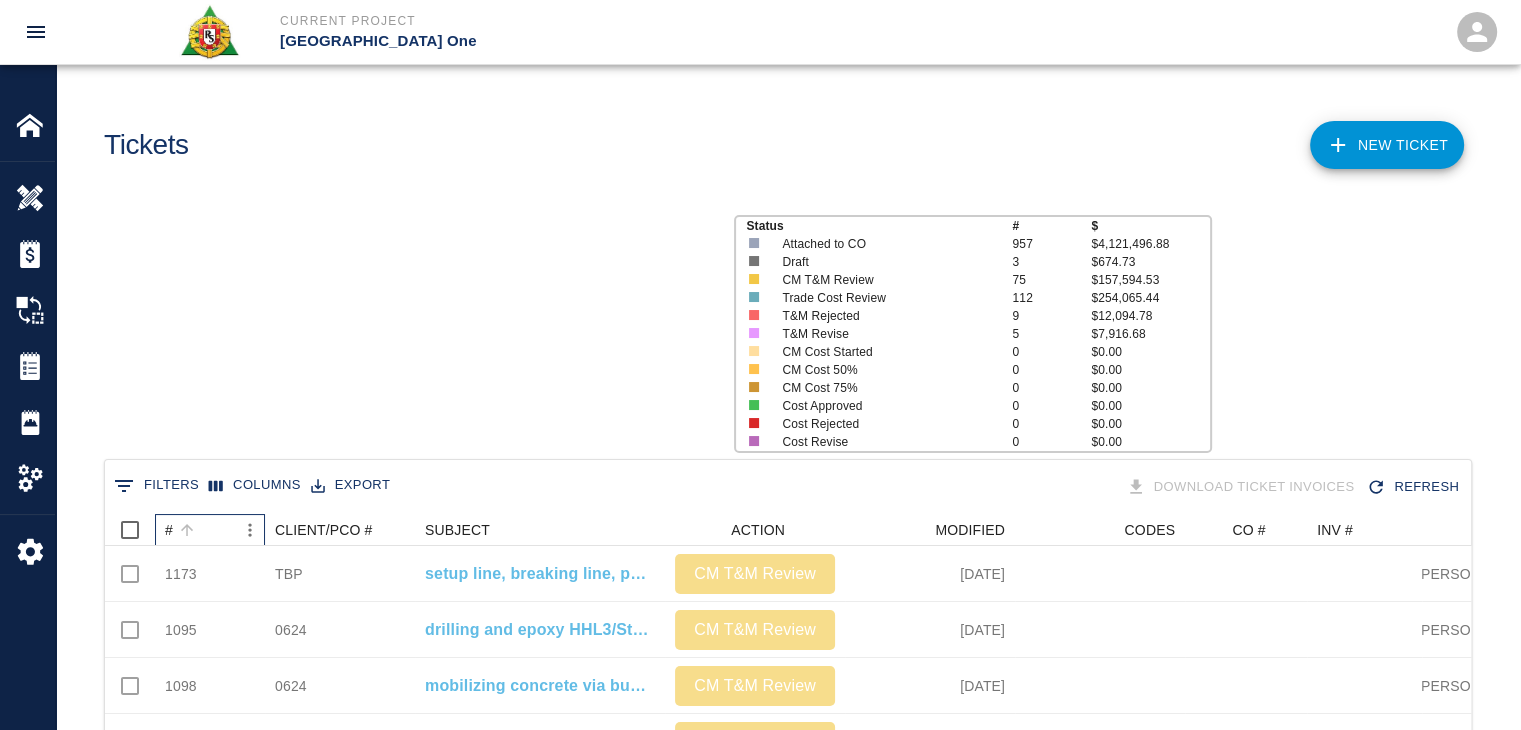 click on "#" at bounding box center (200, 530) 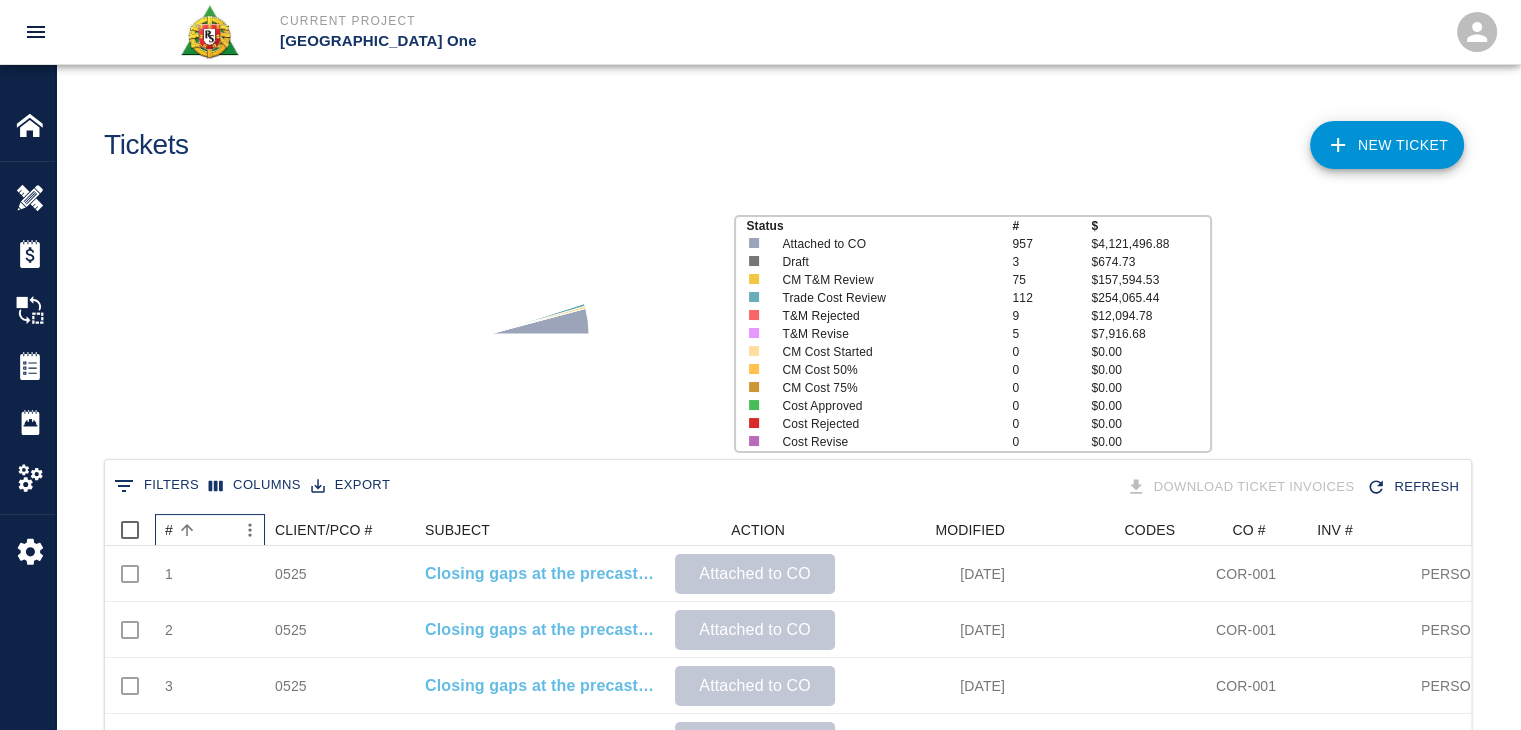 click on "#" at bounding box center (200, 530) 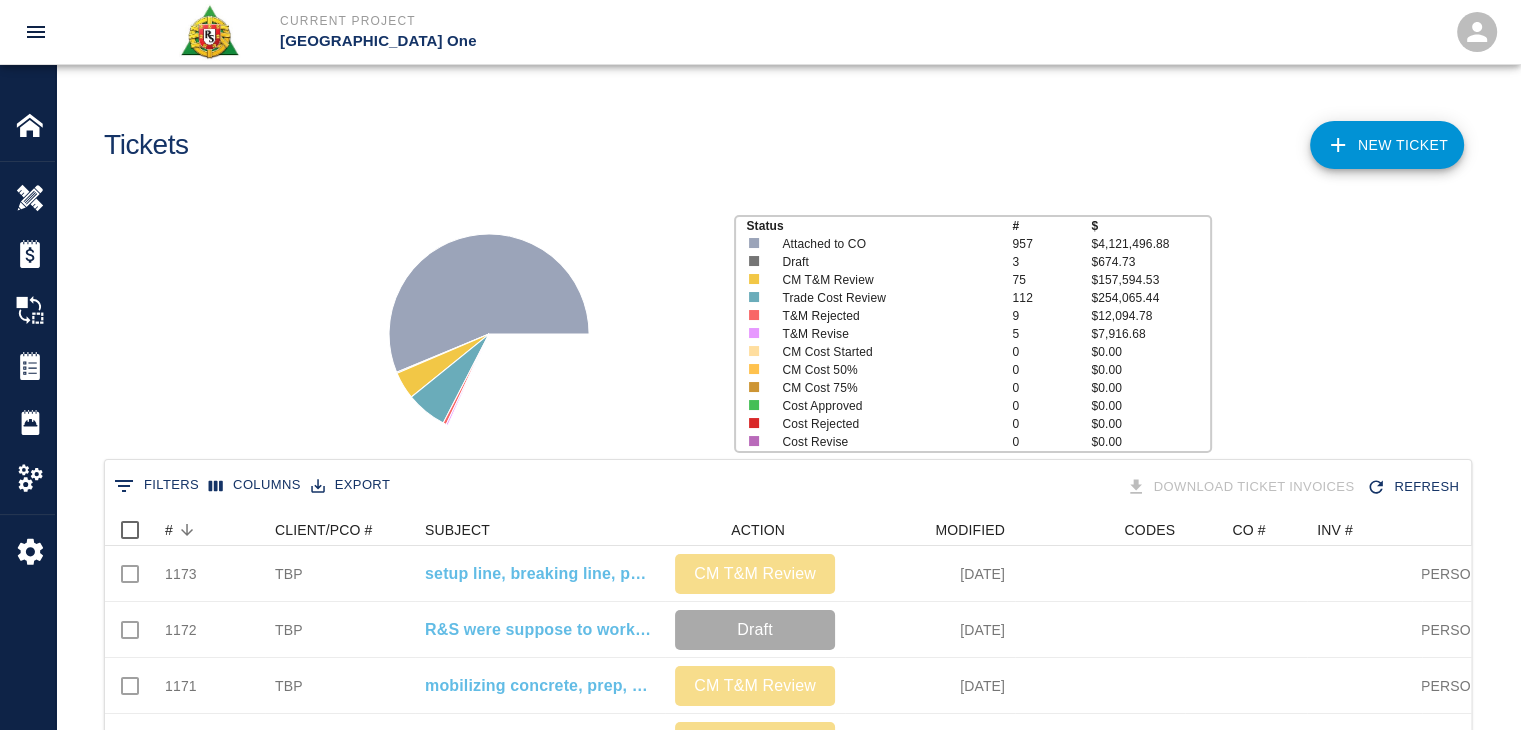 click on "Status # $ Attached to CO 957 $4,121,496.88 Draft 3 $674.73 CM T&M Review 75 $157,594.53 Trade Cost Review 112 $254,065.44 T&M Rejected 9 $12,094.78 T&M Revise 5 $7,916.68 CM Cost Started 0 $0.00 CM Cost 50% 0 $0.00 CM Cost 75% 0 $0.00 Cost Approved 0 $0.00 Cost Rejected 0 $0.00 Cost Revise 0 $0.00" at bounding box center [780, 326] 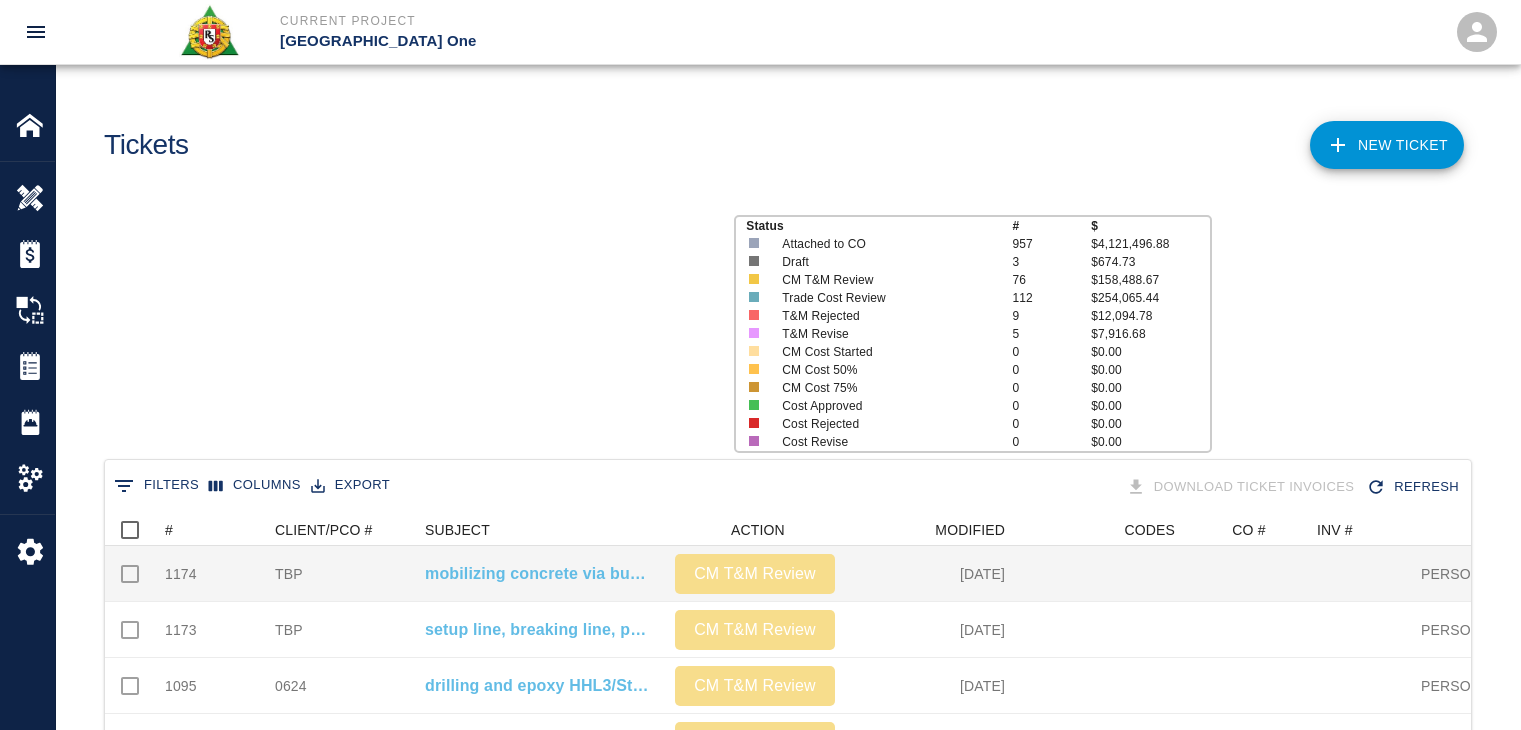 scroll, scrollTop: 0, scrollLeft: 0, axis: both 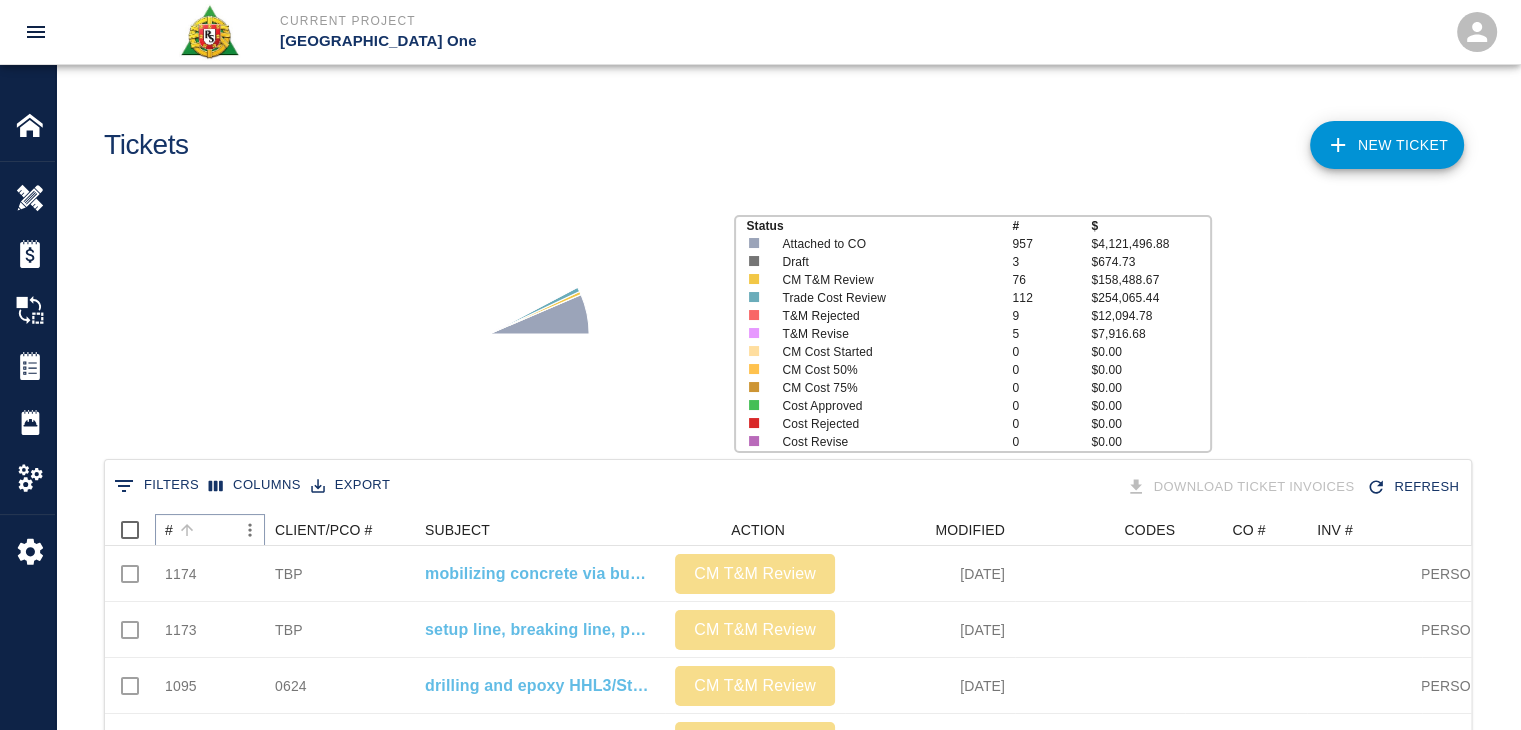 click 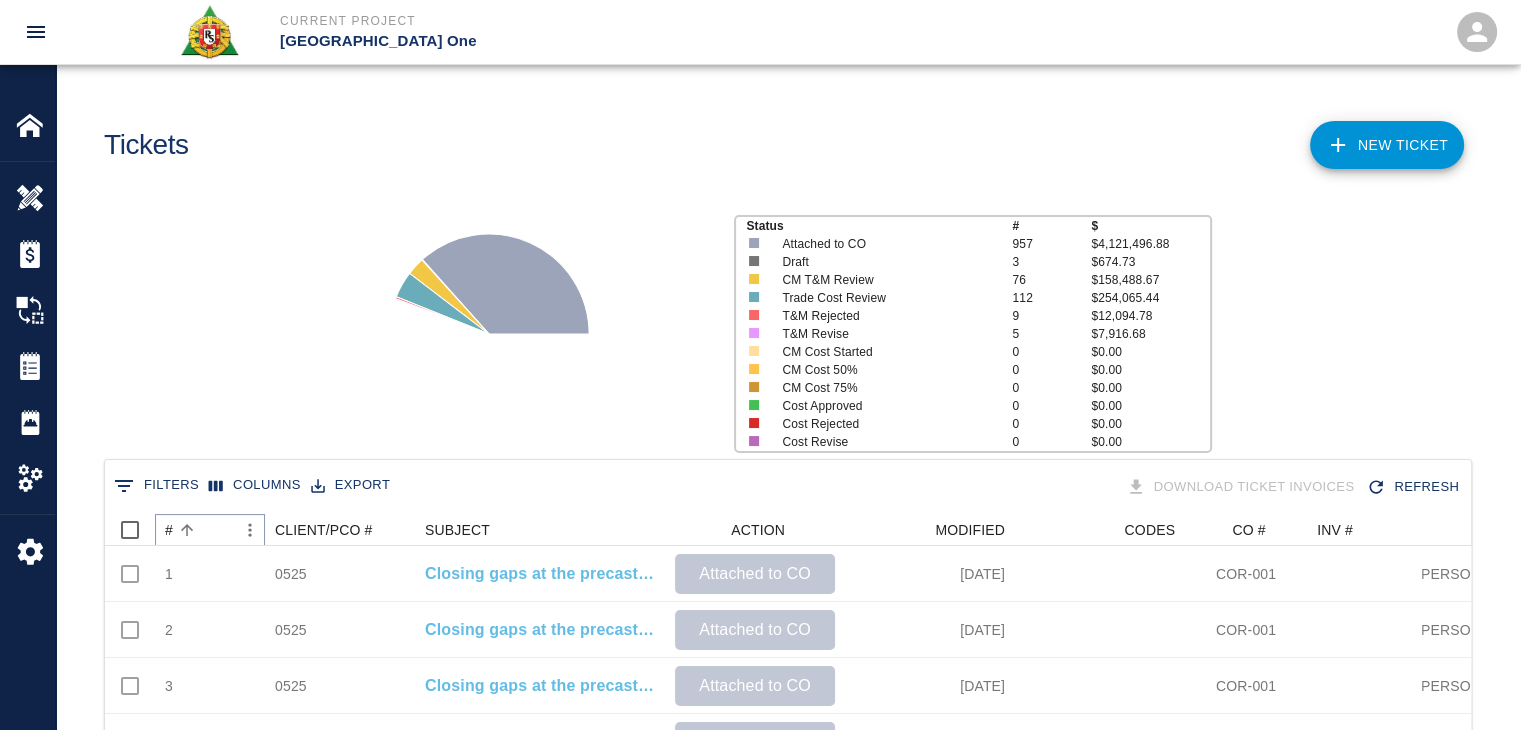 click 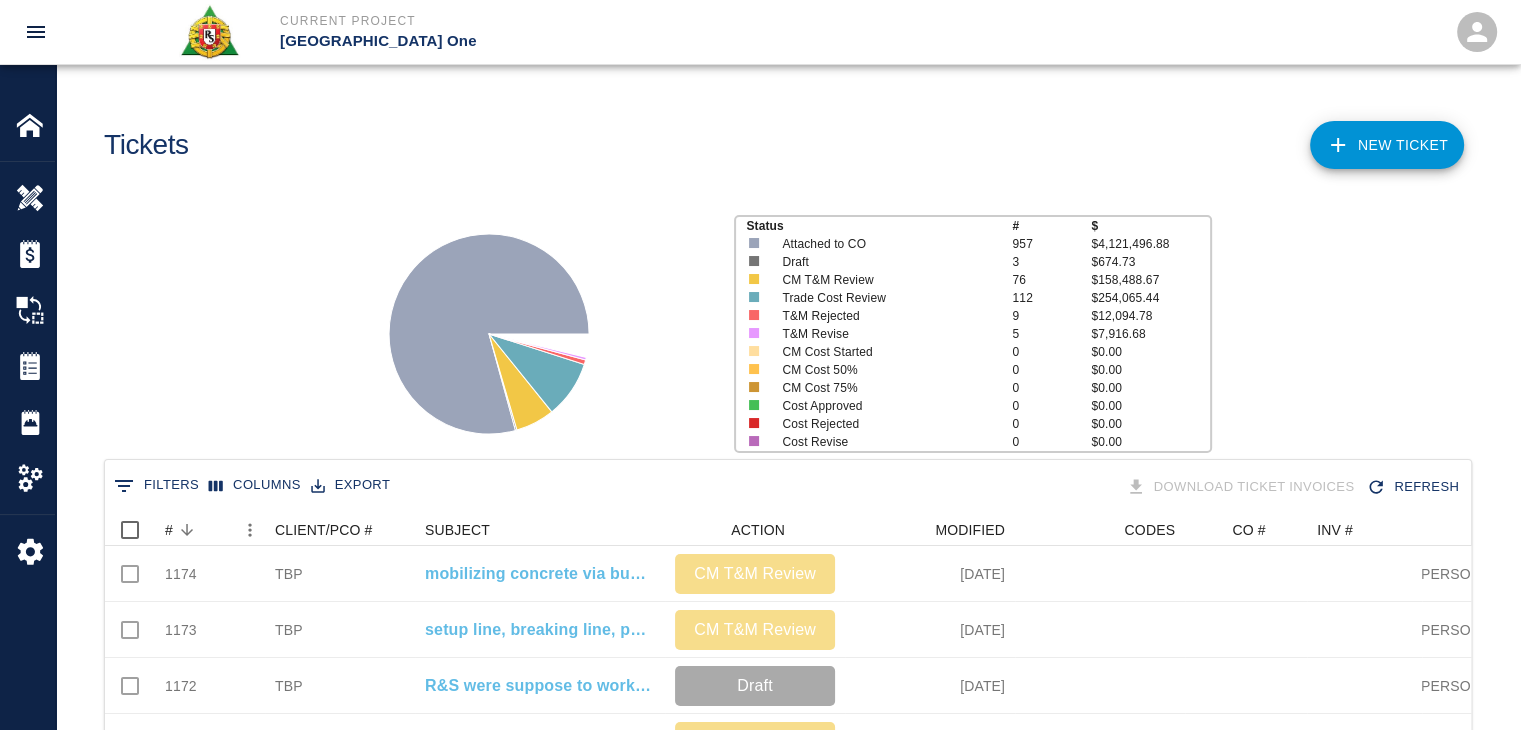 click on "Status # $ Attached to CO 957 $4,121,496.88 Draft 3 $674.73 CM T&M Review 76 $158,488.67 Trade Cost Review 112 $254,065.44 T&M Rejected 9 $12,094.78 T&M Revise 5 $7,916.68 CM Cost Started 0 $0.00 CM Cost 50% 0 $0.00 CM Cost 75% 0 $0.00 Cost Approved 0 $0.00 Cost Rejected 0 $0.00 Cost Revise 0 $0.00" at bounding box center (780, 326) 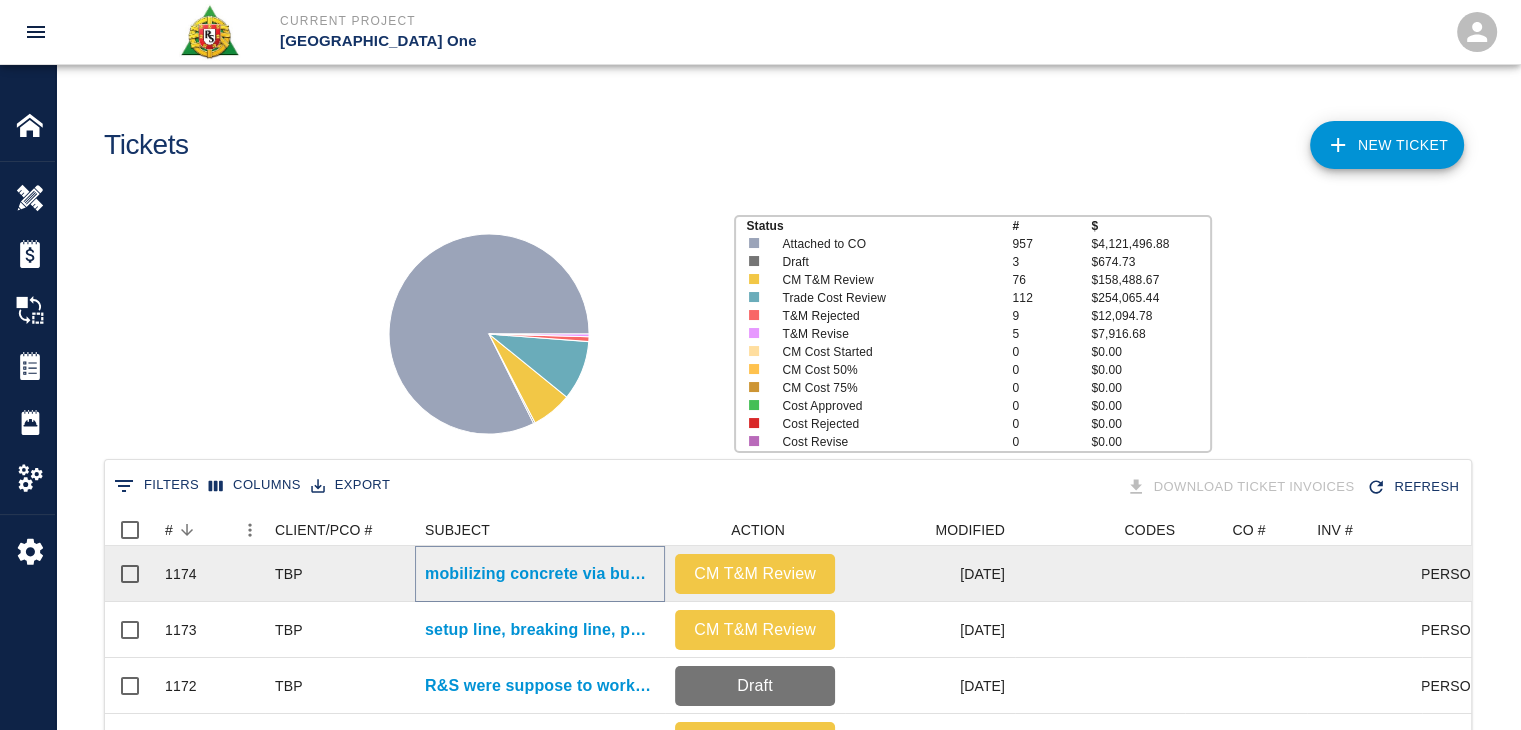click on "mobilizing concrete via buggy placing concrete for LOCATION:  HHS4/L3- CBP Cane Rail pocket infills." at bounding box center [540, 574] 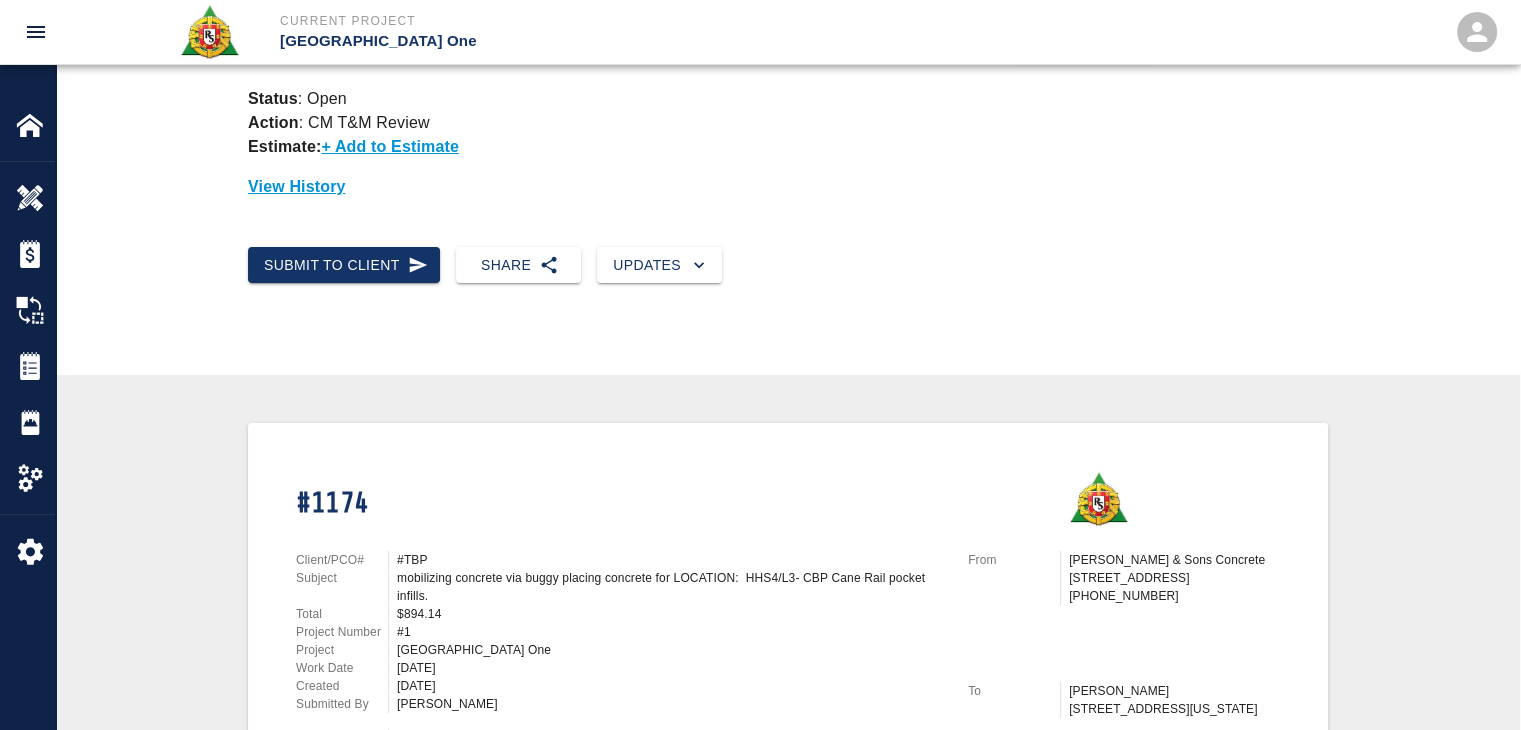 scroll, scrollTop: 0, scrollLeft: 0, axis: both 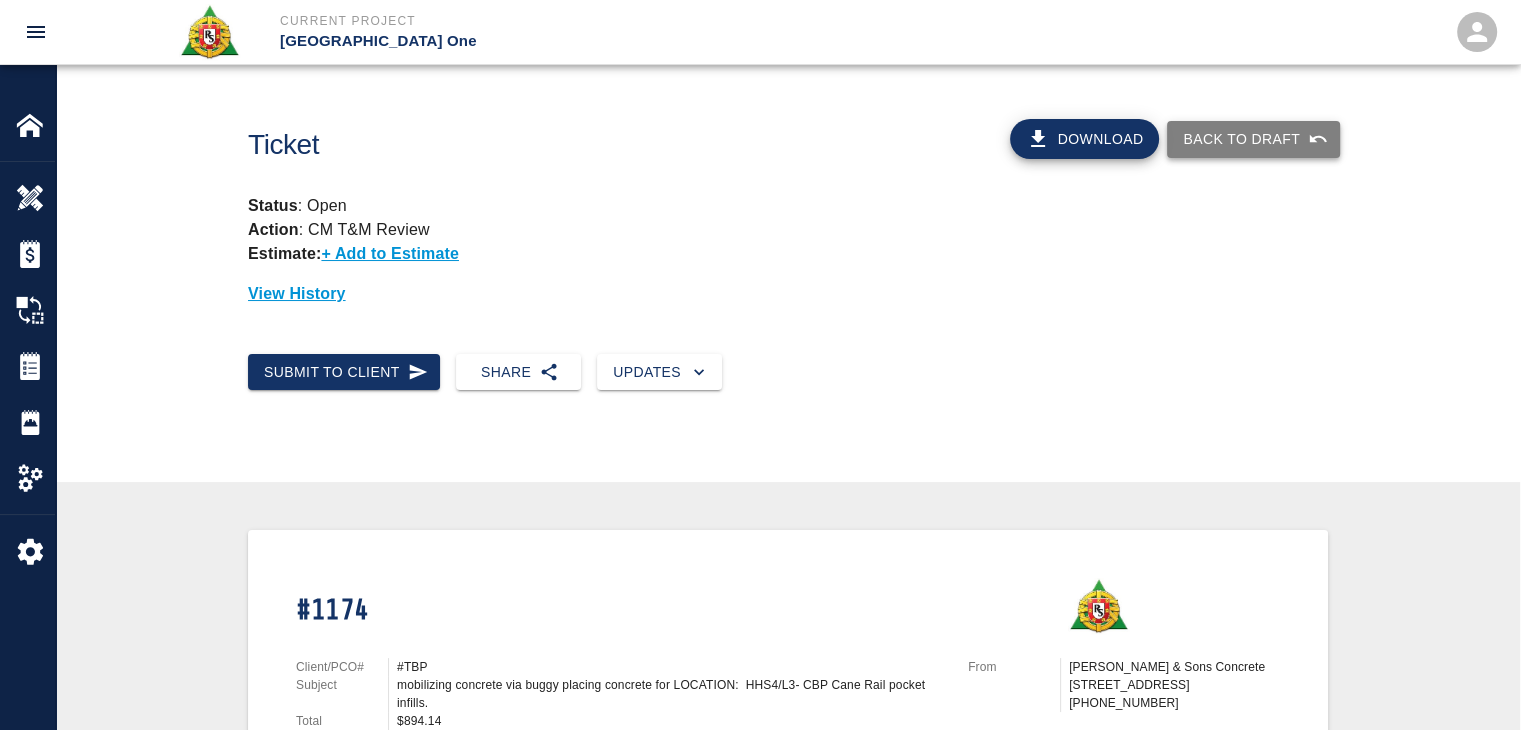 click on "Back to Draft" at bounding box center [1253, 139] 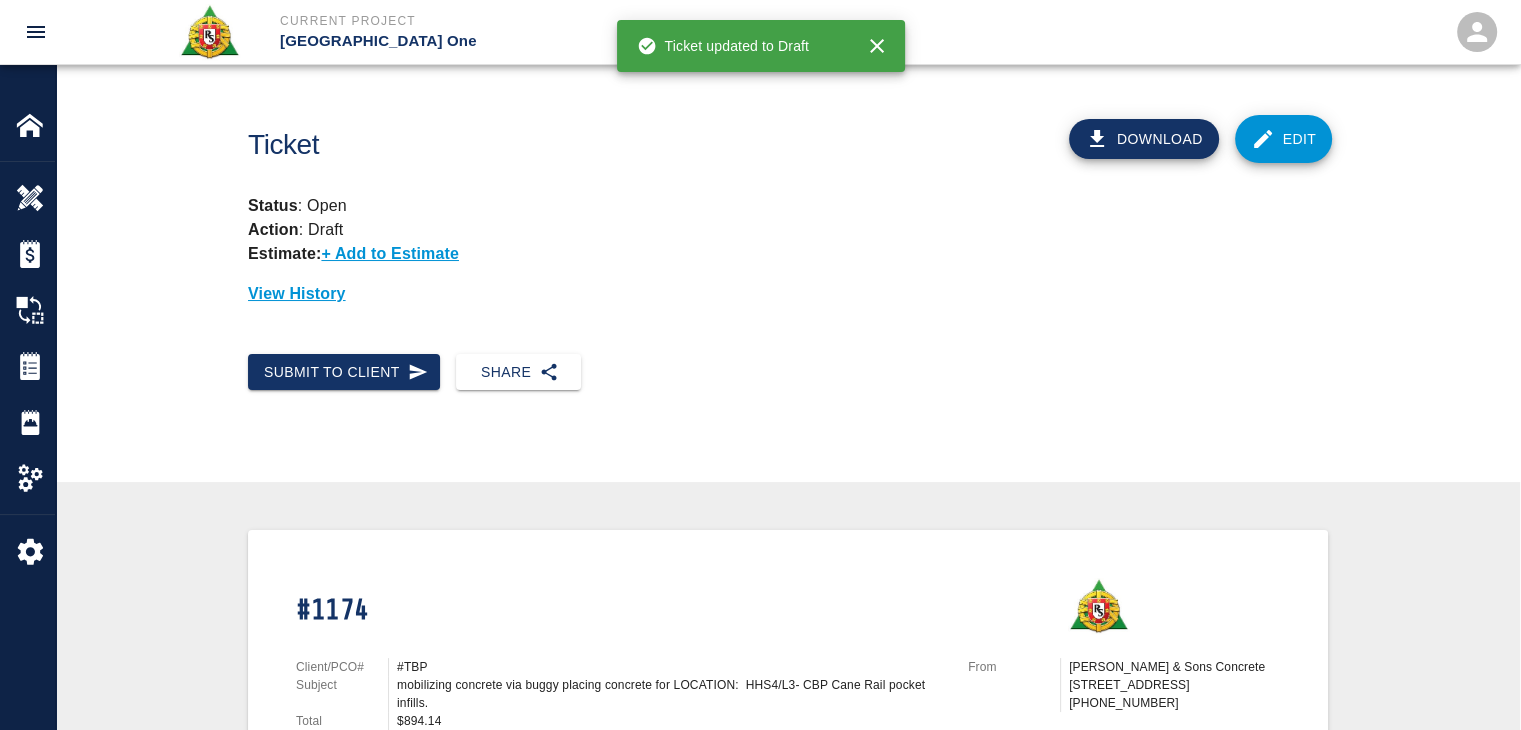 click on "Download Edit" at bounding box center (1111, 131) 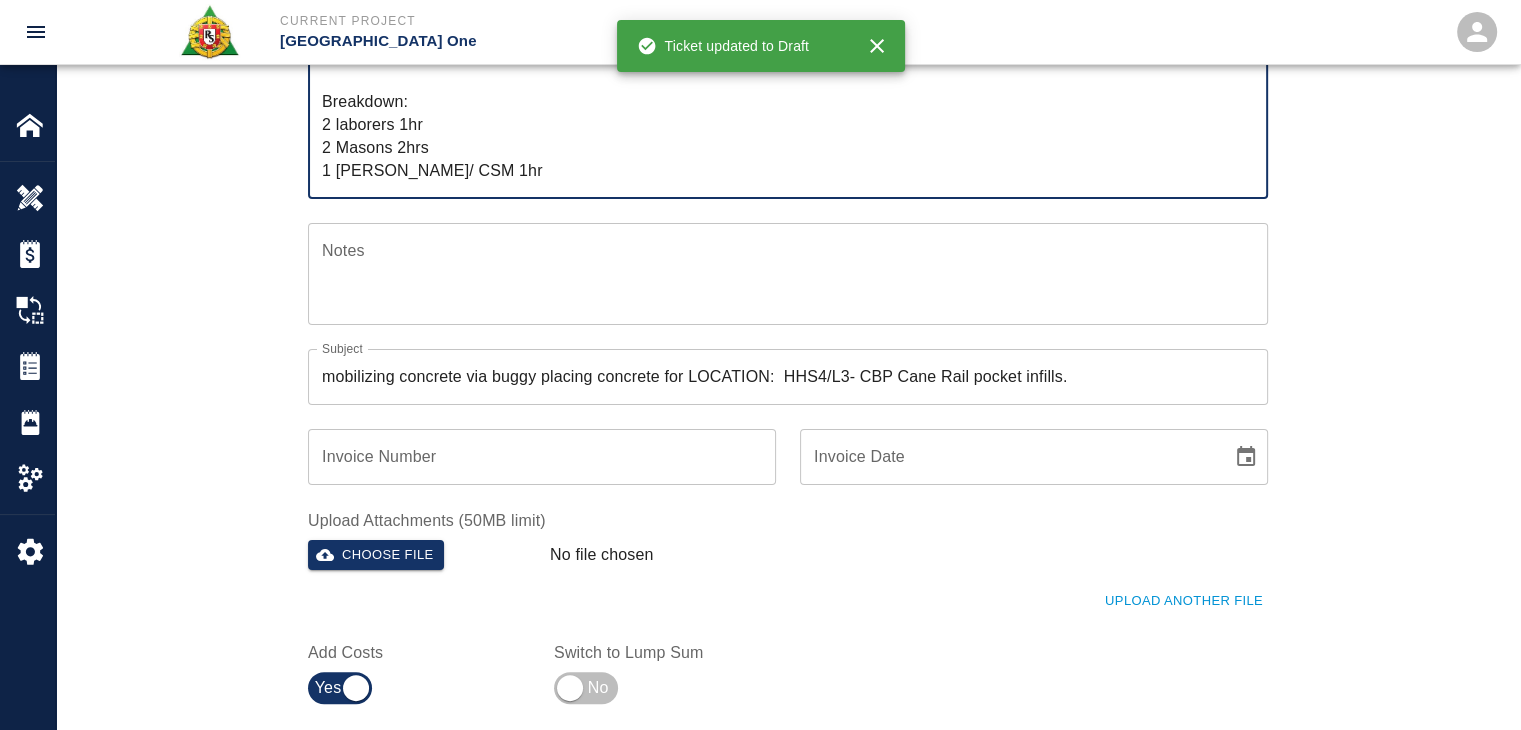 scroll, scrollTop: 368, scrollLeft: 0, axis: vertical 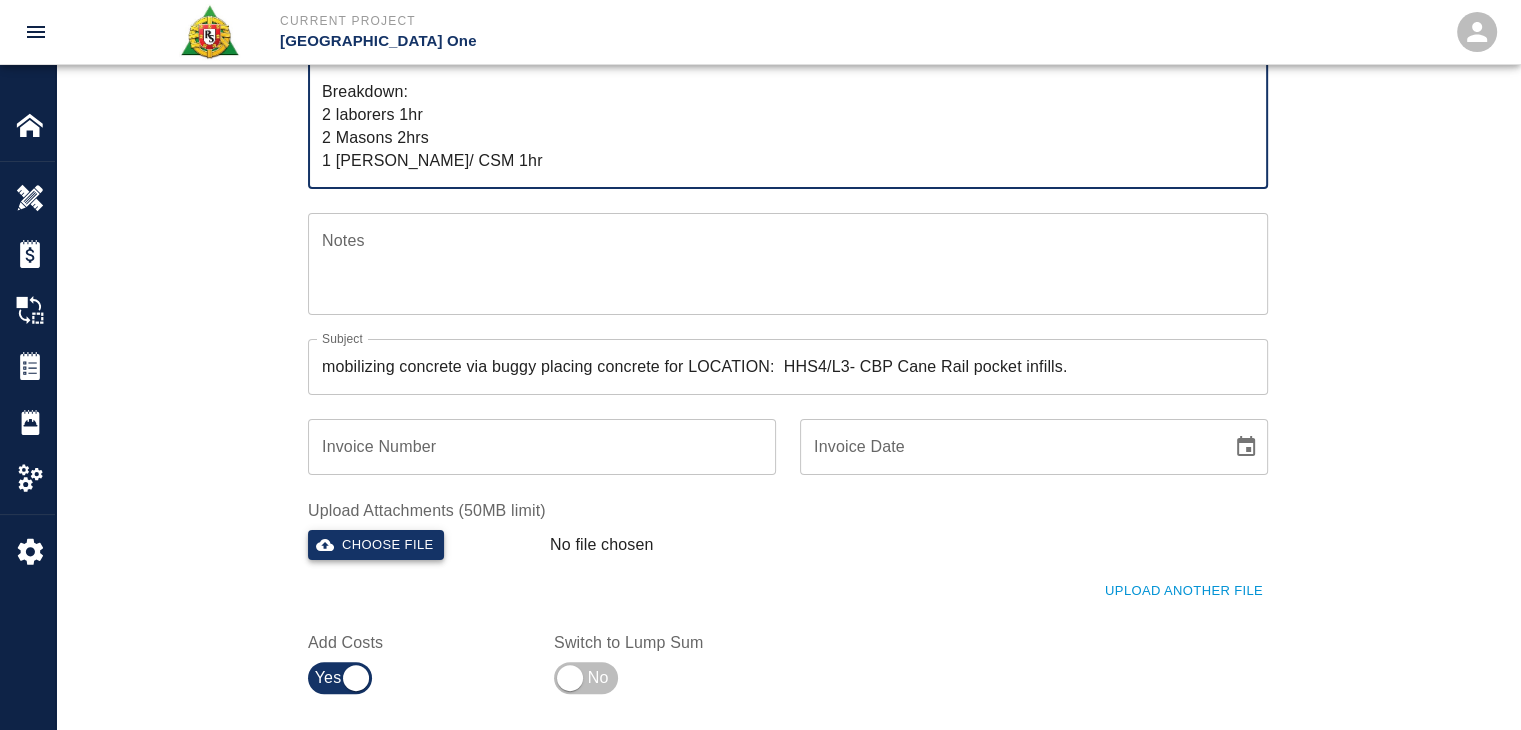 click on "Choose file" at bounding box center (376, 545) 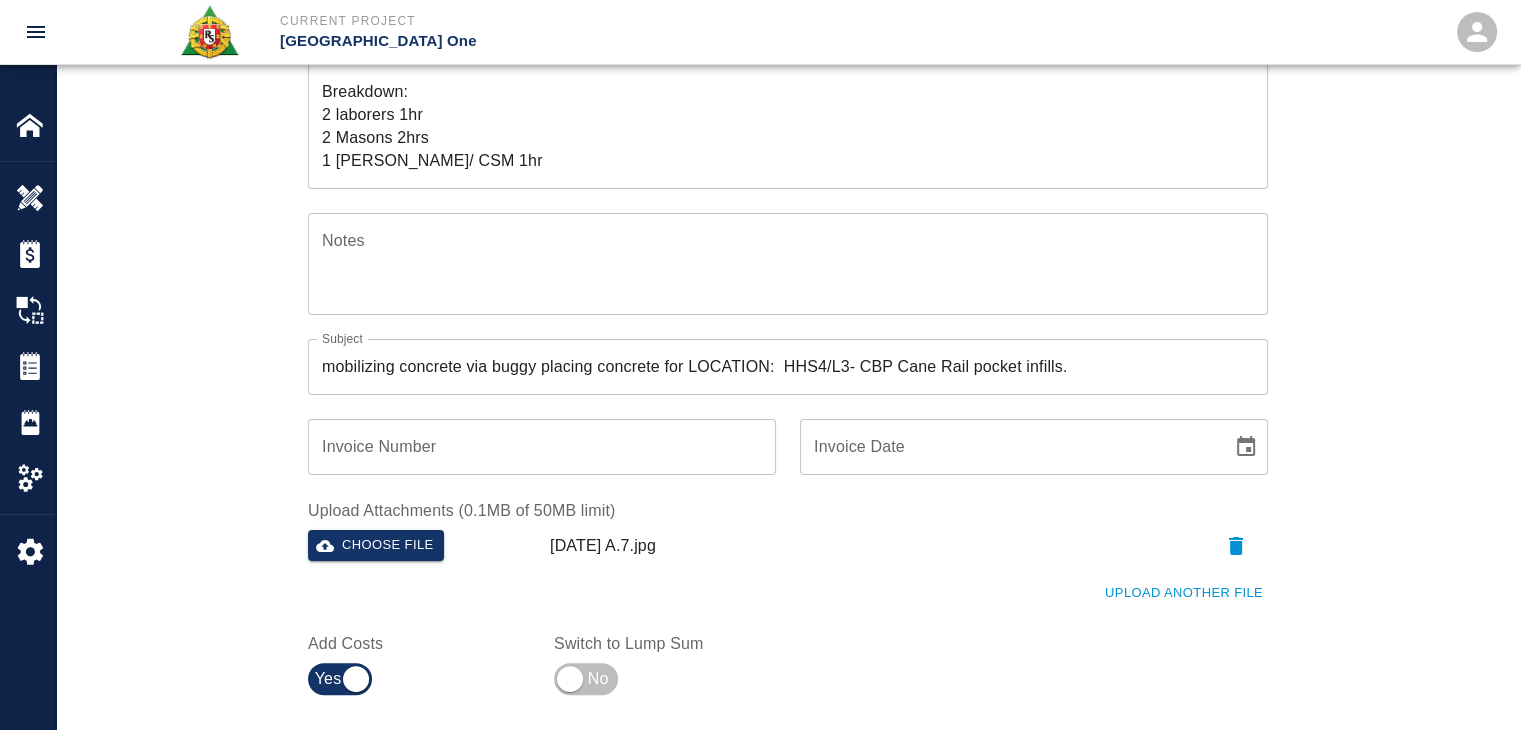 click on "Upload Another File" at bounding box center (1184, 593) 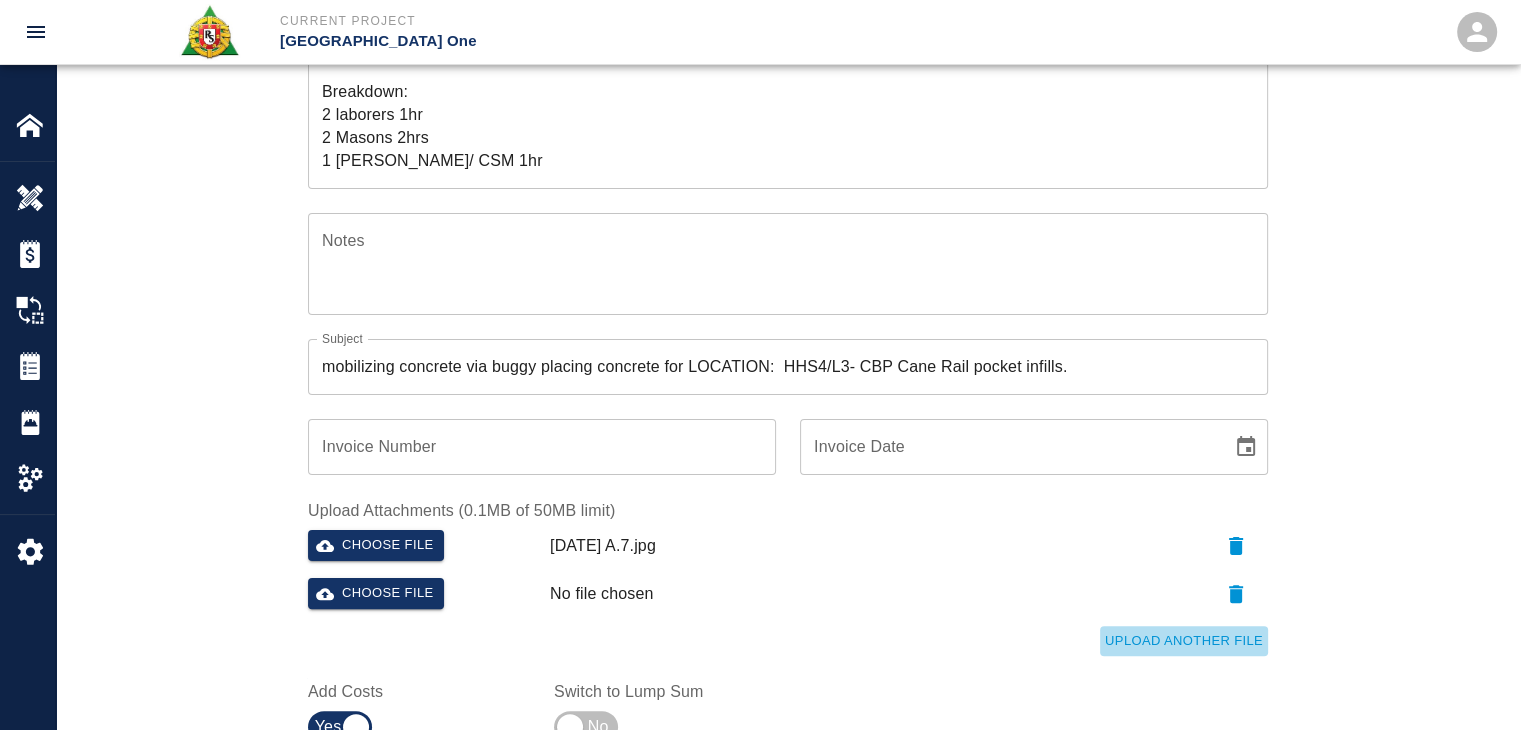 click on "Upload Another File" at bounding box center [1184, 641] 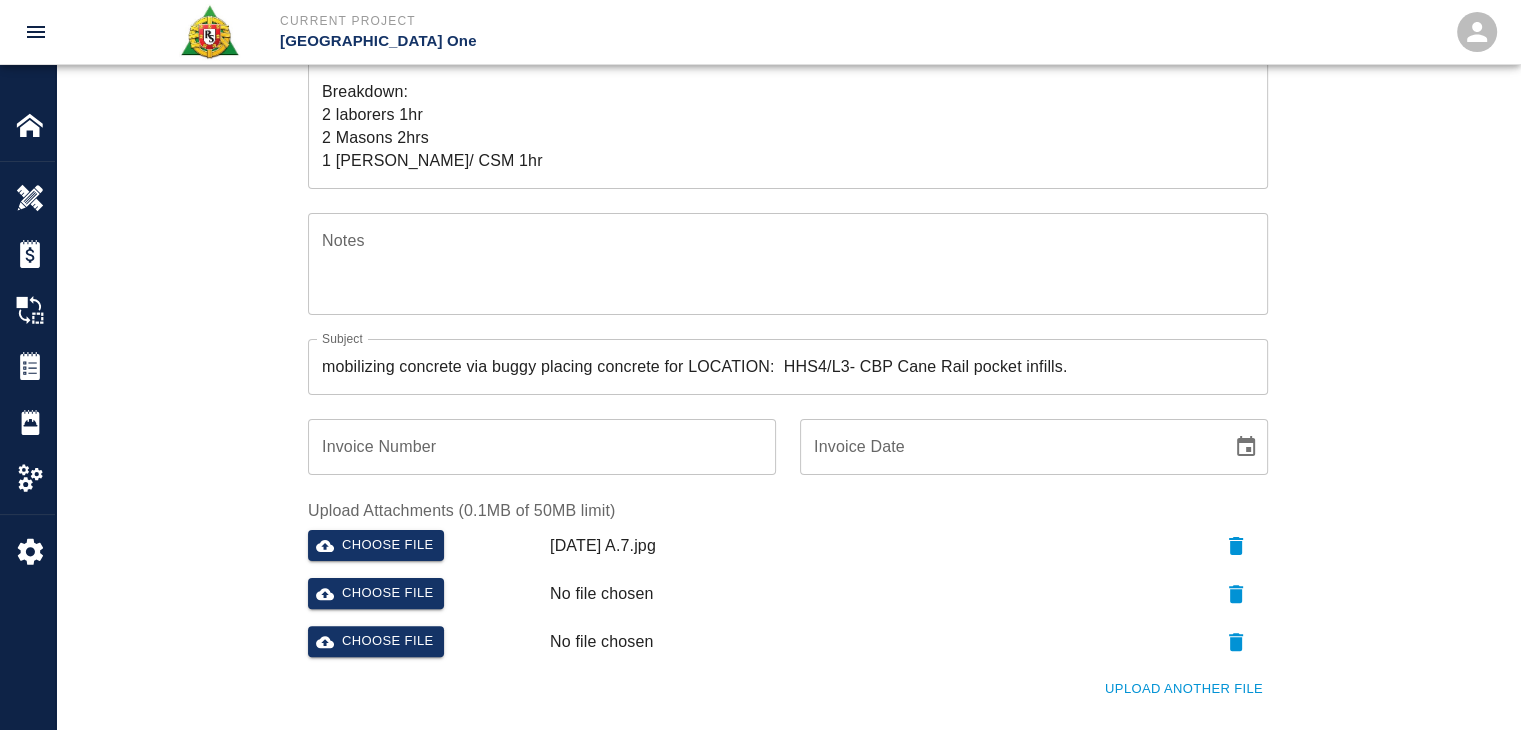 click on "Choose file No file chosen" at bounding box center (784, 598) 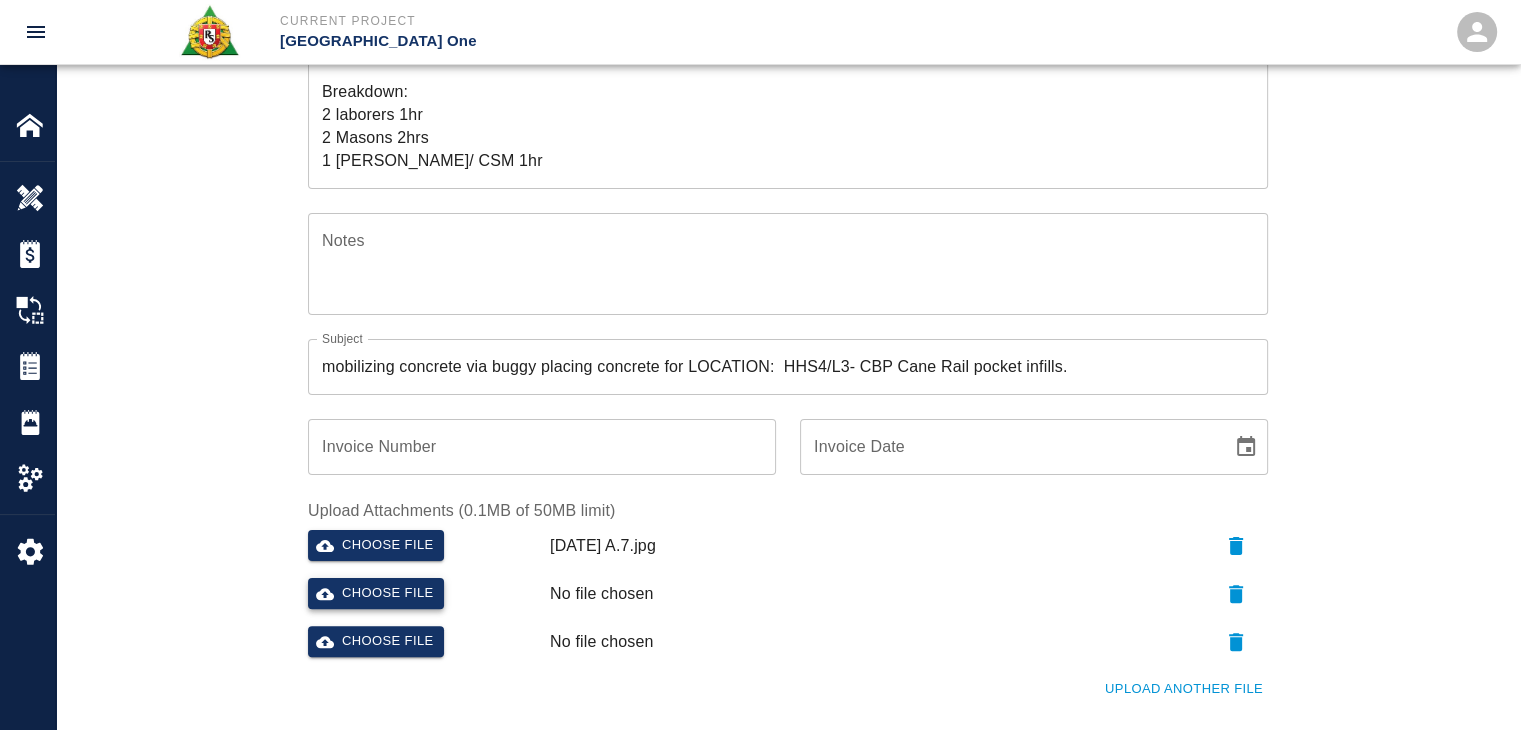 click on "Choose file" at bounding box center [376, 593] 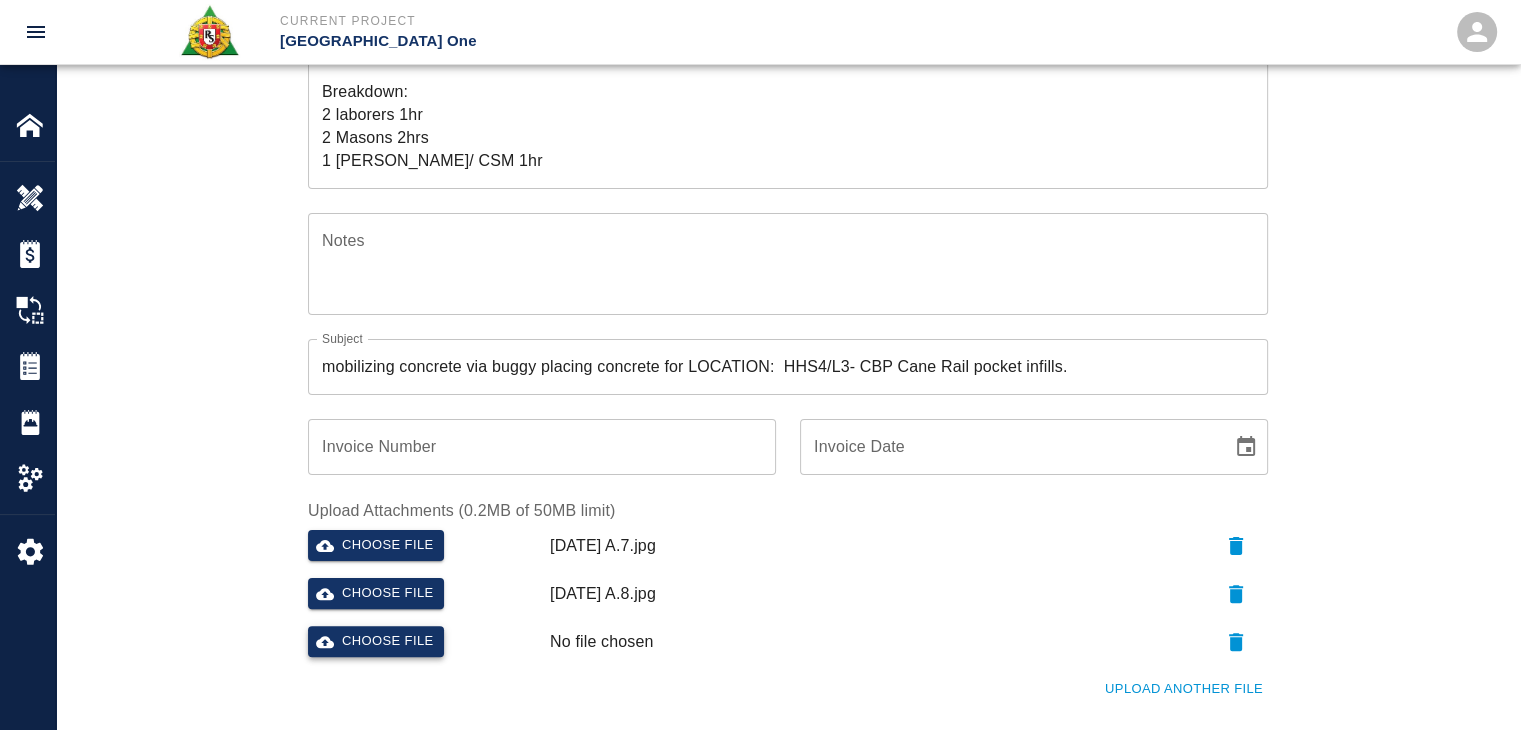click on "Choose file" at bounding box center (376, 641) 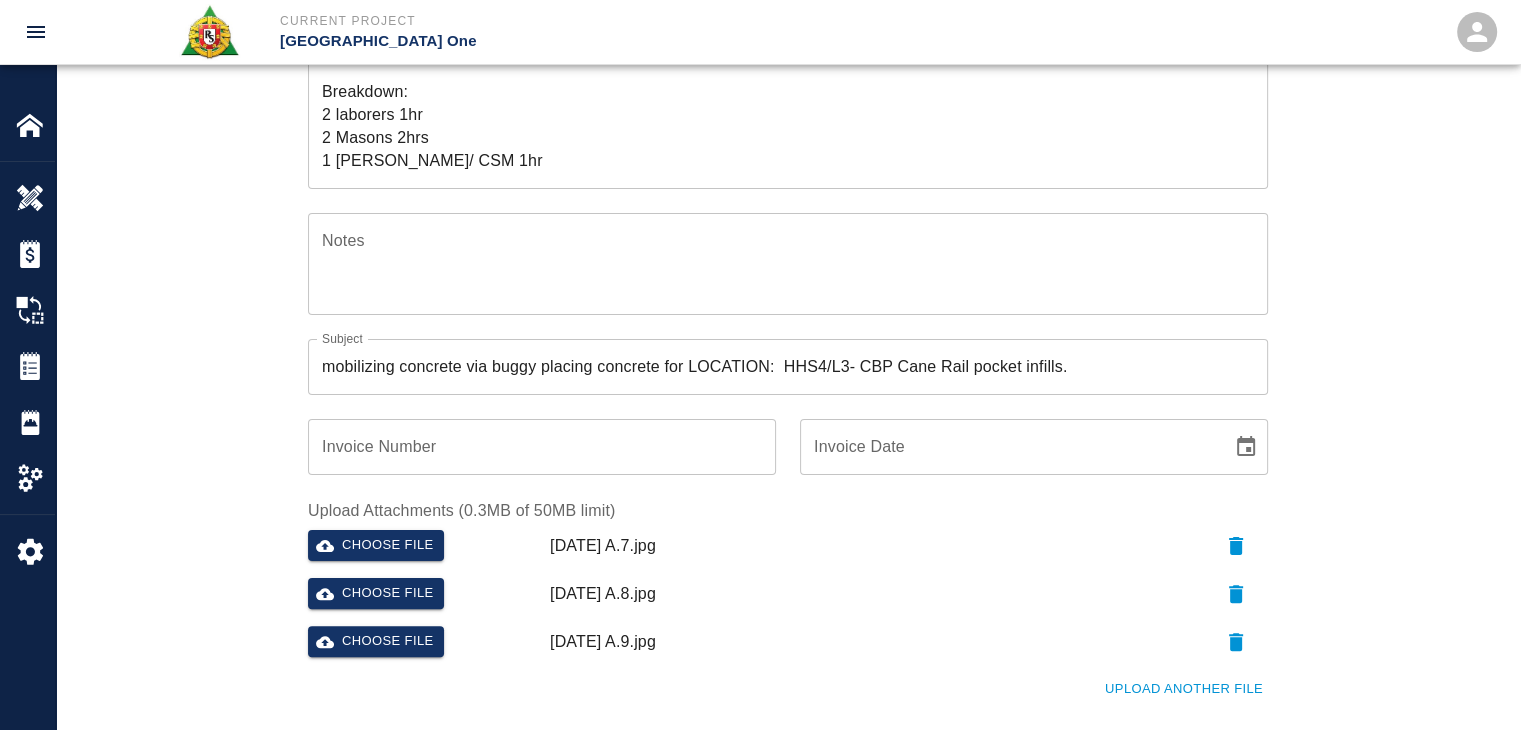 click on "Ticket Number 1174 Ticket Number PCO Number TBP PCO Number Start Date  06/30/2025 Start Date  End Date End Date Work Description R&s worked on mobilizing concrete via buggy placing concrete for LOCATION:  HHS4/L3- CBP Cane Rail pocket infills.
Breakdown:
2 laborers 1hr
2 Masons 2hrs
1 Foreman/ CSM 1hr x Work Description Notes x Notes Subject mobilizing concrete via buggy placing concrete for LOCATION:  HHS4/L3- CBP Cane Rail pocket infills. Subject Invoice Number Invoice Number Invoice Date Invoice Date Upload Attachments (0.3MB of 50MB limit) Choose file 06-30-25 A.7.jpg Choose file 06-30-25 A.8.jpg Choose file 06-30-25 A.9.jpg Upload Another File Add Costs Switch to Lump Sum" at bounding box center (788, 341) 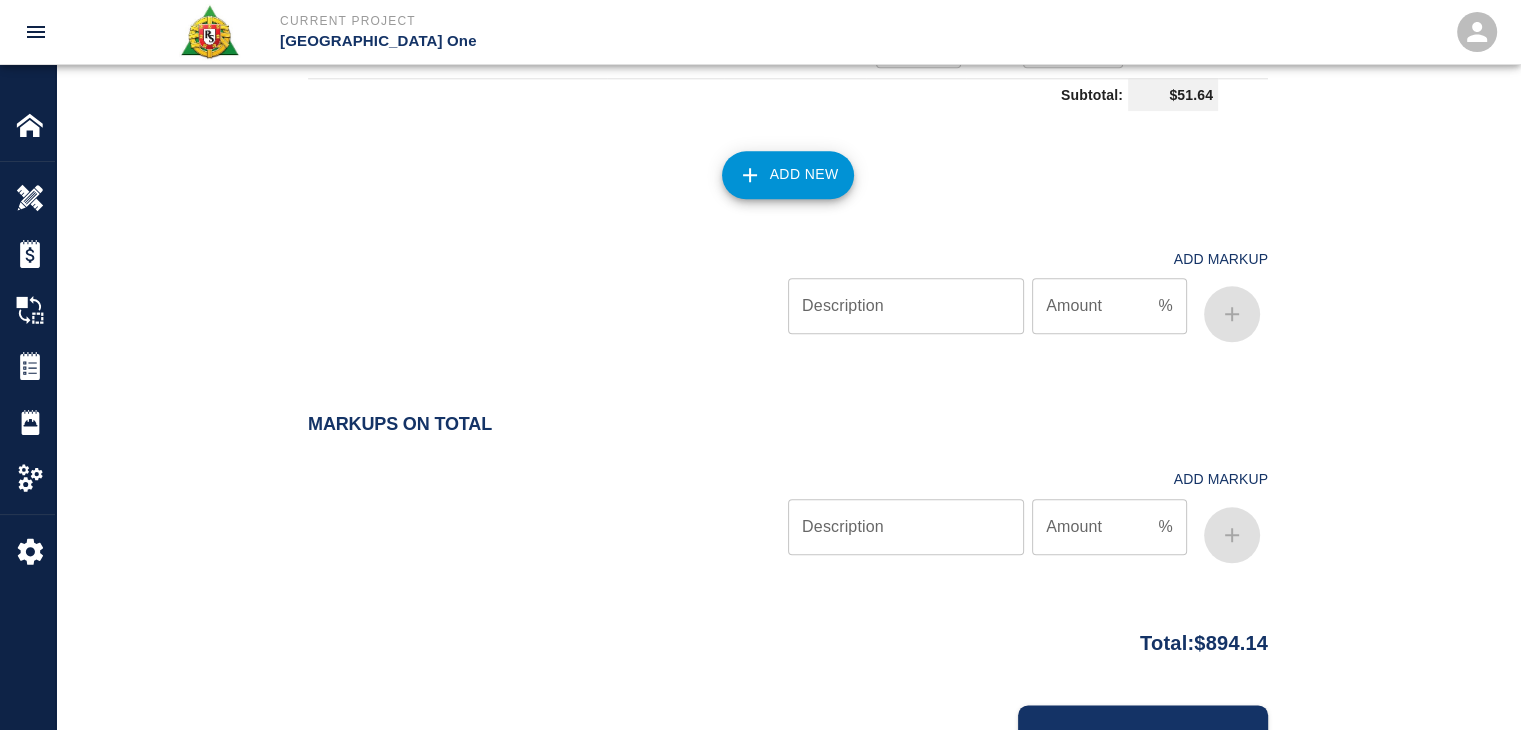 scroll, scrollTop: 2296, scrollLeft: 0, axis: vertical 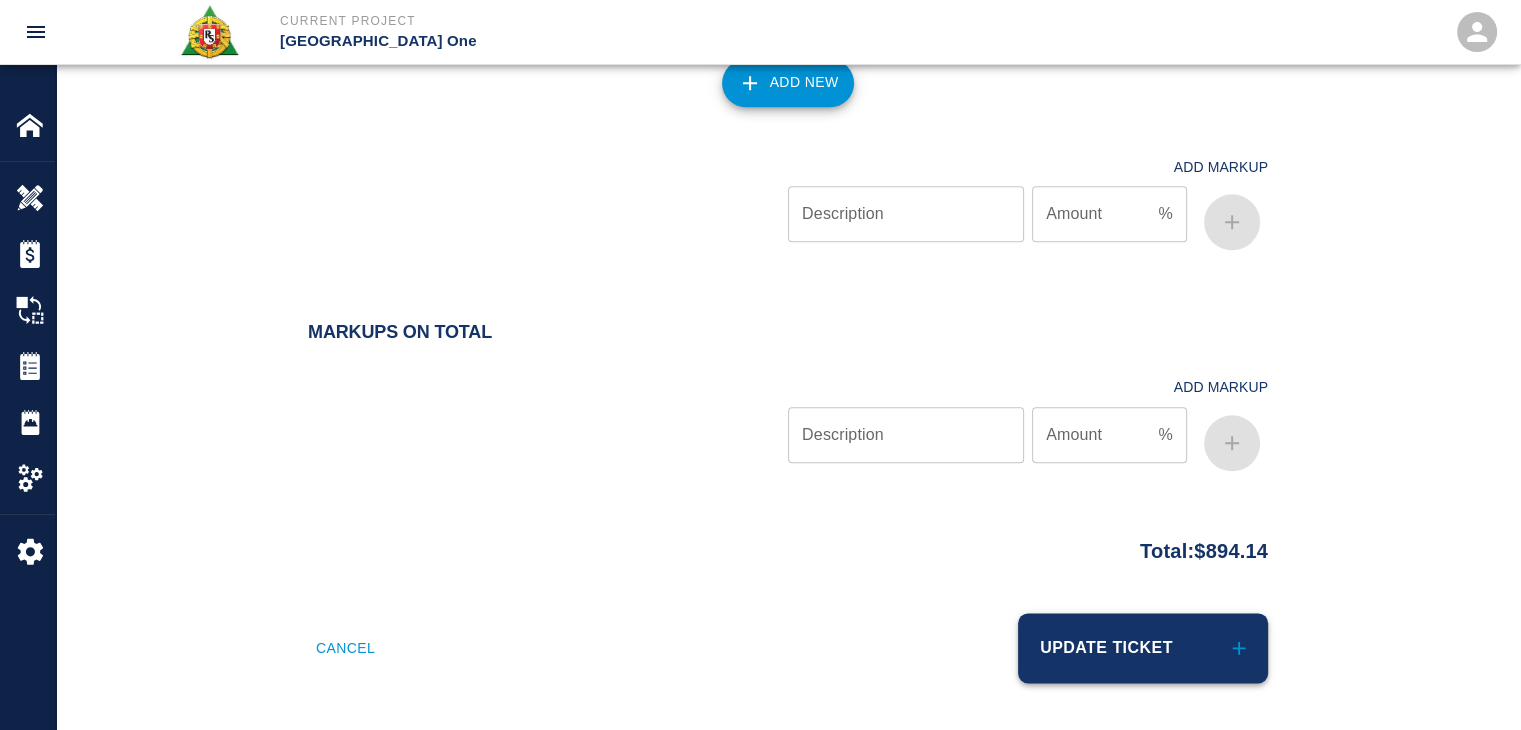 click on "Update Ticket" at bounding box center [1143, 648] 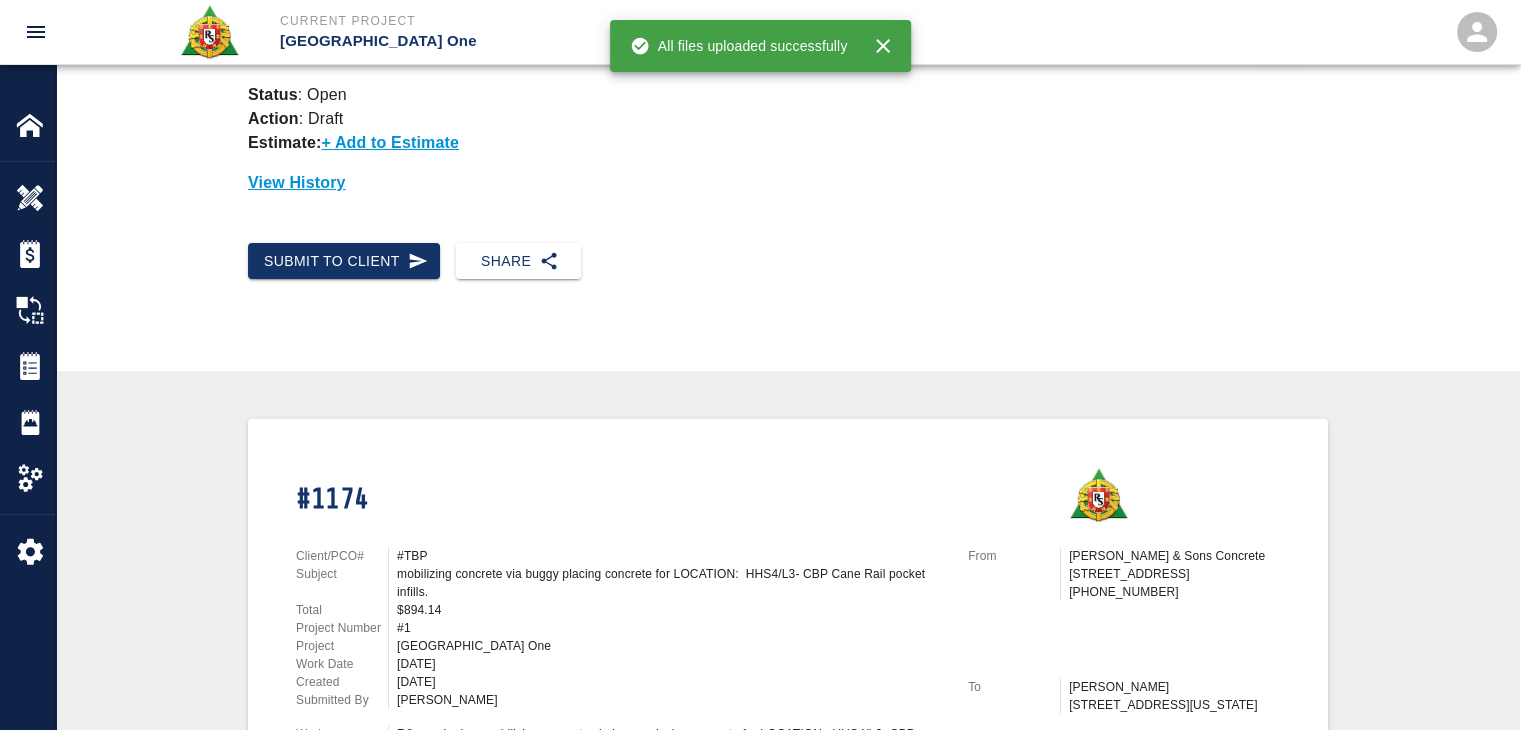 scroll, scrollTop: 0, scrollLeft: 0, axis: both 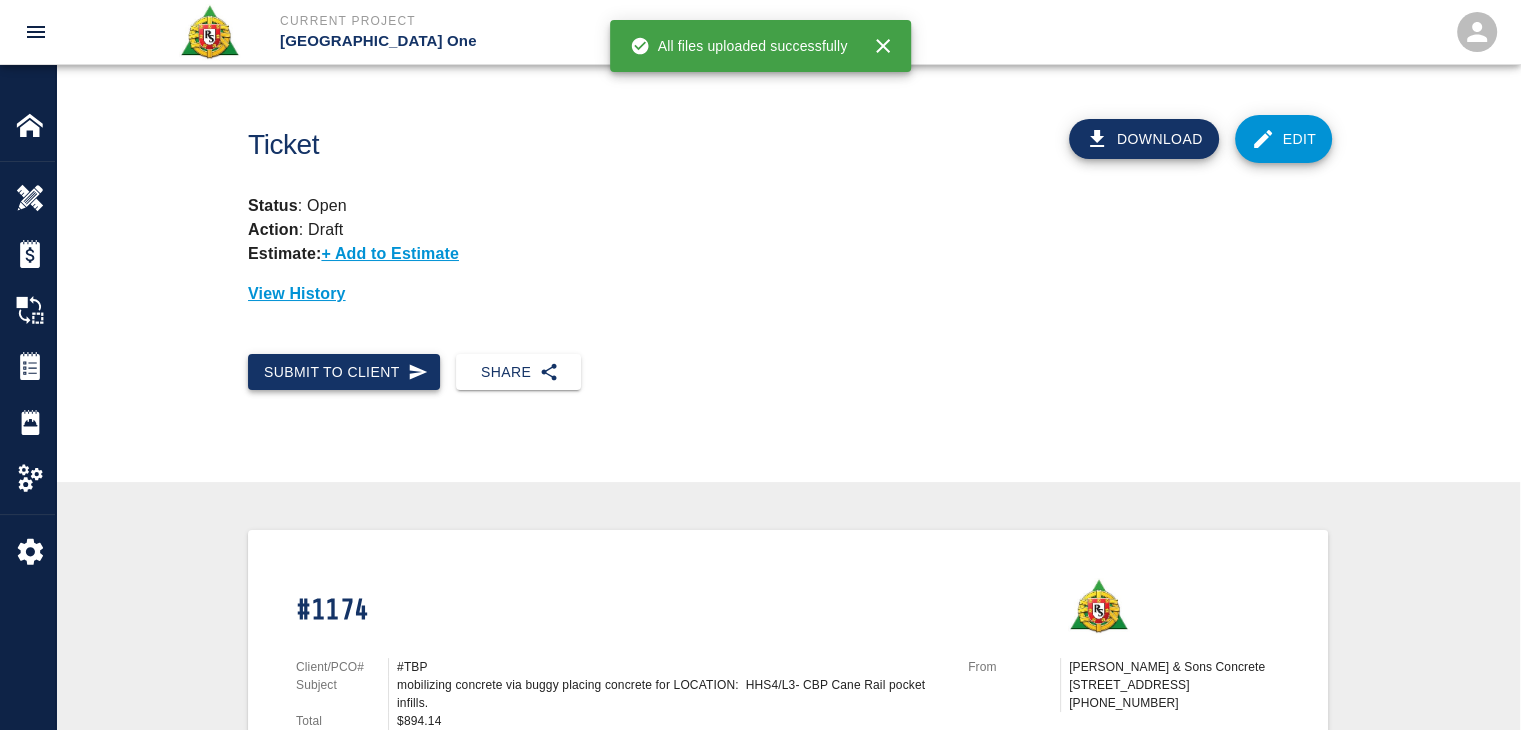 click on "Submit to Client" at bounding box center (344, 372) 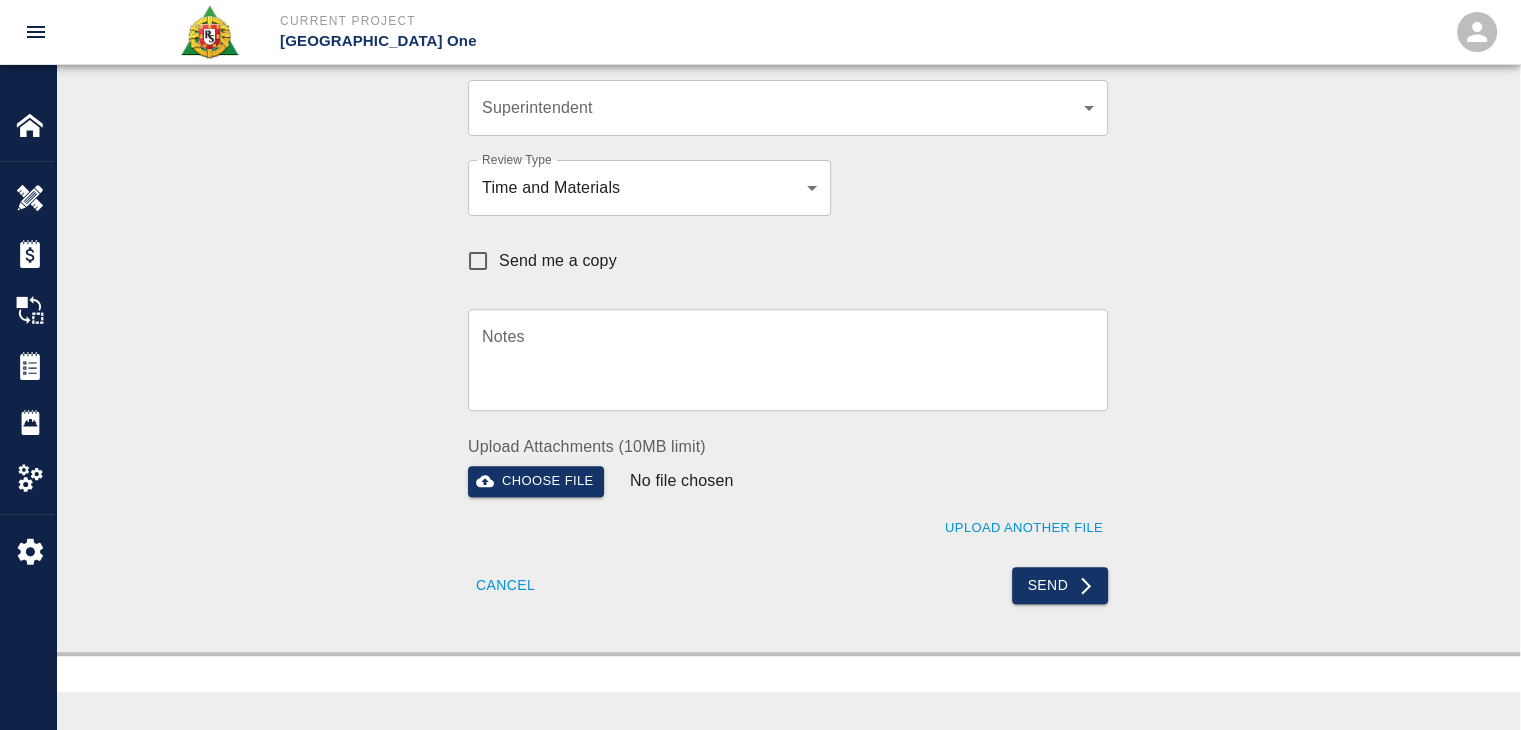 scroll, scrollTop: 672, scrollLeft: 0, axis: vertical 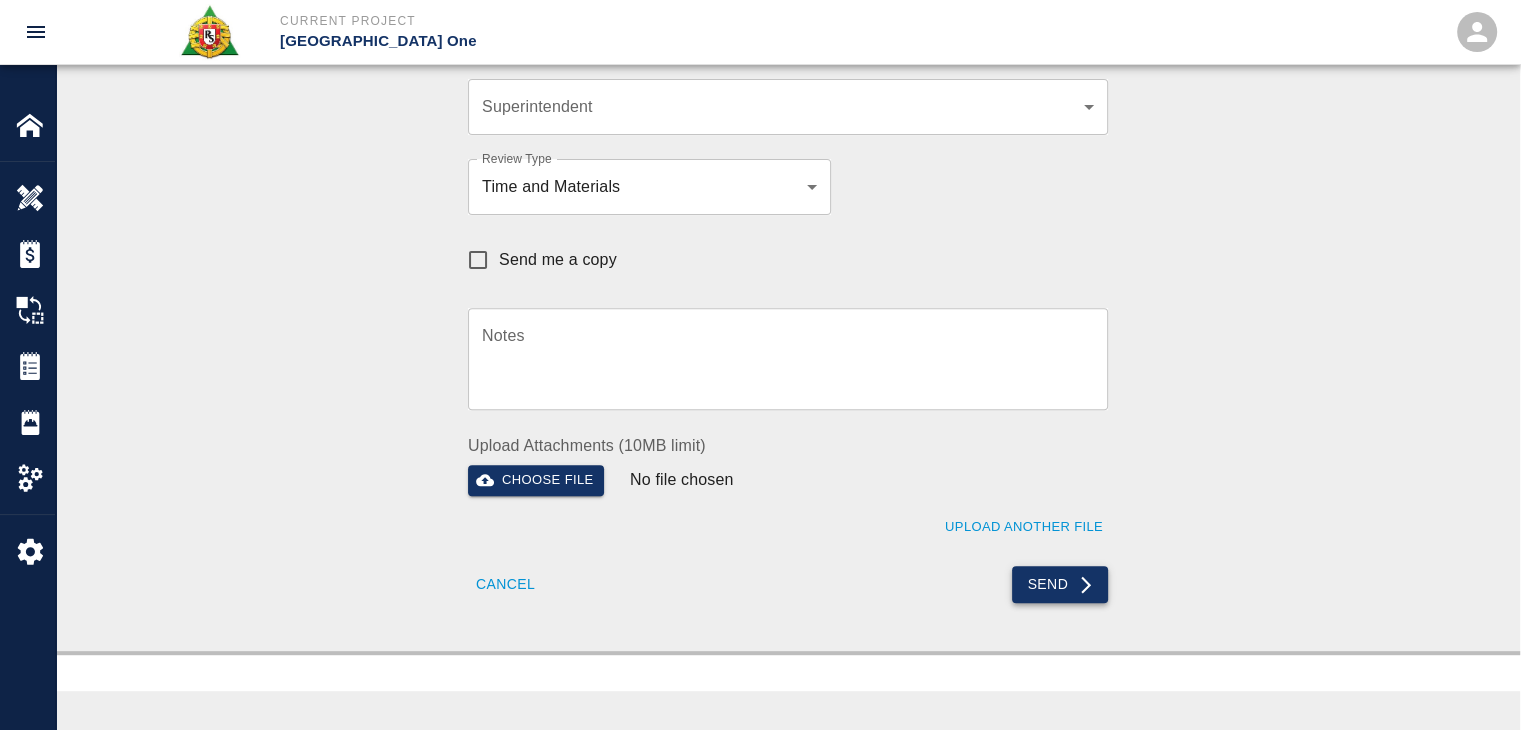 click on "Send" at bounding box center (1060, 584) 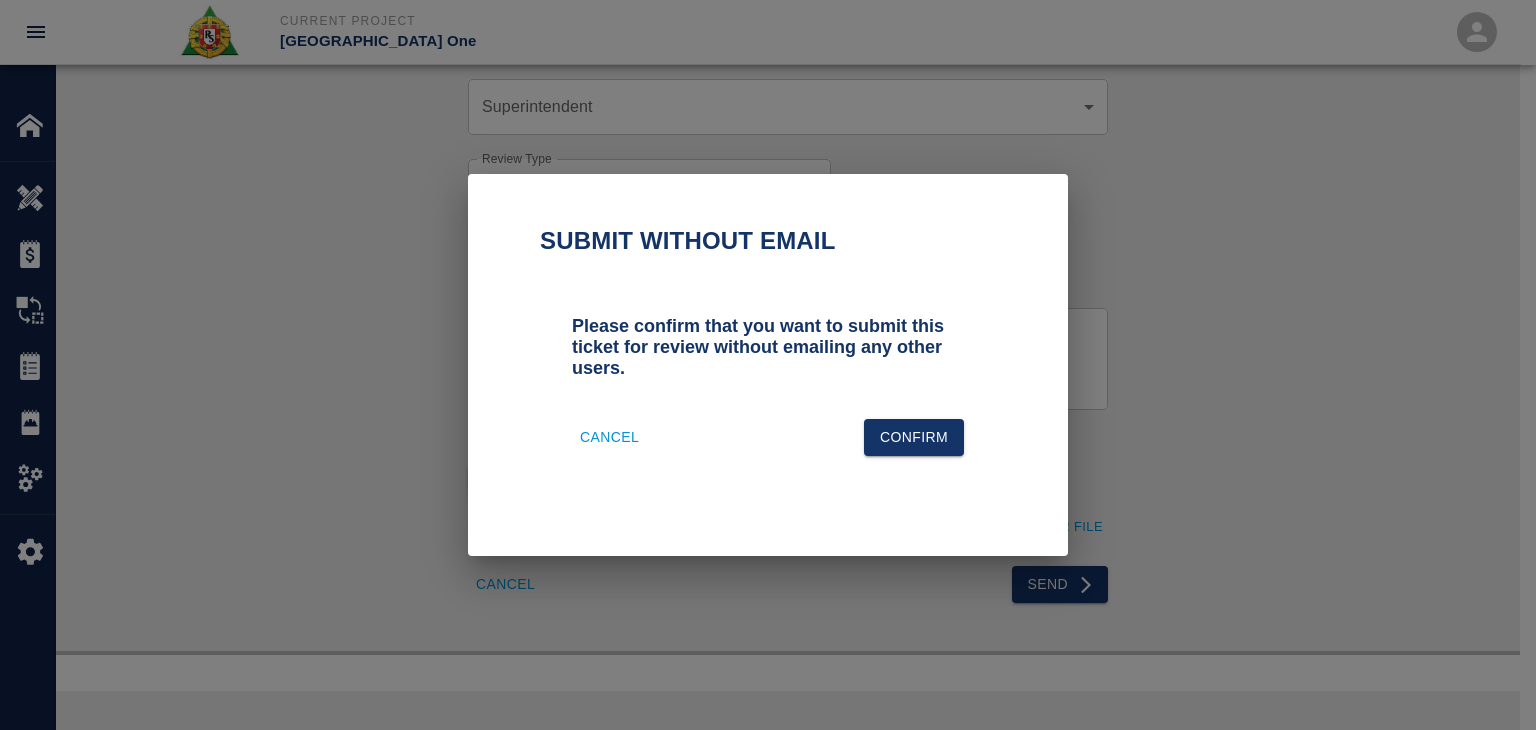 click on "Cancel Confirm" at bounding box center (768, 425) 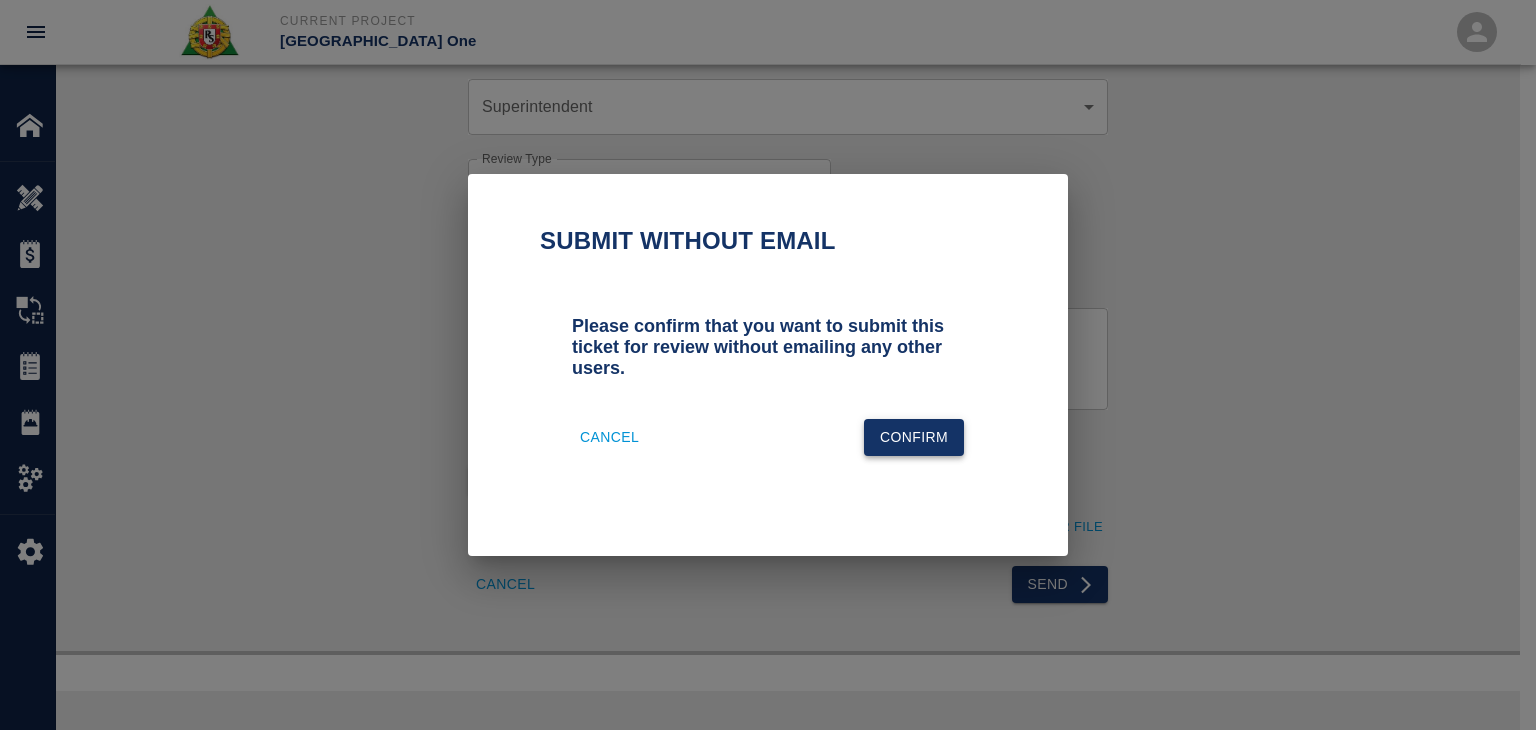 click on "Confirm" at bounding box center (914, 437) 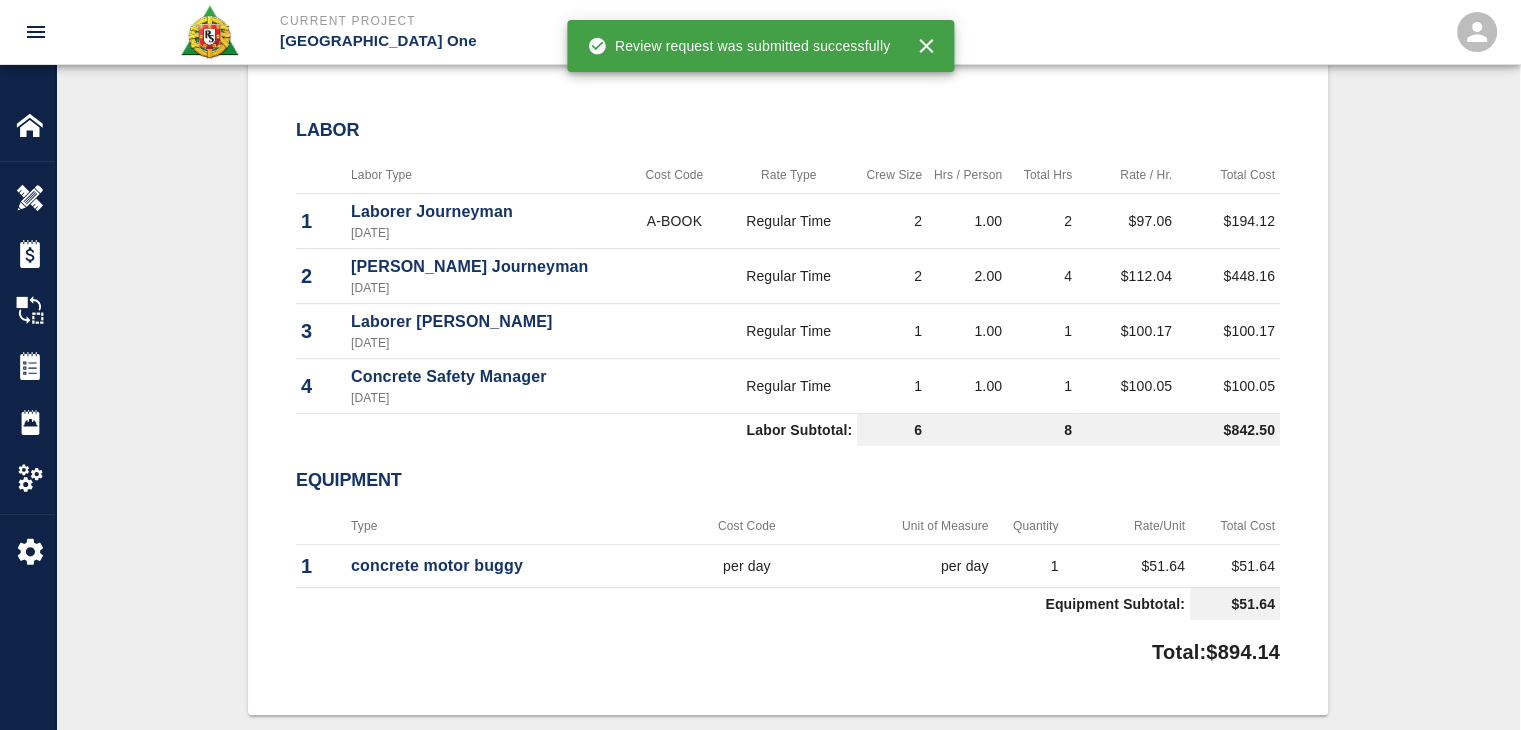 scroll, scrollTop: 0, scrollLeft: 0, axis: both 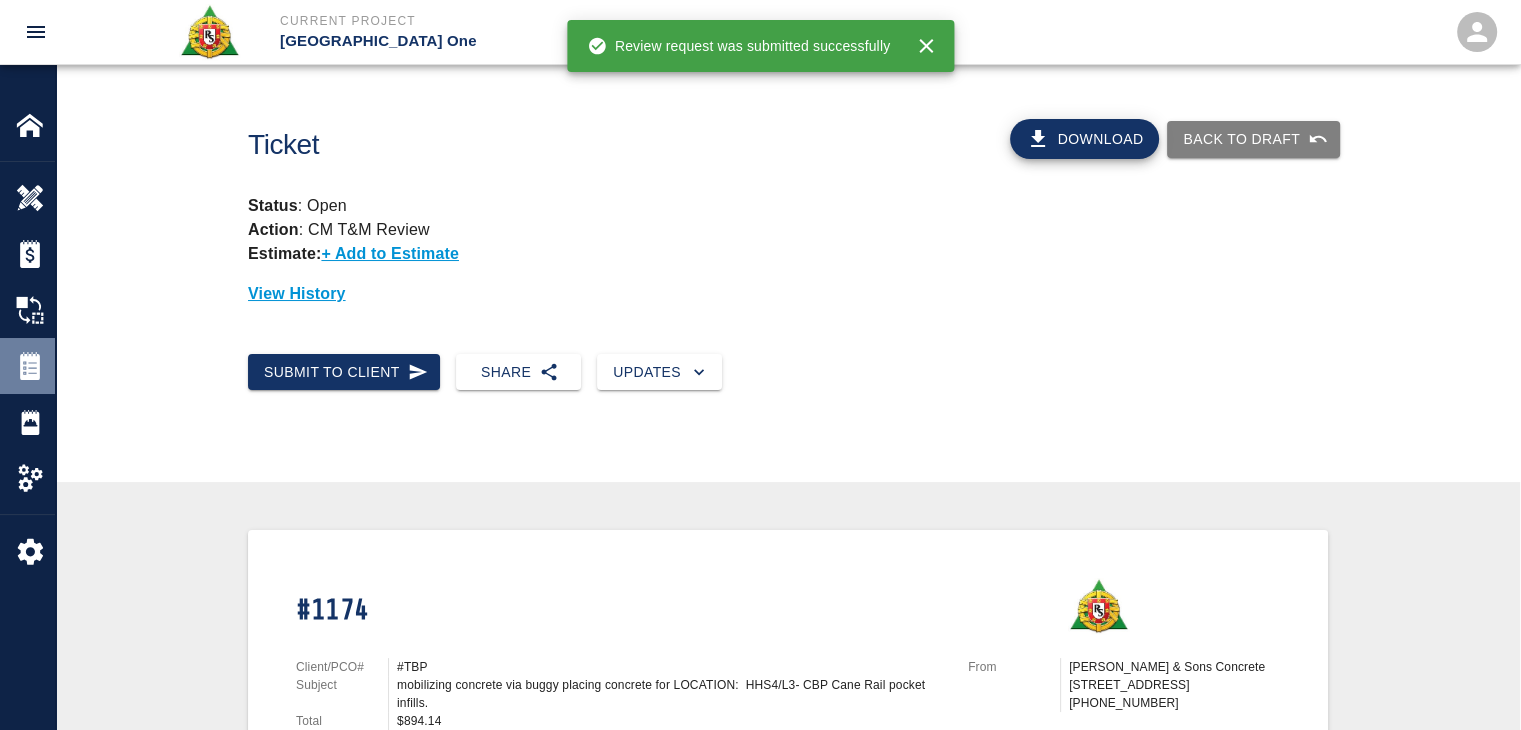 click at bounding box center [30, 366] 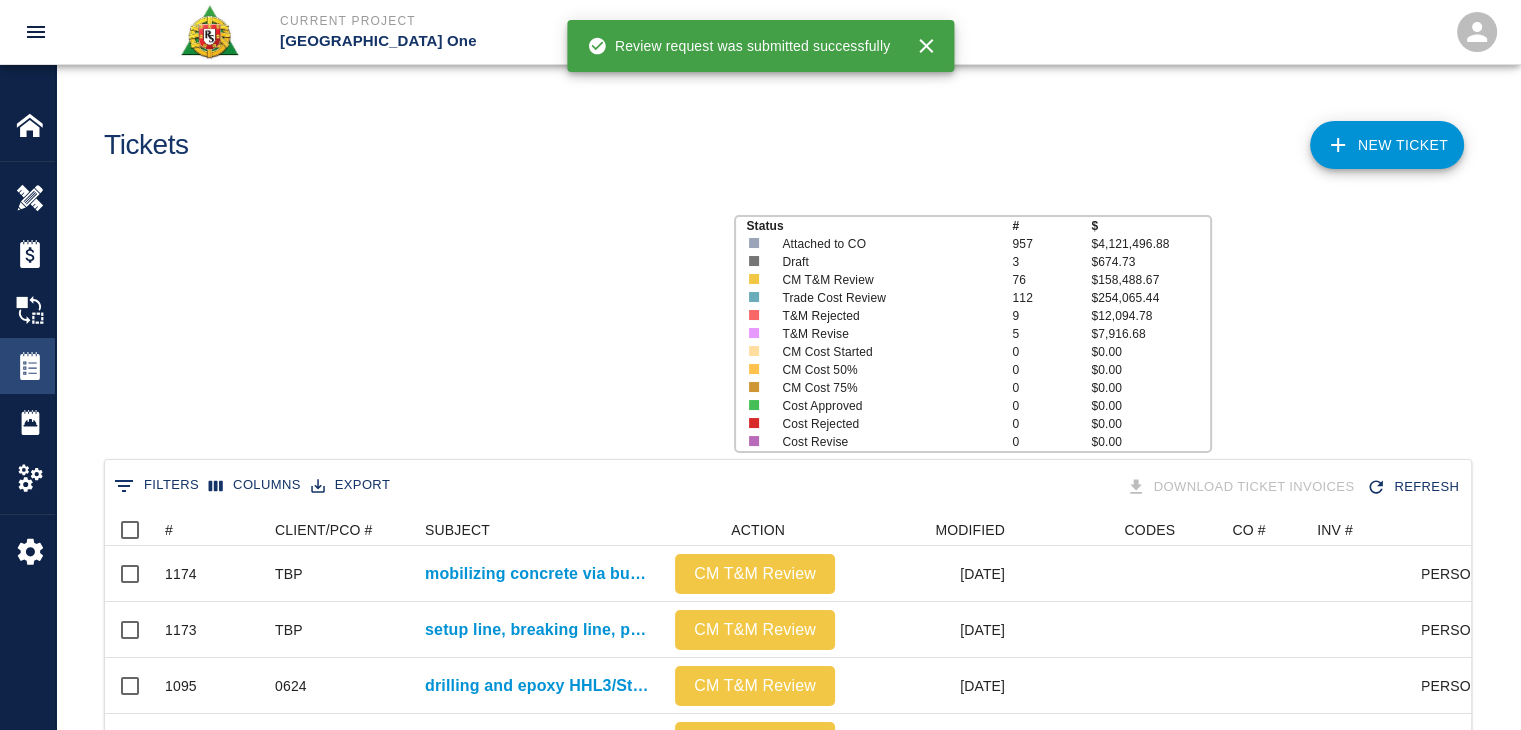 scroll, scrollTop: 16, scrollLeft: 16, axis: both 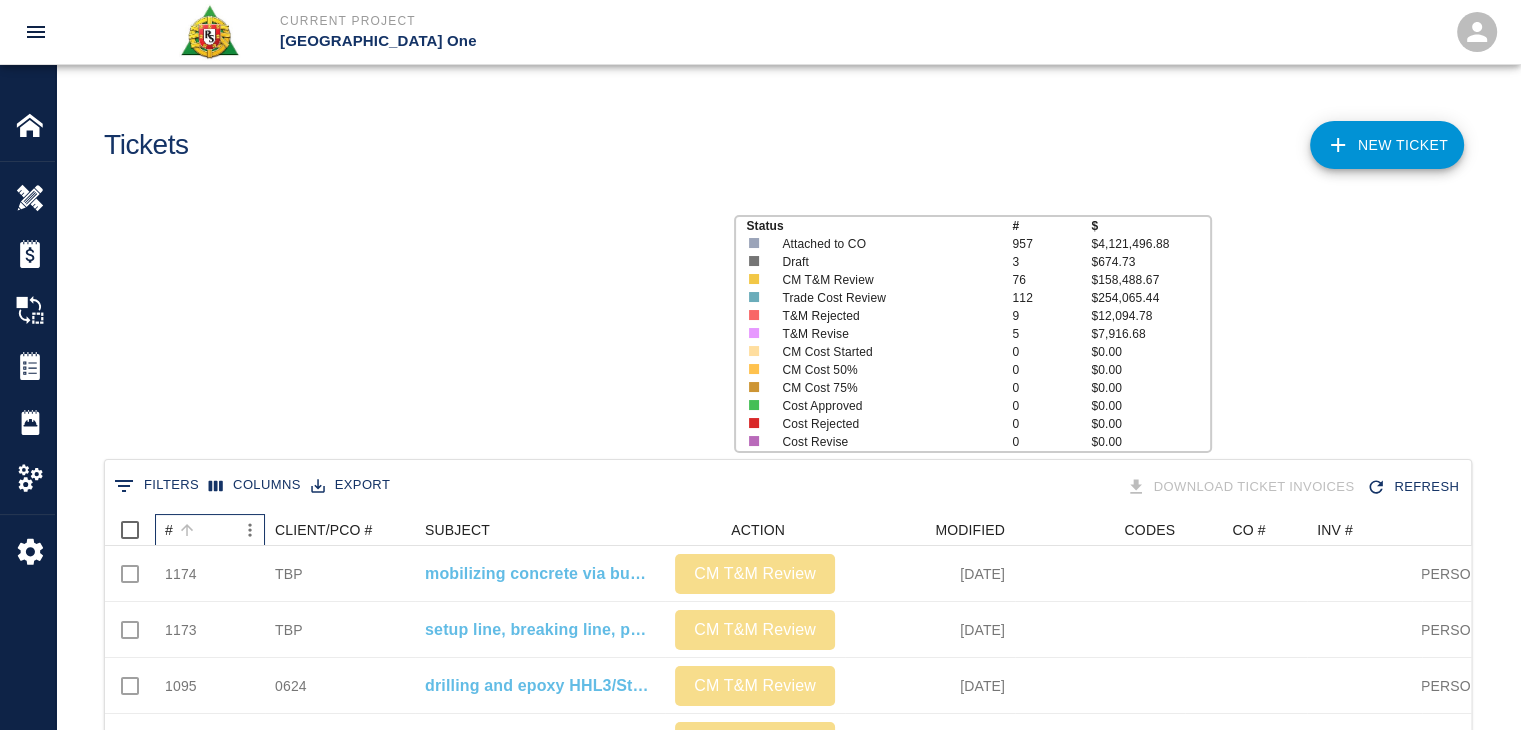 click on "#" at bounding box center (200, 530) 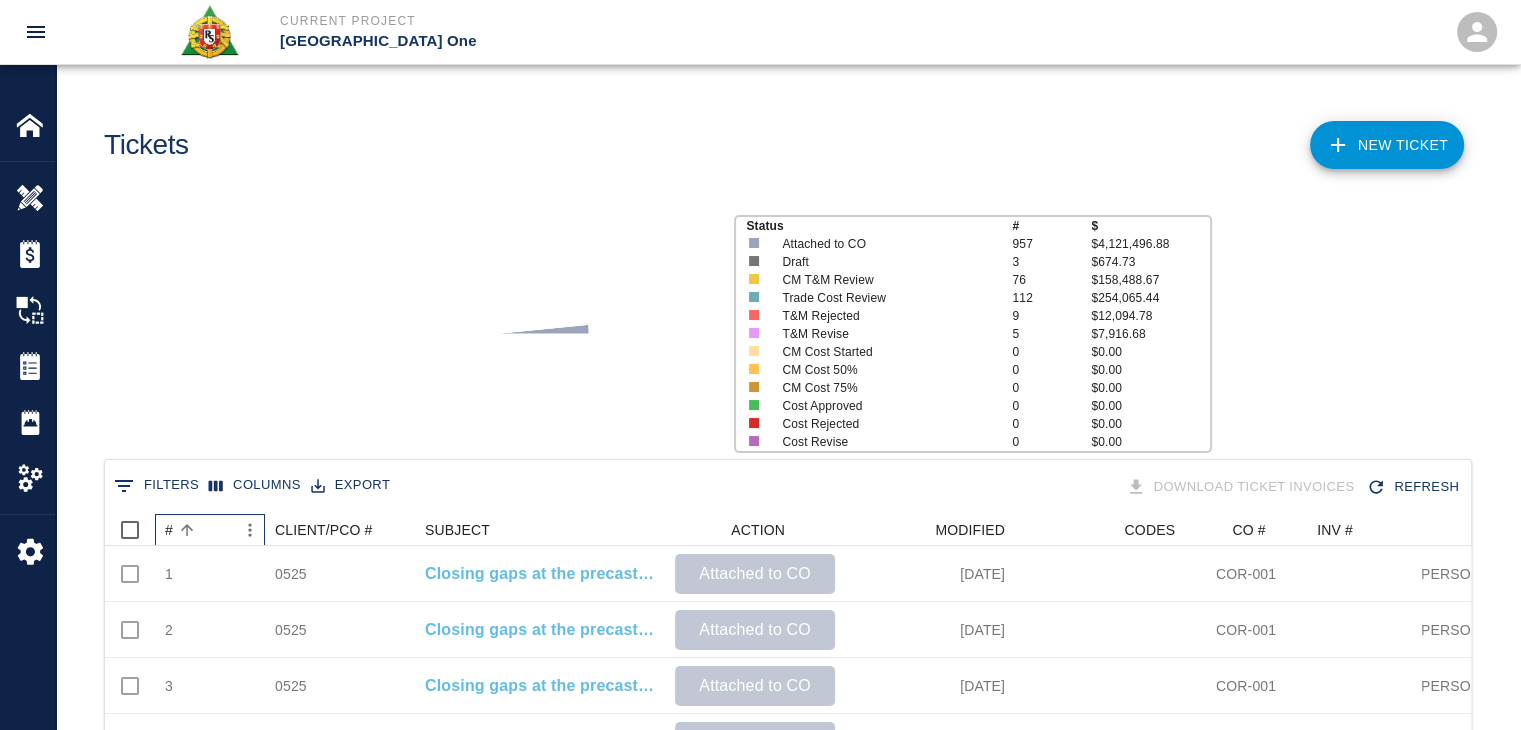 scroll, scrollTop: 0, scrollLeft: 0, axis: both 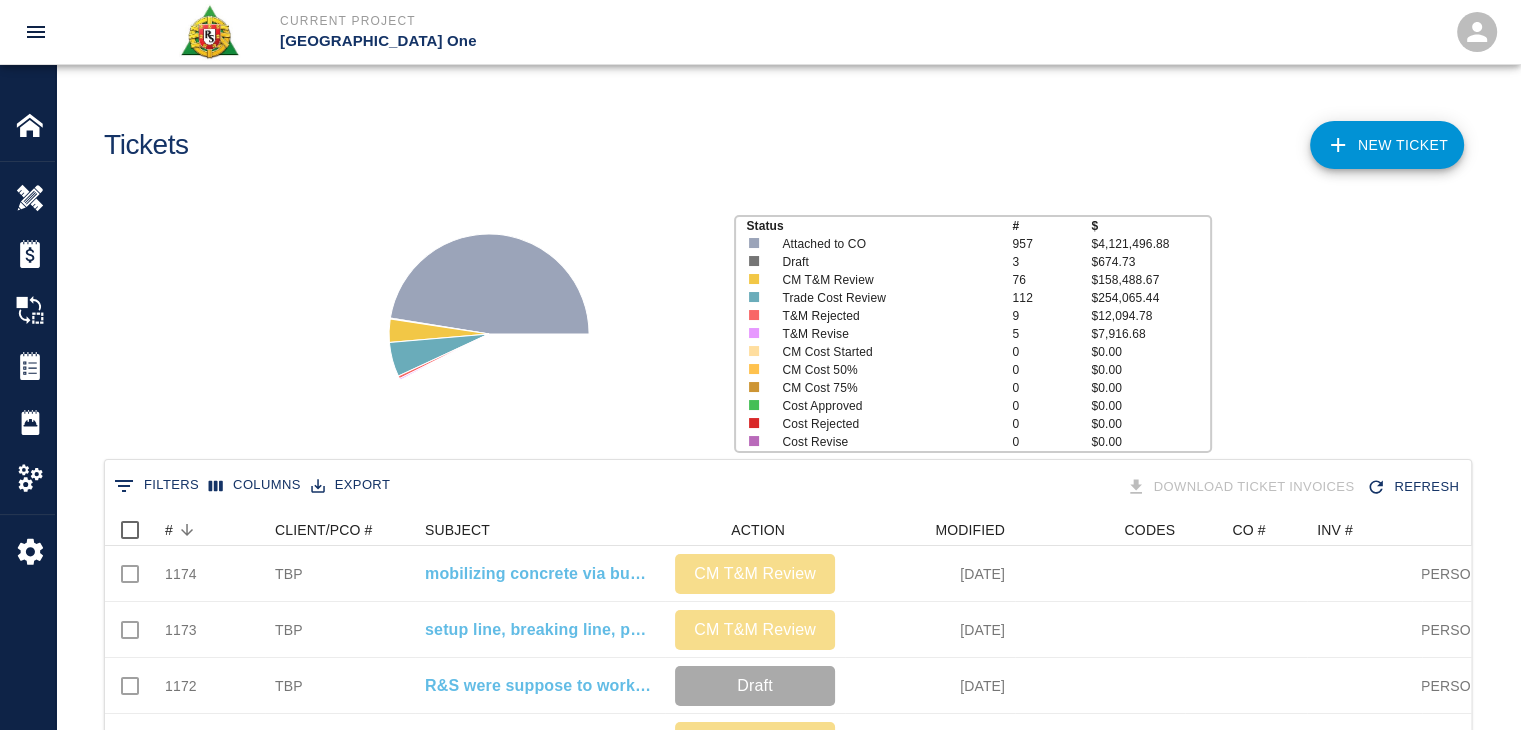 click on "Status # $ Attached to CO 957 $4,121,496.88 Draft 3 $674.73 CM T&M Review 76 $158,488.67 Trade Cost Review 112 $254,065.44 T&M Rejected 9 $12,094.78 T&M Revise 5 $7,916.68 CM Cost Started 0 $0.00 CM Cost 50% 0 $0.00 CM Cost 75% 0 $0.00 Cost Approved 0 $0.00 Cost Rejected 0 $0.00 Cost Revise 0 $0.00" at bounding box center [780, 326] 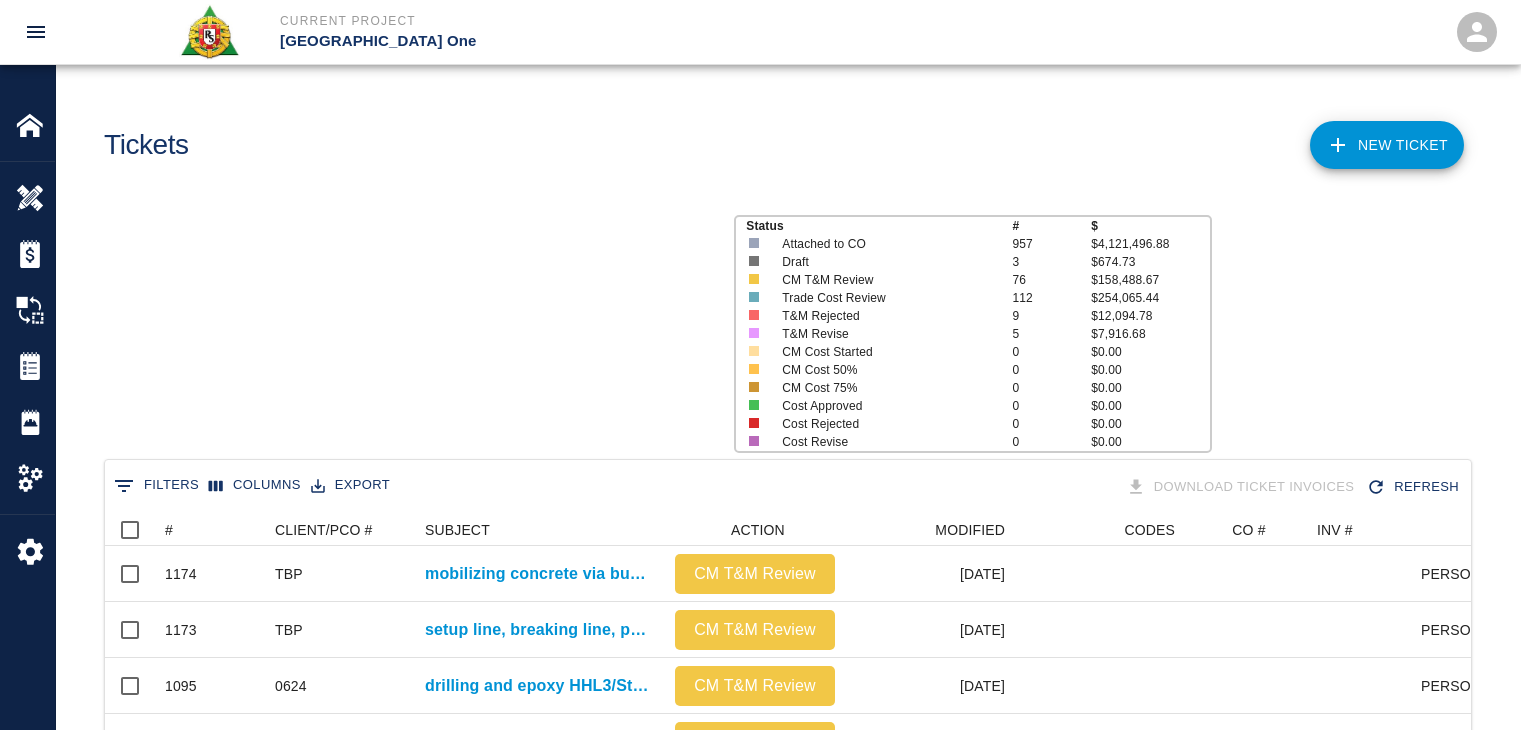 scroll, scrollTop: 0, scrollLeft: 0, axis: both 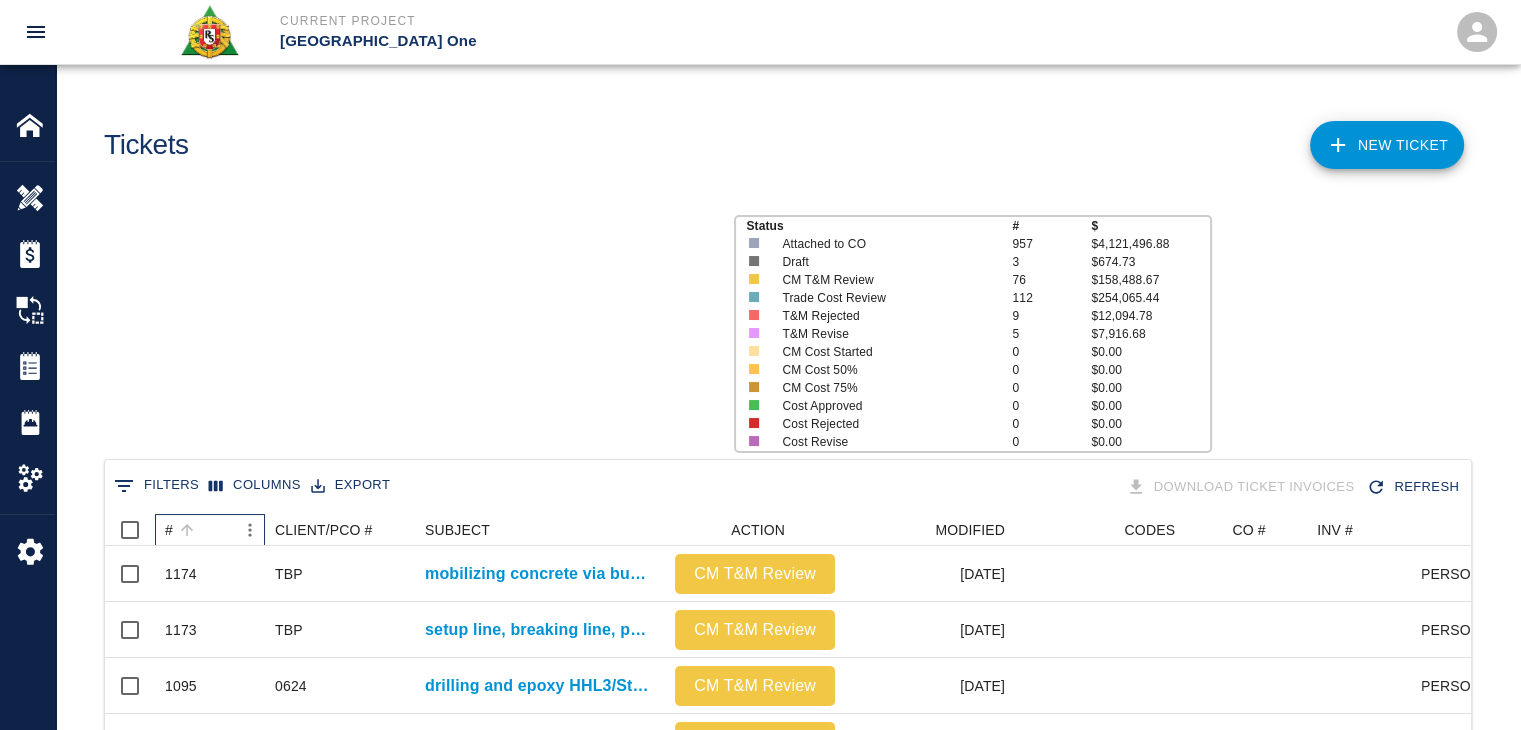 click on "#" at bounding box center (200, 530) 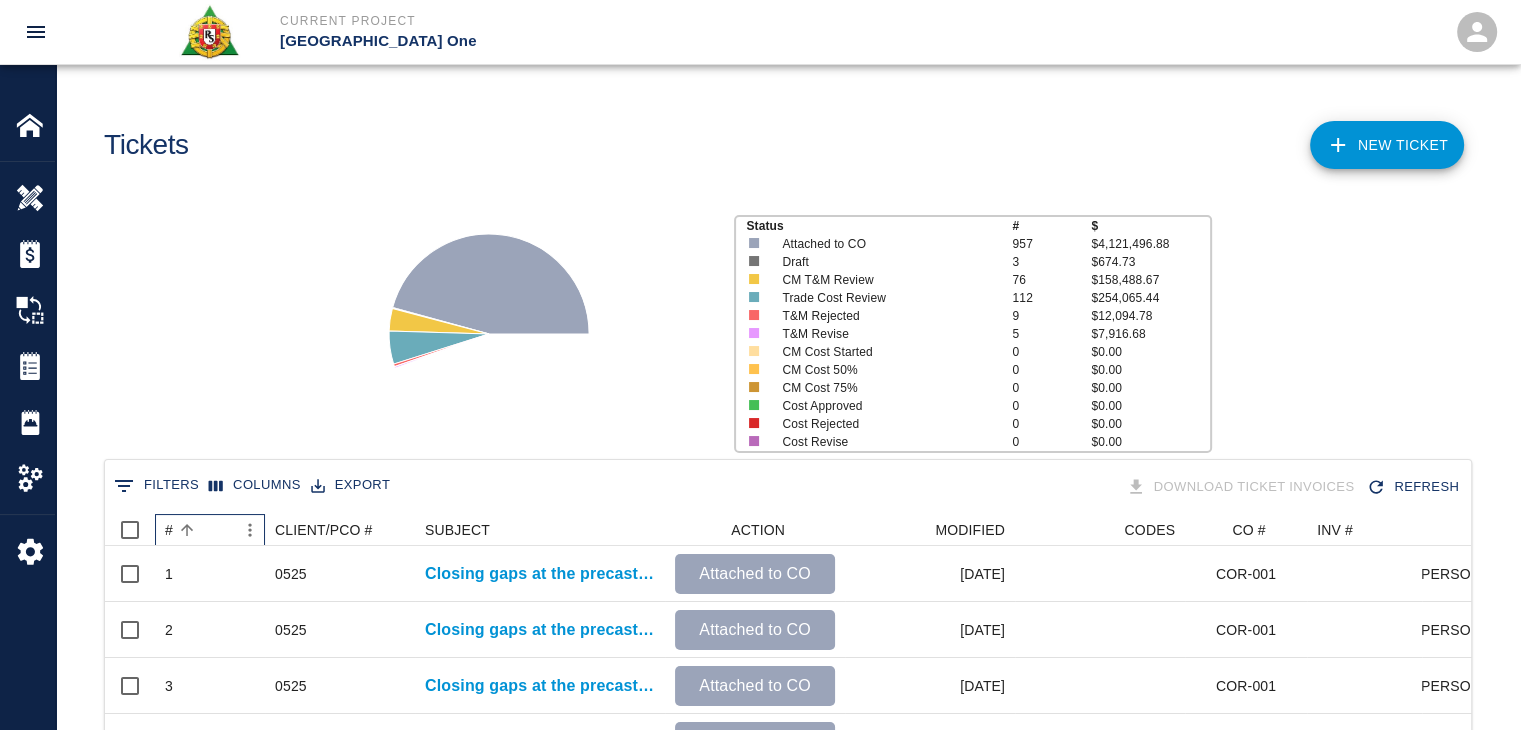 click on "#" at bounding box center [200, 530] 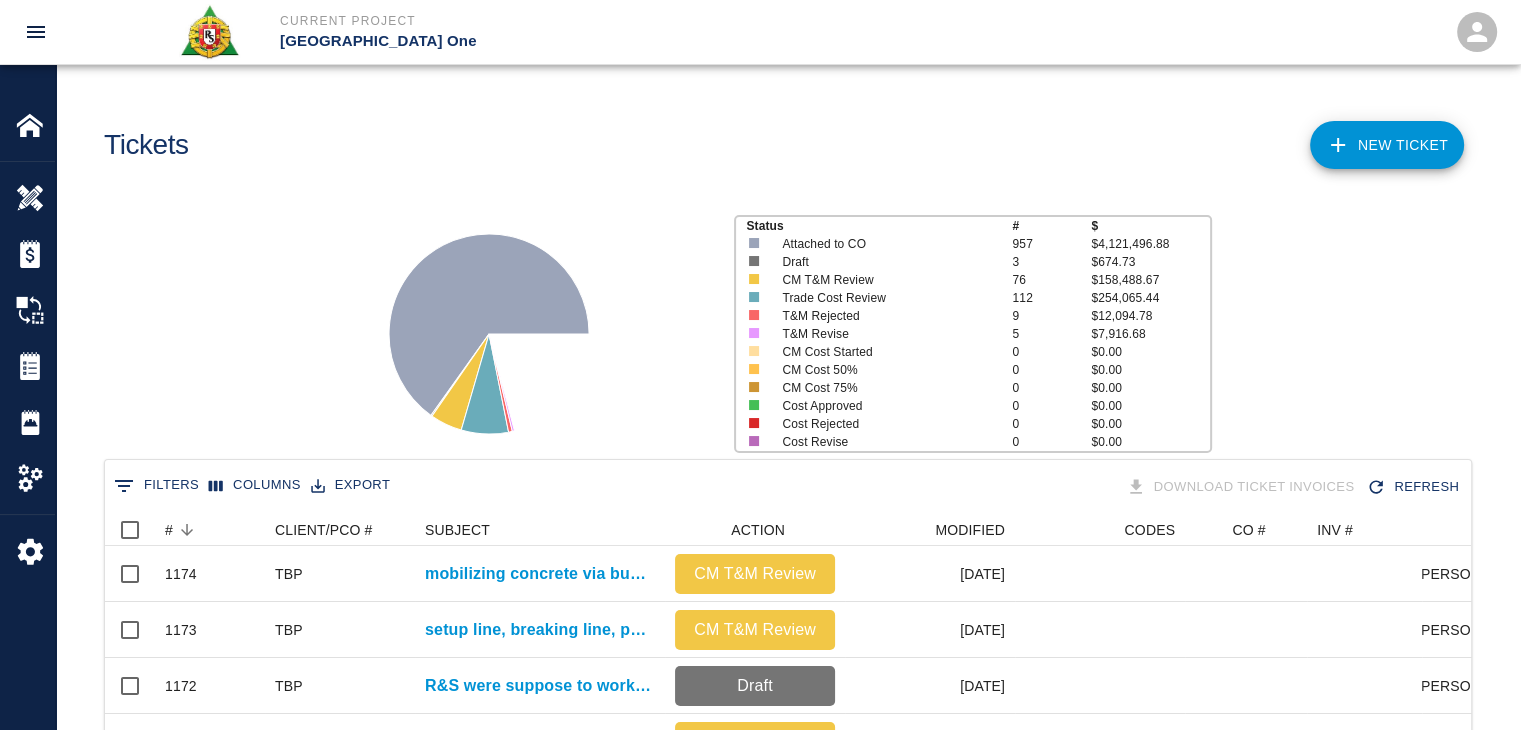 click on "Status # $ Attached to CO 957 $4,121,496.88 Draft 3 $674.73 CM T&M Review 76 $158,488.67 Trade Cost Review 112 $254,065.44 T&M Rejected 9 $12,094.78 T&M Revise 5 $7,916.68 CM Cost Started 0 $0.00 CM Cost 50% 0 $0.00 CM Cost 75% 0 $0.00 Cost Approved 0 $0.00 Cost Rejected 0 $0.00 Cost Revise 0 $0.00" at bounding box center (780, 326) 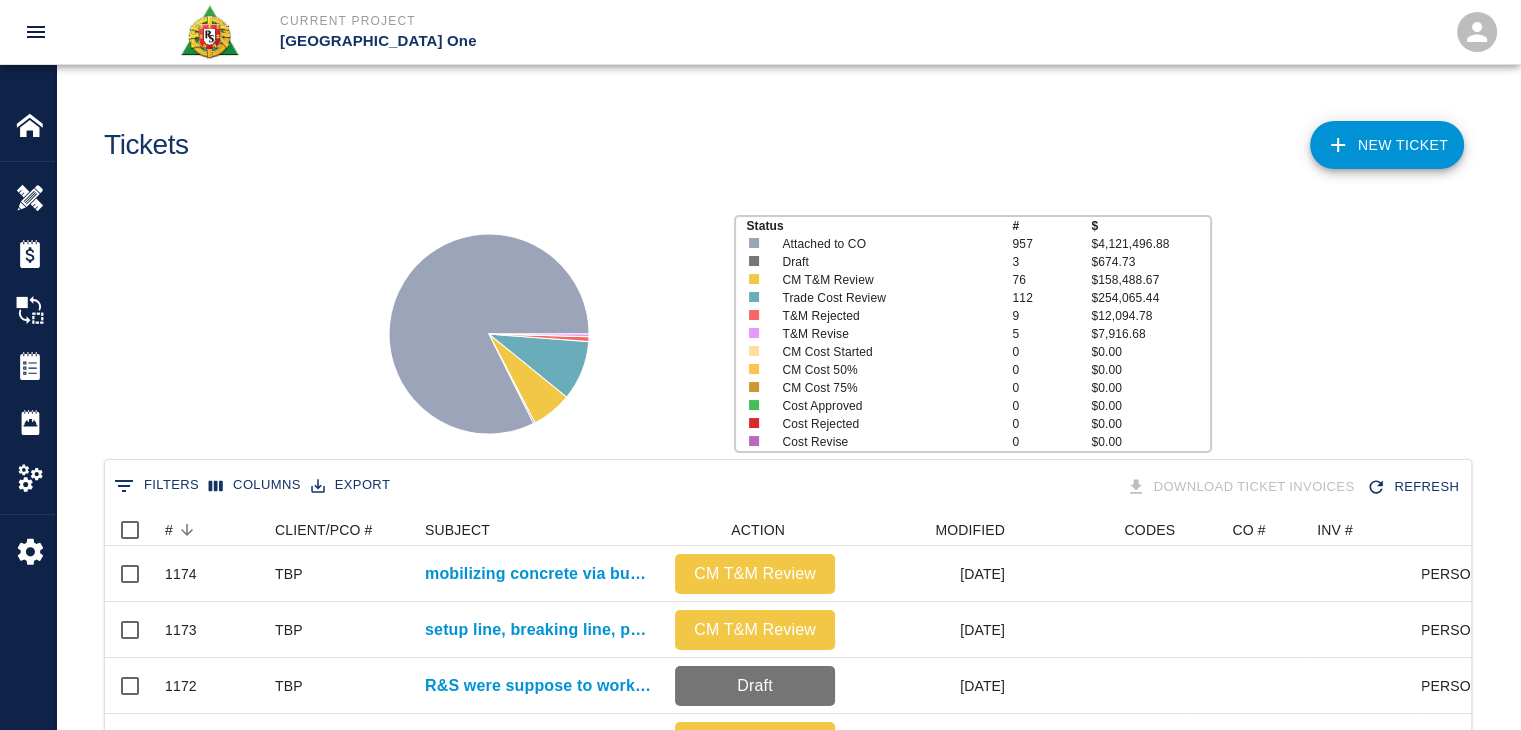 click 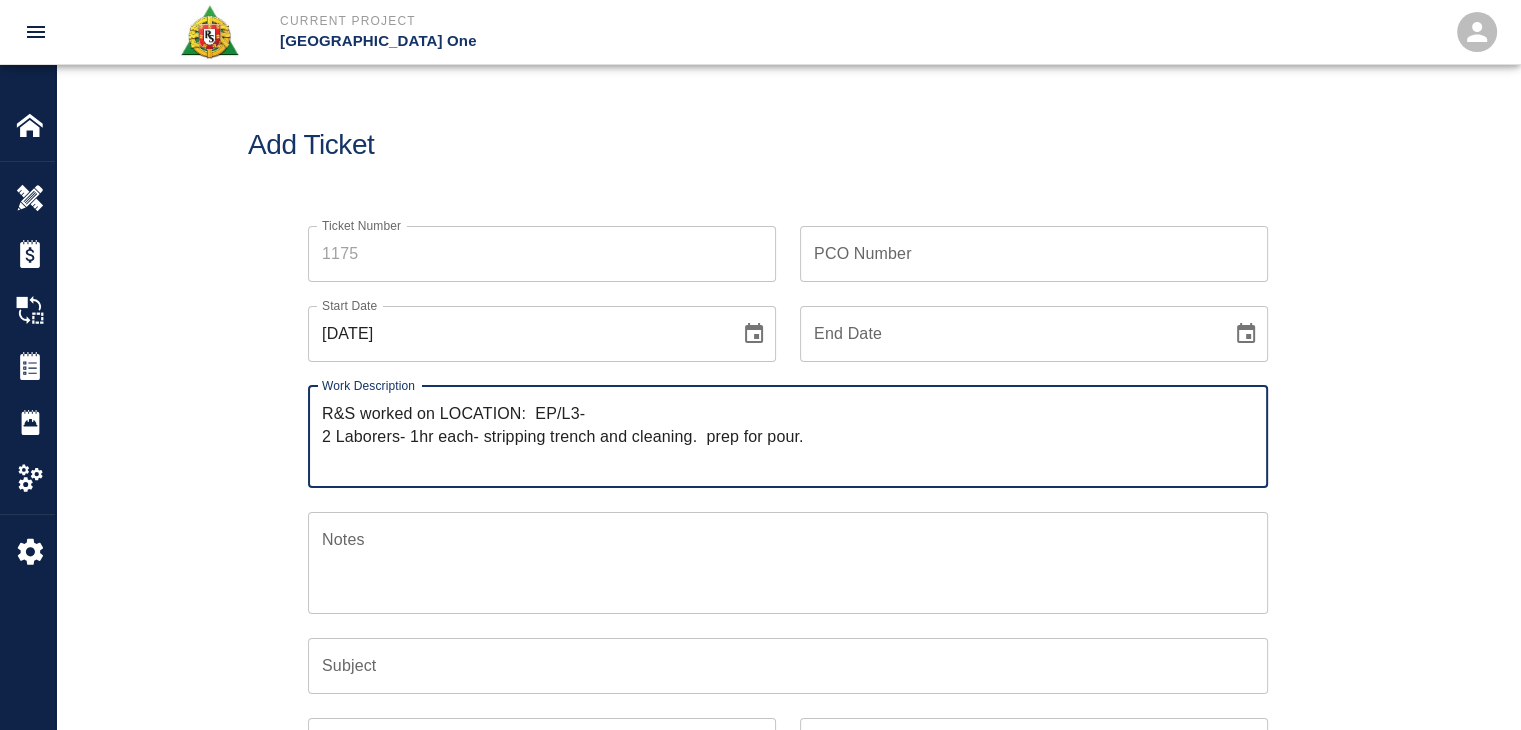 drag, startPoint x: 823, startPoint y: 441, endPoint x: 485, endPoint y: 445, distance: 338.02368 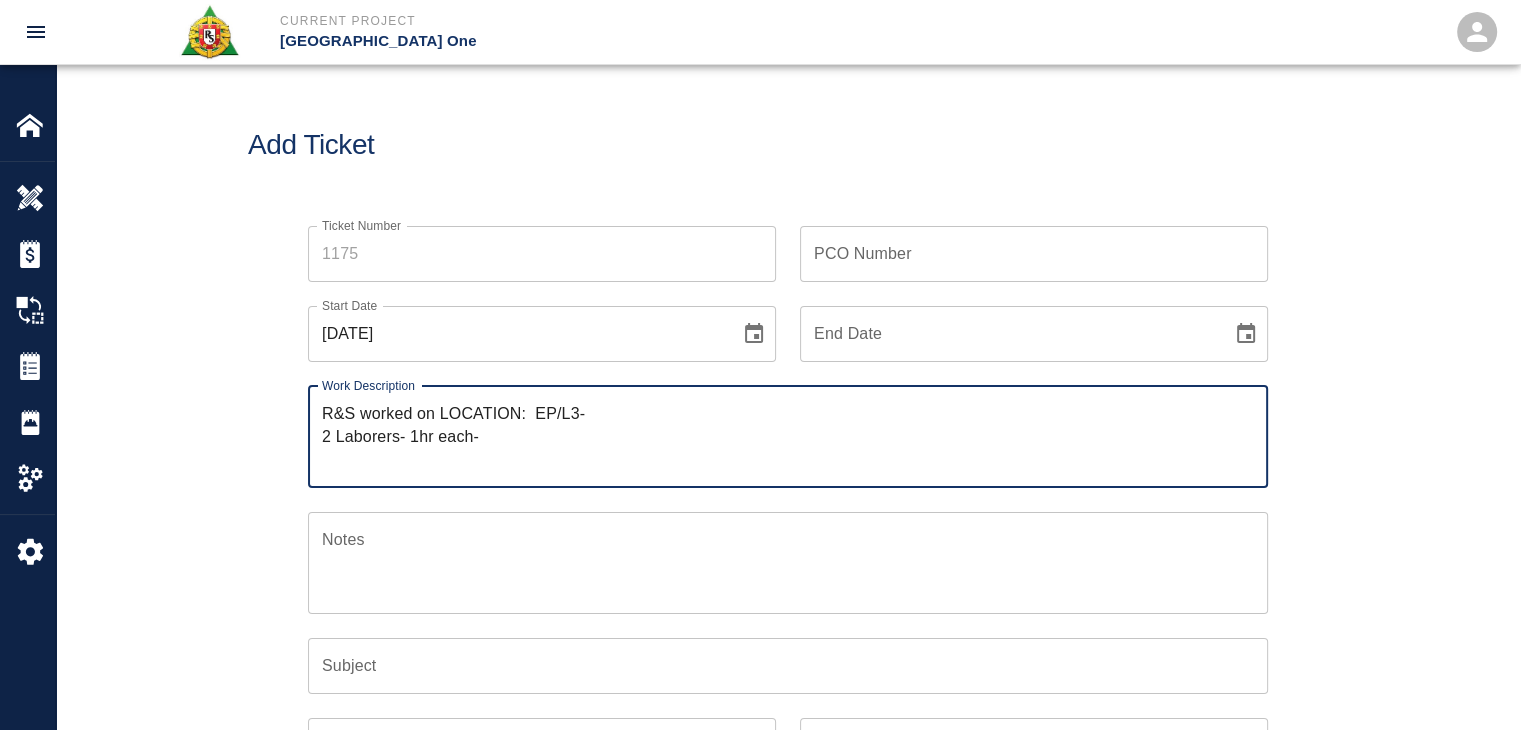 click on "R&S worked on LOCATION:  EP/L3-
2 Laborers- 1hr each-" at bounding box center [788, 436] 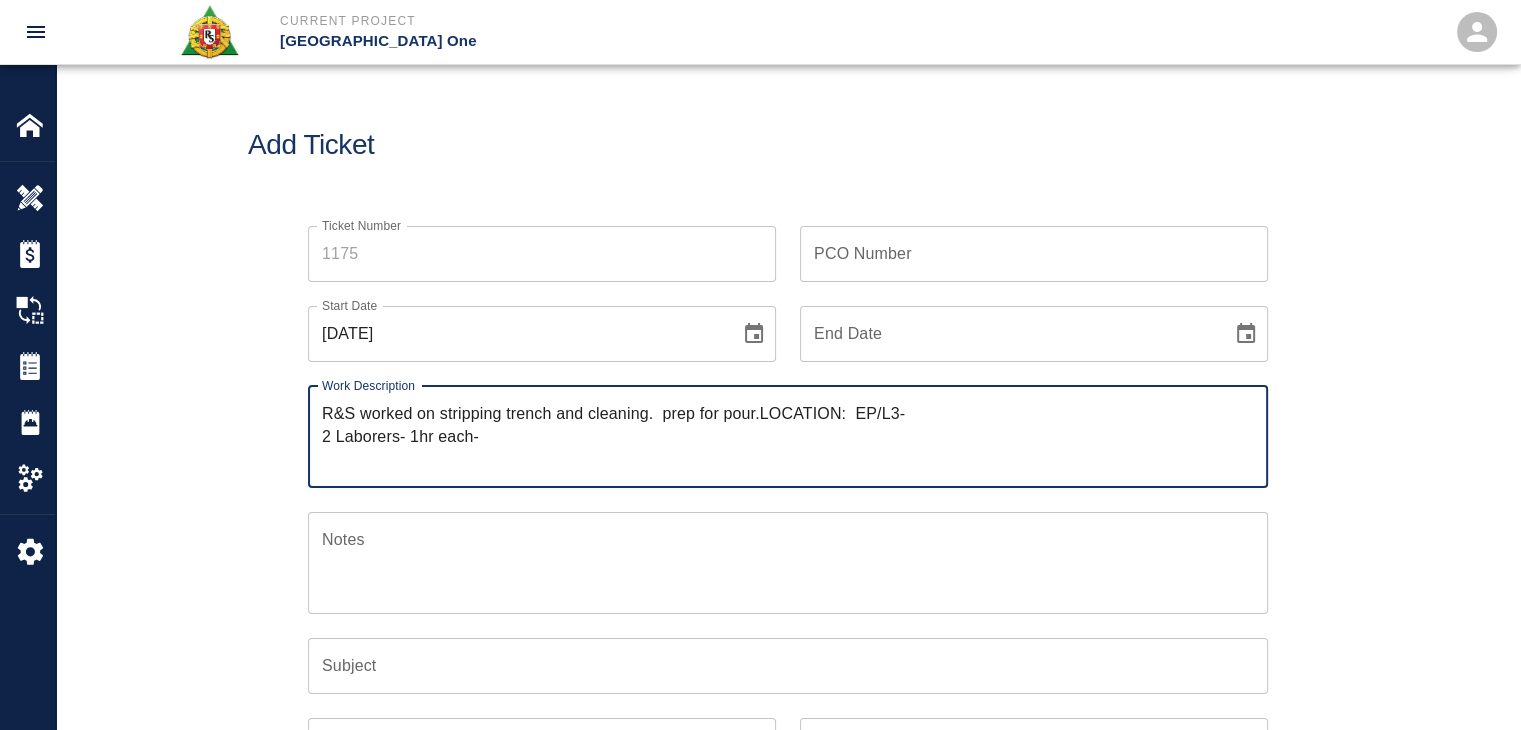 click on "R&S worked on stripping trench and cleaning.  prep for pour.LOCATION:  EP/L3-
2 Laborers- 1hr each-" at bounding box center [788, 436] 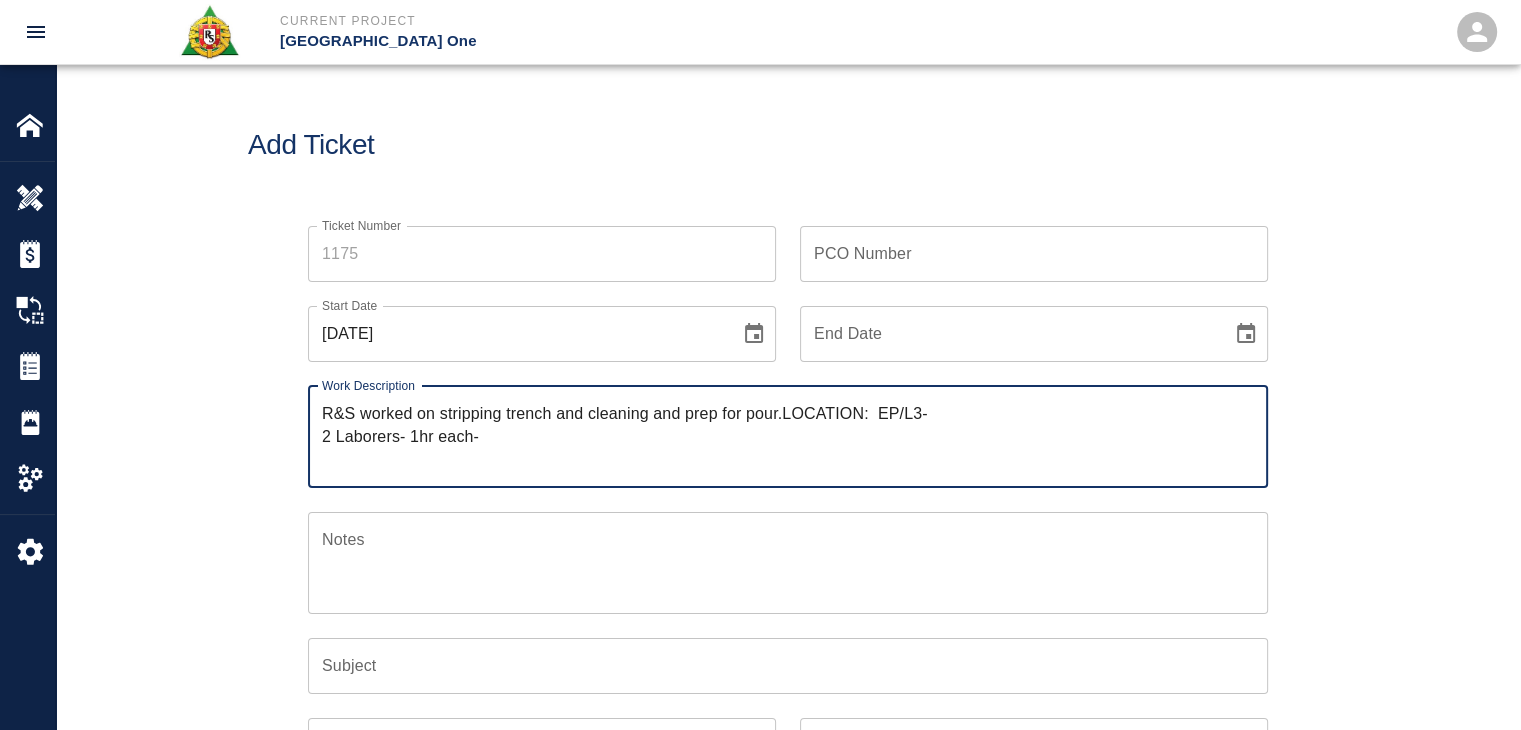 click on "R&S worked on stripping trench and cleaning and prep for pour.LOCATION:  EP/L3-
2 Laborers- 1hr each-" at bounding box center (788, 436) 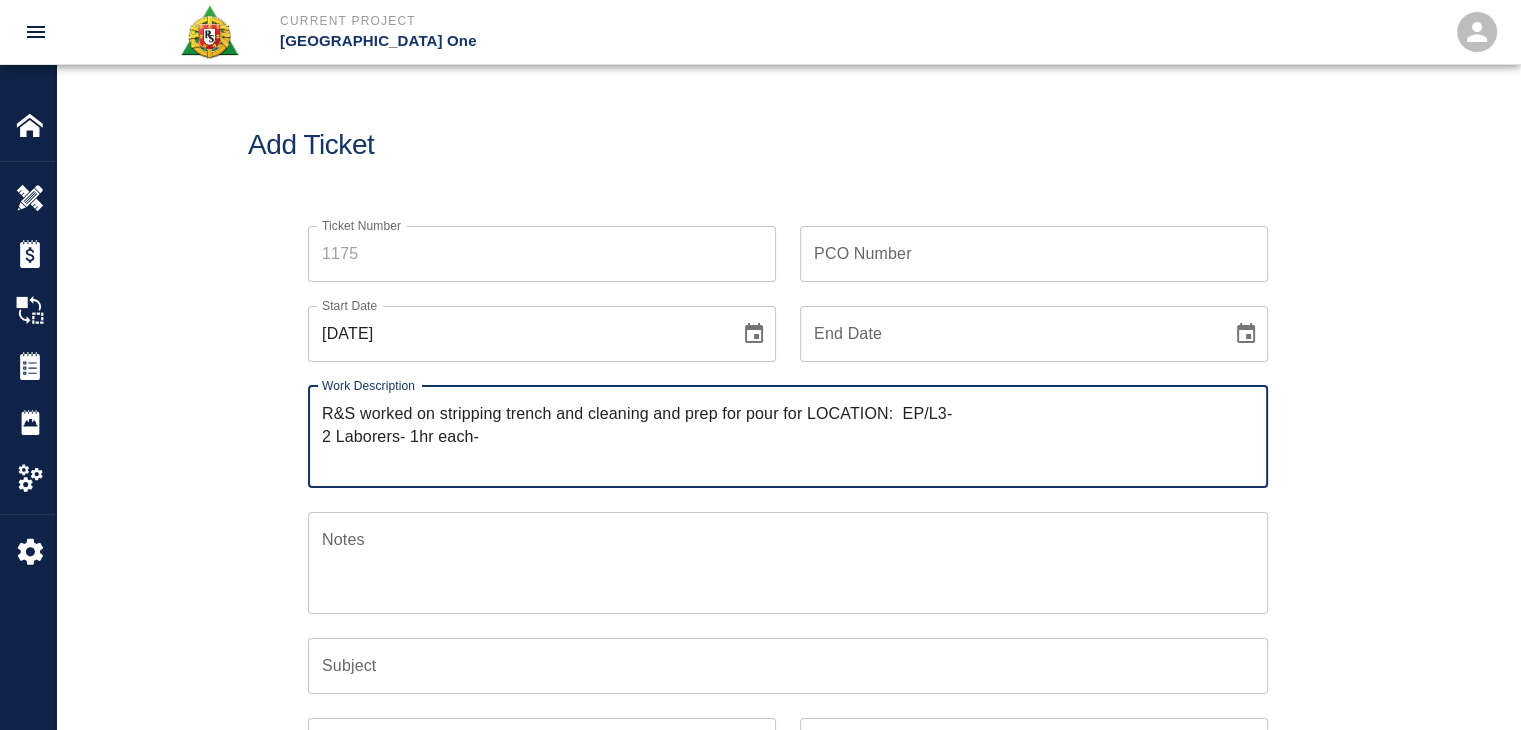 click on "R&S worked on stripping trench and cleaning and prep for pour for LOCATION:  EP/L3-
2 Laborers- 1hr each-" at bounding box center [788, 436] 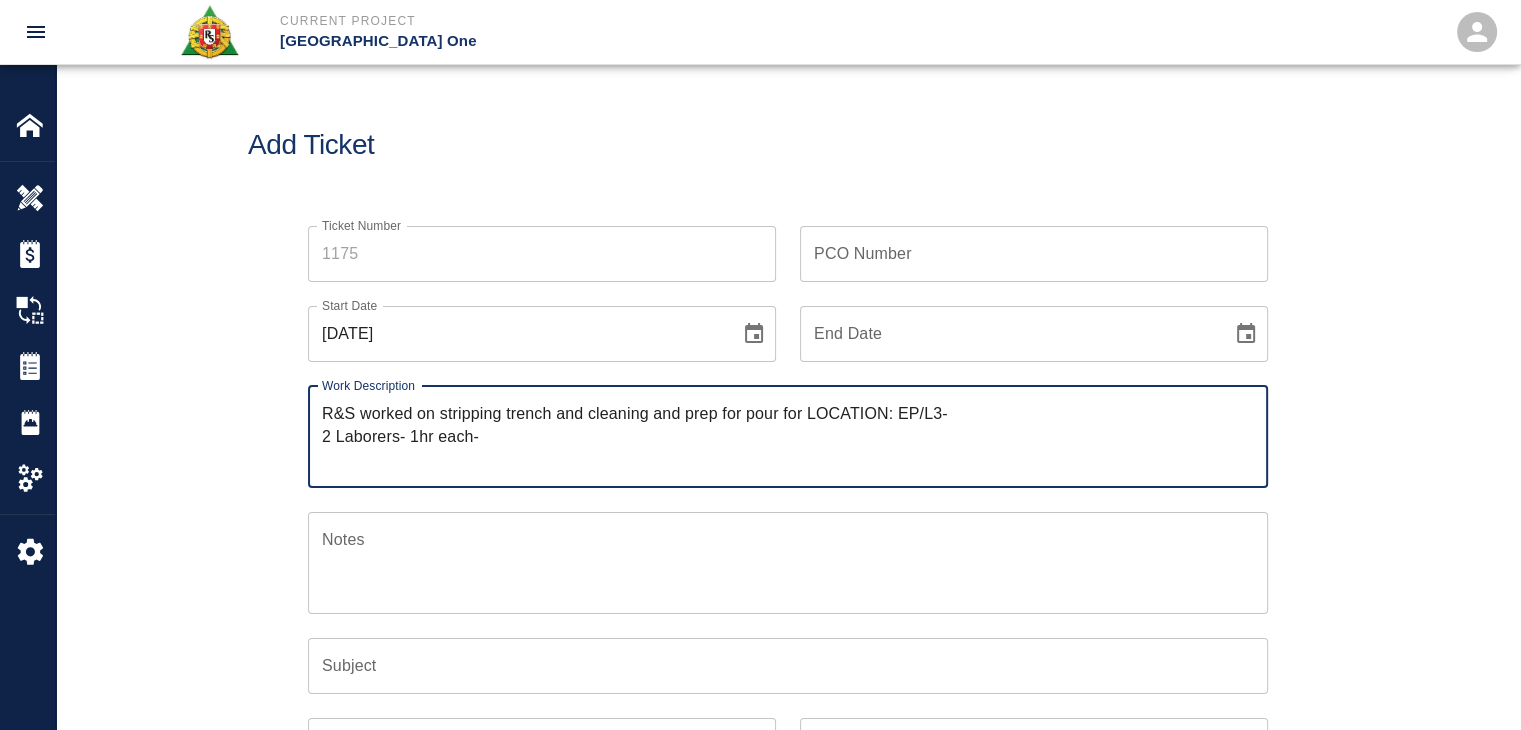 click on "R&S worked on stripping trench and cleaning and prep for pour for LOCATION: EP/L3-
2 Laborers- 1hr each-" at bounding box center [788, 436] 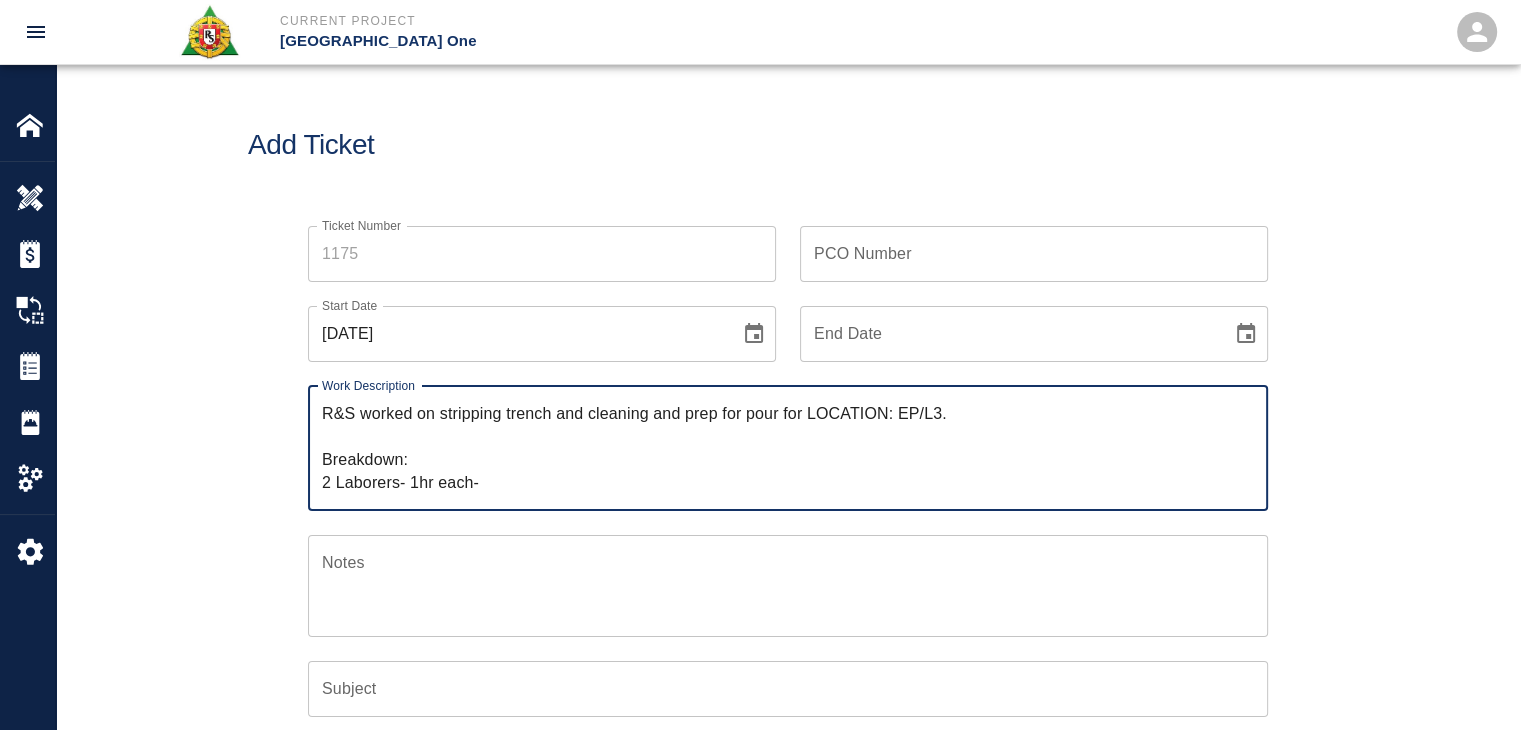 click on "R&S worked on stripping trench and cleaning and prep for pour for LOCATION: EP/L3.
Breakdown:
2 Laborers- 1hr each-" at bounding box center (788, 448) 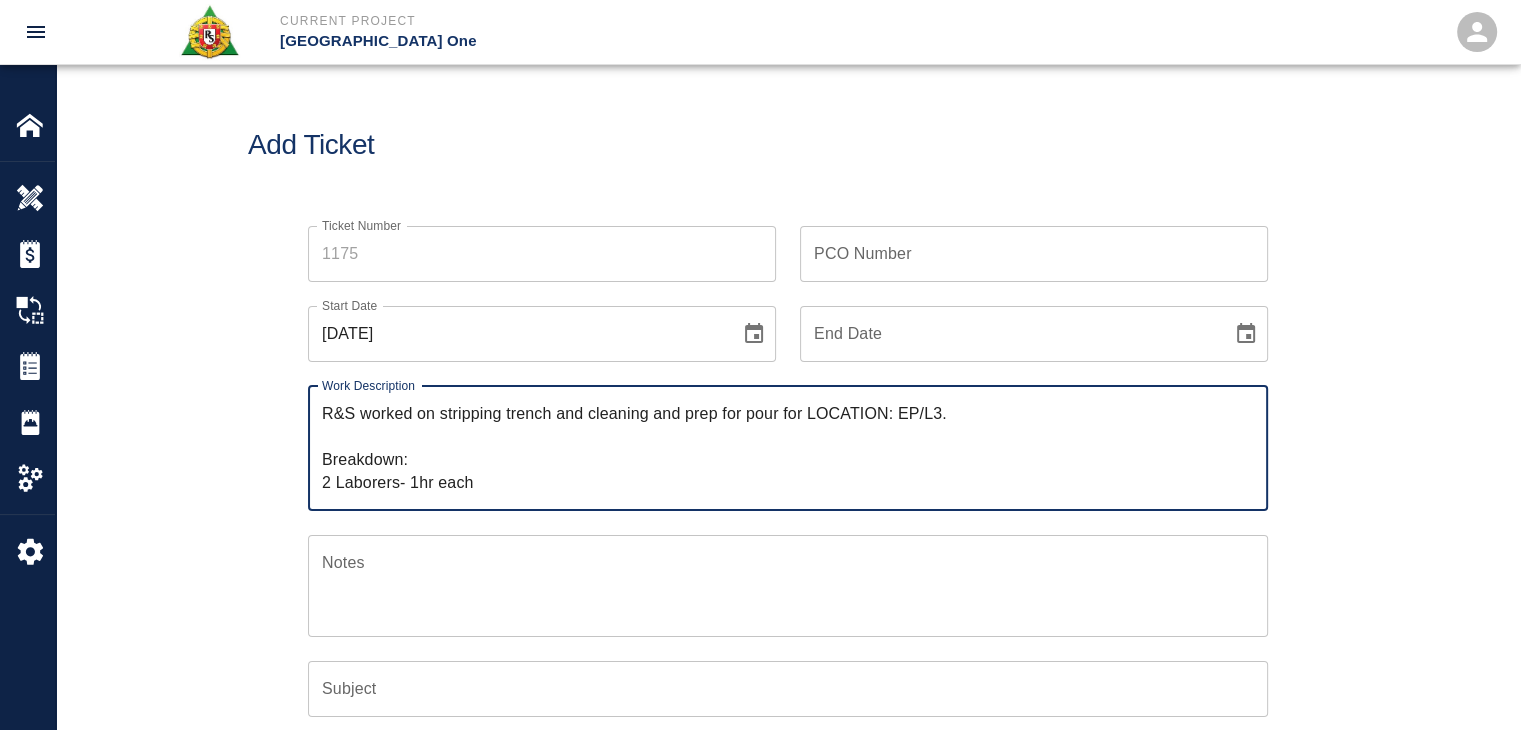 click on "R&S worked on stripping trench and cleaning and prep for pour for LOCATION: EP/L3.
Breakdown:
2 Laborers- 1hr each" at bounding box center (788, 448) 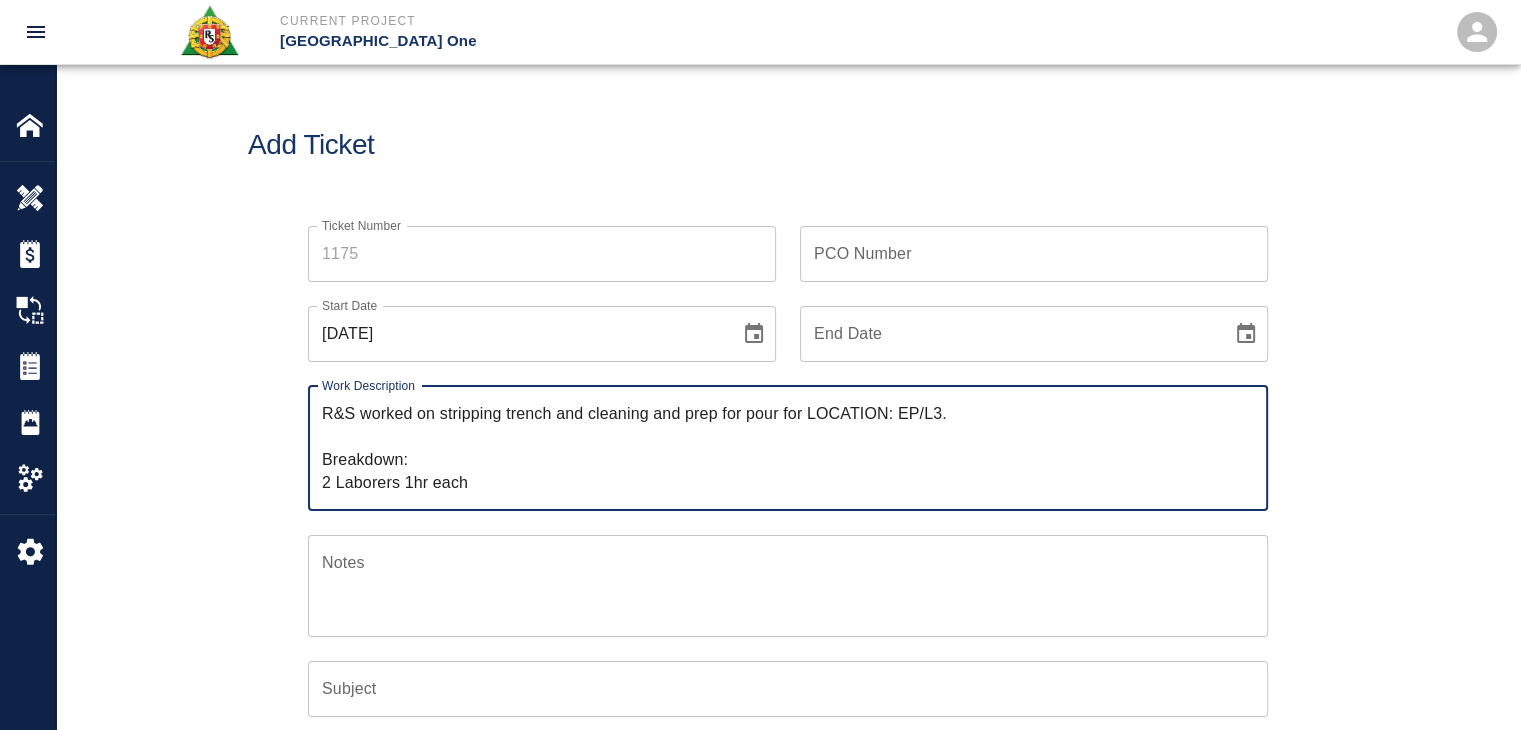 click on "R&S worked on stripping trench and cleaning and prep for pour for LOCATION: EP/L3.
Breakdown:
2 Laborers 1hr each" at bounding box center (788, 448) 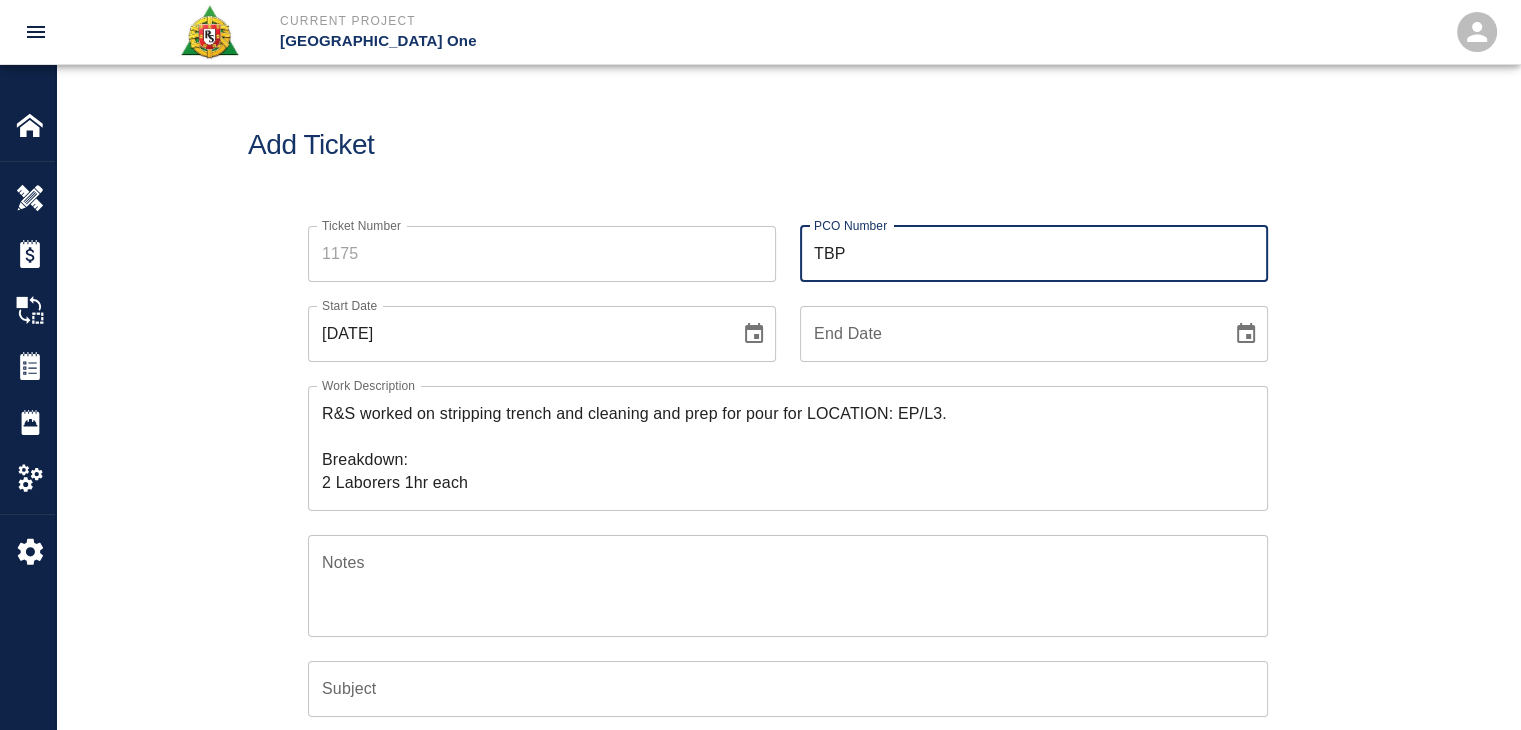 type on "TBP" 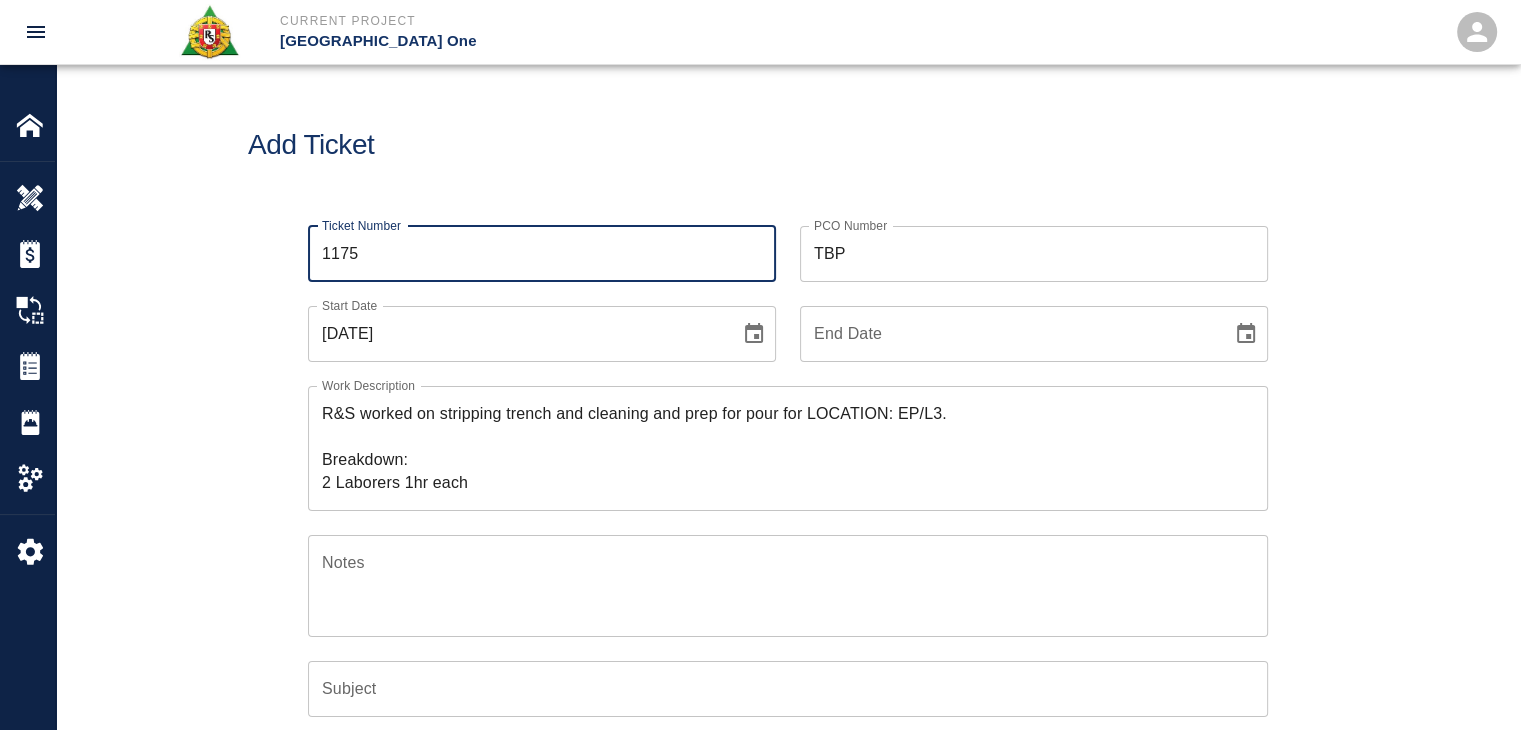 type on "1175" 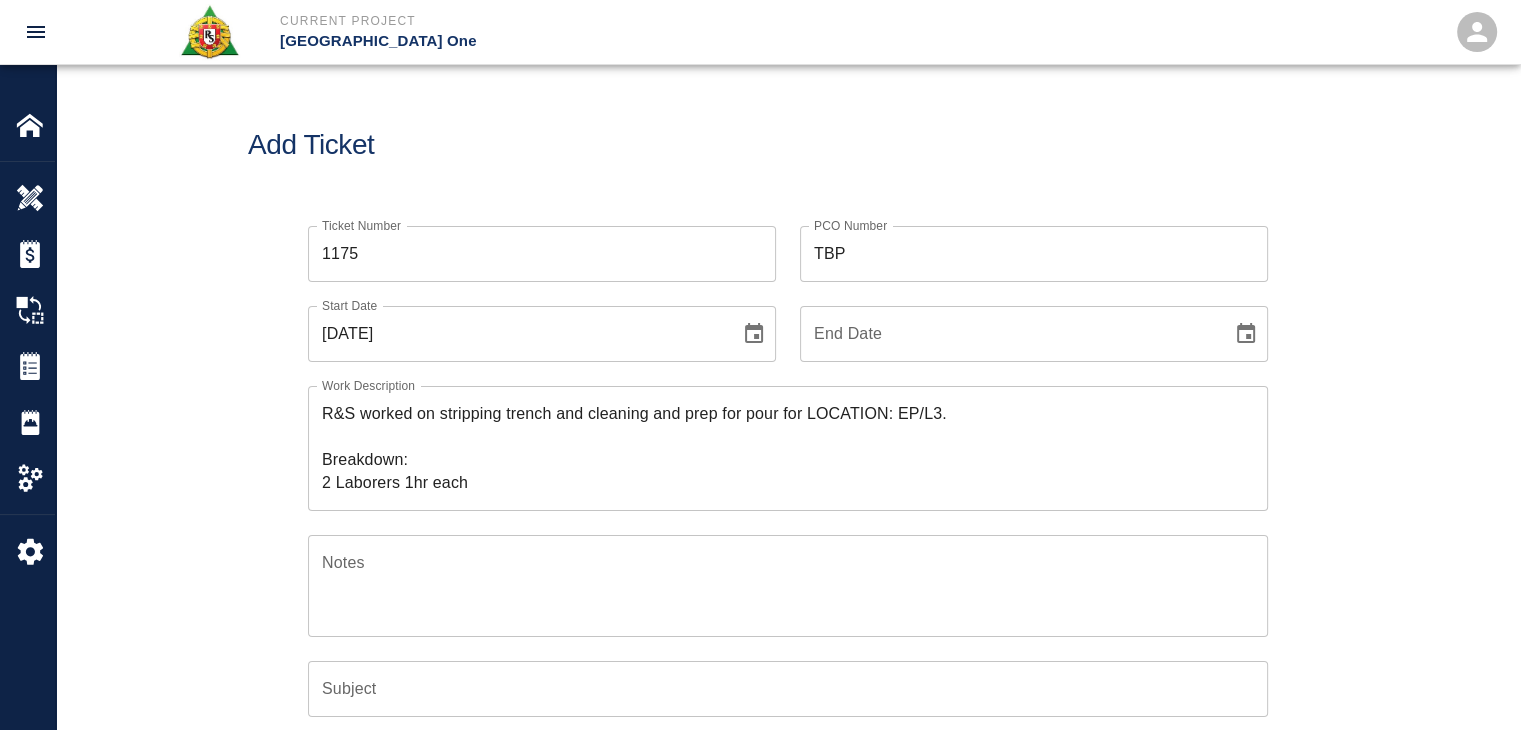 click 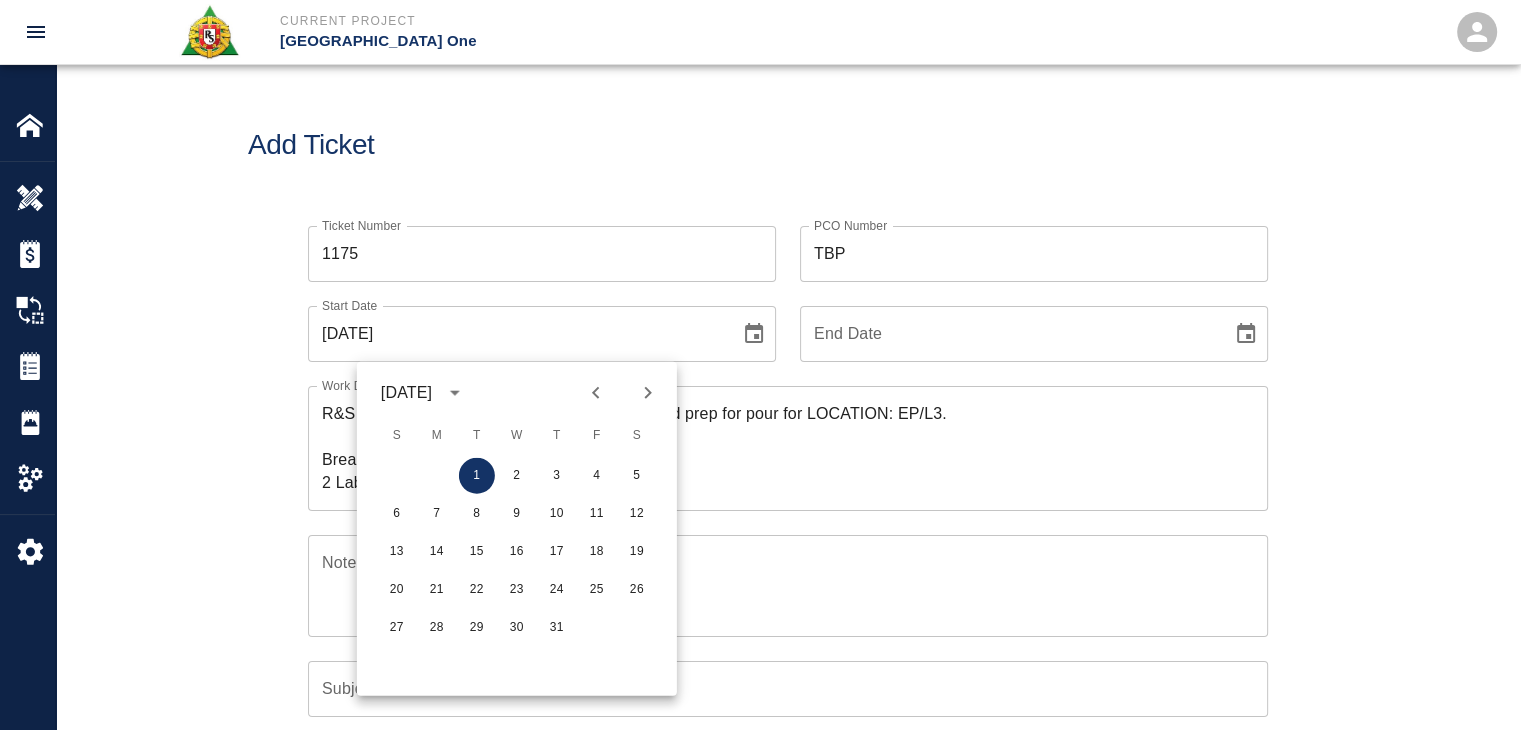 click at bounding box center (622, 393) 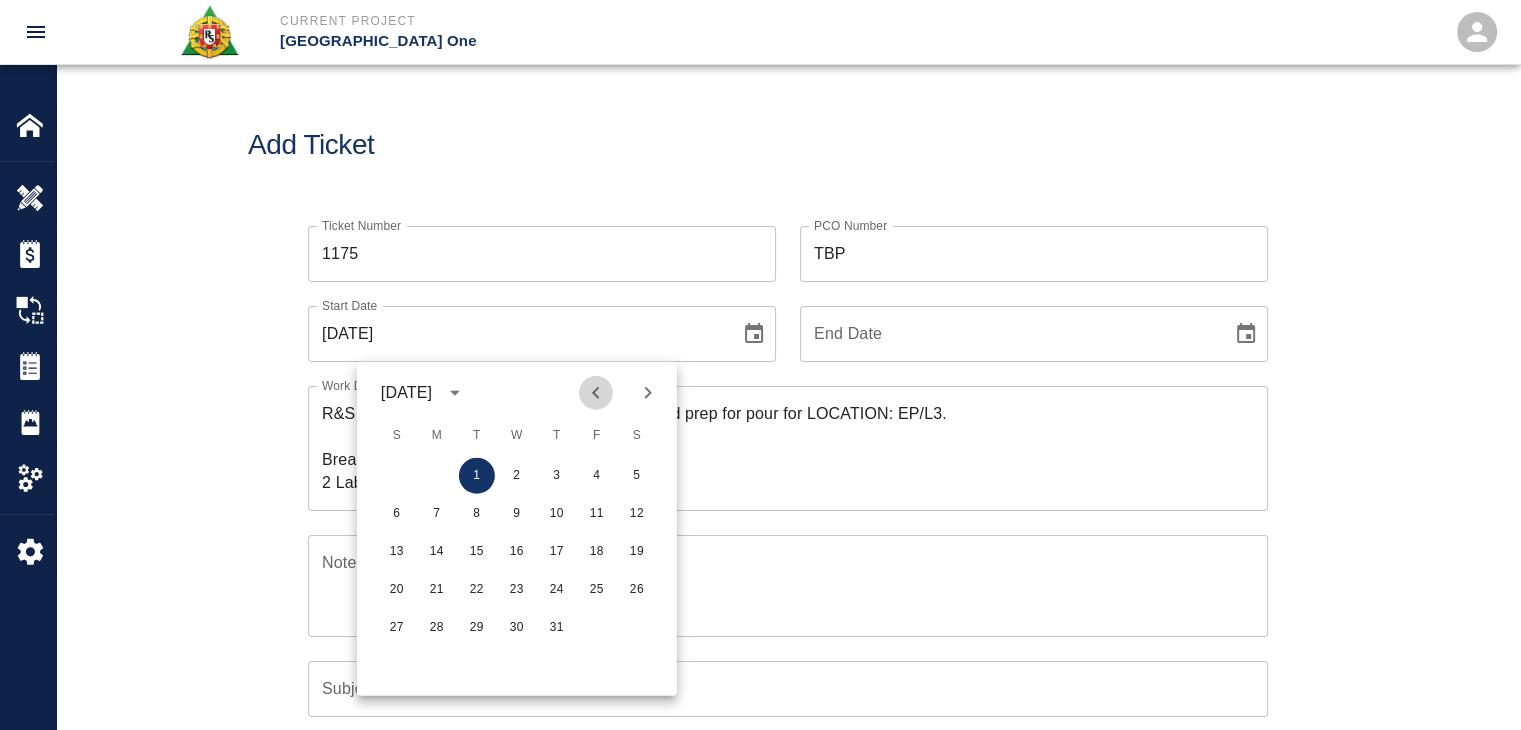 click 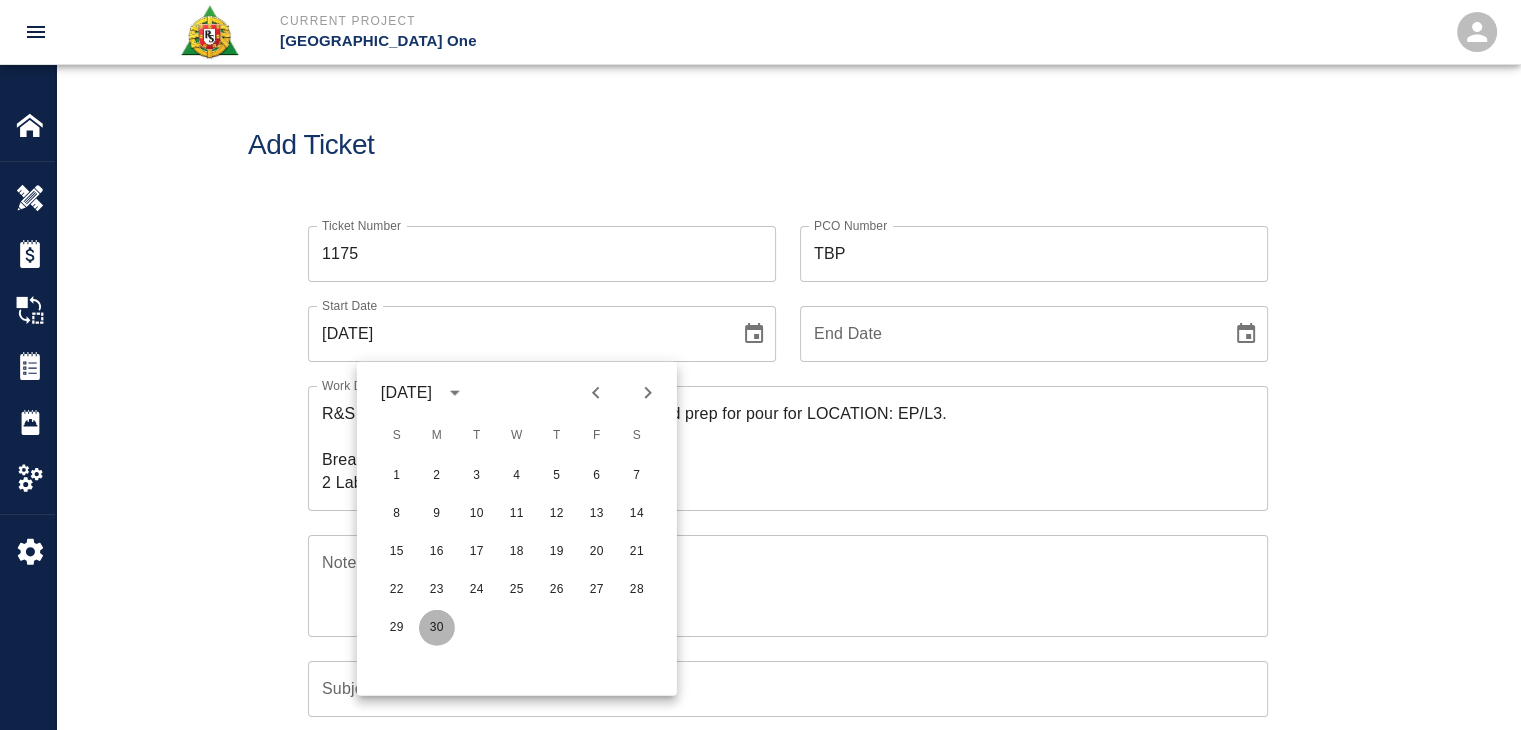 click on "30" at bounding box center [437, 628] 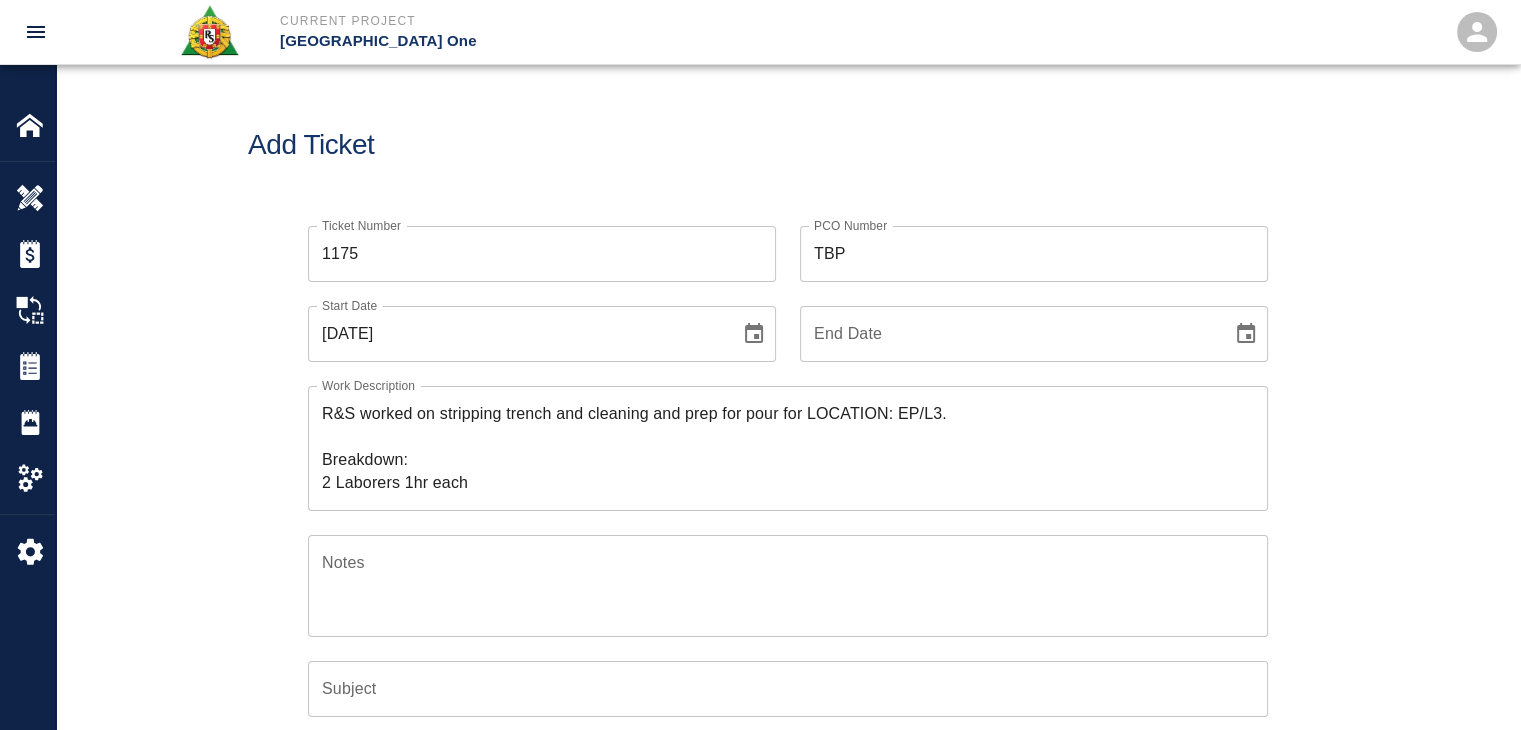 click on "Ticket Number 1175 Ticket Number PCO Number TBP PCO Number Start Date  06/30/2025 Start Date  End Date End Date Work Description R&S worked on stripping trench and cleaning and prep for pour for LOCATION: EP/L3.
Breakdown:
2 Laborers 1hr each x Work Description Notes x Notes Subject Subject Invoice Number Invoice Number Invoice Date Invoice Date Upload Attachments (50MB limit) Choose file No file chosen Upload Another File Add Costs" at bounding box center [788, 637] 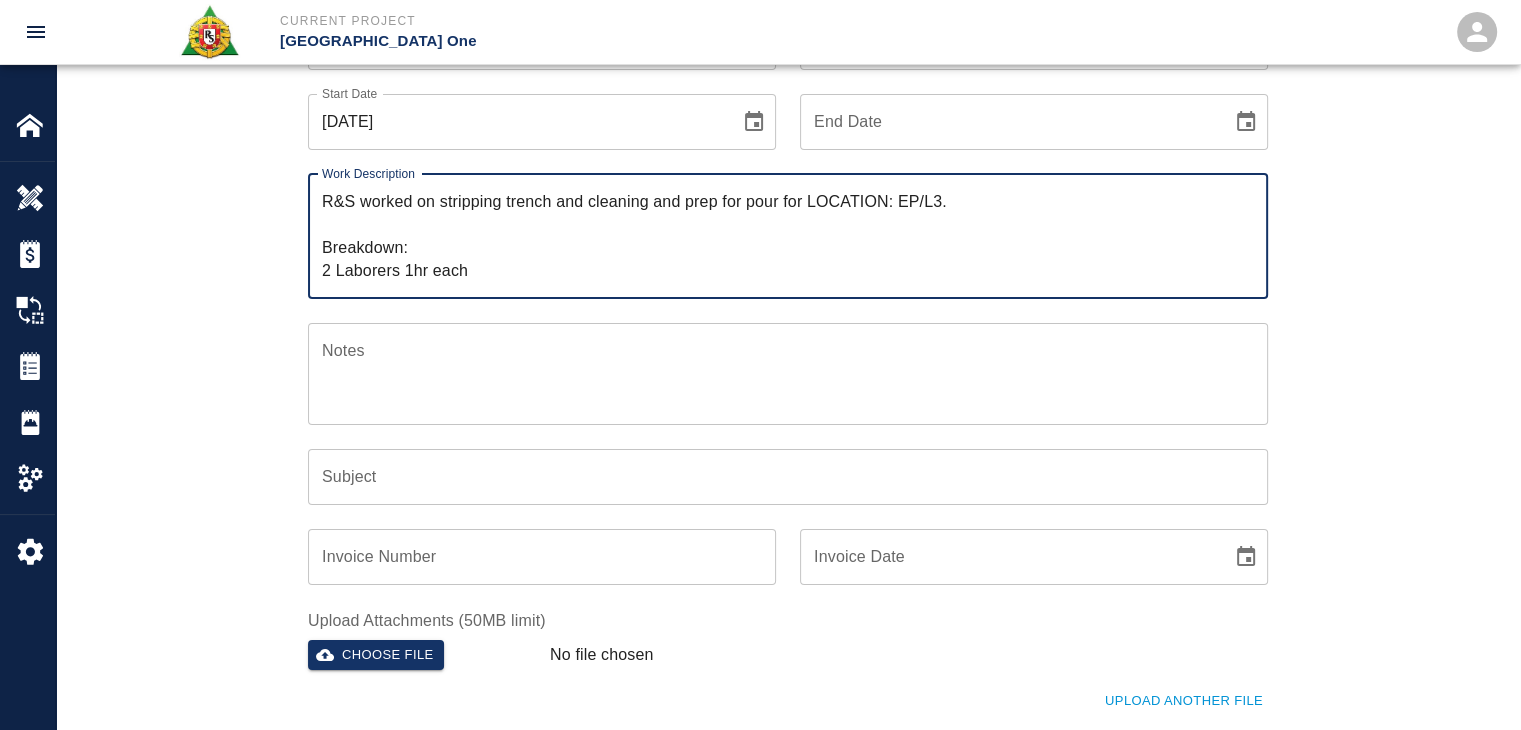 drag, startPoint x: 413, startPoint y: 213, endPoint x: 440, endPoint y: 209, distance: 27.294687 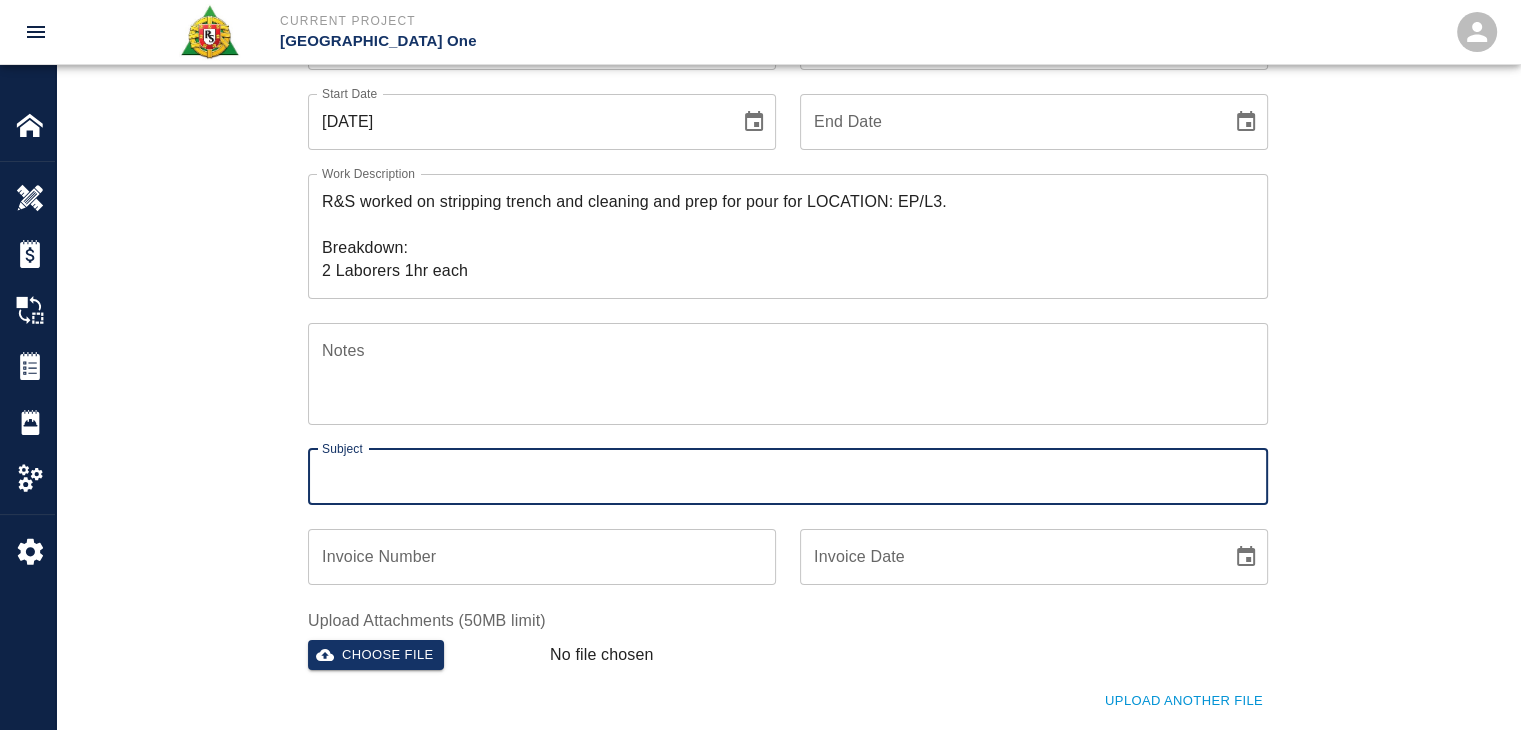 click on "Subject" at bounding box center (788, 477) 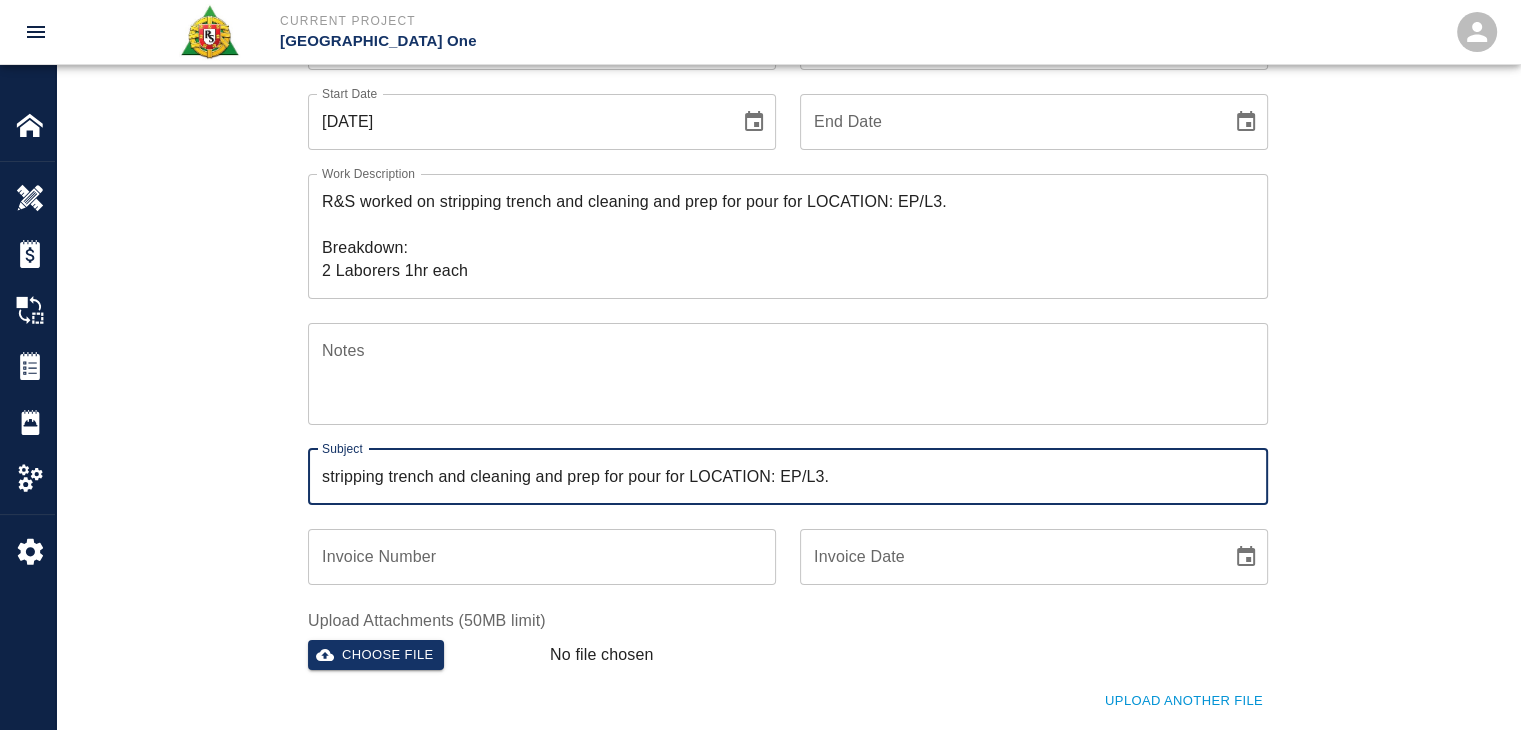 type on "stripping trench and cleaning and prep for pour for LOCATION: EP/L3." 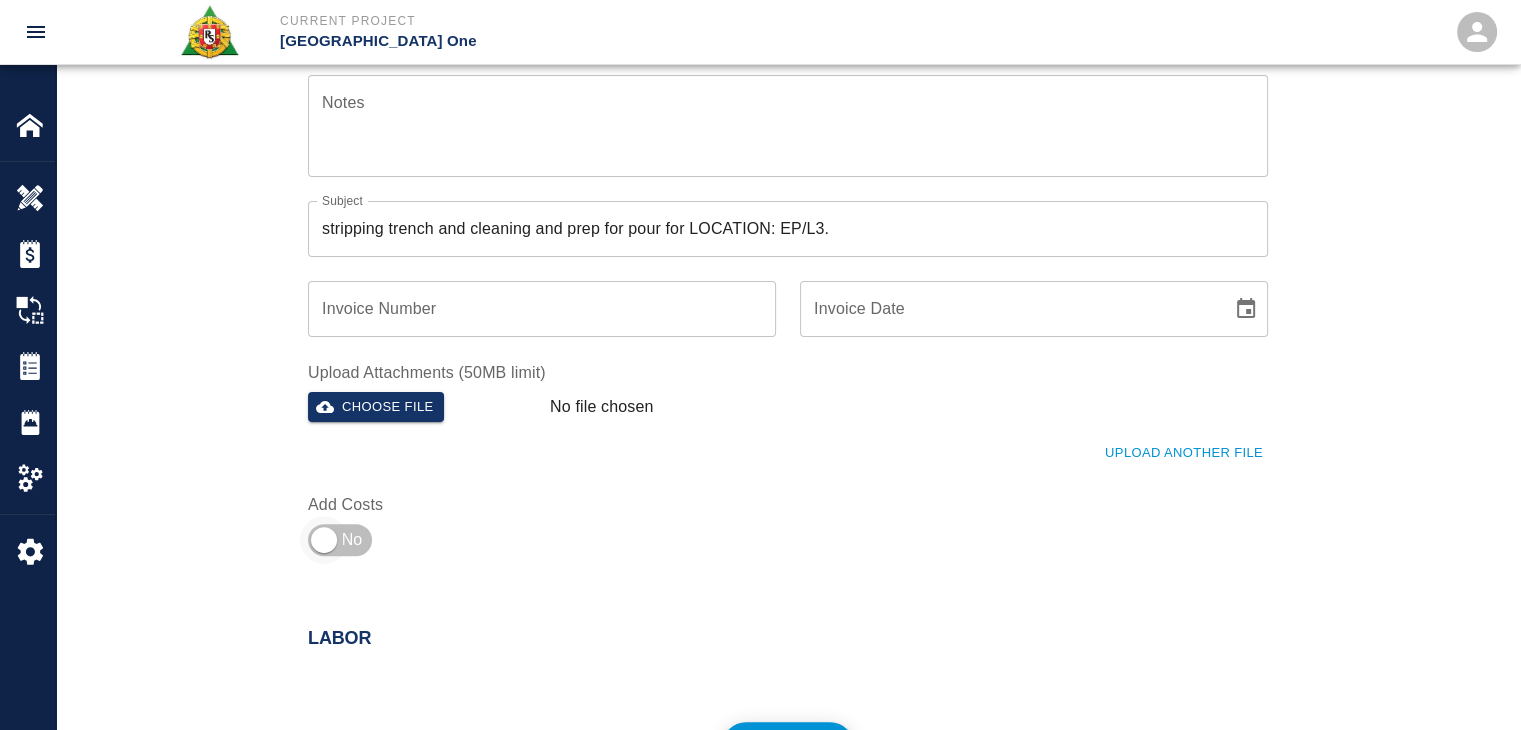 click at bounding box center (324, 540) 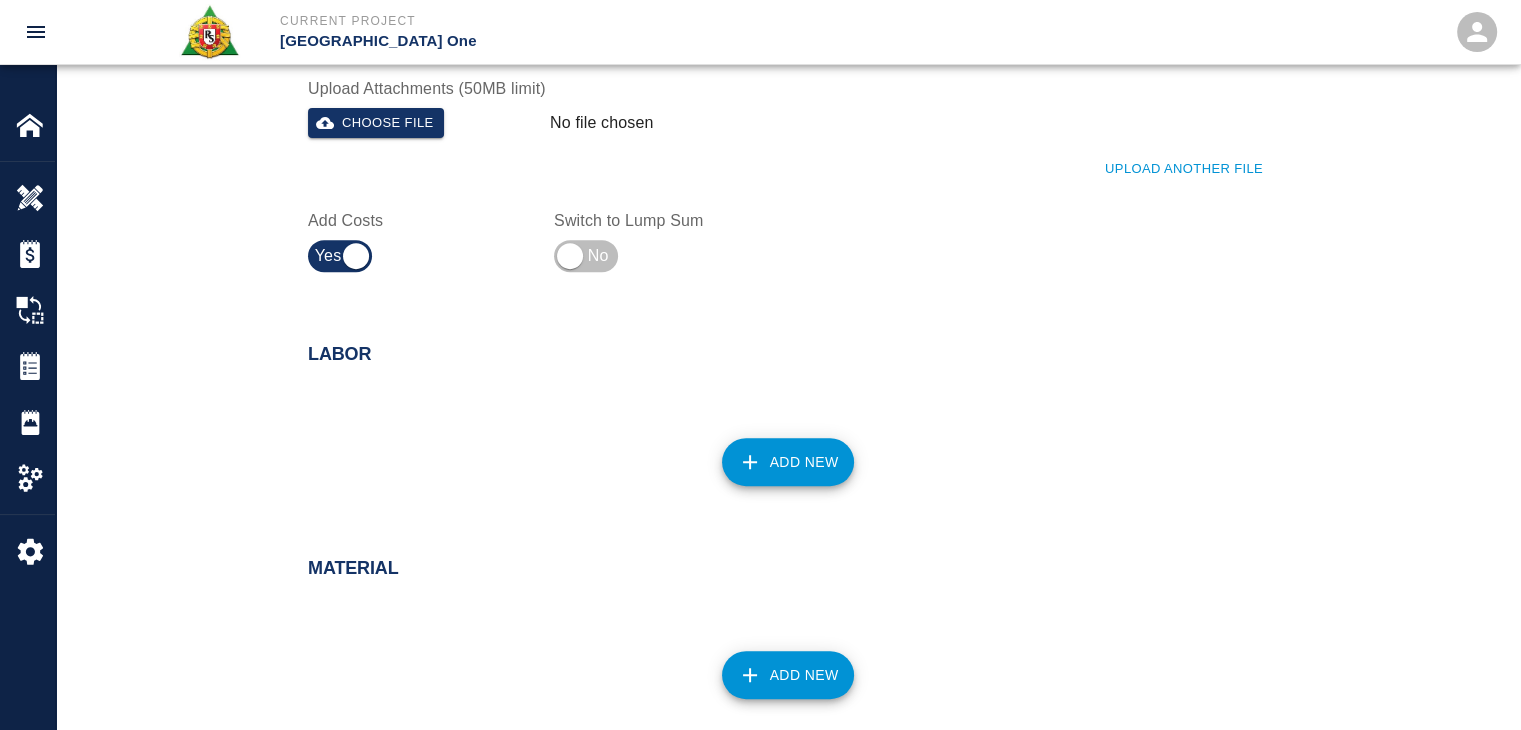 scroll, scrollTop: 748, scrollLeft: 0, axis: vertical 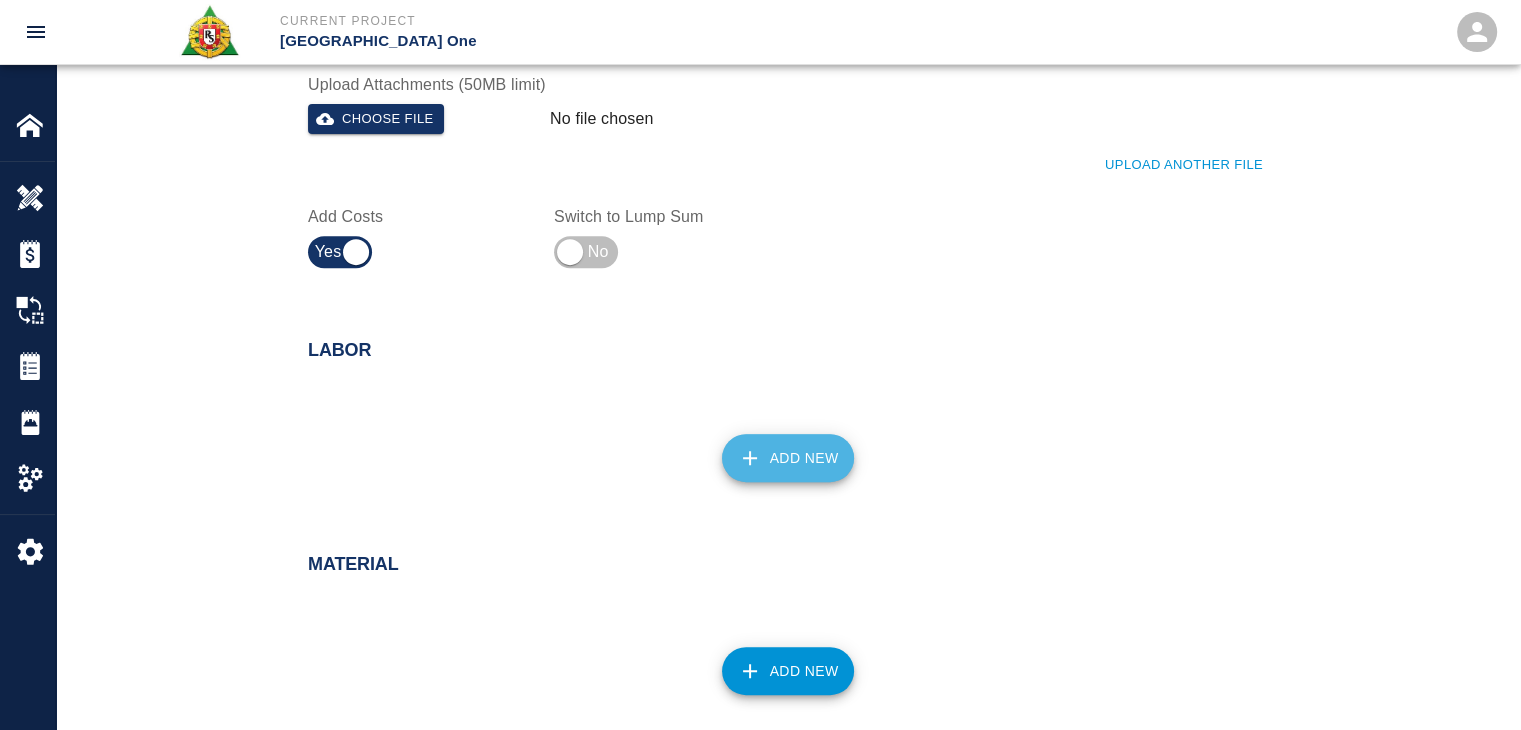 click on "Add New" at bounding box center (788, 458) 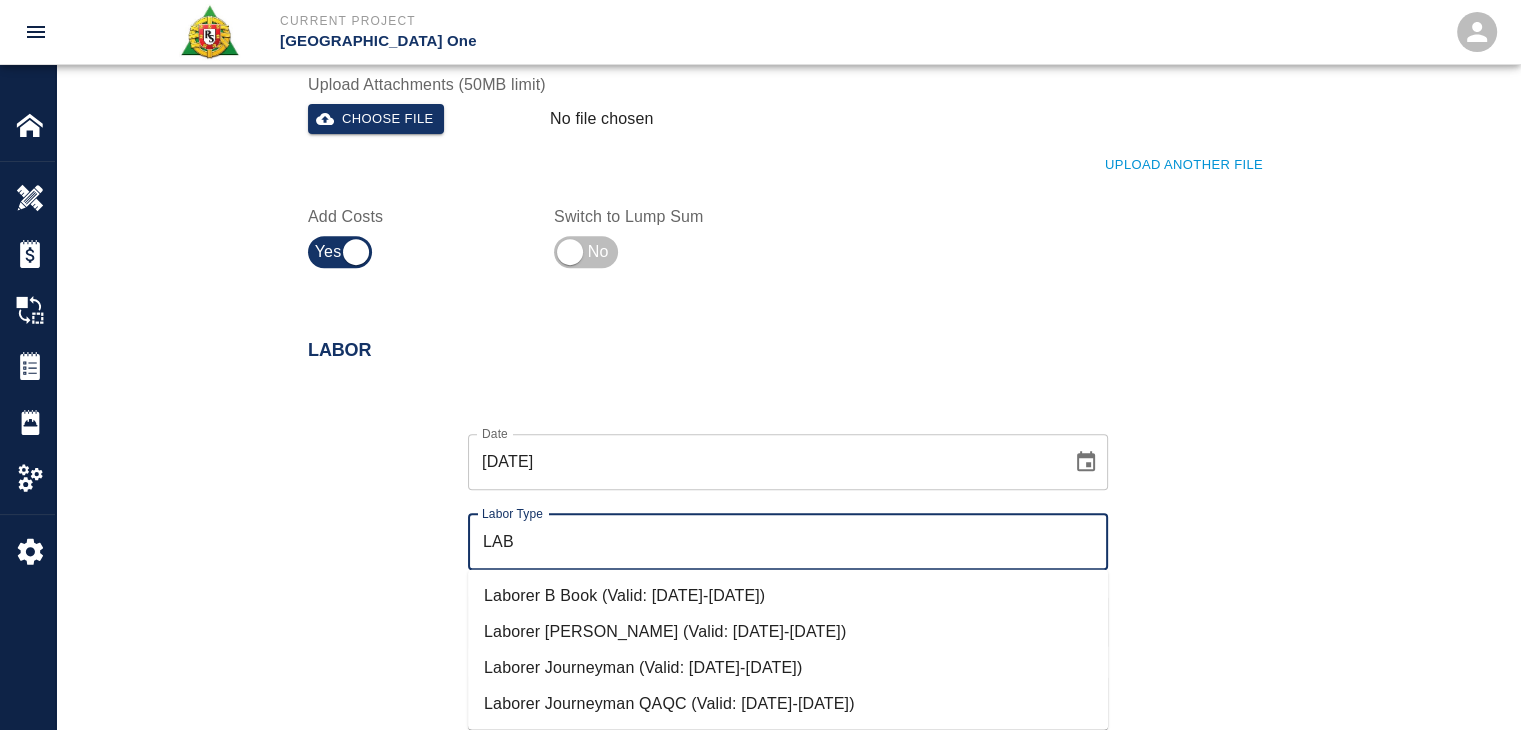 click on "Laborer Journeyman (Valid: 07/01/2024-06/30/2025)" at bounding box center (788, 668) 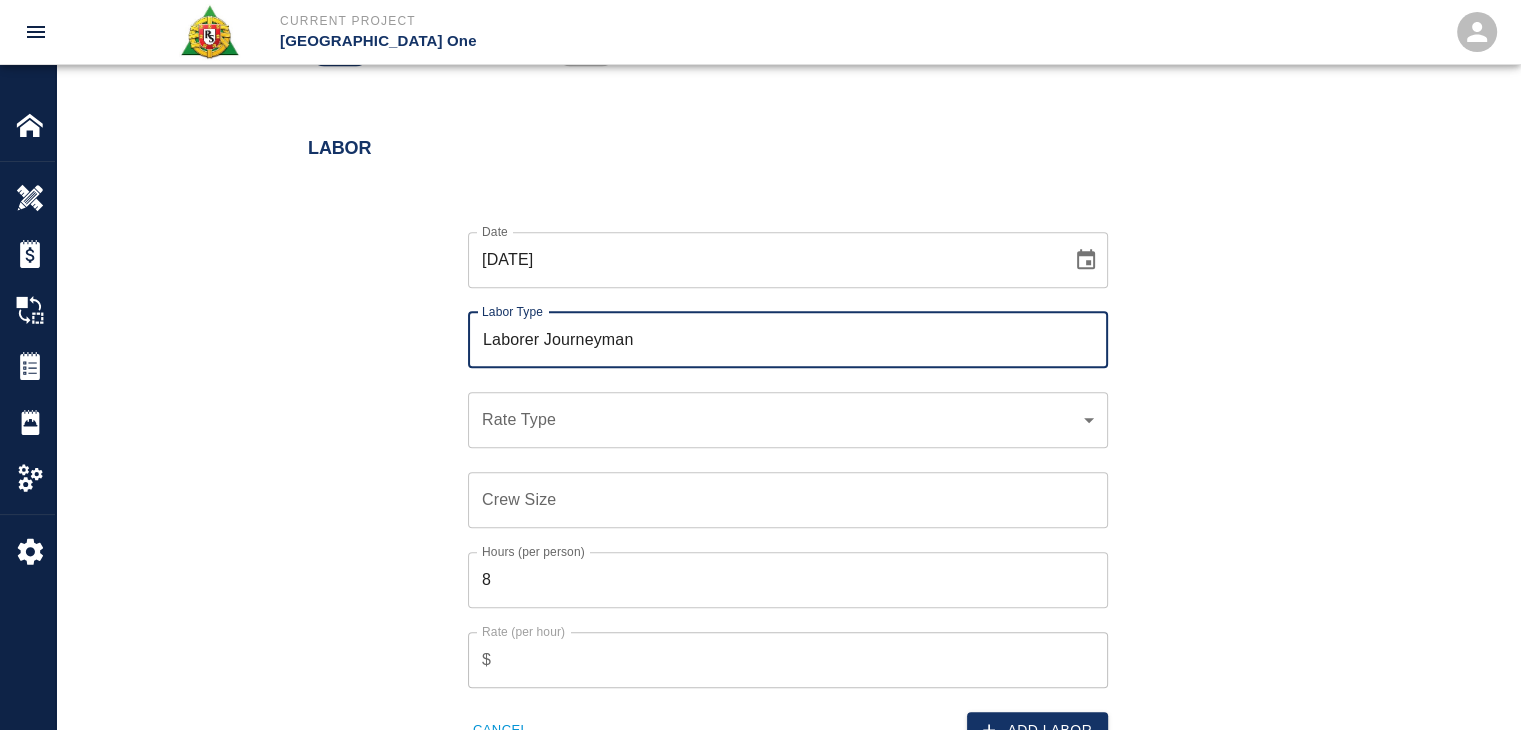 scroll, scrollTop: 952, scrollLeft: 0, axis: vertical 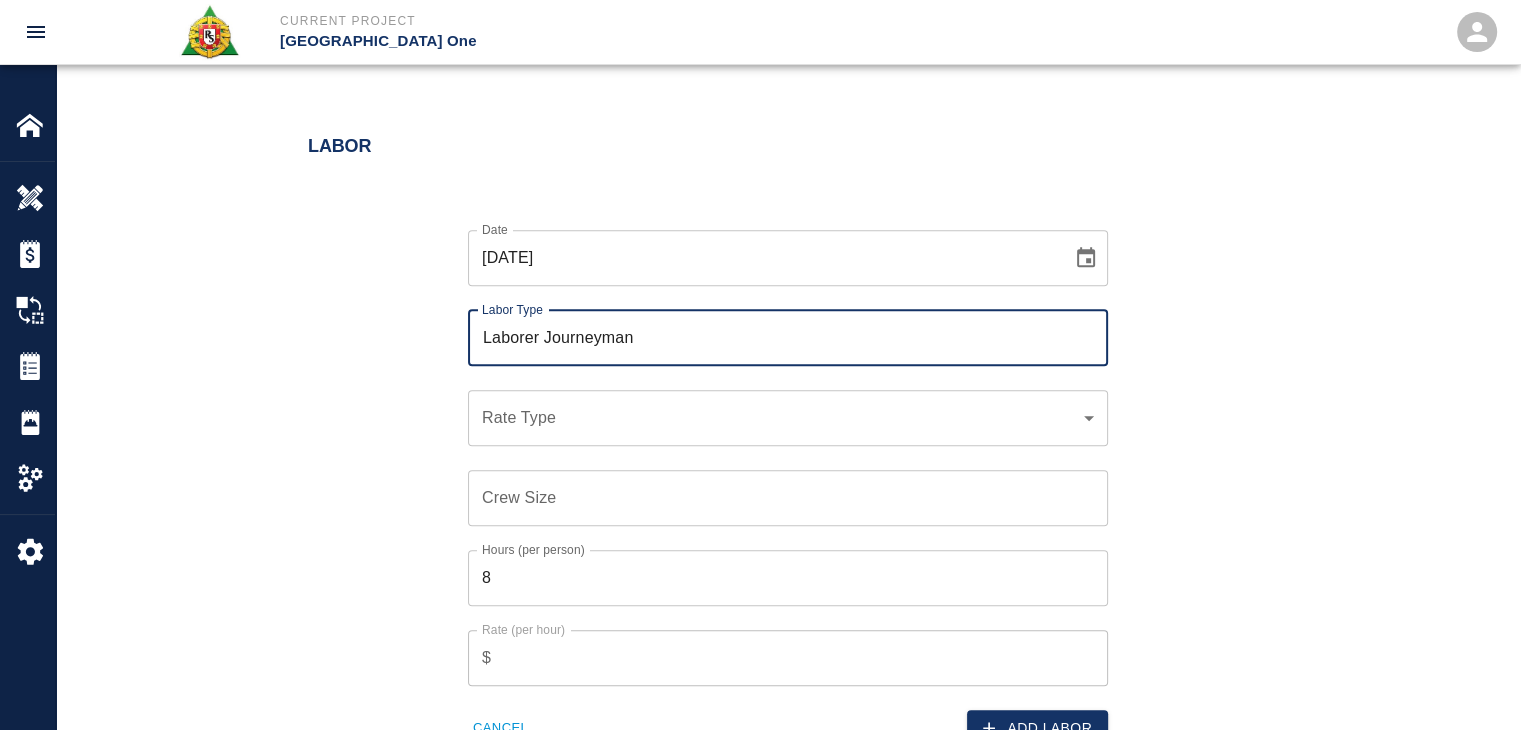 type on "Laborer Journeyman" 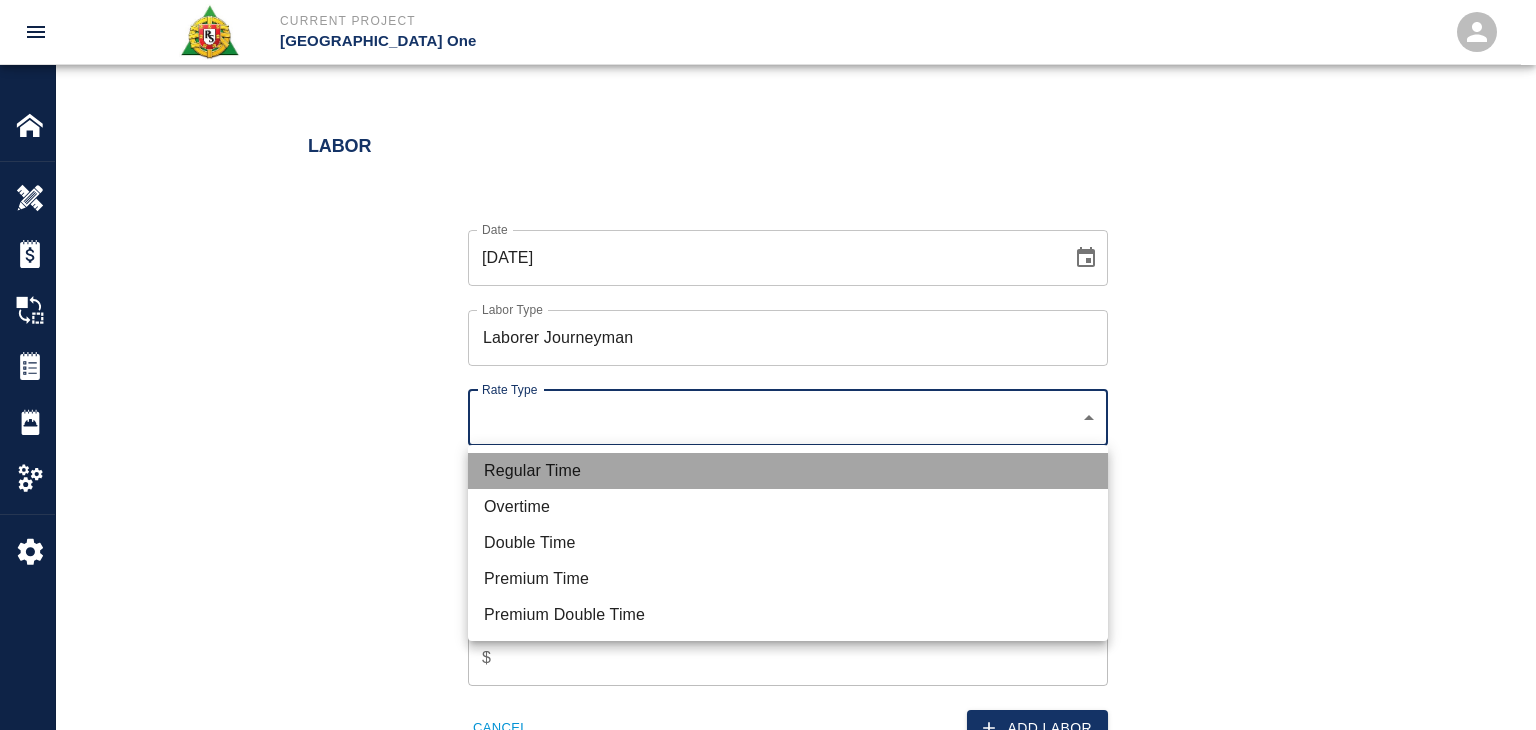 click on "Regular Time" at bounding box center [788, 471] 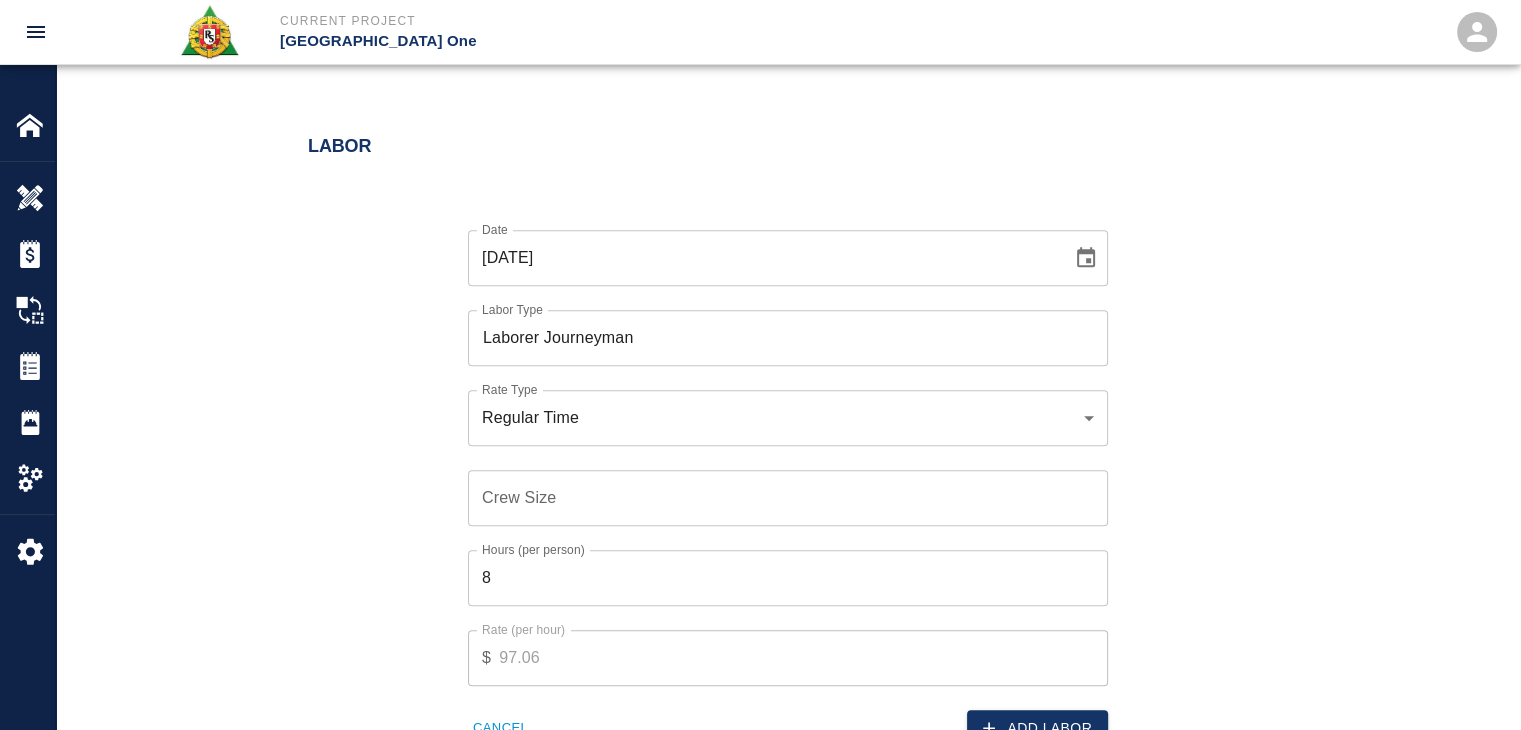 click on "Crew Size" at bounding box center [788, 498] 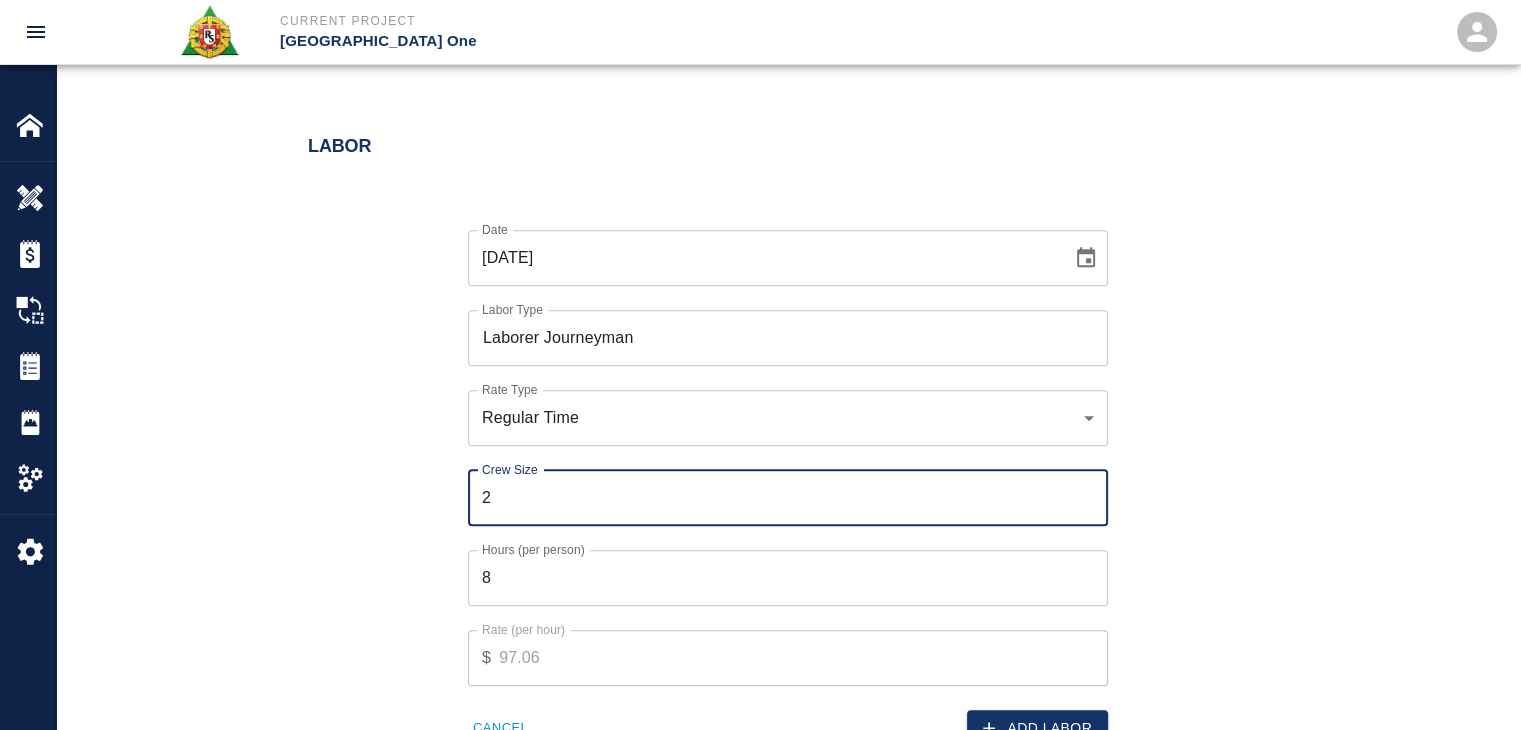 type on "2" 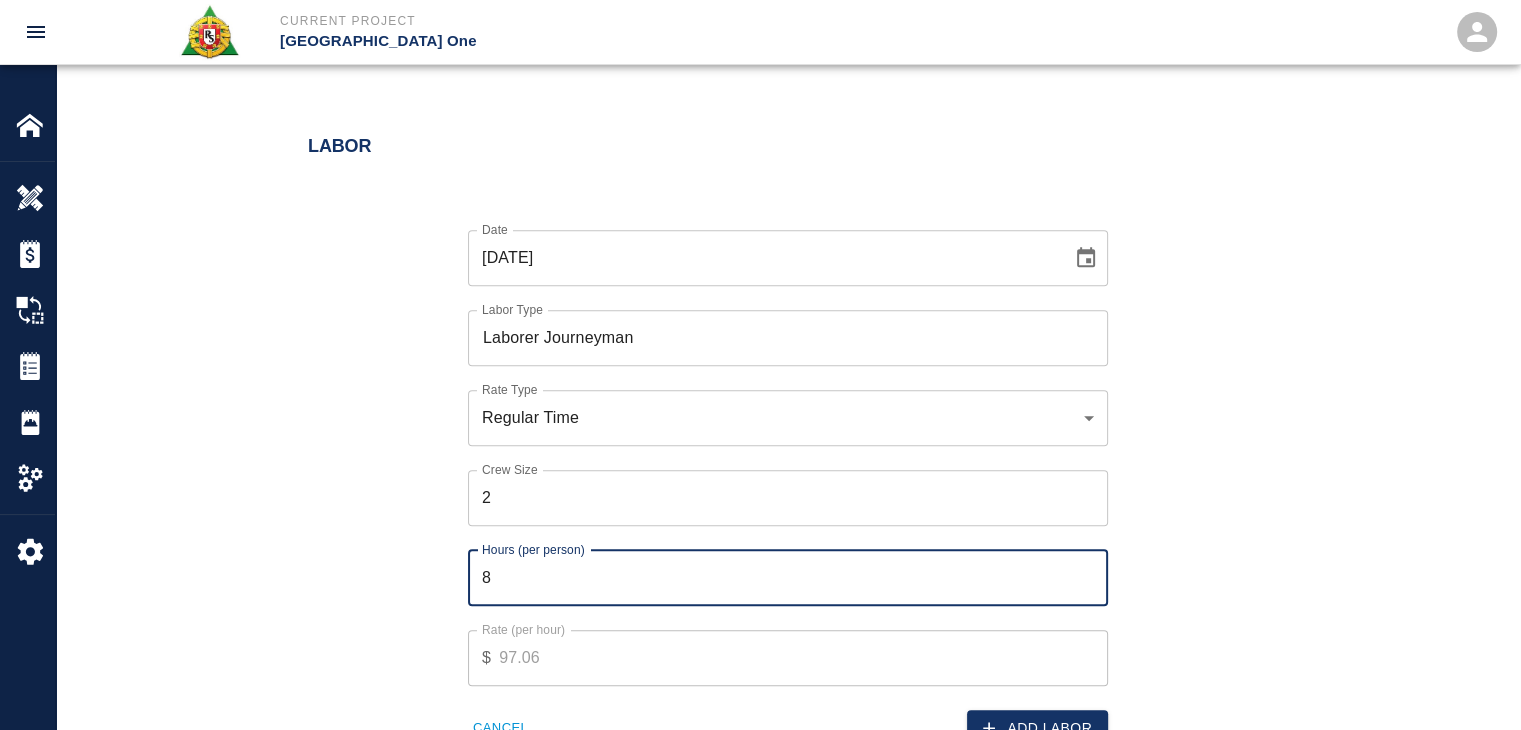 click on "8" at bounding box center [788, 578] 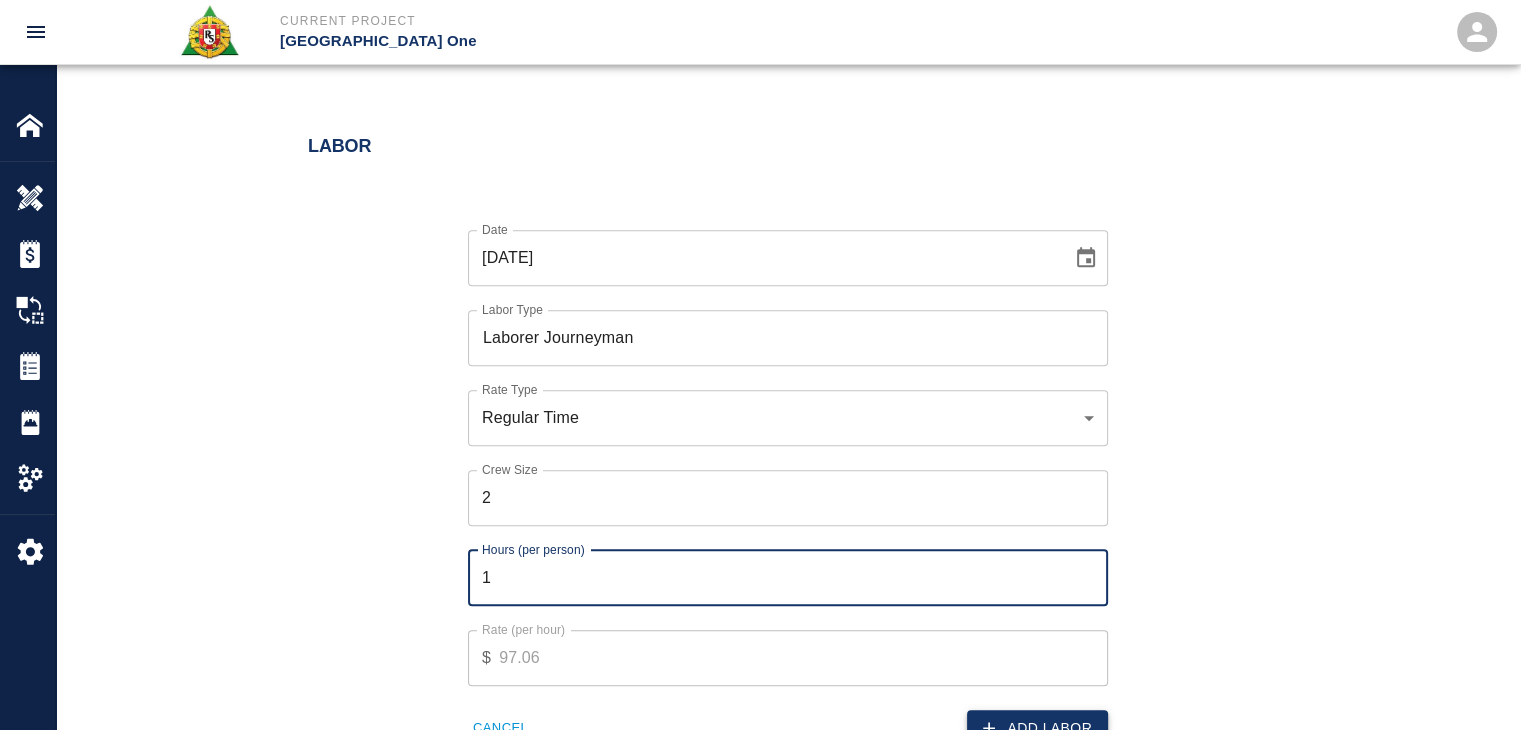 type on "1" 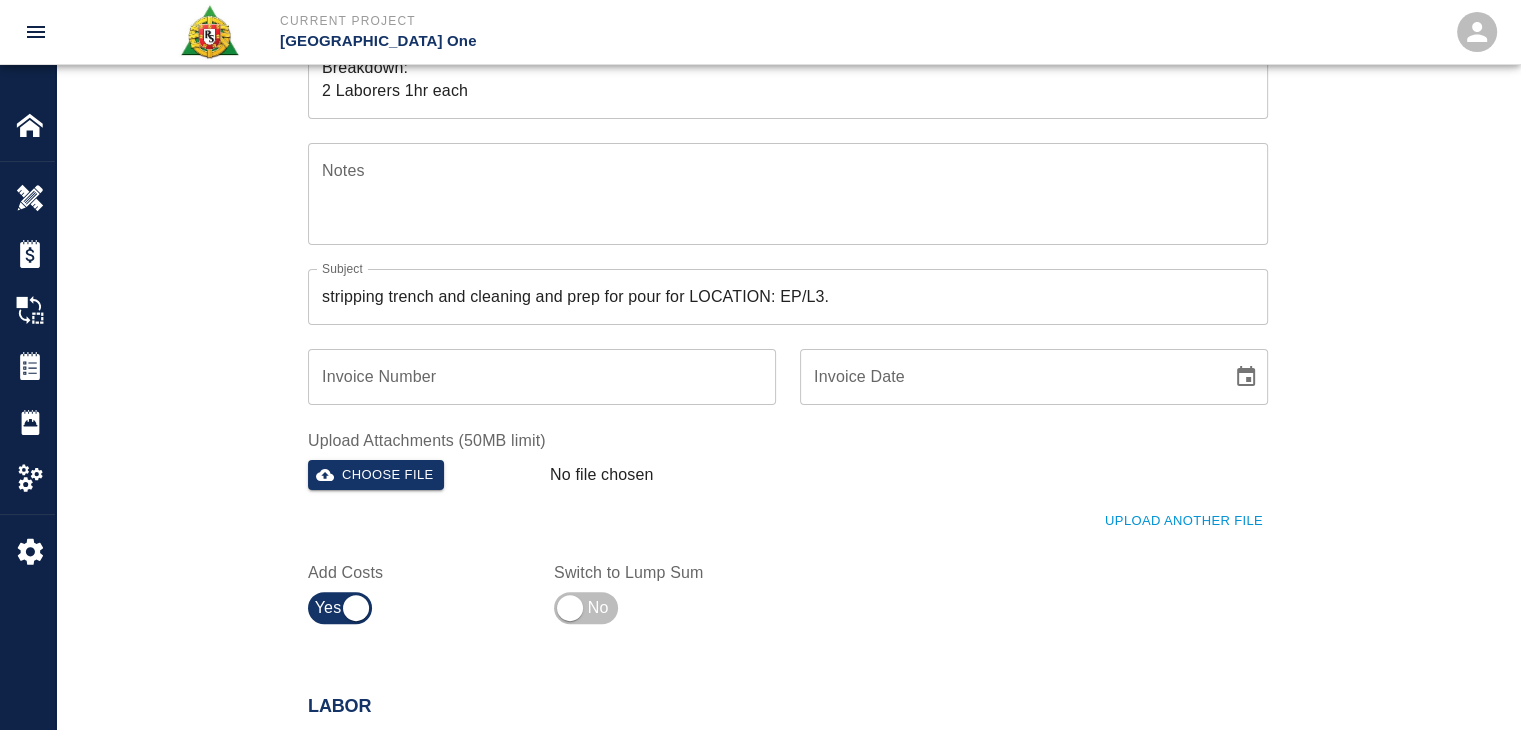 scroll, scrollTop: 395, scrollLeft: 0, axis: vertical 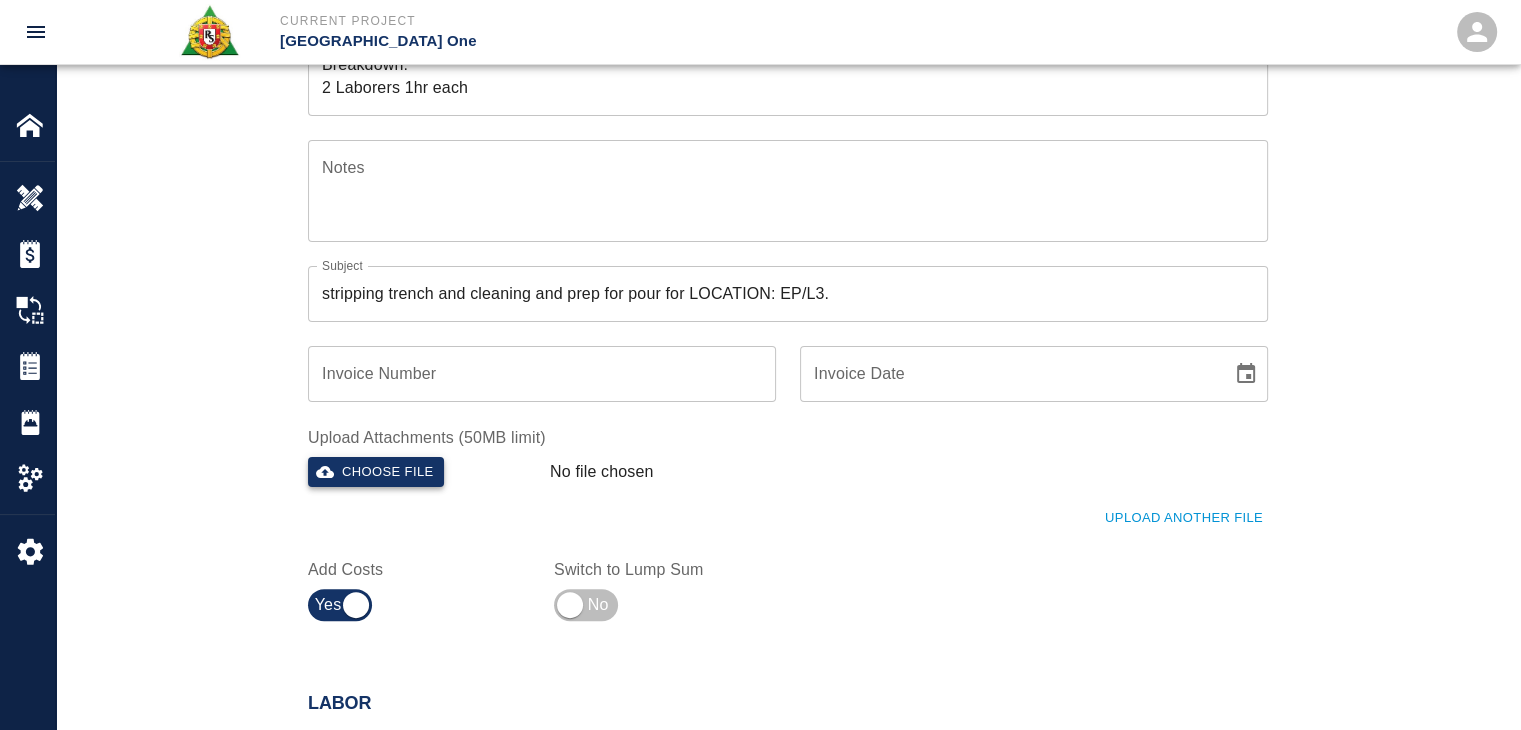 click on "Choose file" at bounding box center [376, 472] 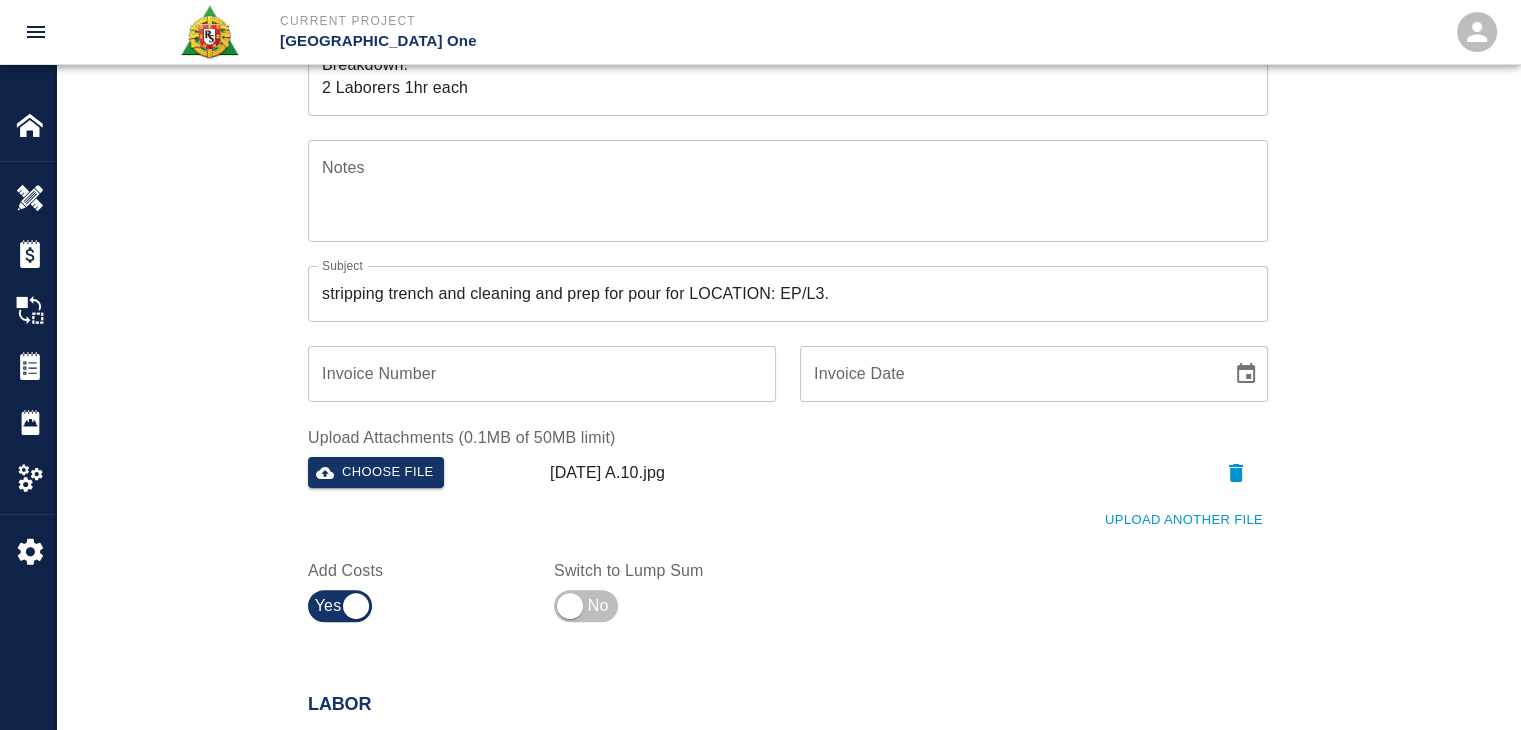 click on "Upload Another File" at bounding box center (1184, 520) 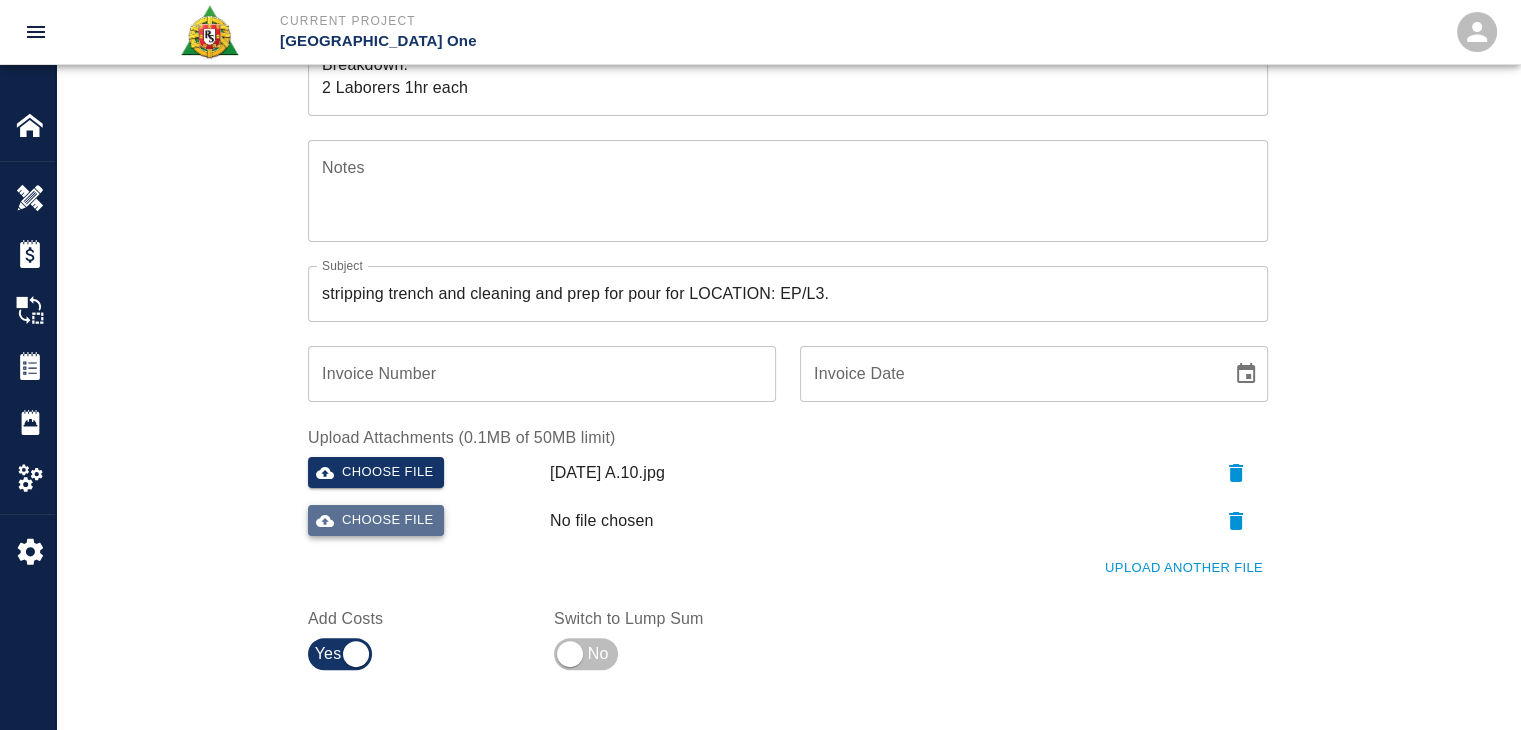 click on "Choose file" at bounding box center [376, 520] 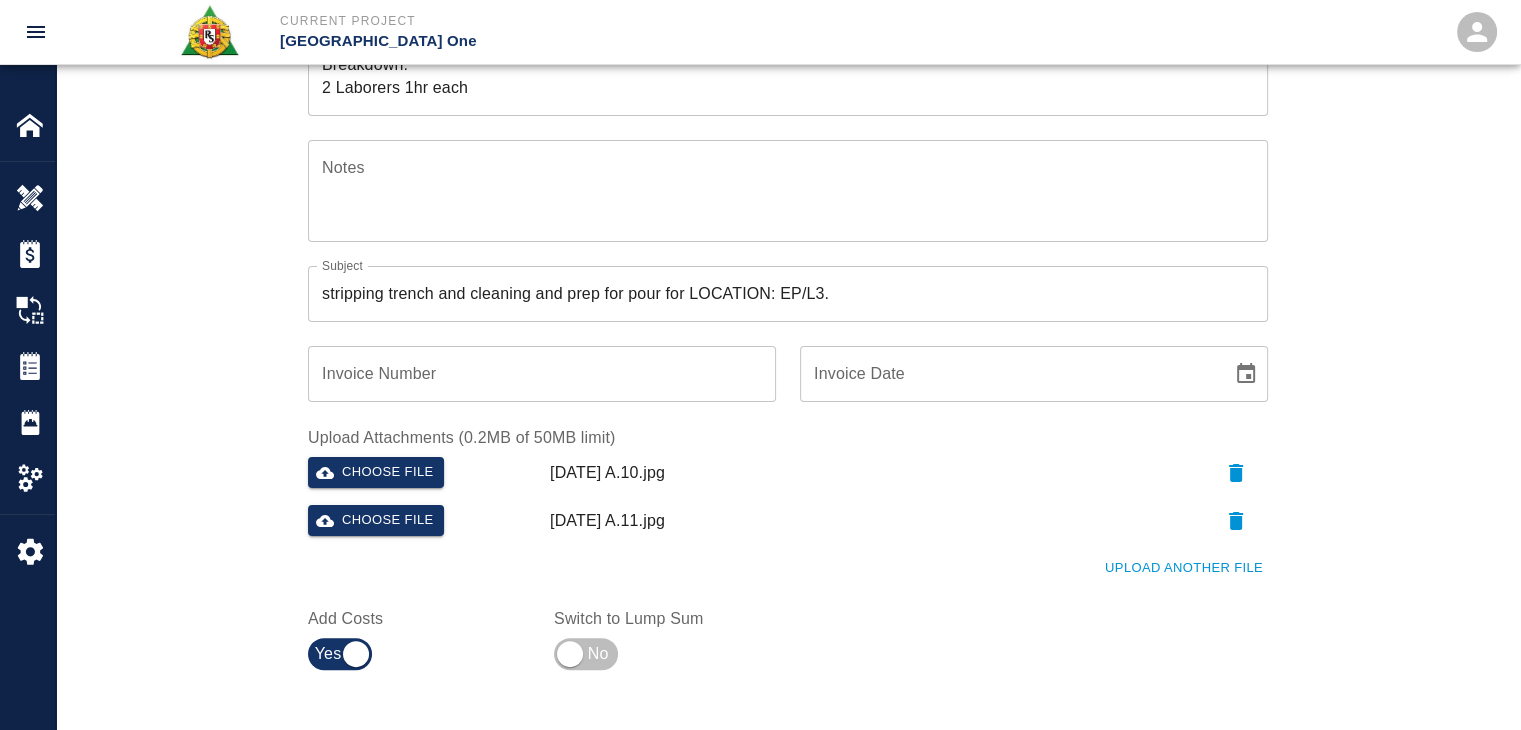 click on "Ticket Number 1175 Ticket Number PCO Number TBP PCO Number Start Date  06/30/2025 Start Date  End Date End Date Work Description R&S worked on stripping trench and cleaning and prep for pour for LOCATION: EP/L3.
Breakdown:
2 Laborers 1hr each x Work Description Notes x Notes Subject stripping trench and cleaning and prep for pour for LOCATION: EP/L3. Subject Invoice Number Invoice Number Invoice Date Invoice Date Upload Attachments (0.2MB of 50MB limit) Choose file 06-30-25 A.10.jpg Choose file 06-30-25 A.11.jpg Upload Another File Add Costs Switch to Lump Sum" at bounding box center [788, 243] 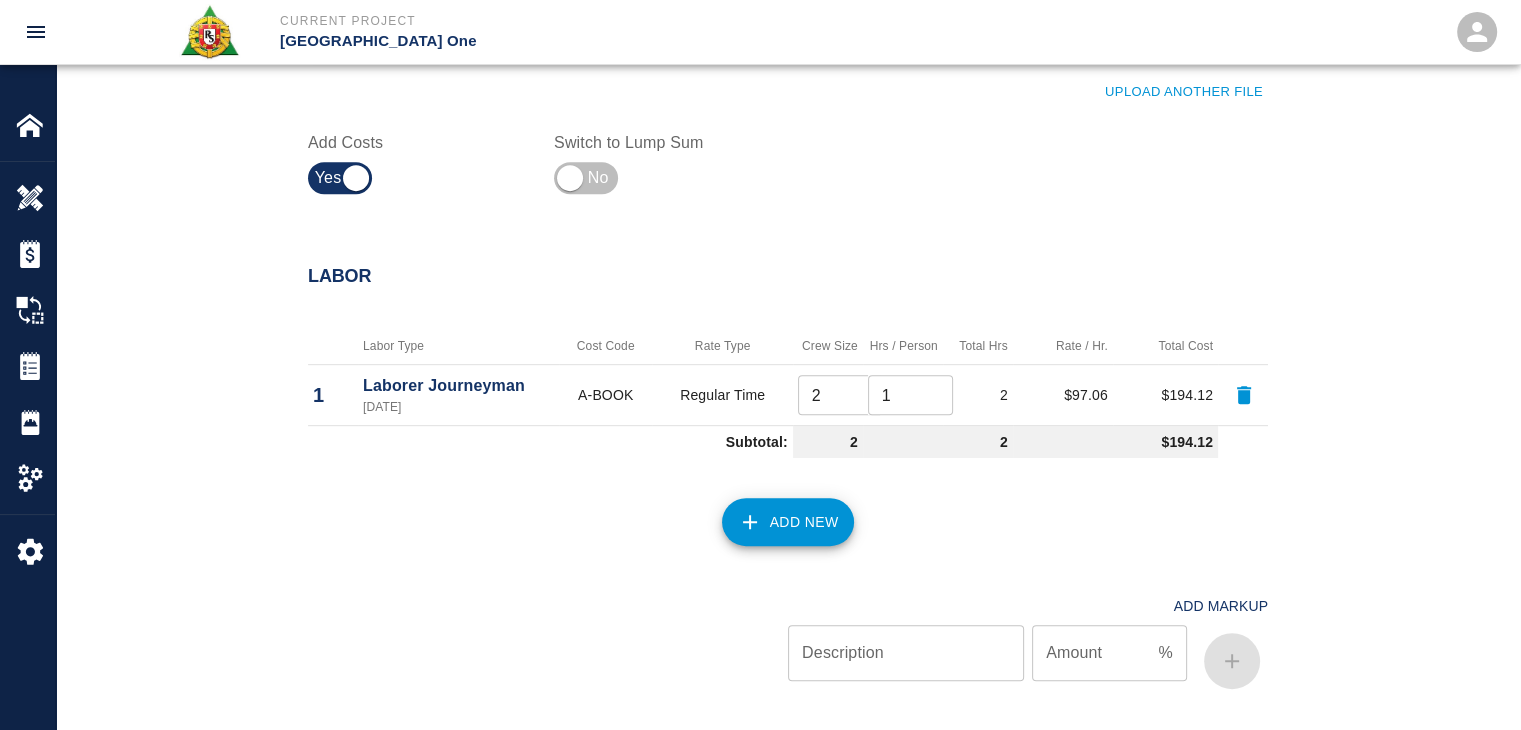 scroll, scrollTop: 1111, scrollLeft: 0, axis: vertical 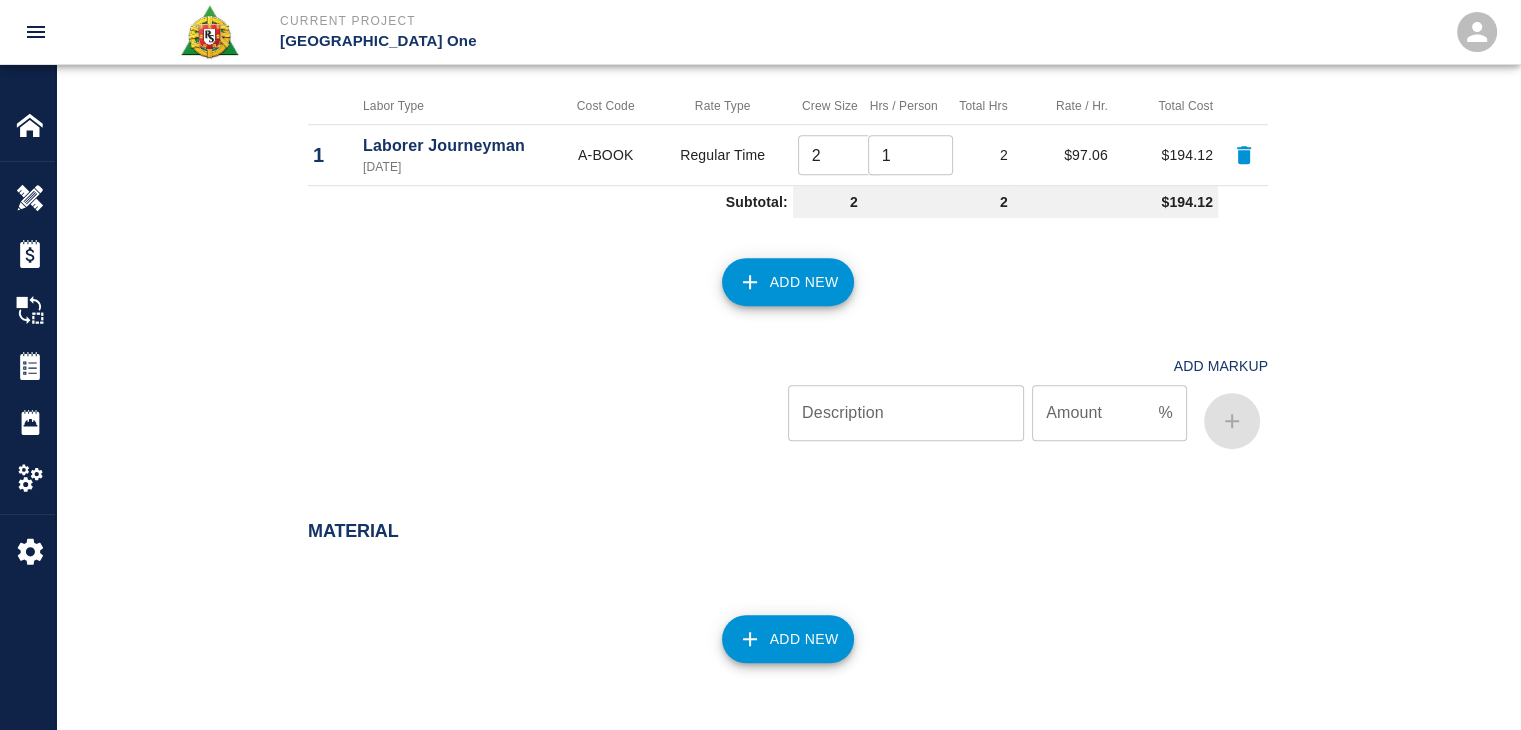 click at bounding box center (548, 397) 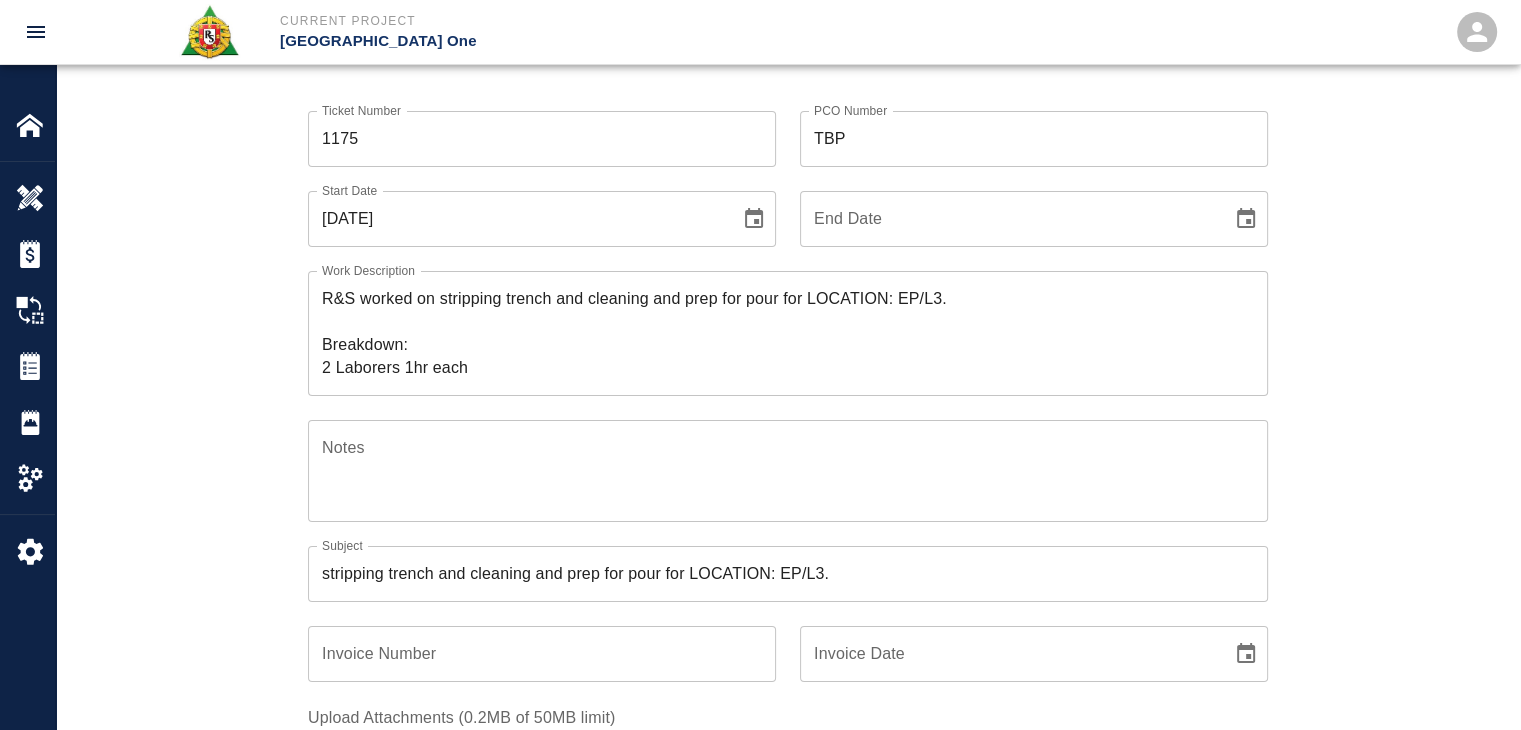 scroll, scrollTop: 0, scrollLeft: 0, axis: both 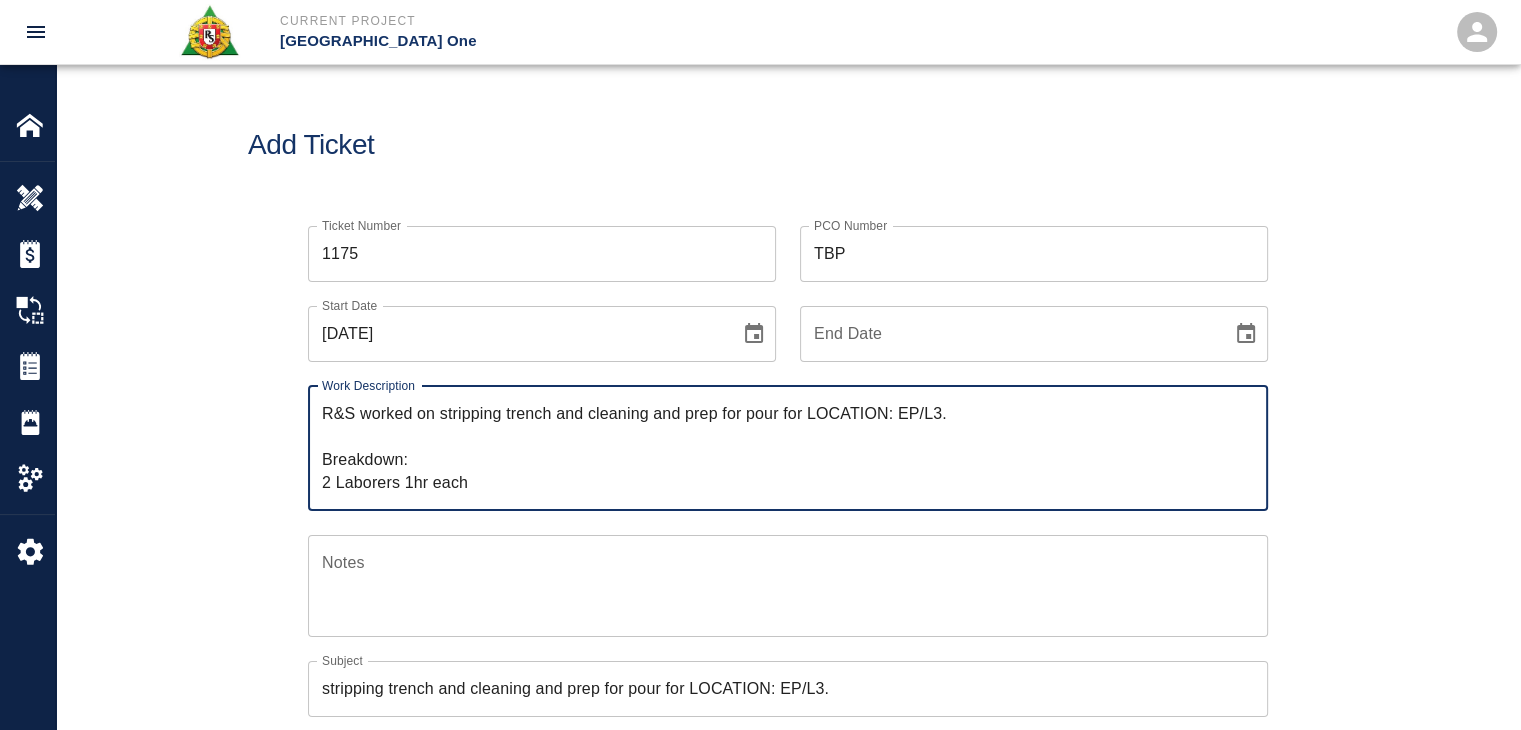drag, startPoint x: 504, startPoint y: 488, endPoint x: 180, endPoint y: 389, distance: 338.78754 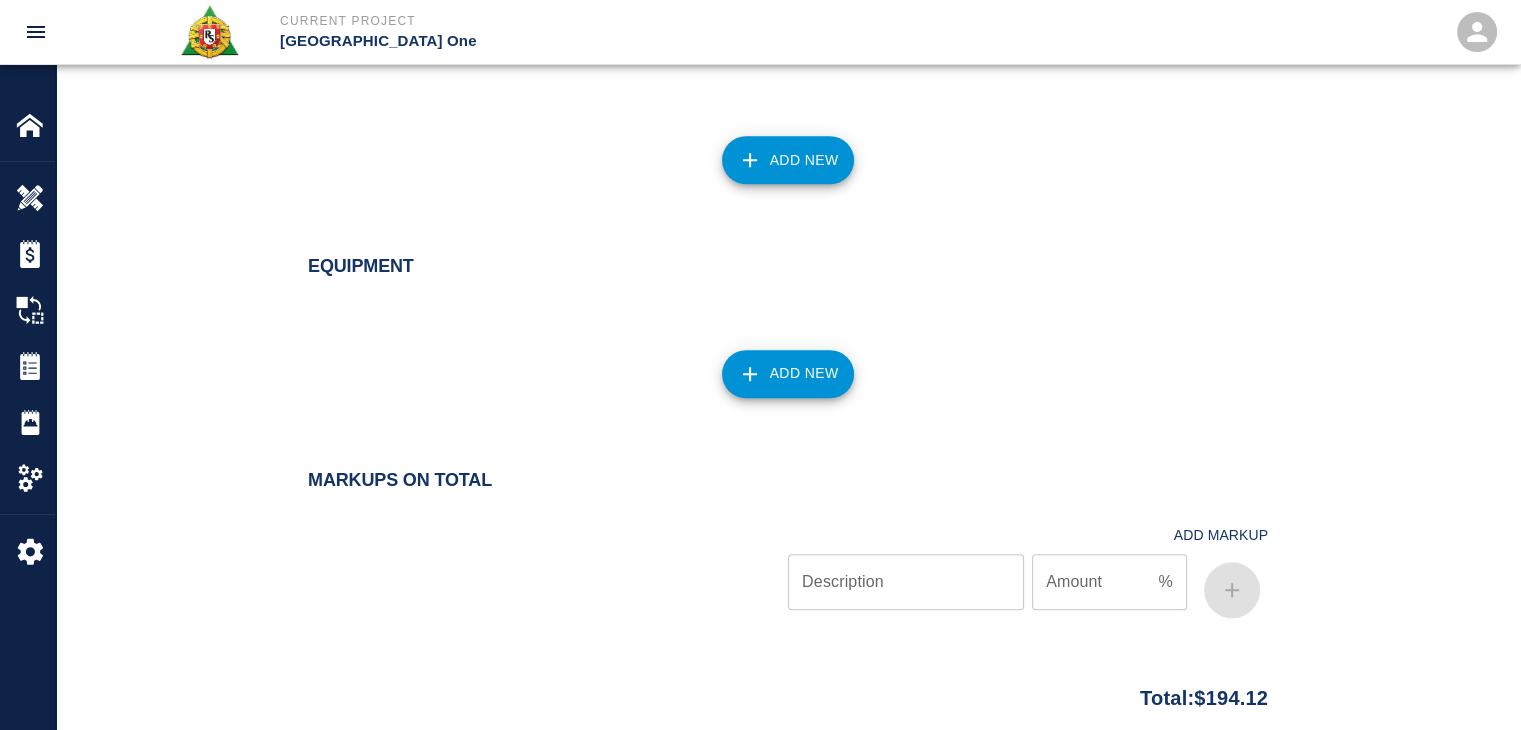 scroll, scrollTop: 1739, scrollLeft: 0, axis: vertical 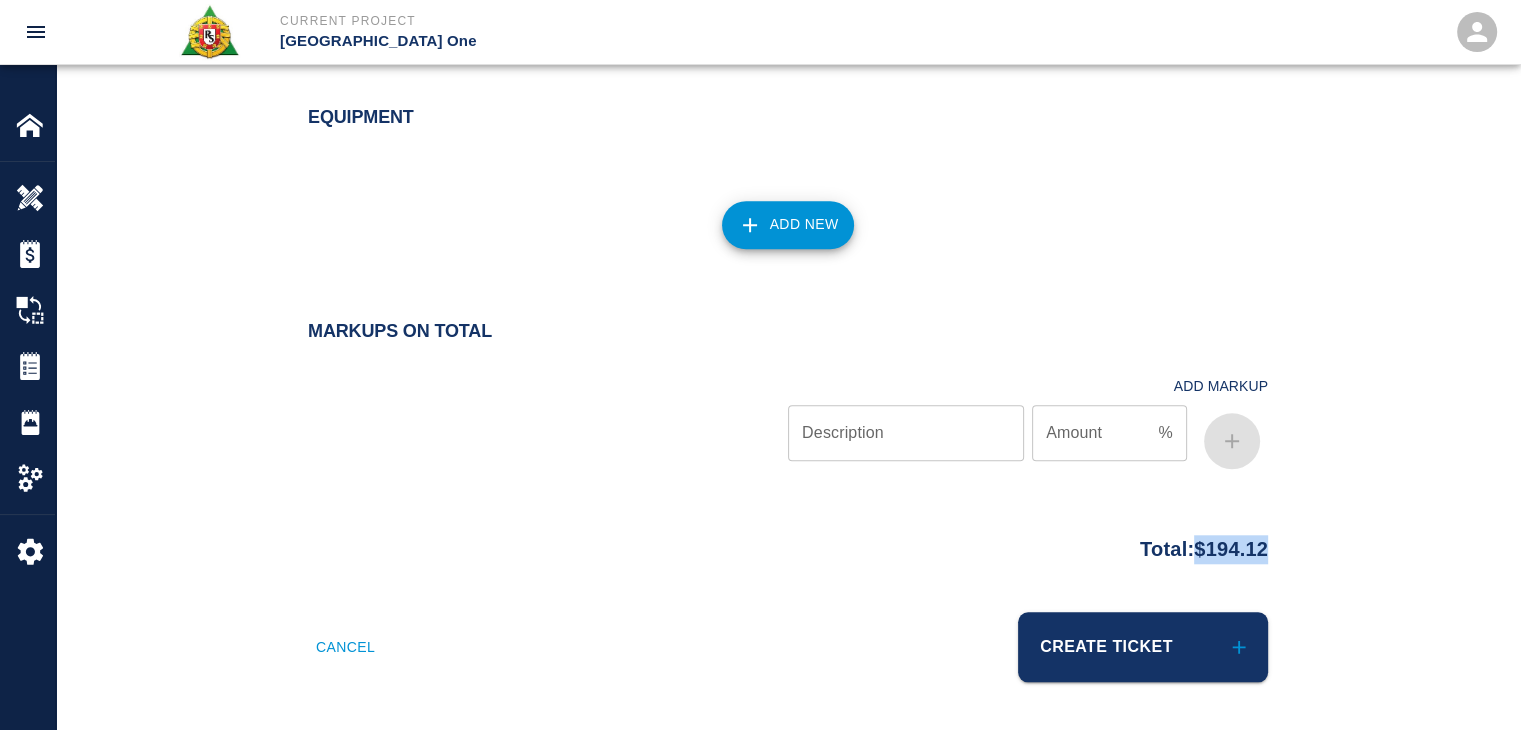 drag, startPoint x: 1296, startPoint y: 537, endPoint x: 1180, endPoint y: 548, distance: 116.520386 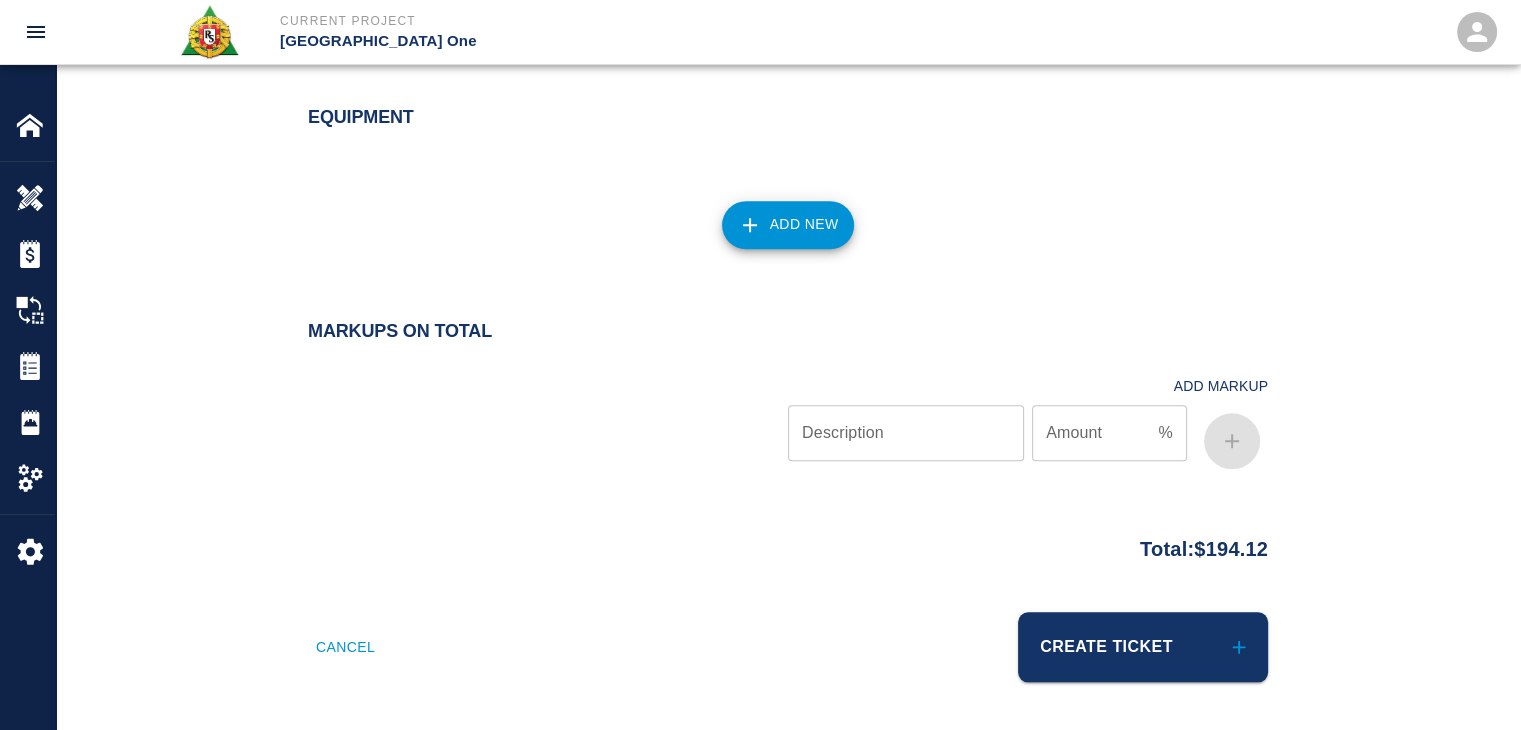 click on "Total:  $194.12" at bounding box center (788, 544) 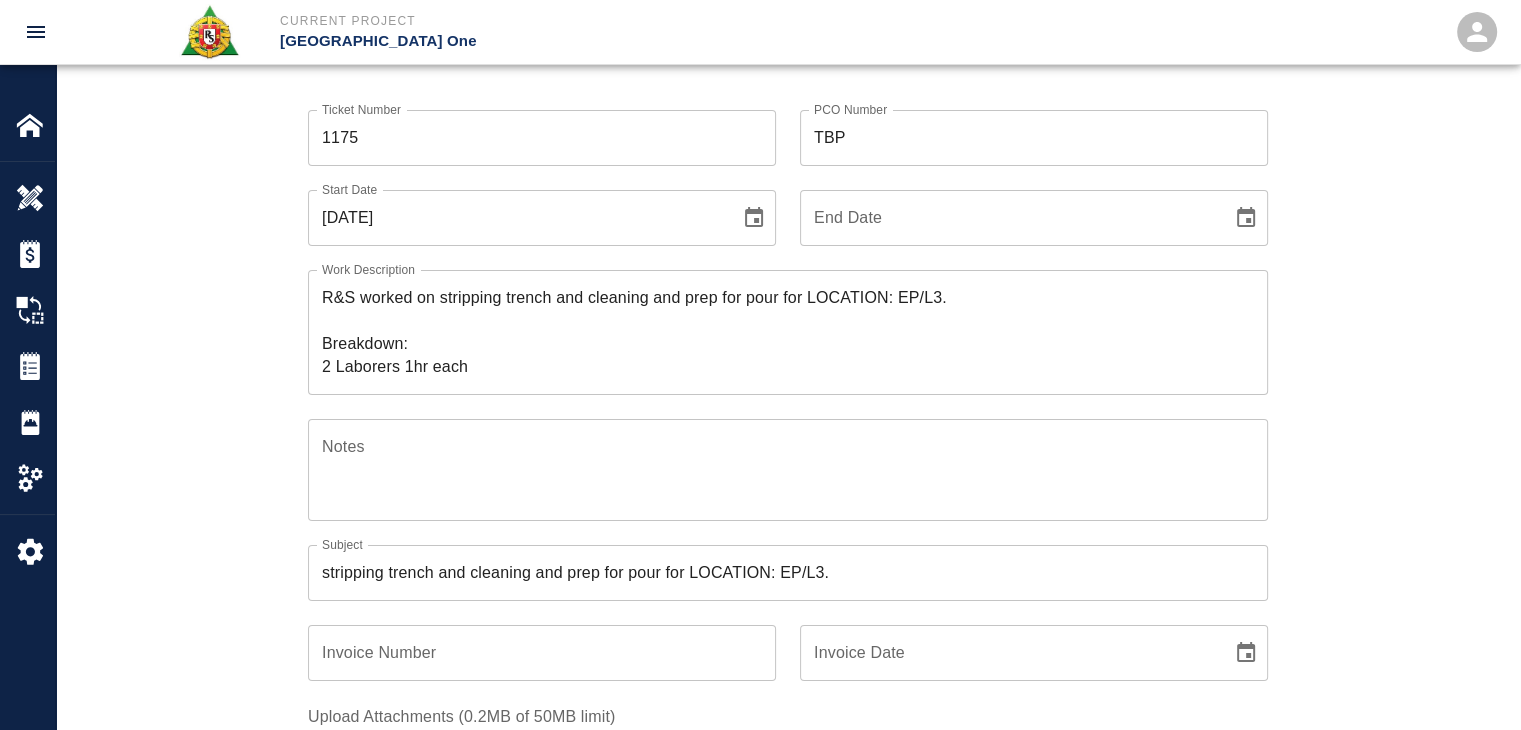 scroll, scrollTop: 0, scrollLeft: 0, axis: both 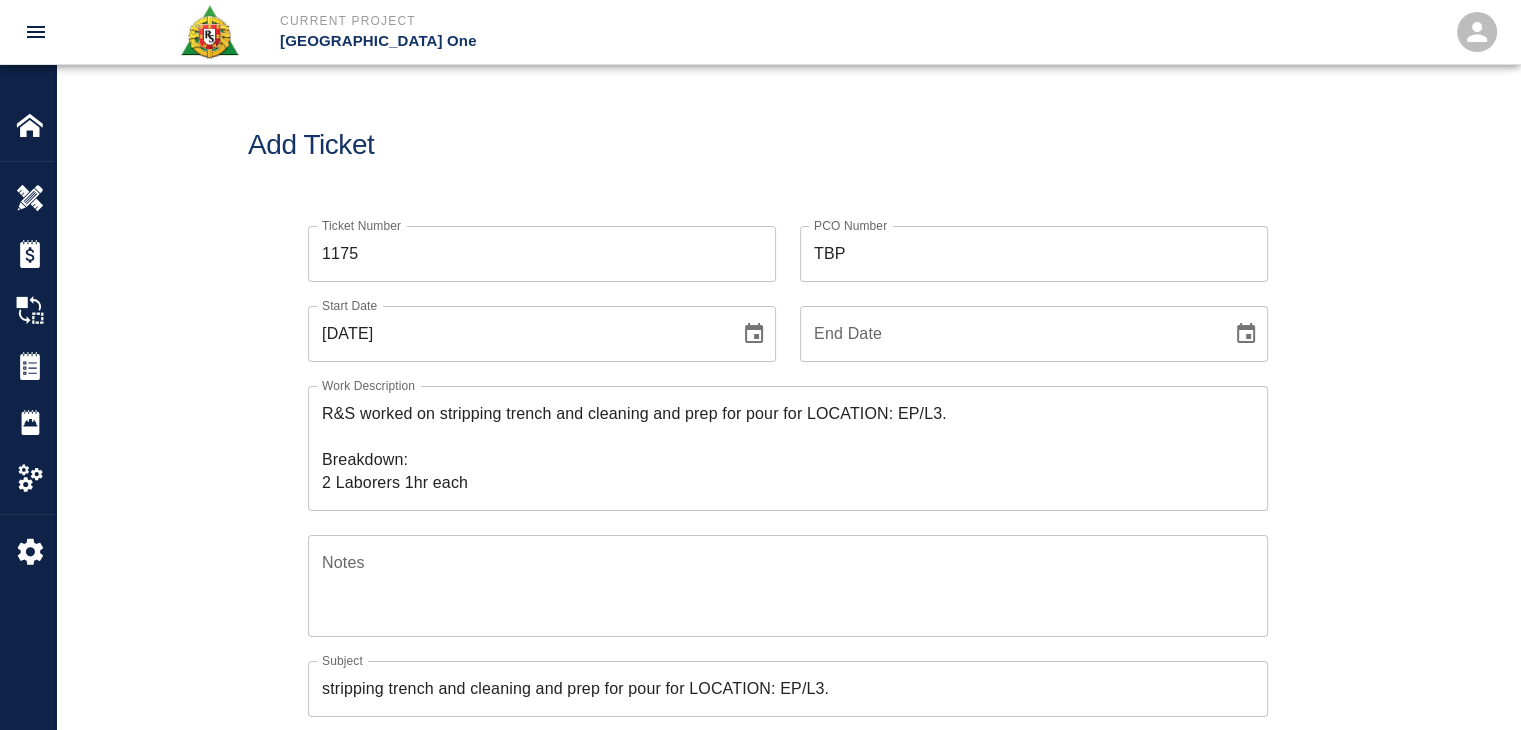 click on "Add Ticket" at bounding box center [788, 145] 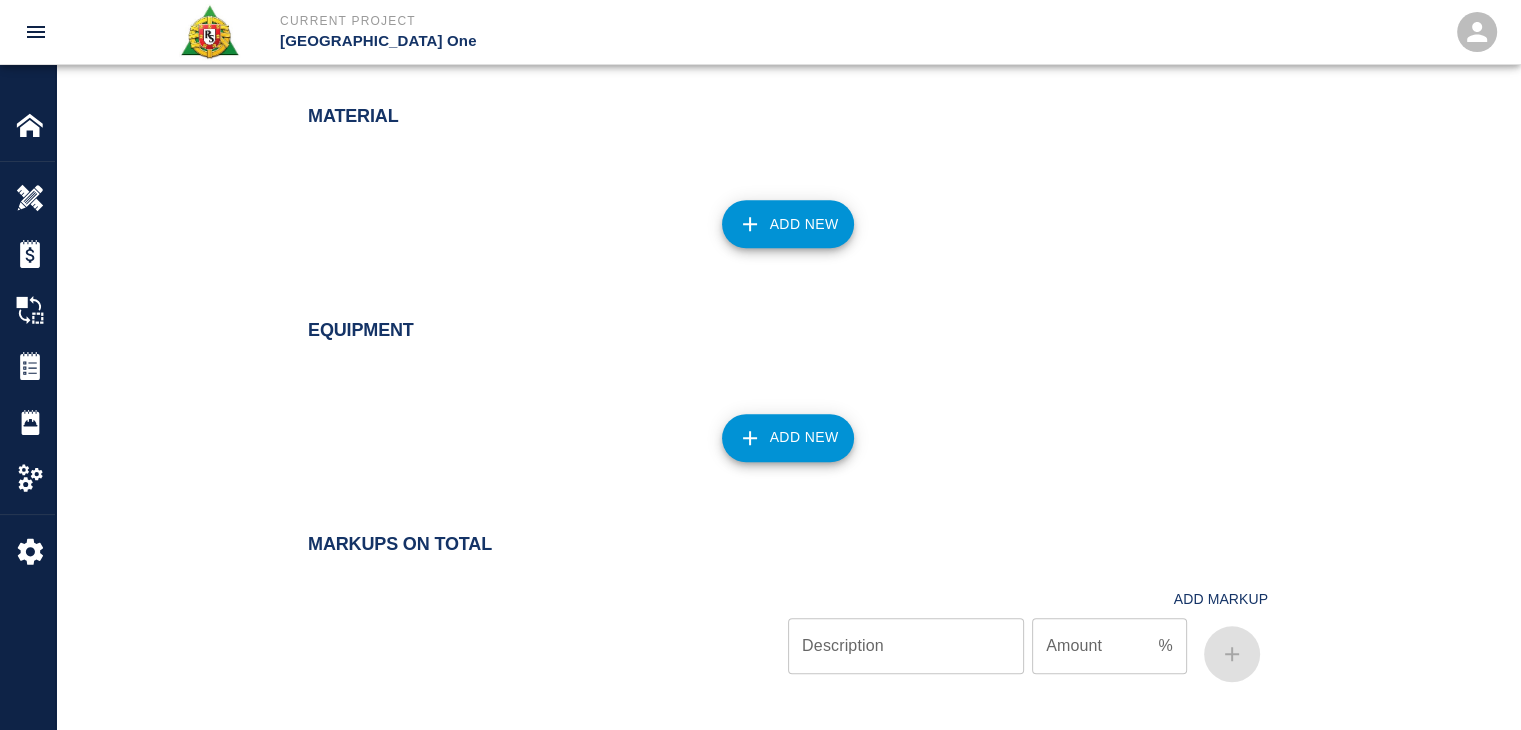 scroll, scrollTop: 1739, scrollLeft: 0, axis: vertical 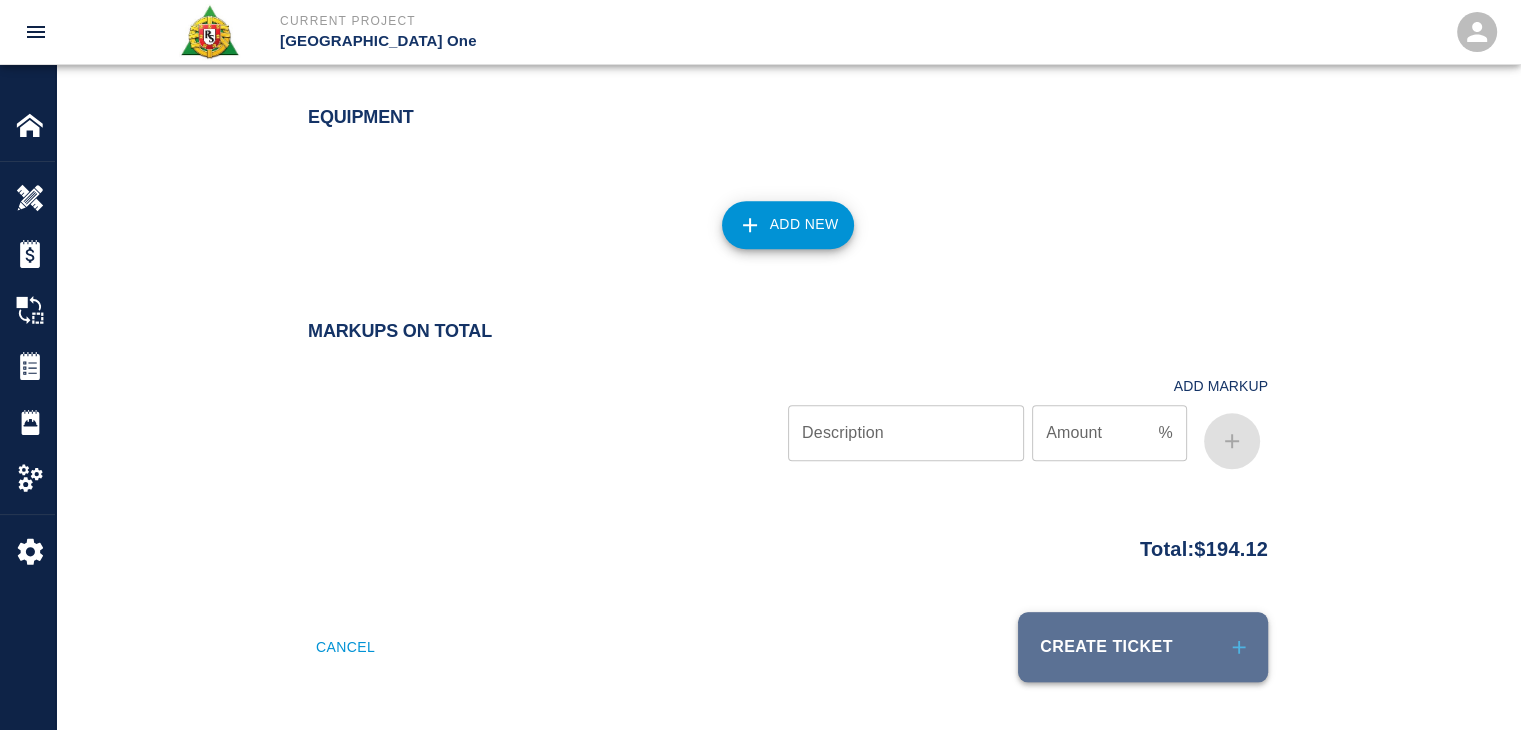 click on "Create Ticket" at bounding box center [1143, 647] 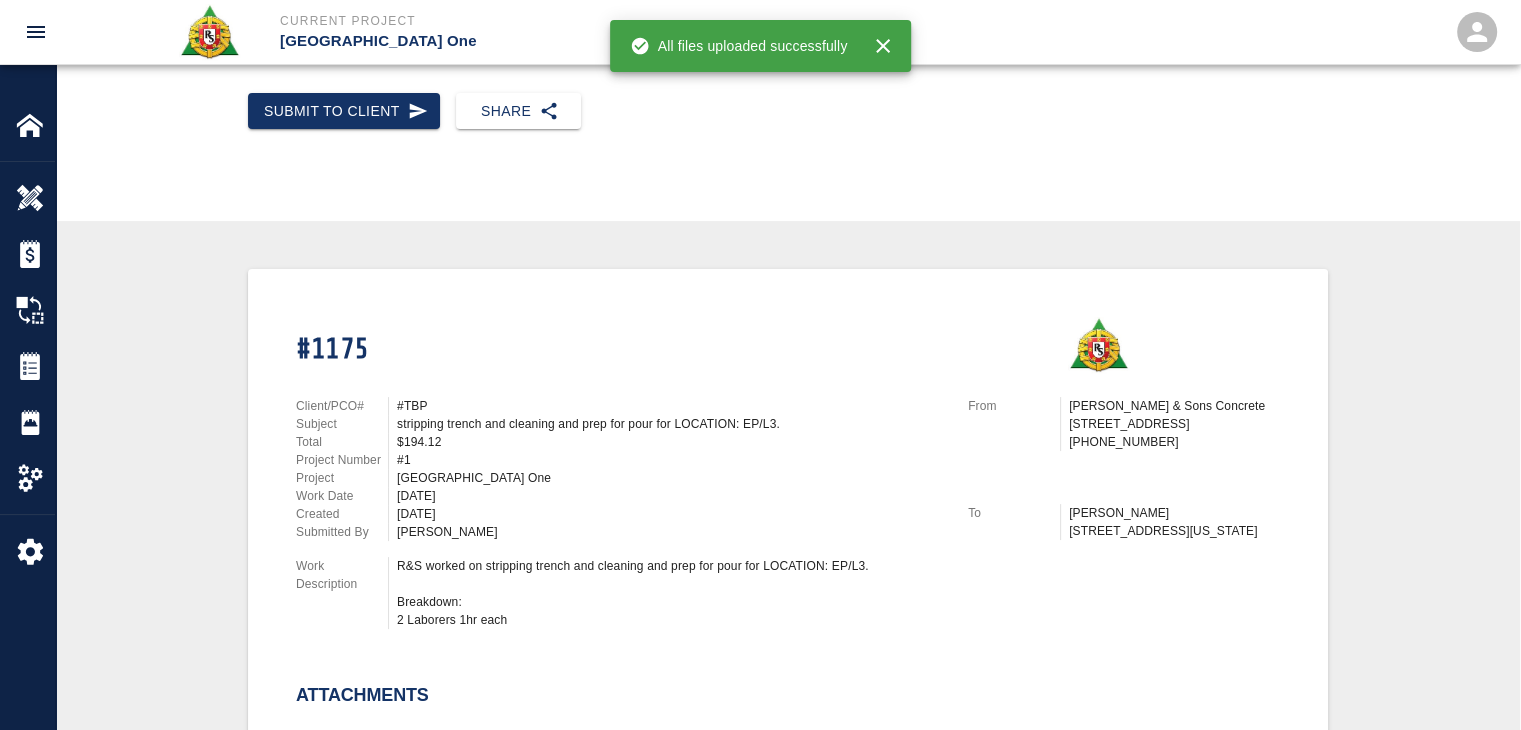 scroll, scrollTop: 0, scrollLeft: 0, axis: both 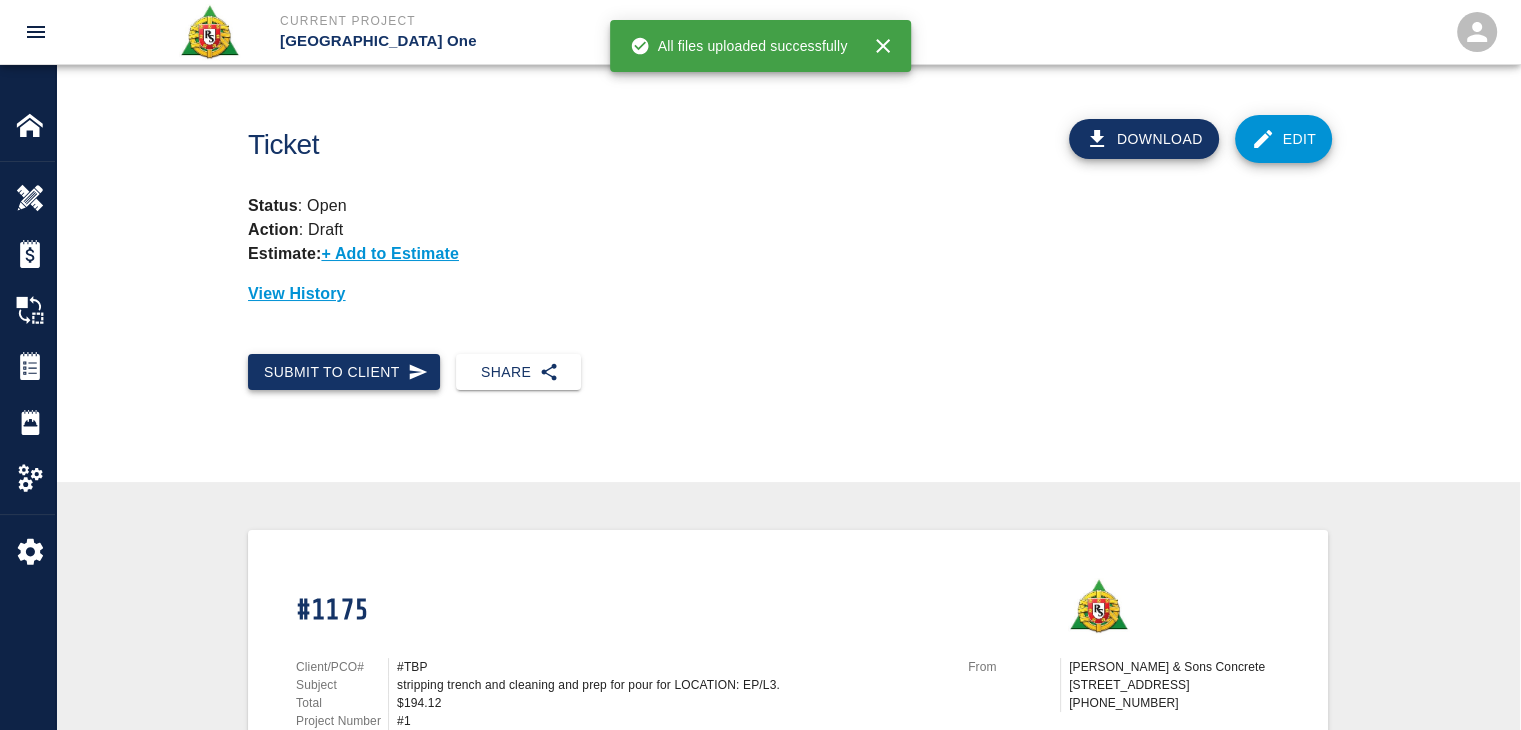 click on "Submit to Client" at bounding box center (344, 372) 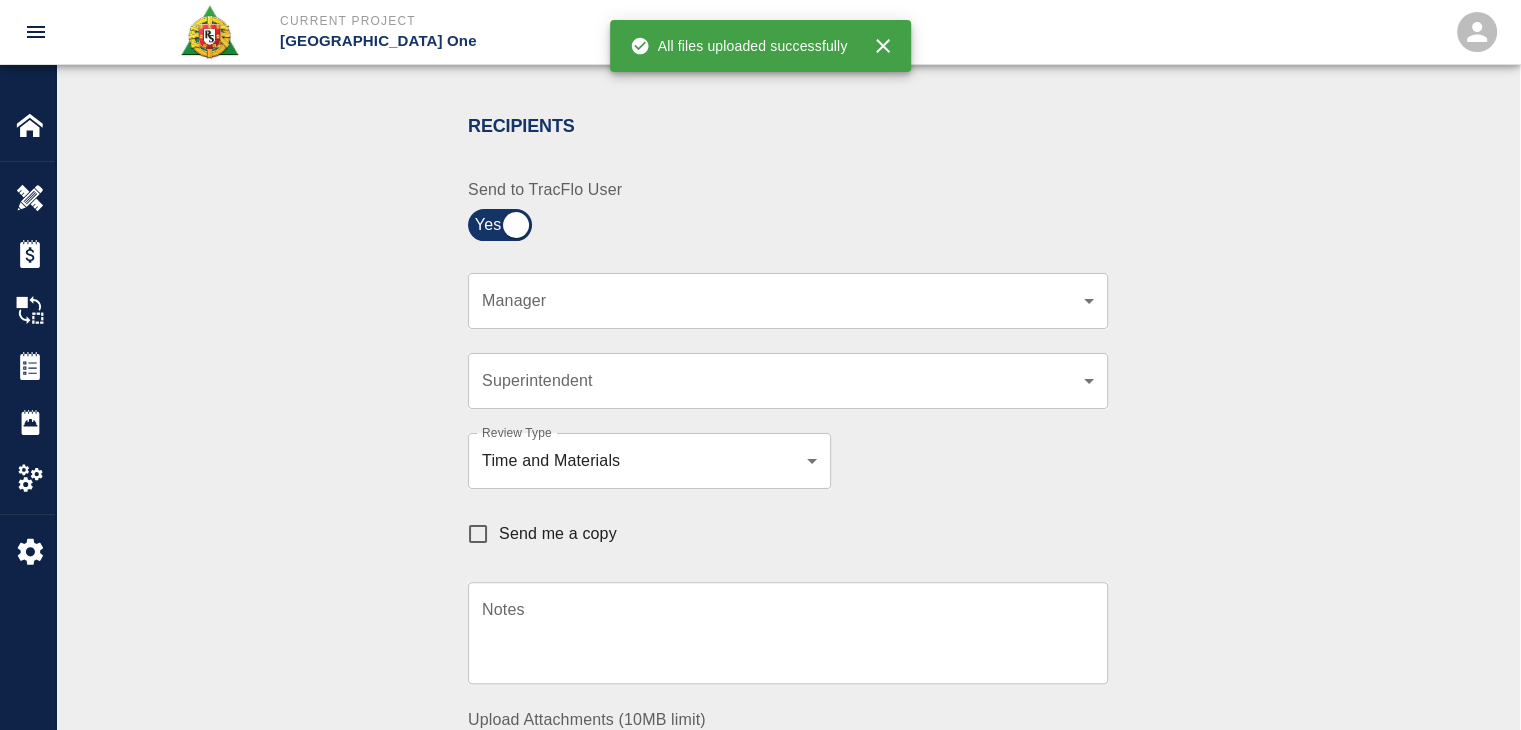 scroll, scrollTop: 396, scrollLeft: 0, axis: vertical 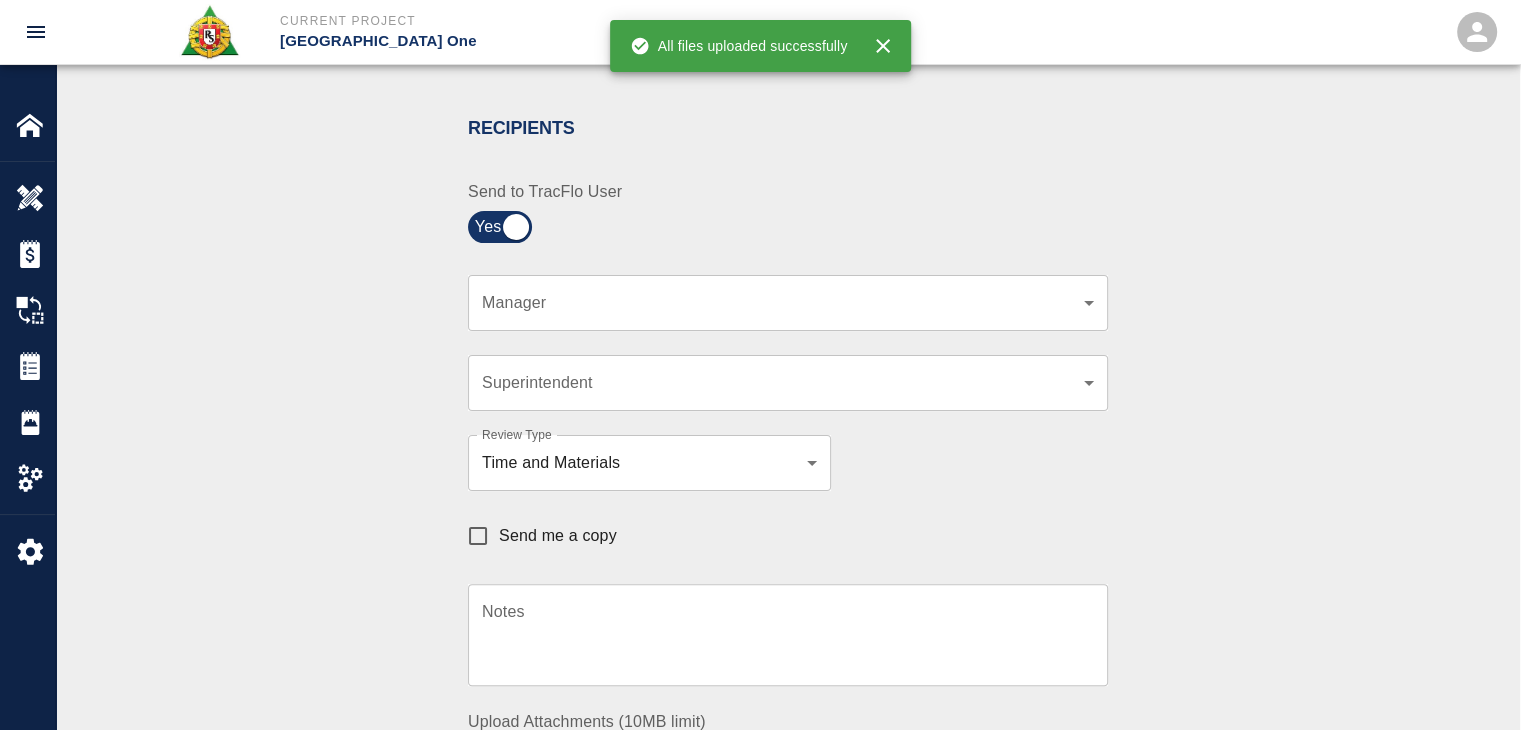 click on "Current Project JFK Terminal One Home JFK Terminal One Overview Estimates Change Orders Tickets Daily Reports Project Settings Settings Powered By Terms of Service  |  Privacy Policy Ticket Download Edit Status :   Open Action :   Draft Estimate:  + Add to Estimate View History Submit to Client Share Recipients Internal Team ​ Internal Team Notes x Notes Cancel Send Recipients Send to TracFlo User Manager ​ Manager Superintendent ​ Superintendent Review Type Time and Materials tm Review Type Send me a copy Notes x Notes Upload Attachments (10MB limit) Choose file No file chosen Upload Another File Cancel Send Request Time and Material Revision Notes   * x Notes   * Upload Attachments (10MB limit) Choose file No file chosen Upload Another File Cancel Send Time and Materials Reject Notes   * x Notes   * Upload Attachments (10MB limit) Choose file No file chosen Upload Another File Cancel Send Signature acknowledges time and material used, but does not change contractual obligations of either party x" at bounding box center [760, -31] 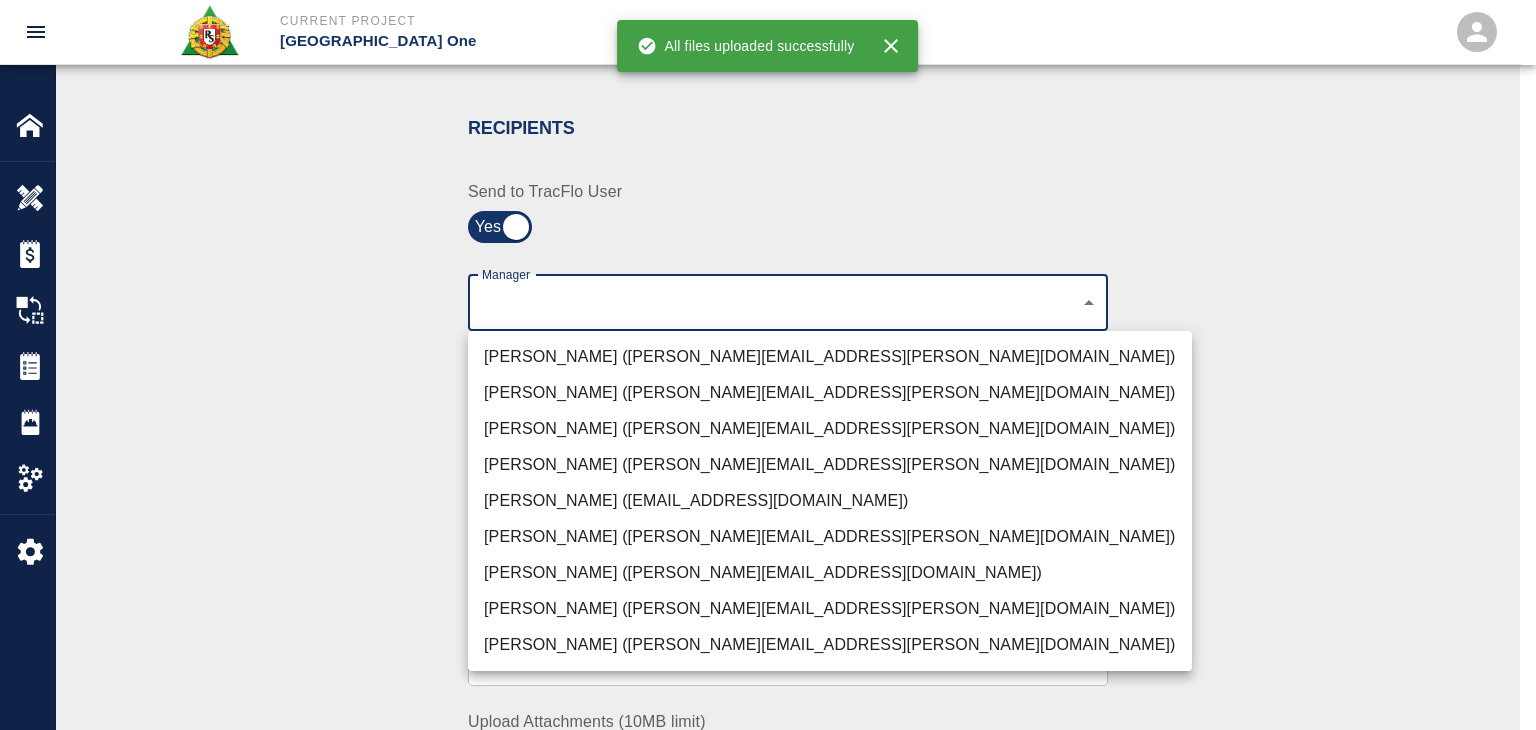 click on "Peter Hardecker (peter.hardecker@aecom.com)" at bounding box center (830, 357) 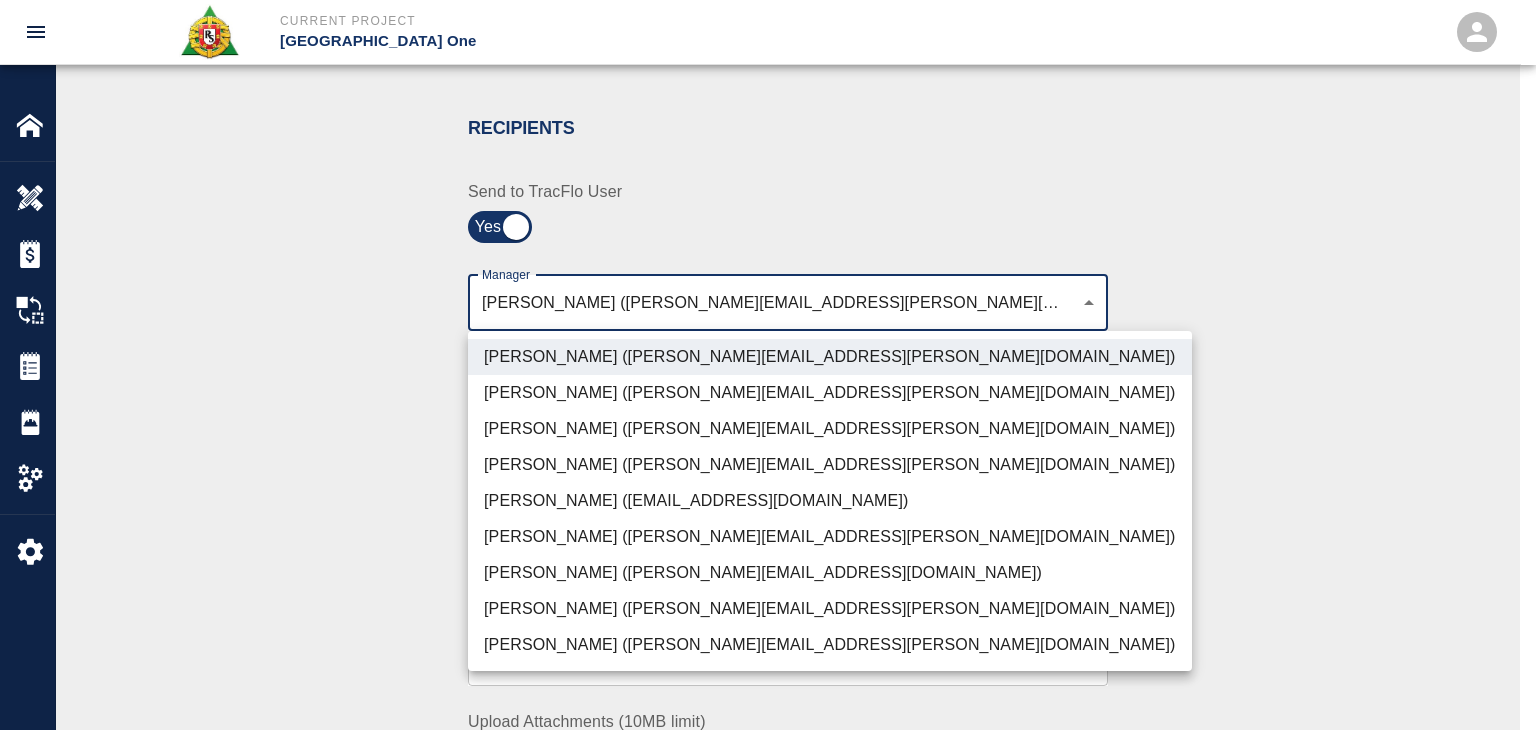 click on "Parin Kanani (parin.kanani@aecom.com)" at bounding box center (830, 429) 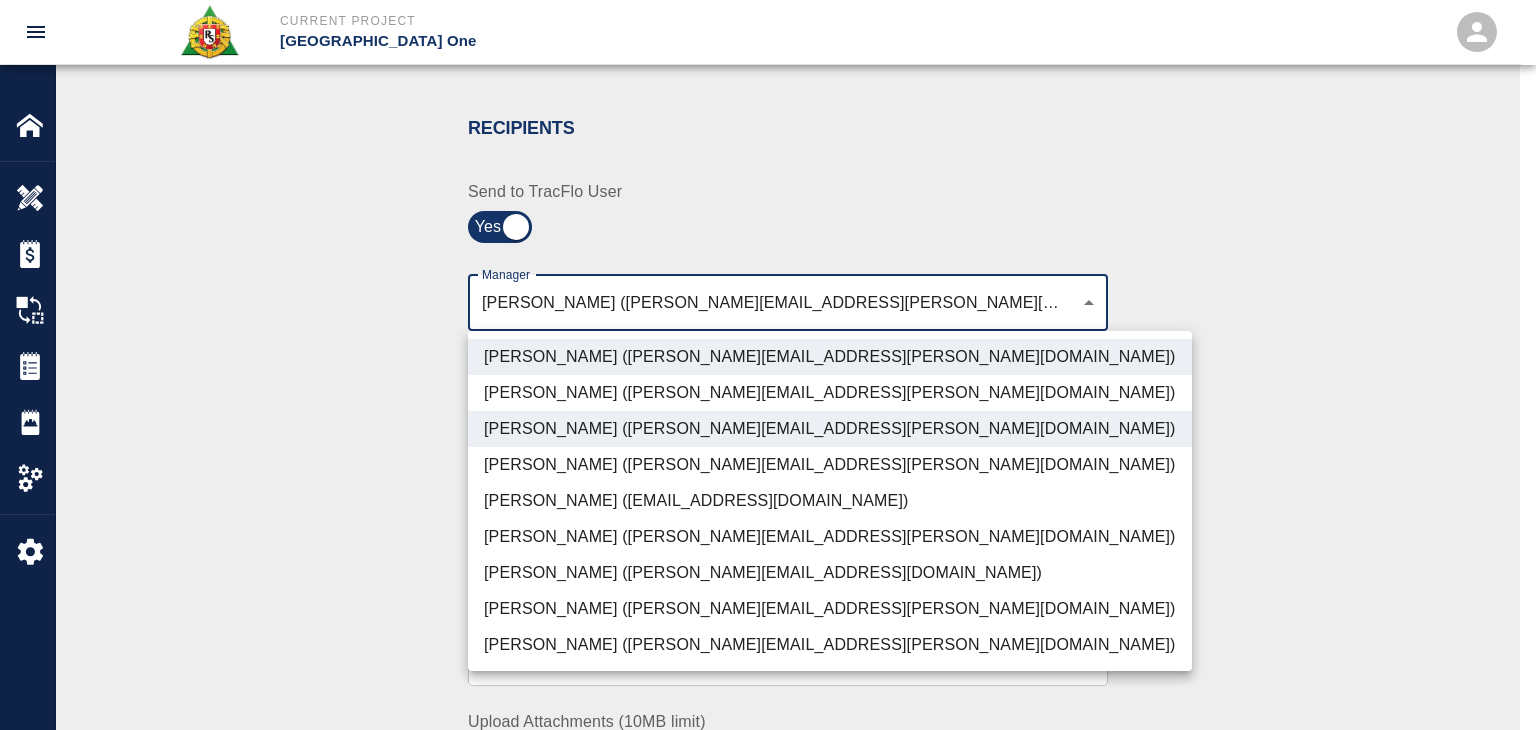 click on "Dylan  Sims (dylan.sims@aecom.com)" at bounding box center (830, 609) 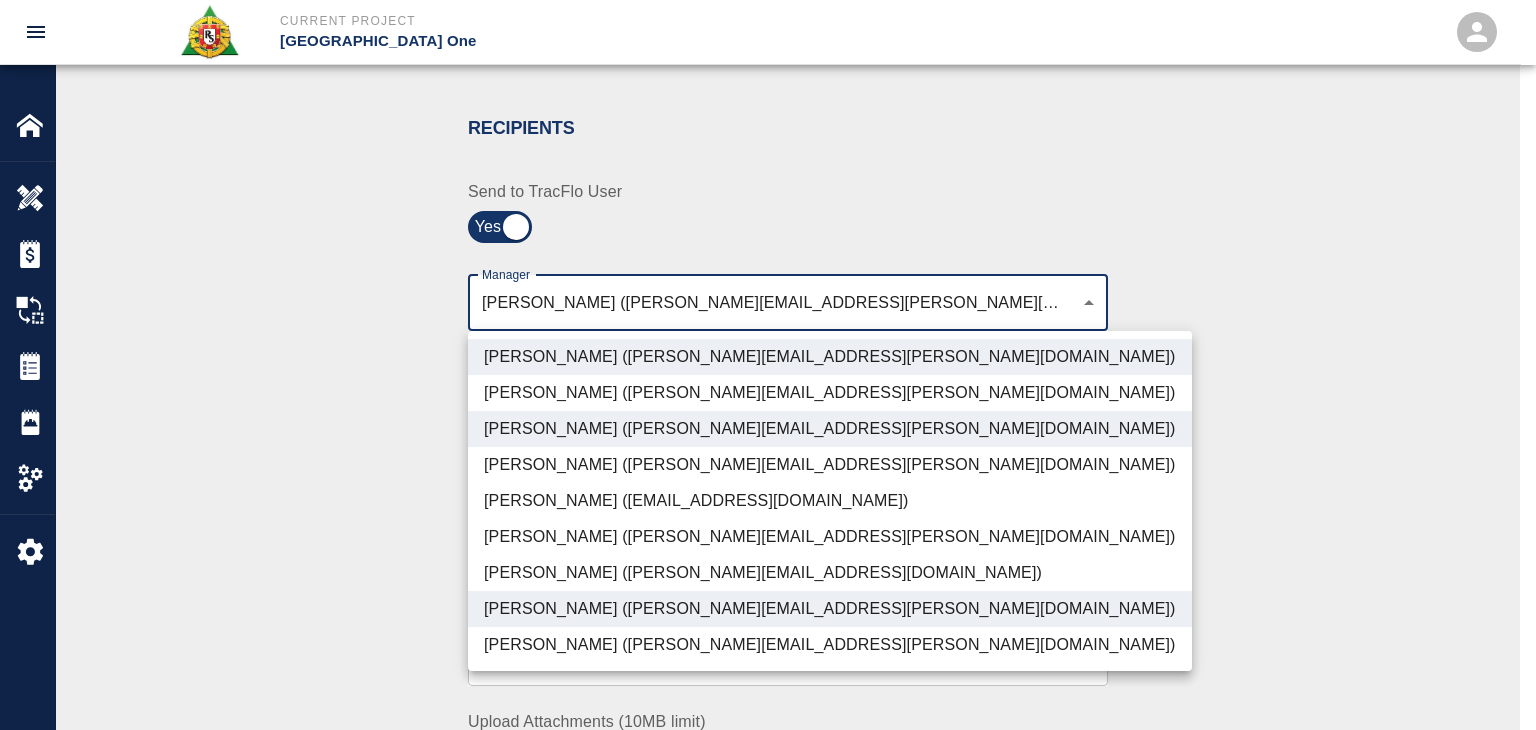 click on "Patrick Testino (patrick.testino@aecom.com)" at bounding box center [830, 573] 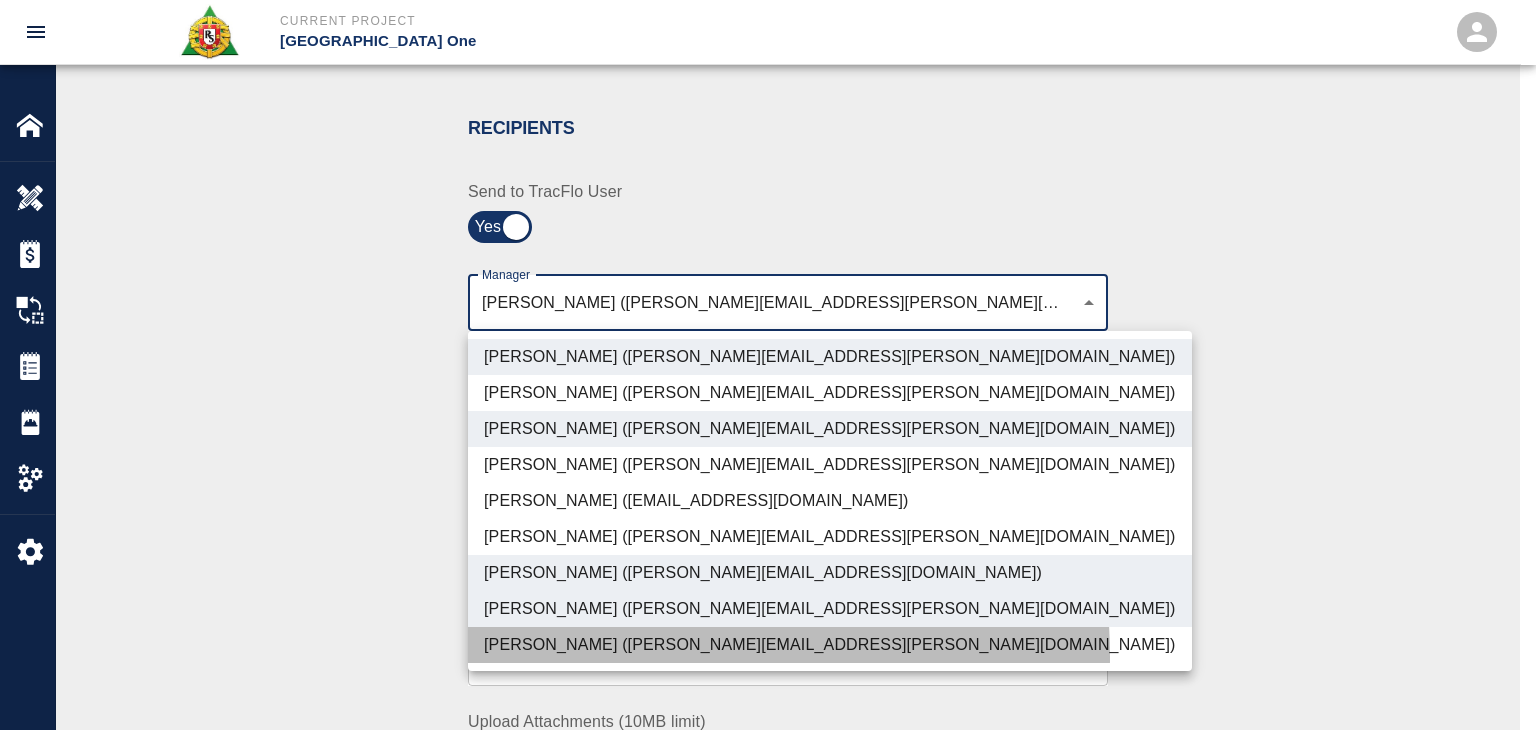 click on "Shane  Lamay (shane.lamay@aecom.com)" at bounding box center [830, 645] 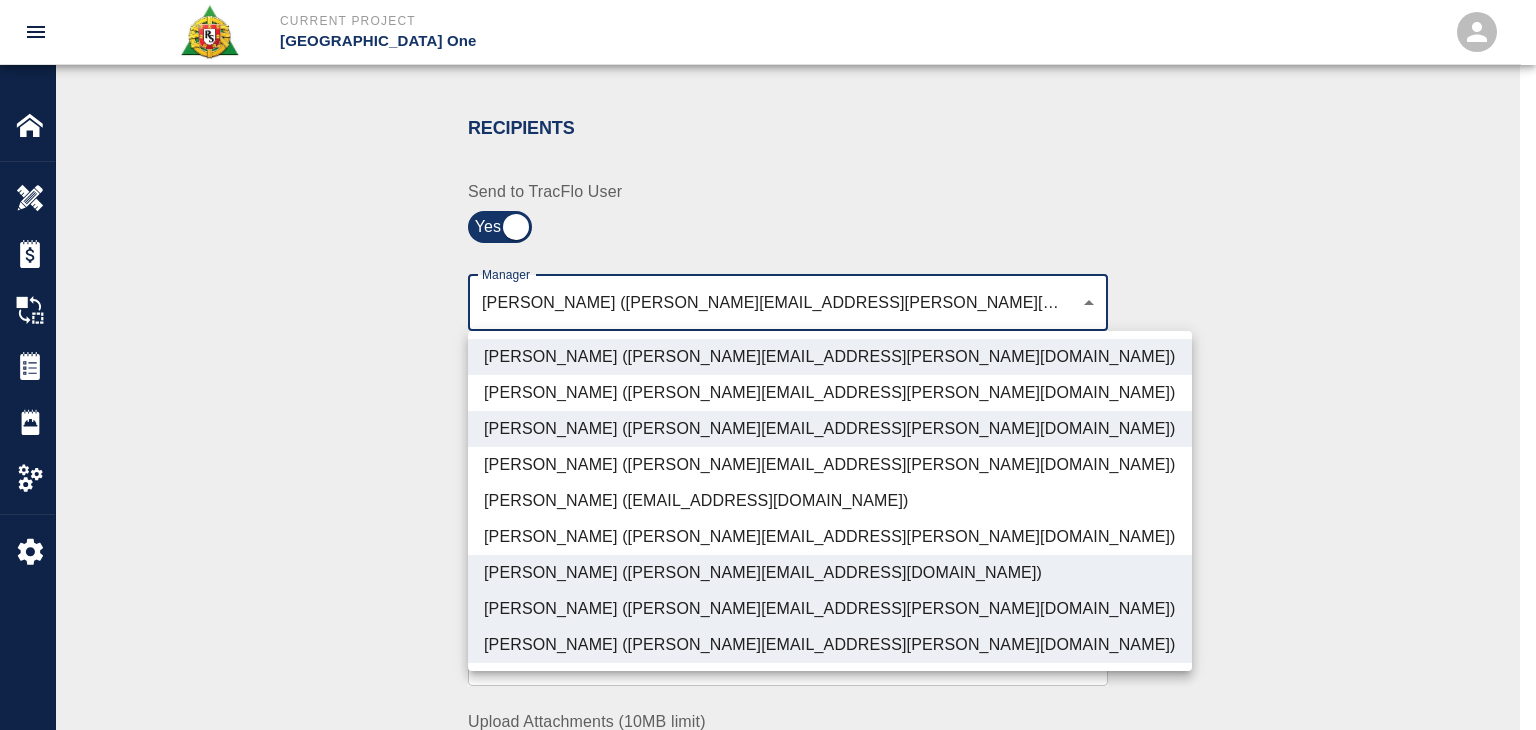 click at bounding box center (768, 365) 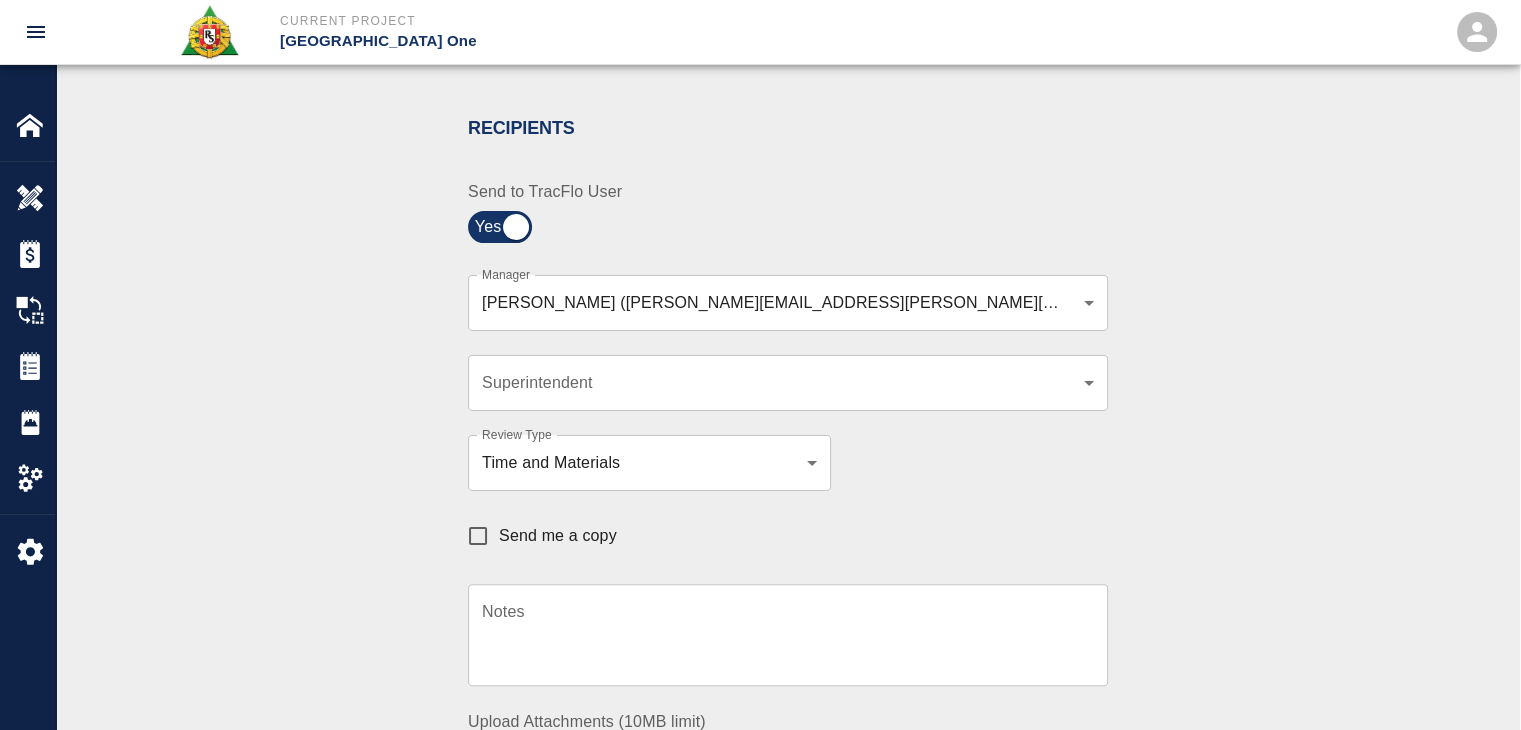 click on "Send me a copy" at bounding box center [558, 536] 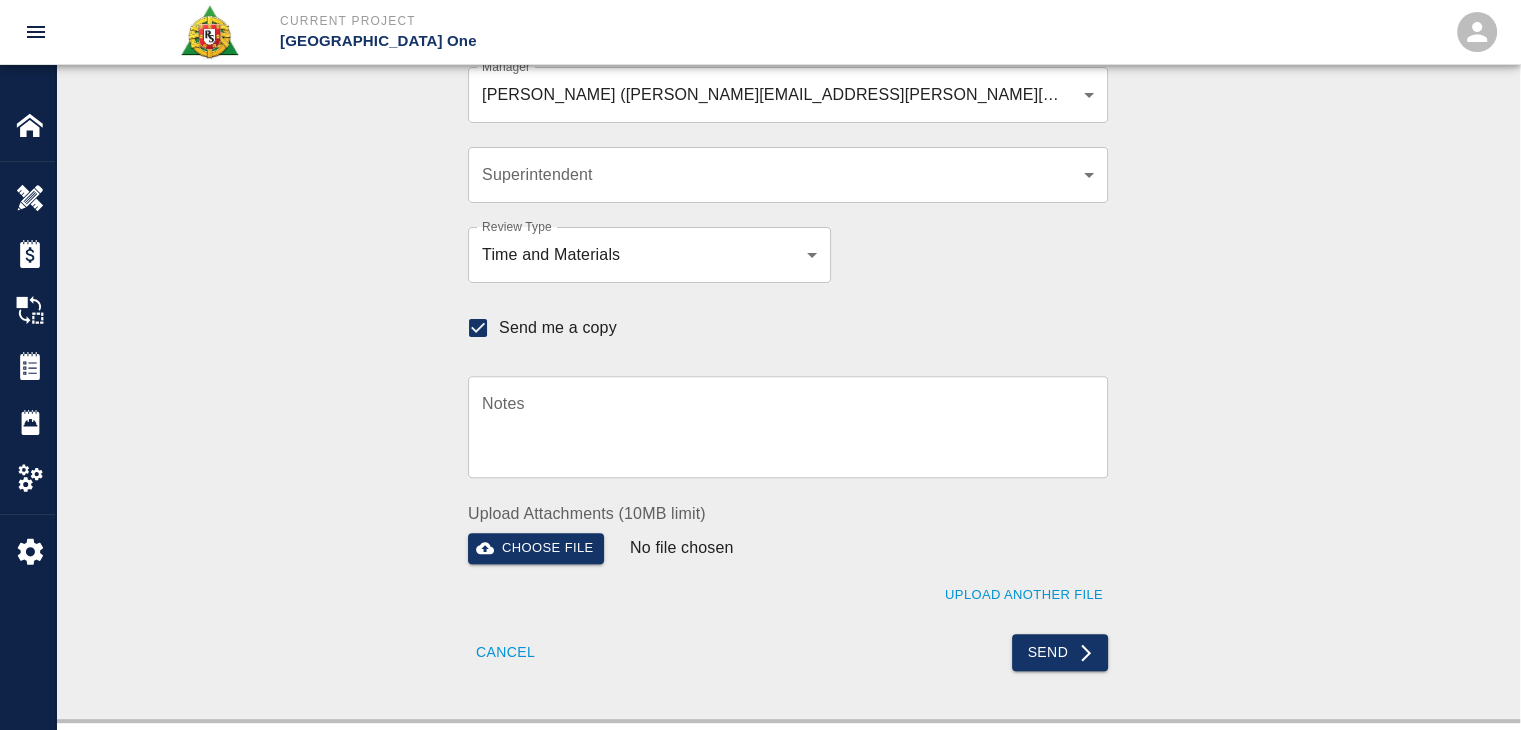 scroll, scrollTop: 587, scrollLeft: 0, axis: vertical 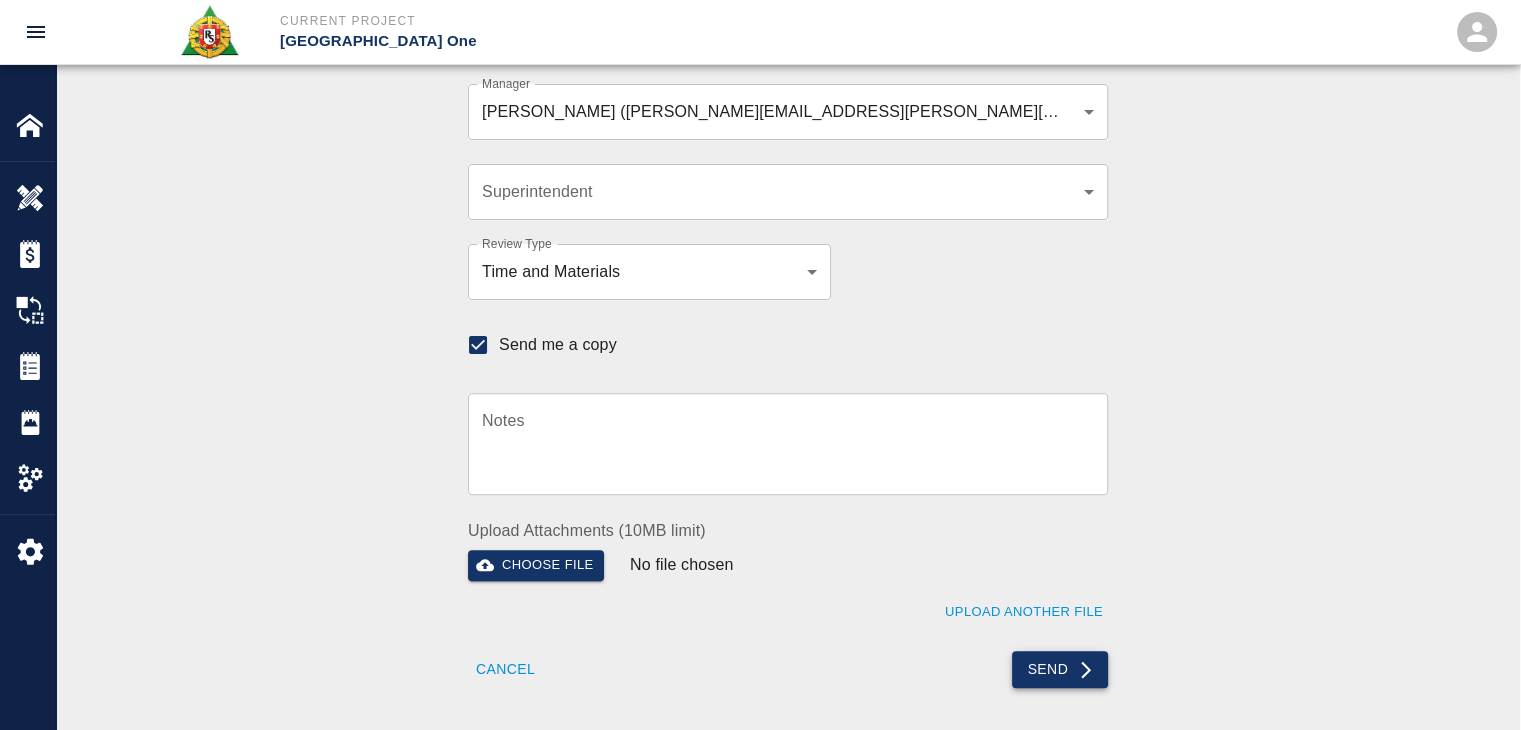 click on "Send" at bounding box center [1060, 669] 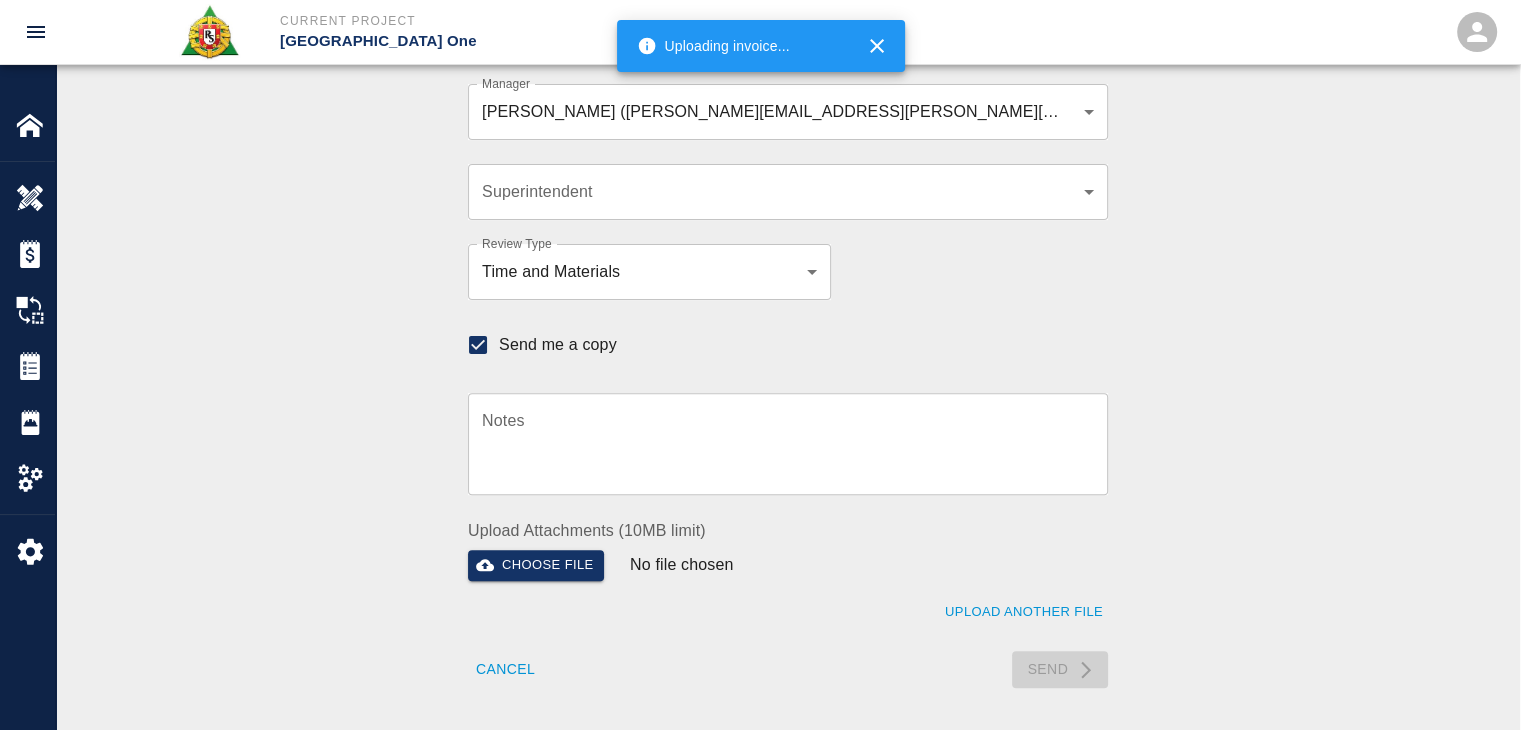 type 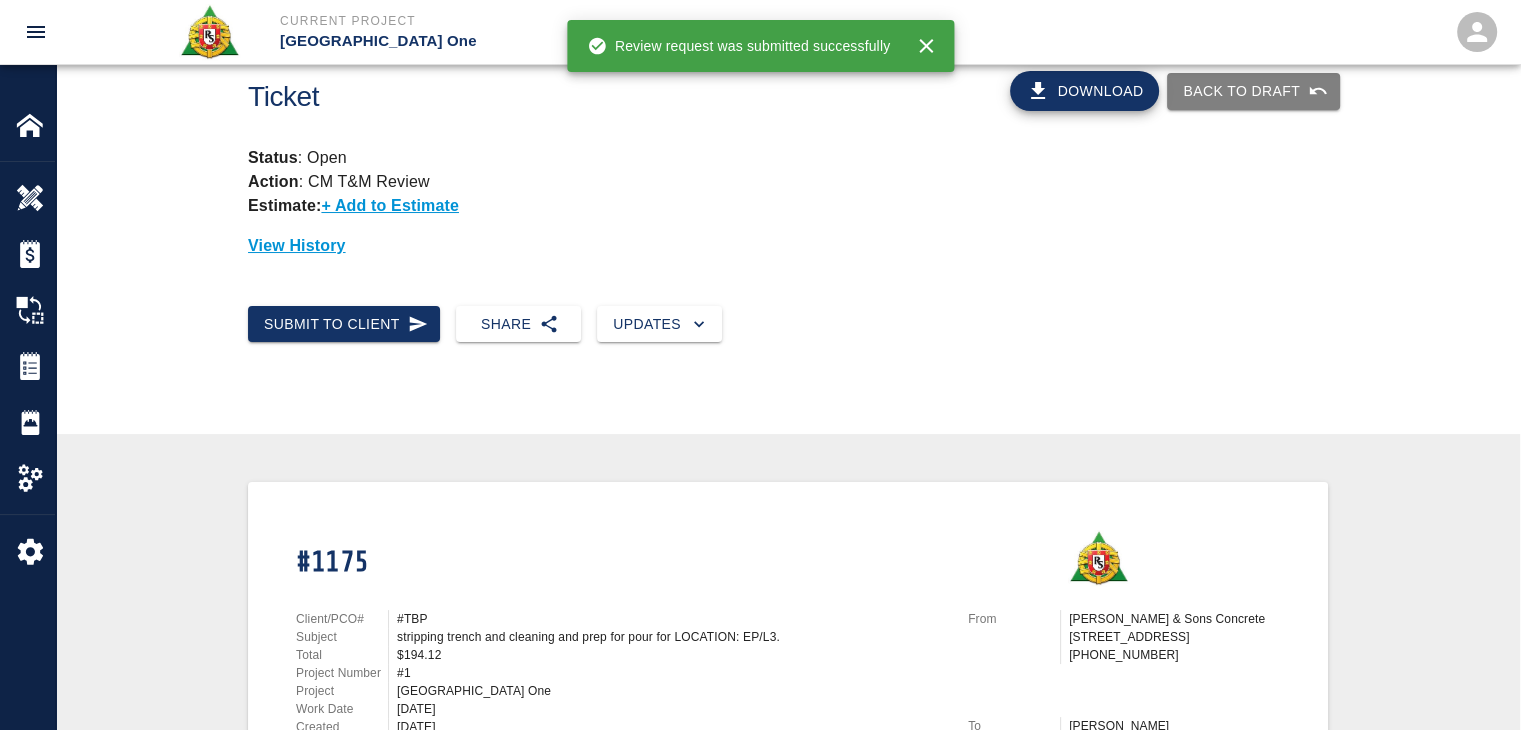 scroll, scrollTop: 0, scrollLeft: 0, axis: both 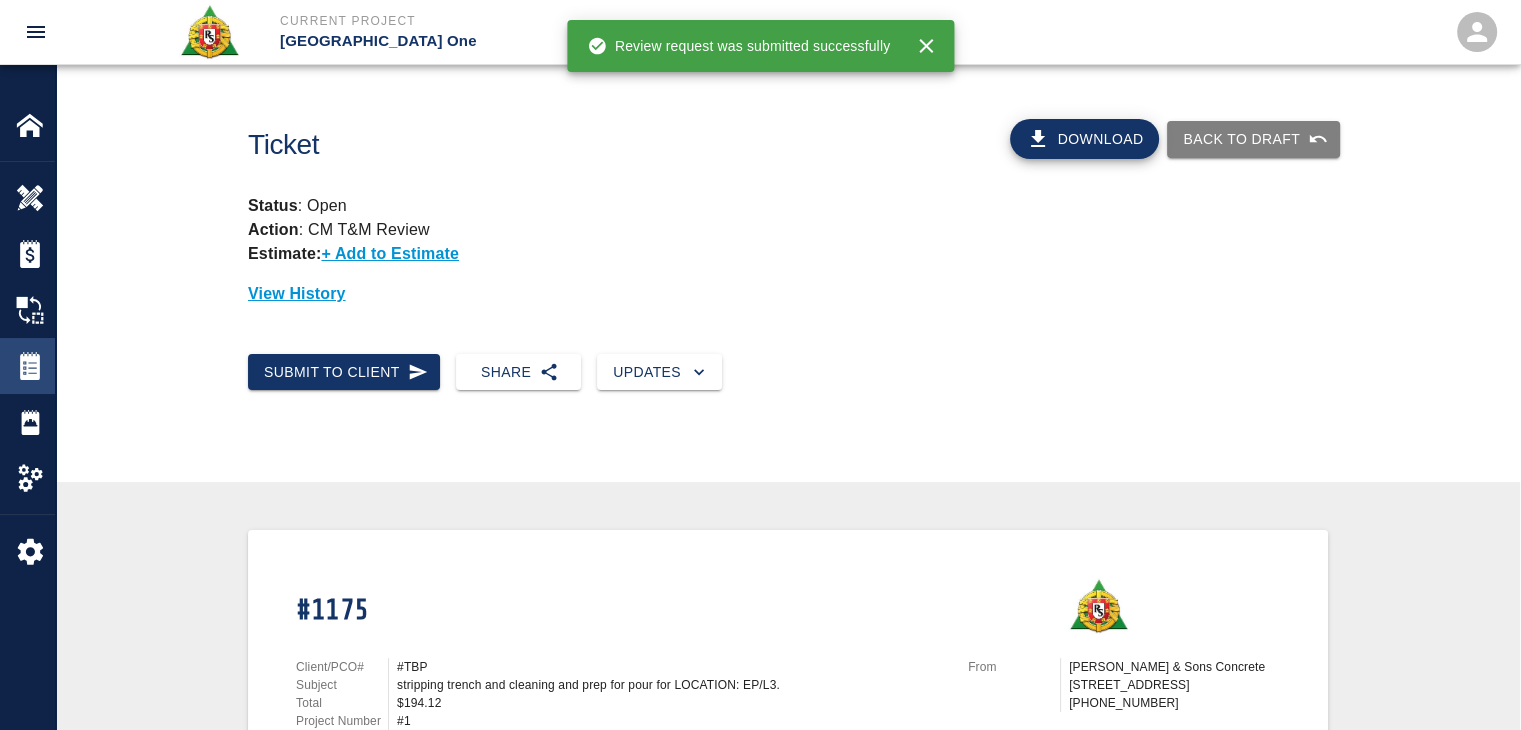 click at bounding box center (44, 366) 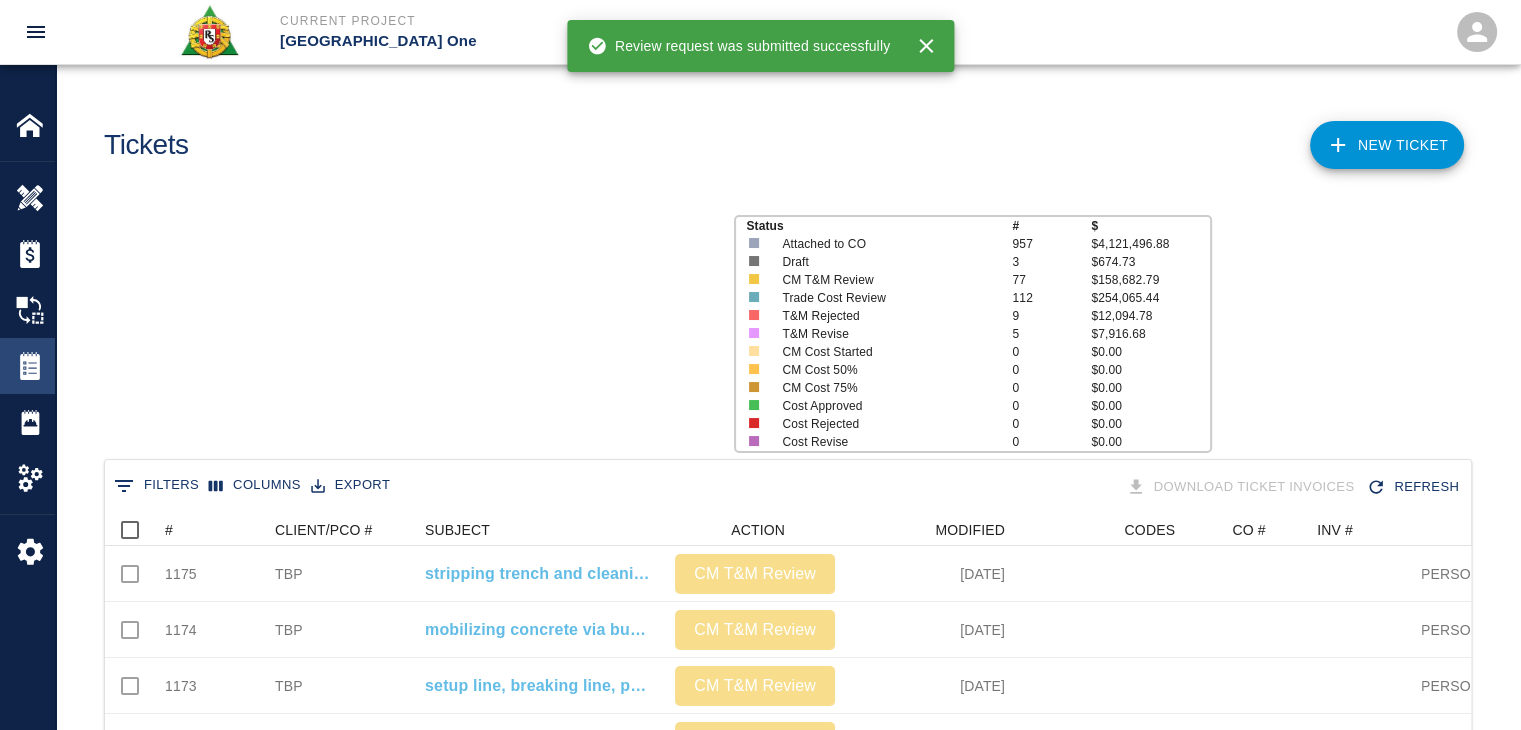 scroll, scrollTop: 16, scrollLeft: 16, axis: both 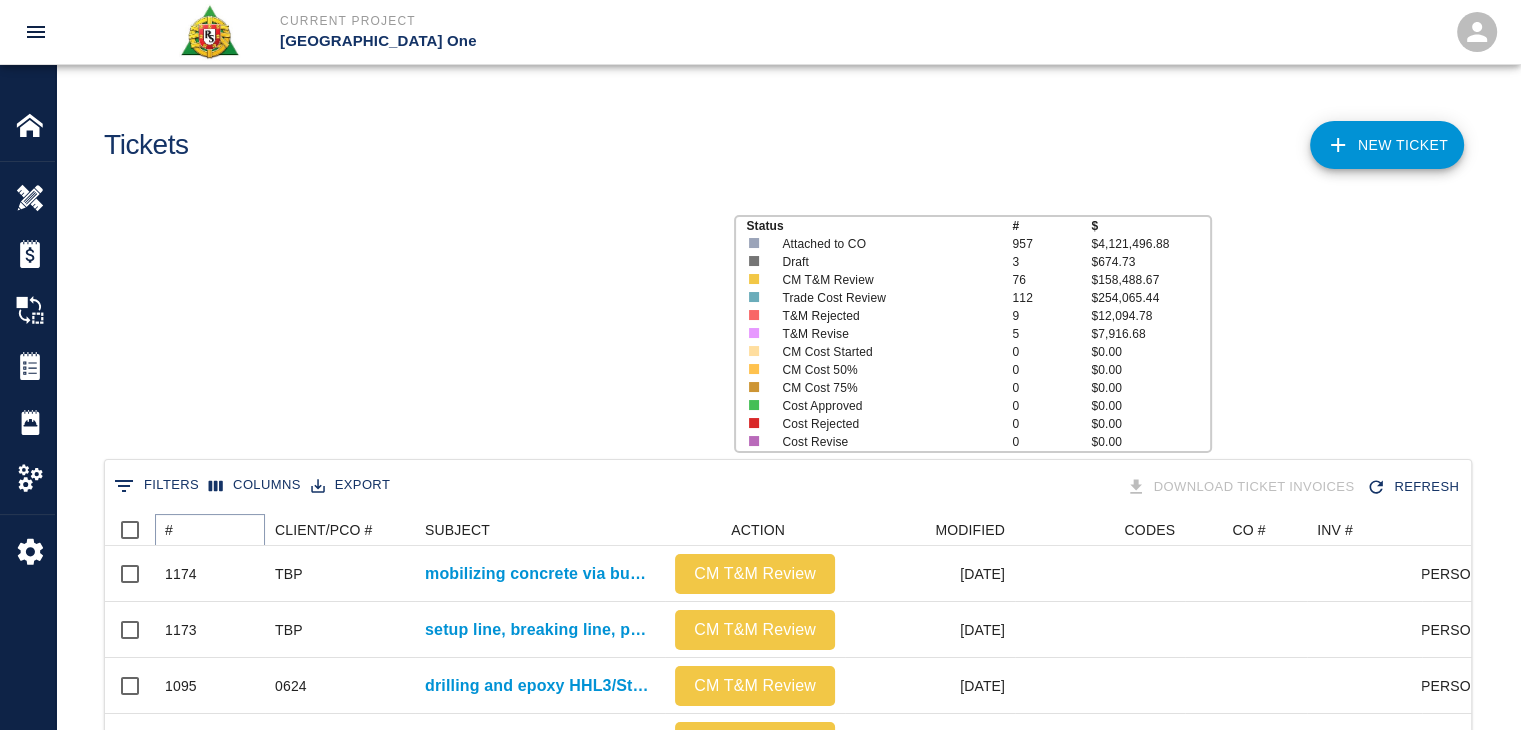 click 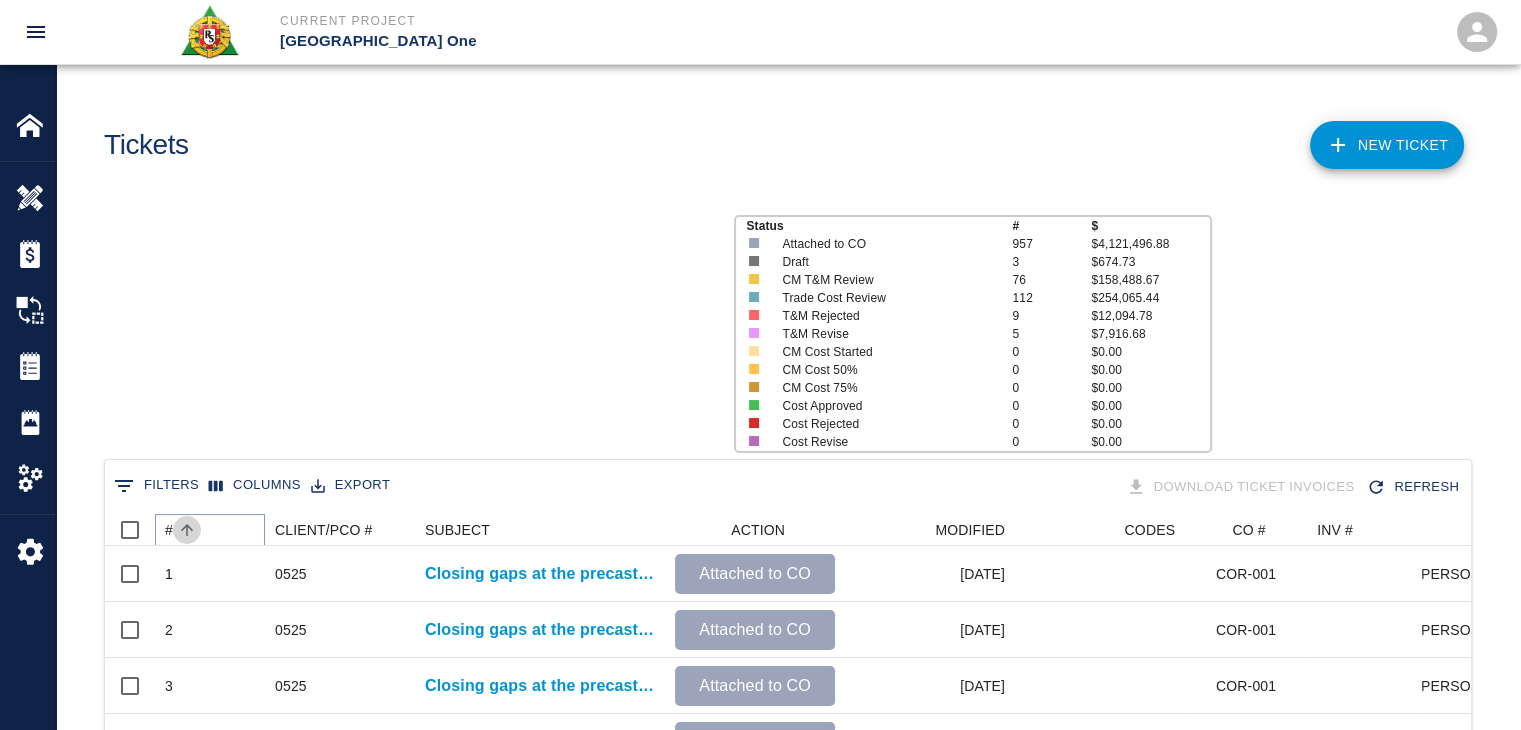 click 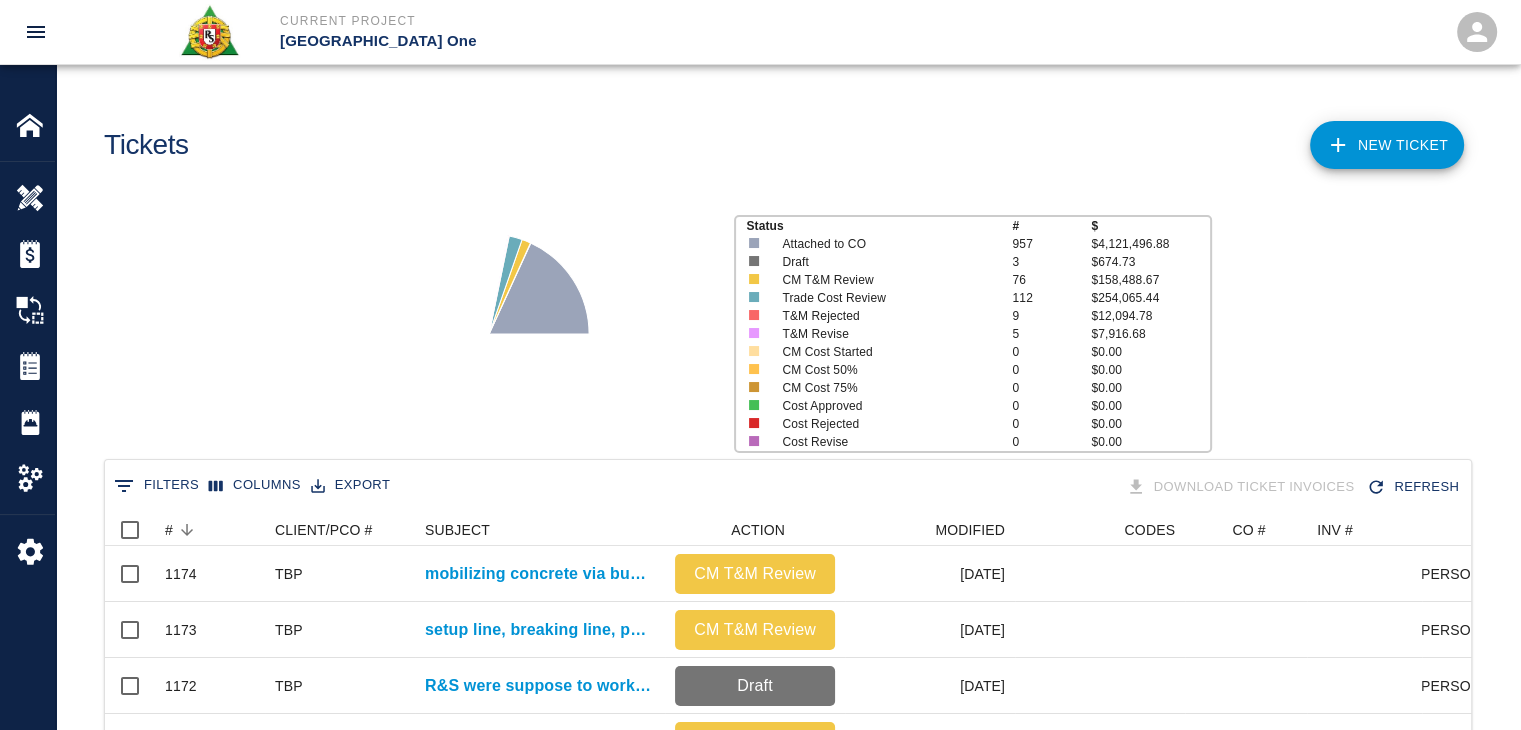click on "Status # $ Attached to CO 957 $4,121,496.88 Draft 3 $674.73 CM T&M Review 76 $158,488.67 Trade Cost Review 112 $254,065.44 T&M Rejected 9 $12,094.78 T&M Revise 5 $7,916.68 CM Cost Started 0 $0.00 CM Cost 50% 0 $0.00 CM Cost 75% 0 $0.00 Cost Approved 0 $0.00 Cost Rejected 0 $0.00 Cost Revise 0 $0.00" at bounding box center (780, 326) 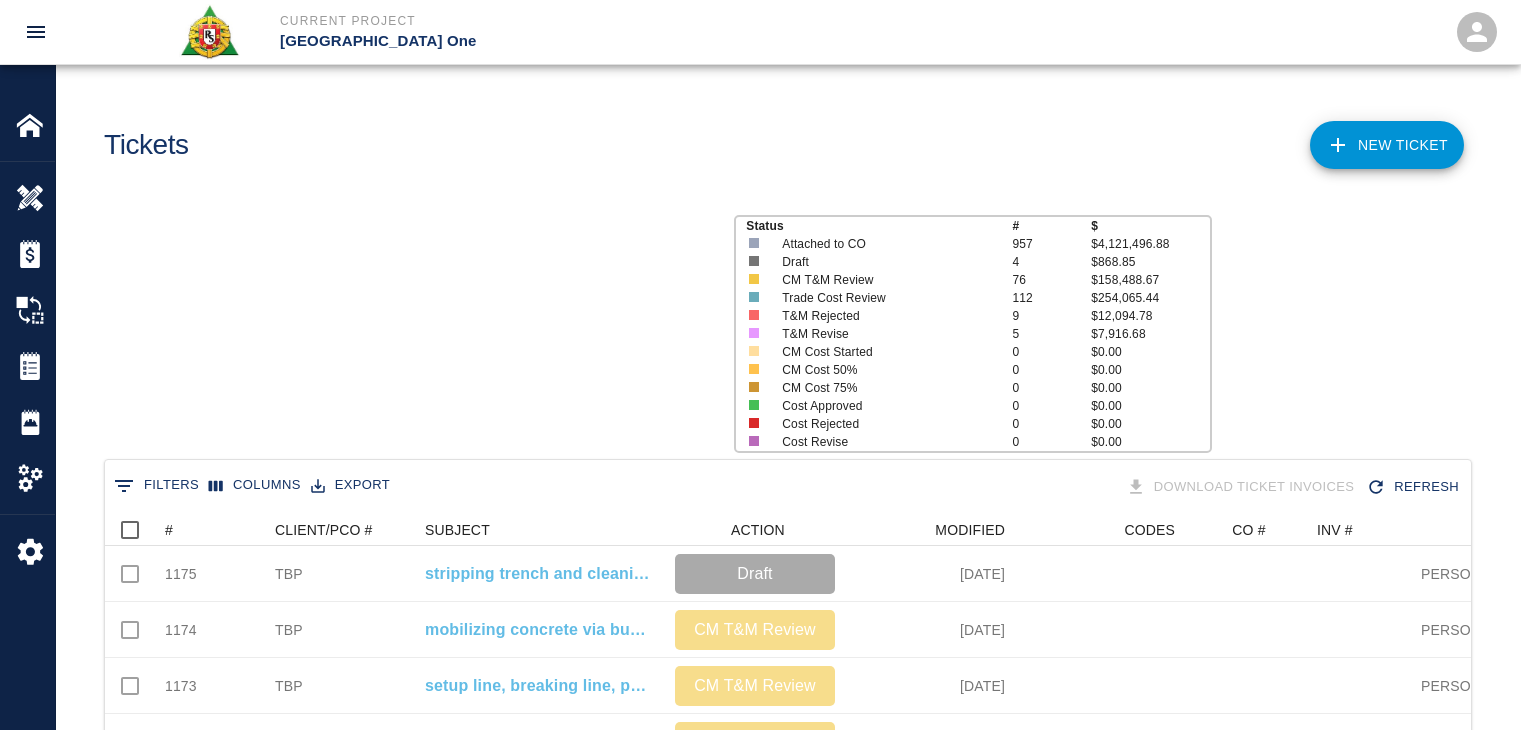 scroll, scrollTop: 0, scrollLeft: 0, axis: both 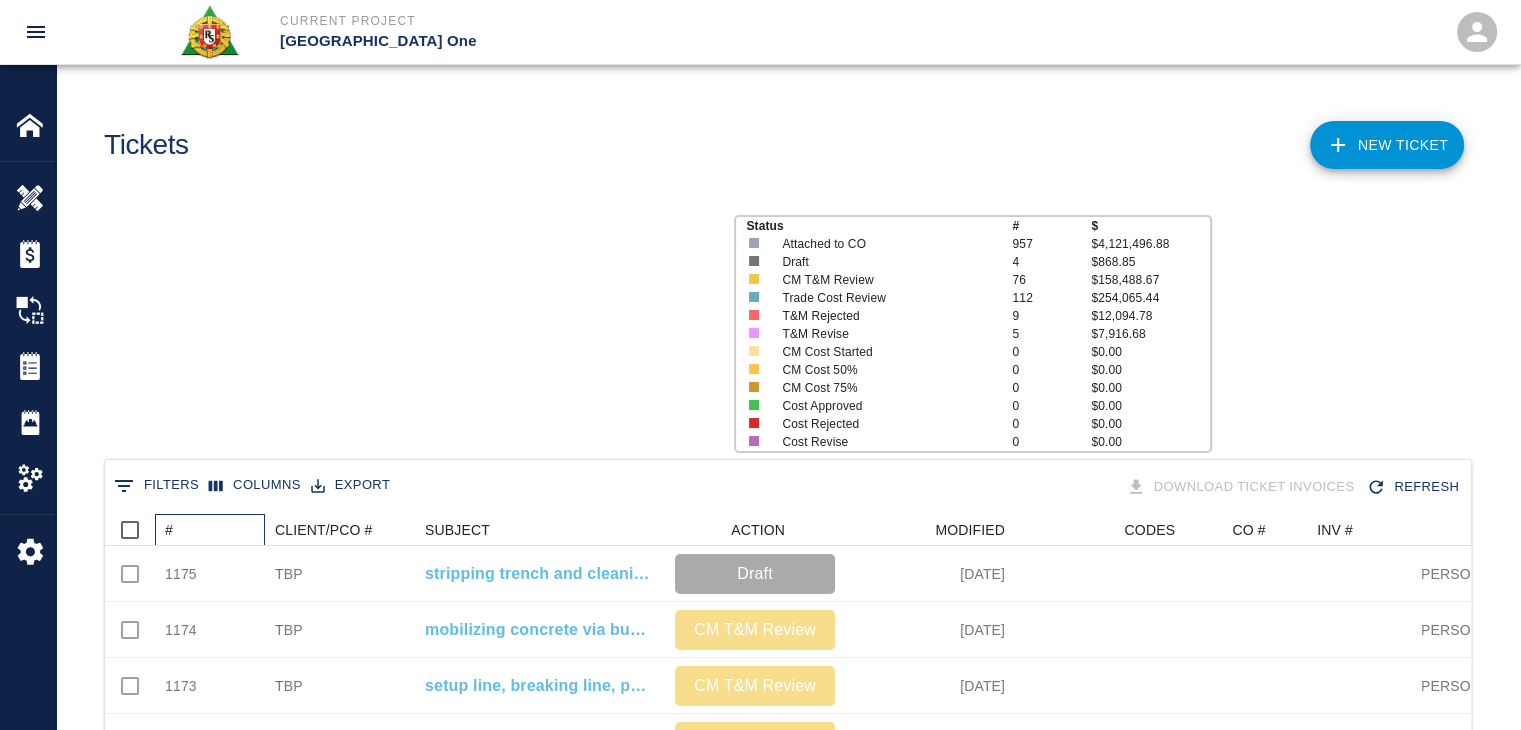 click on "#" at bounding box center (215, 530) 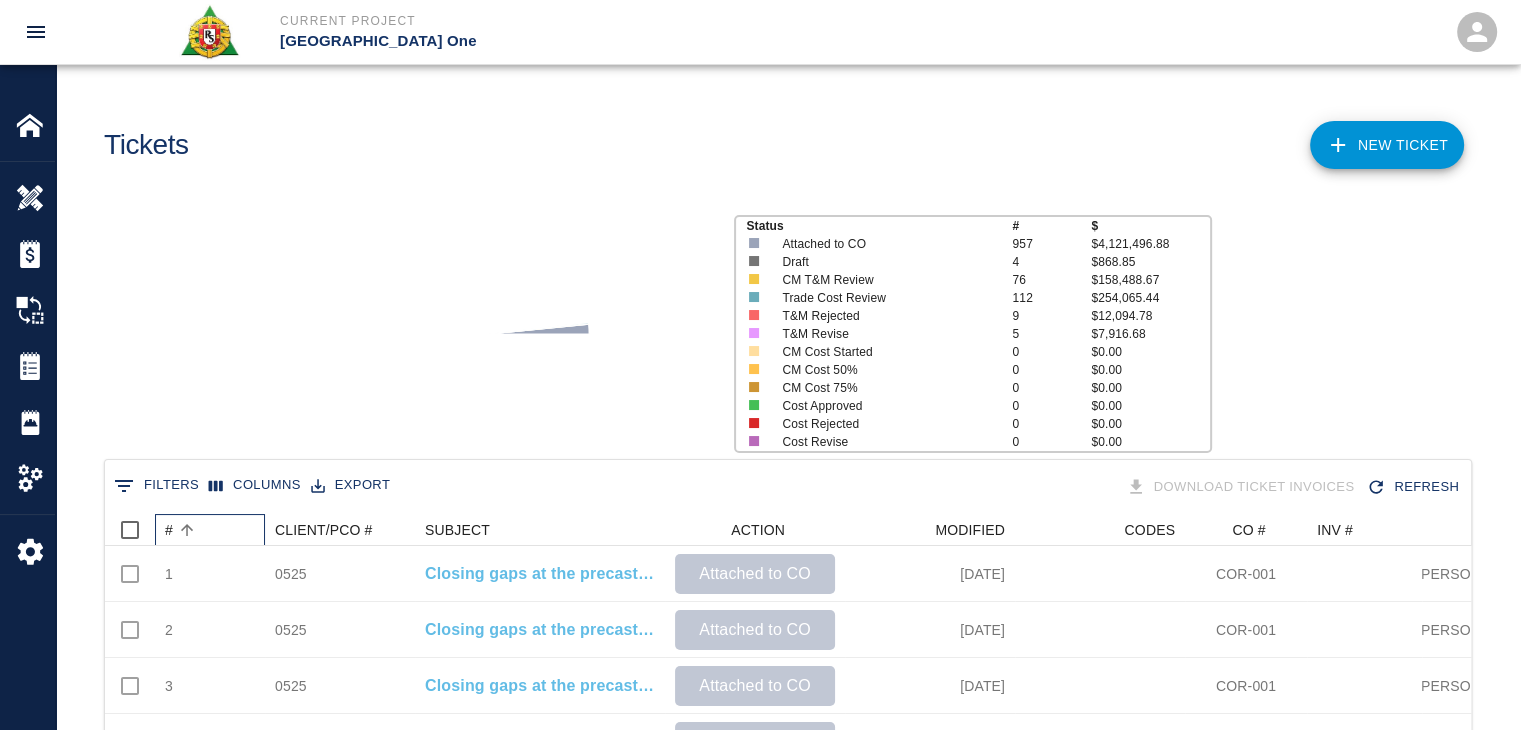 click on "#" at bounding box center [215, 530] 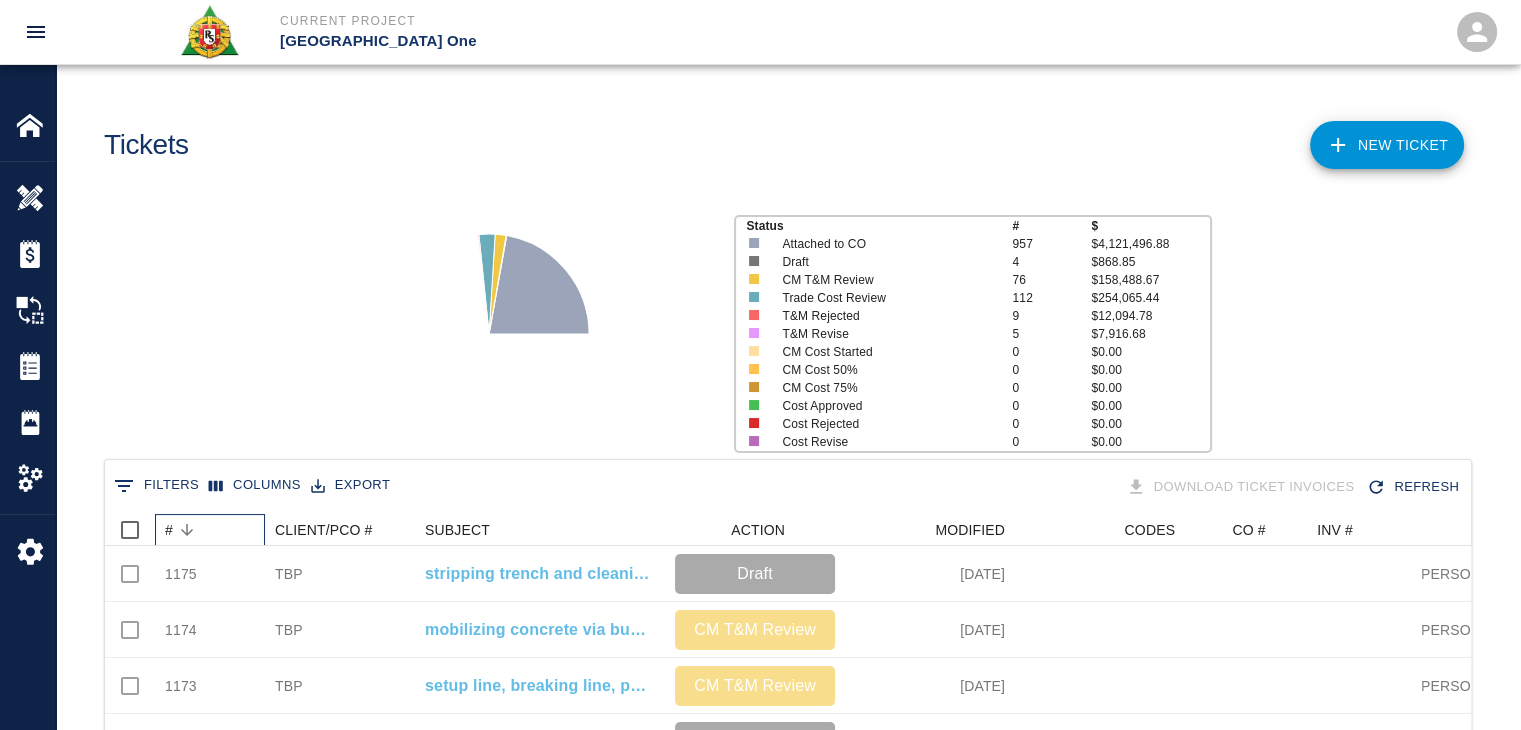scroll, scrollTop: 0, scrollLeft: 0, axis: both 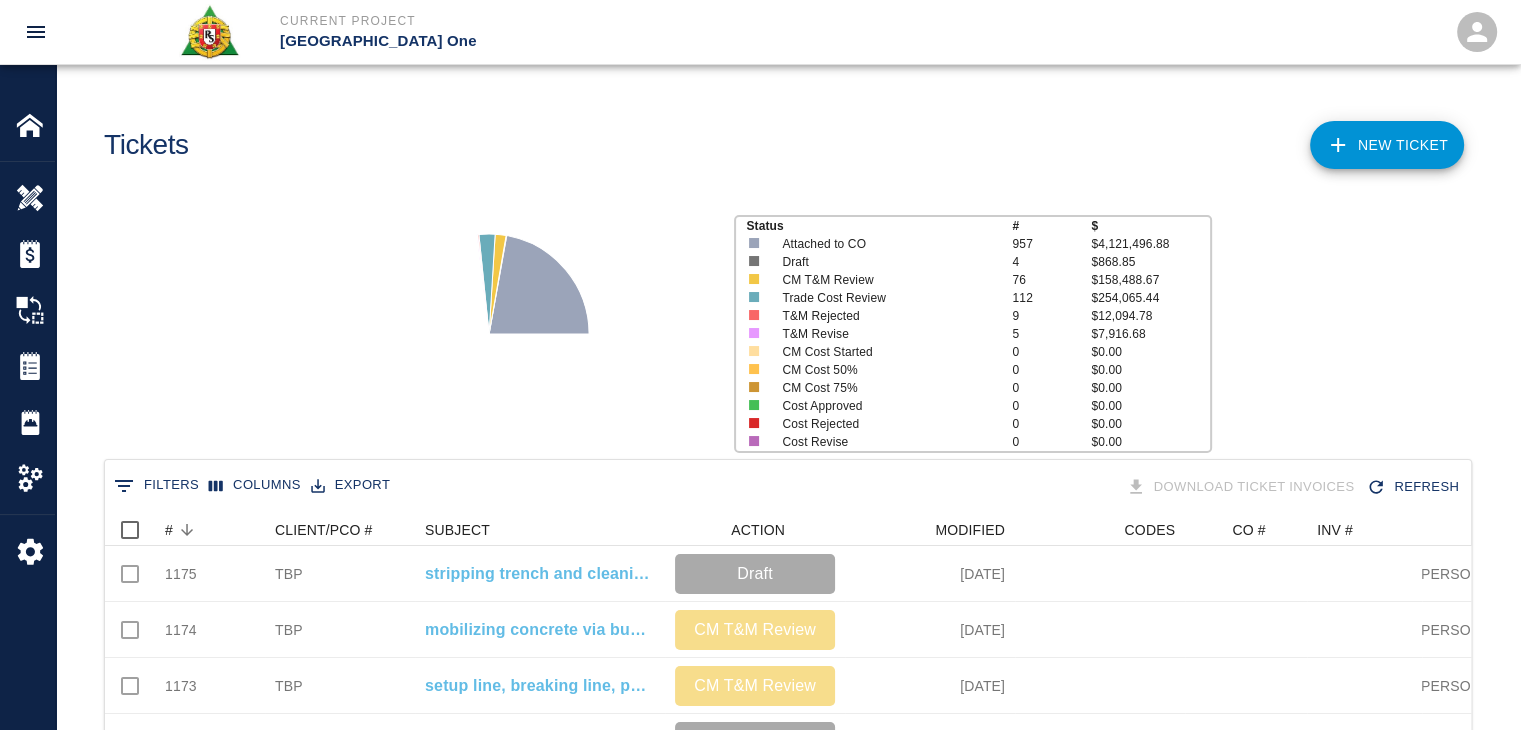 click on "Status # $ Attached to CO 957 $4,121,496.88 Draft 4 $868.85 CM T&M Review 76 $158,488.67 Trade Cost Review 112 $254,065.44 T&M Rejected 9 $12,094.78 T&M Revise 5 $7,916.68 CM Cost Started 0 $0.00 CM Cost 50% 0 $0.00 CM Cost 75% 0 $0.00 Cost Approved 0 $0.00 Cost Rejected 0 $0.00 Cost Revise 0 $0.00" at bounding box center [780, 326] 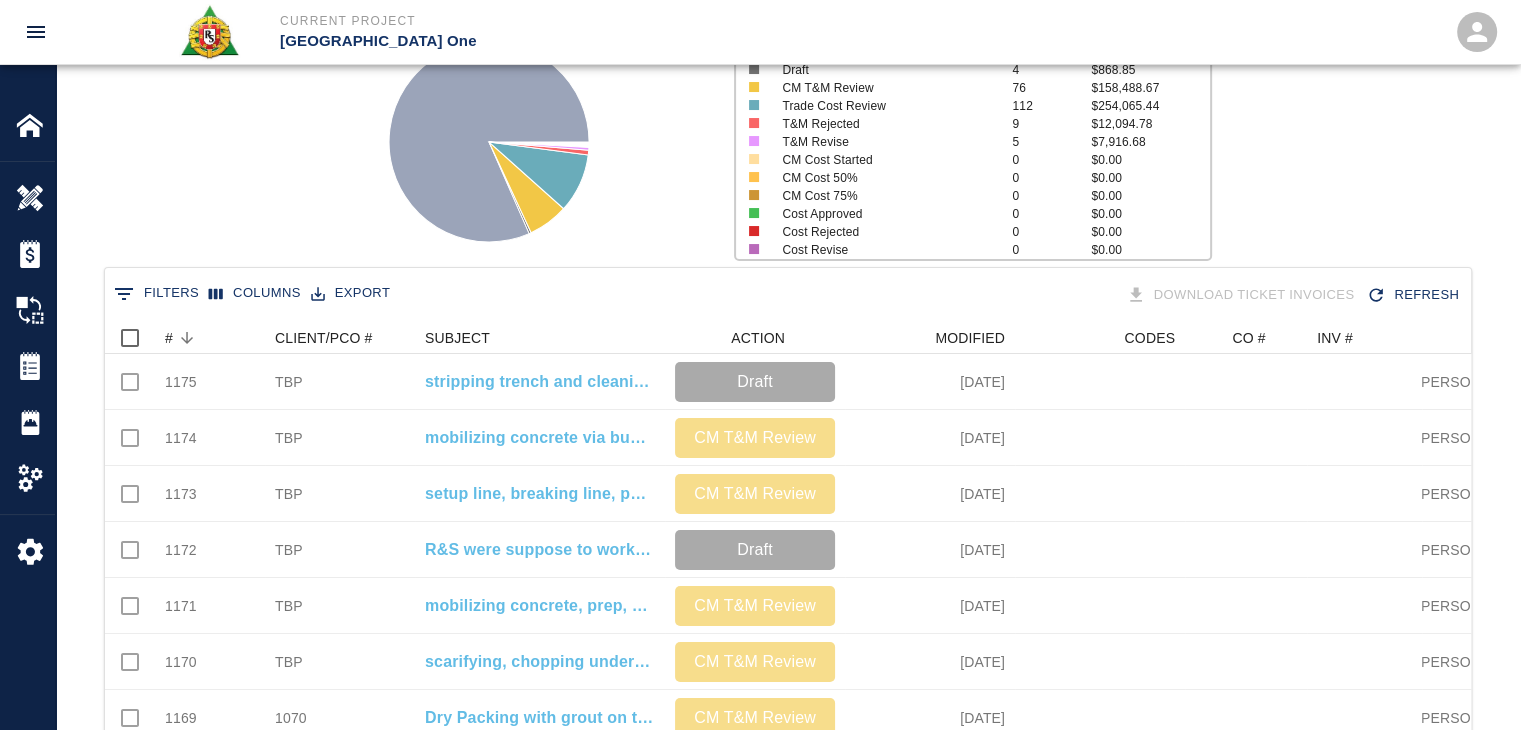 scroll, scrollTop: 0, scrollLeft: 0, axis: both 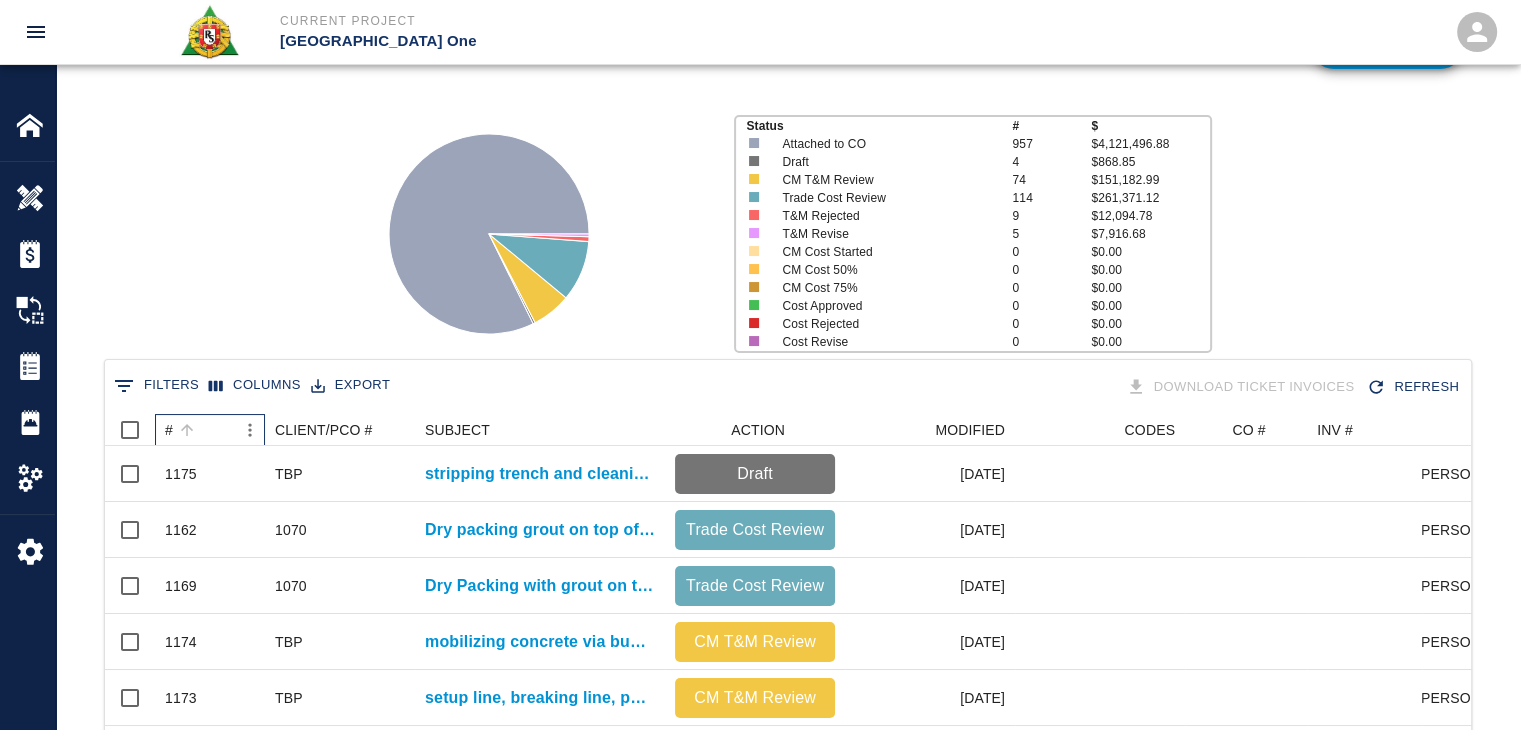 click at bounding box center [187, 430] 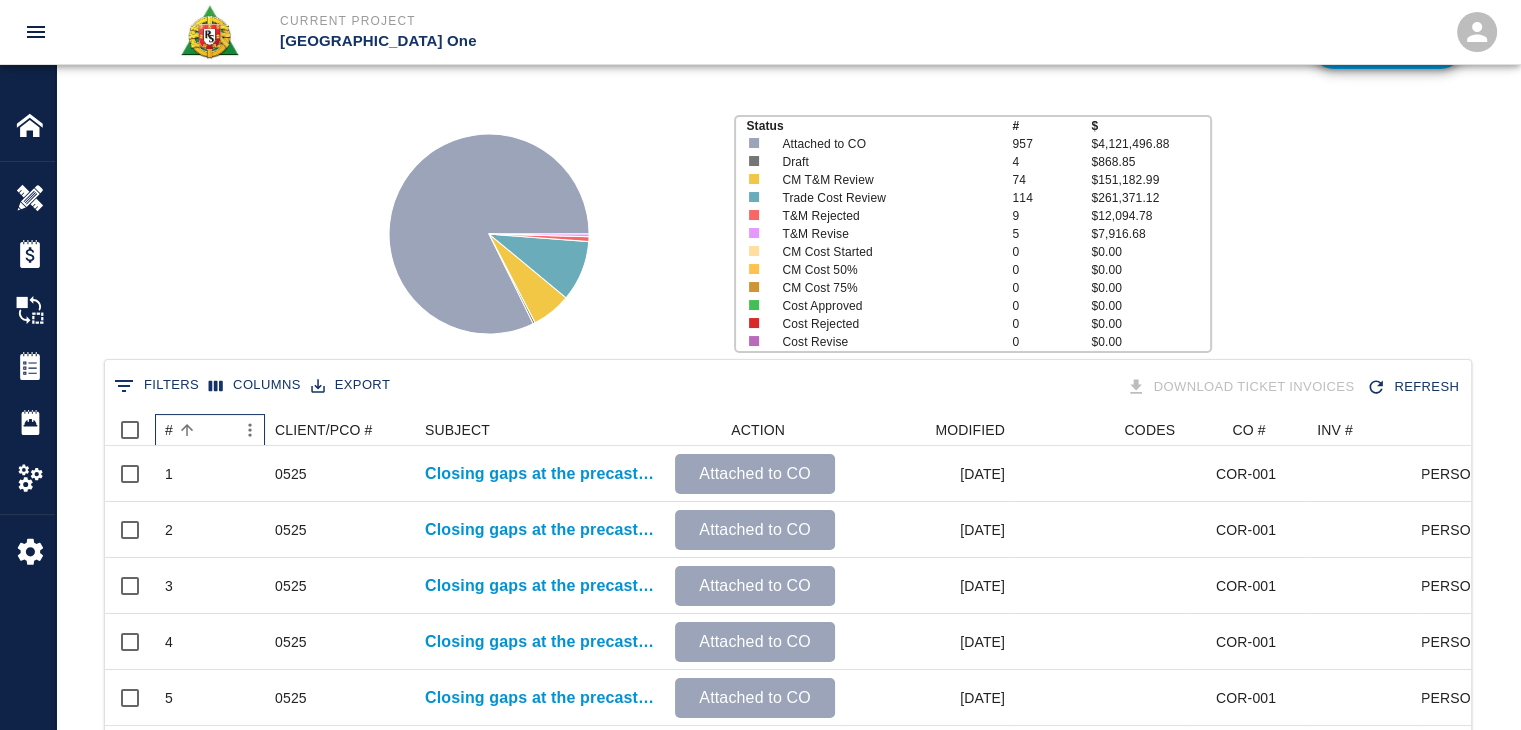 click at bounding box center [187, 430] 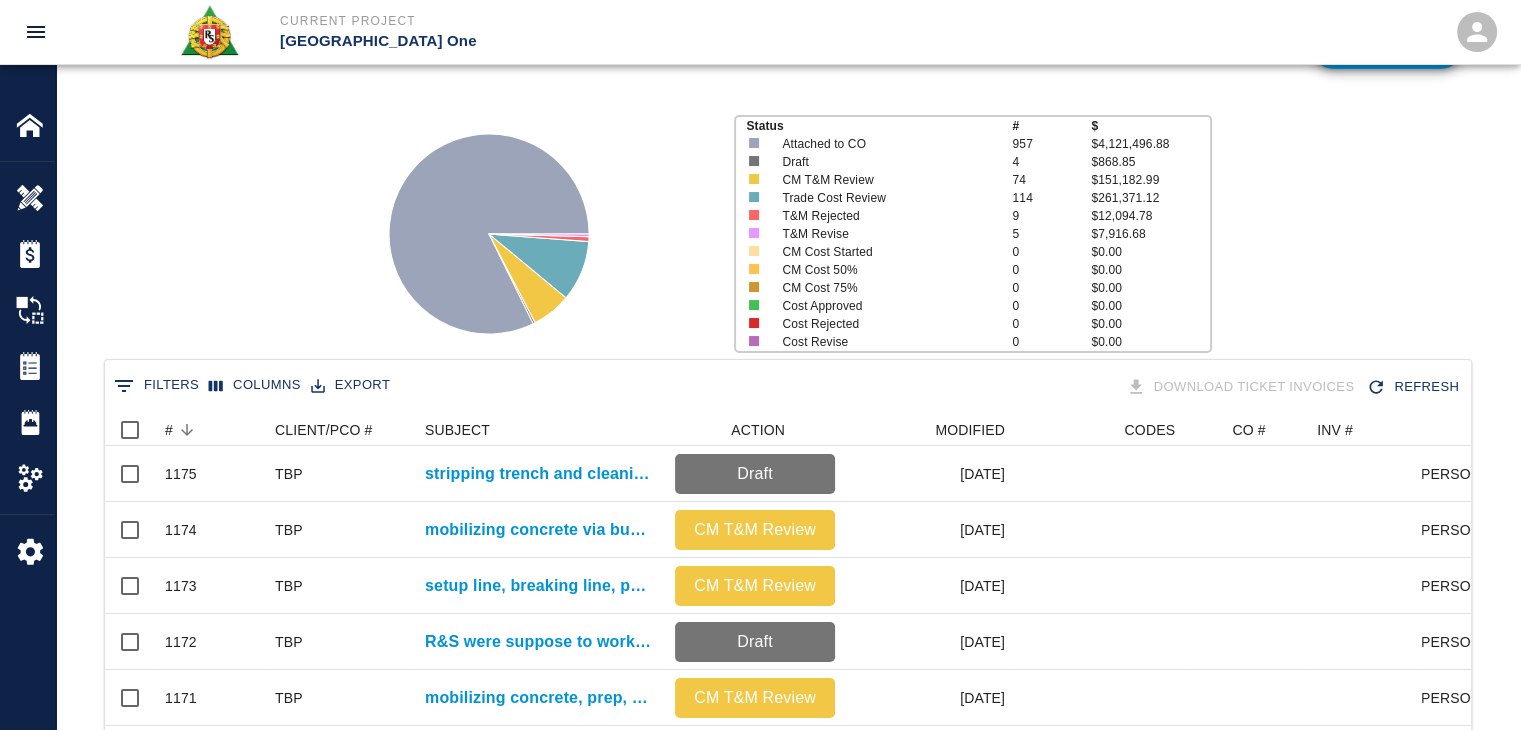 click on "Status # $ Attached to CO 957 $4,121,496.88 Draft 4 $868.85 CM T&M Review 74 $151,182.99 Trade Cost Review 114 $261,371.12 T&M Rejected 9 $12,094.78 T&M Revise 5 $7,916.68 CM Cost Started 0 $0.00 CM Cost 50% 0 $0.00 CM Cost 75% 0 $0.00 Cost Approved 0 $0.00 Cost Rejected 0 $0.00 Cost Revise 0 $0.00" at bounding box center [780, 226] 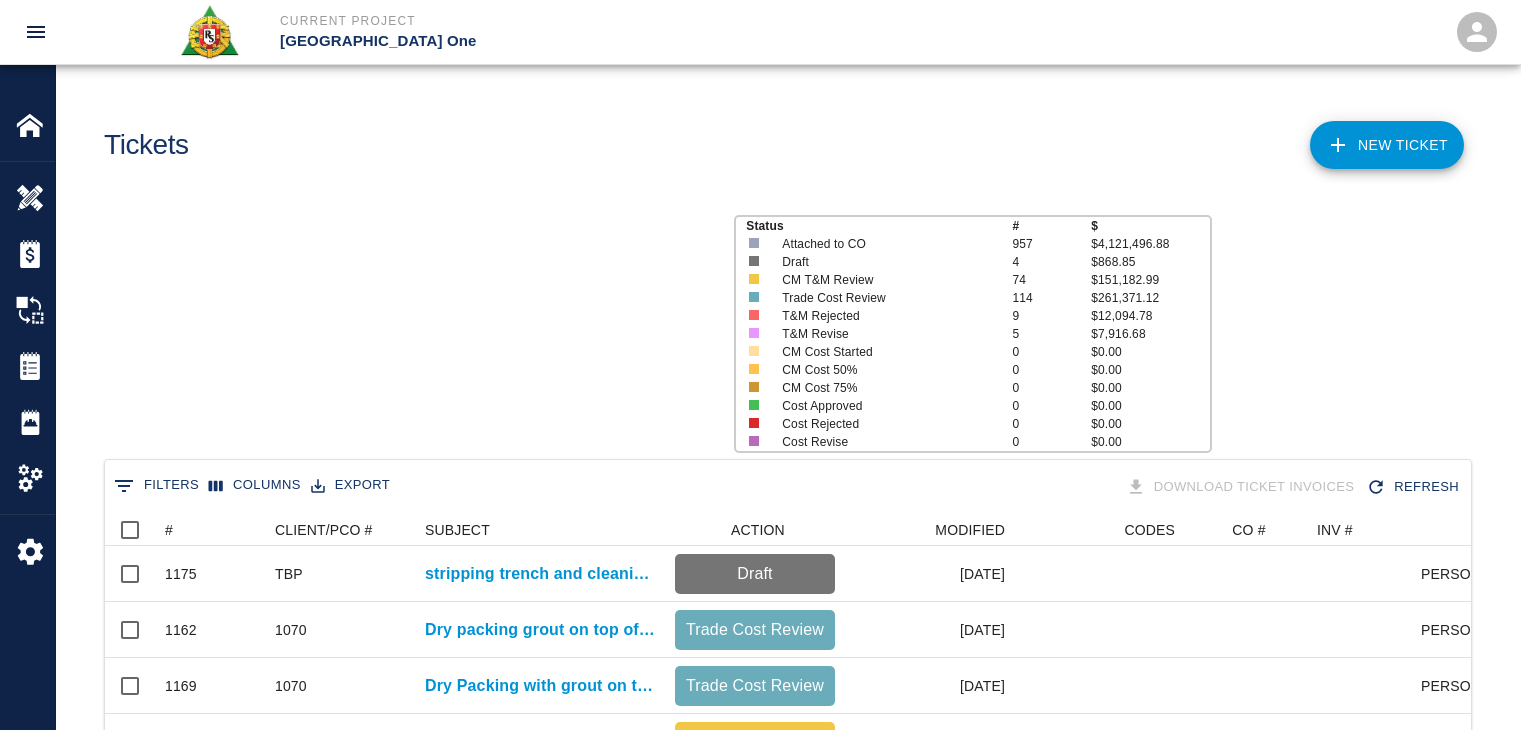 scroll, scrollTop: 0, scrollLeft: 0, axis: both 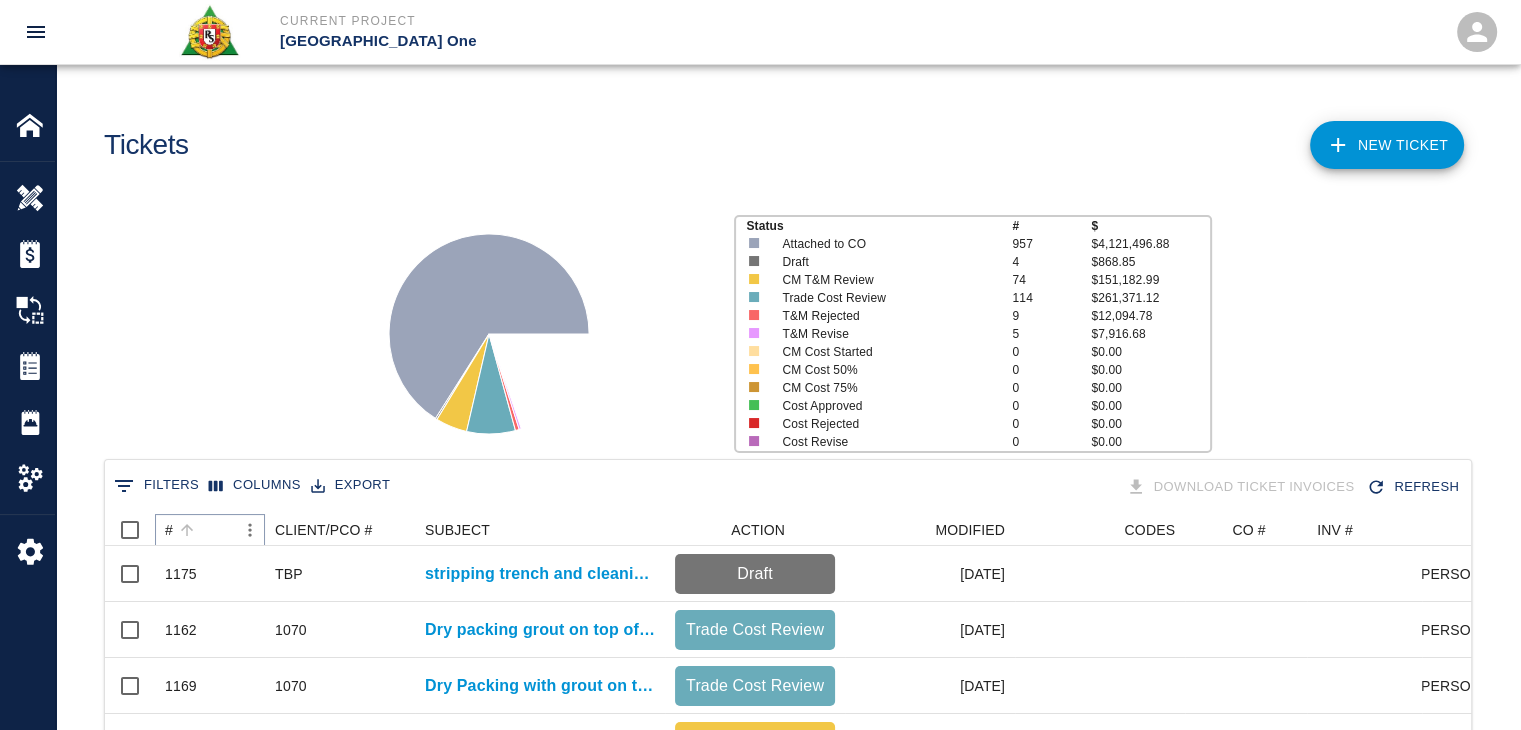 click 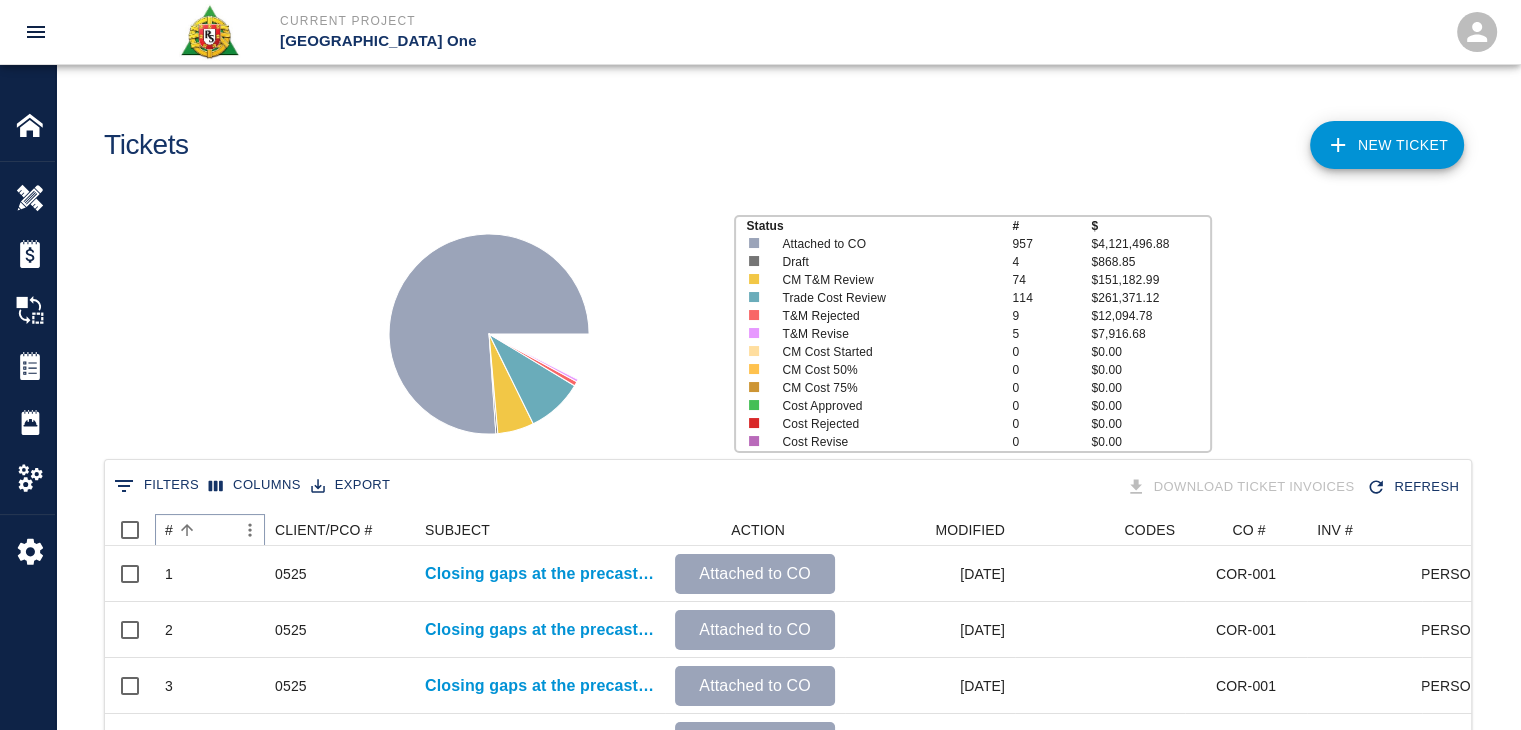 click 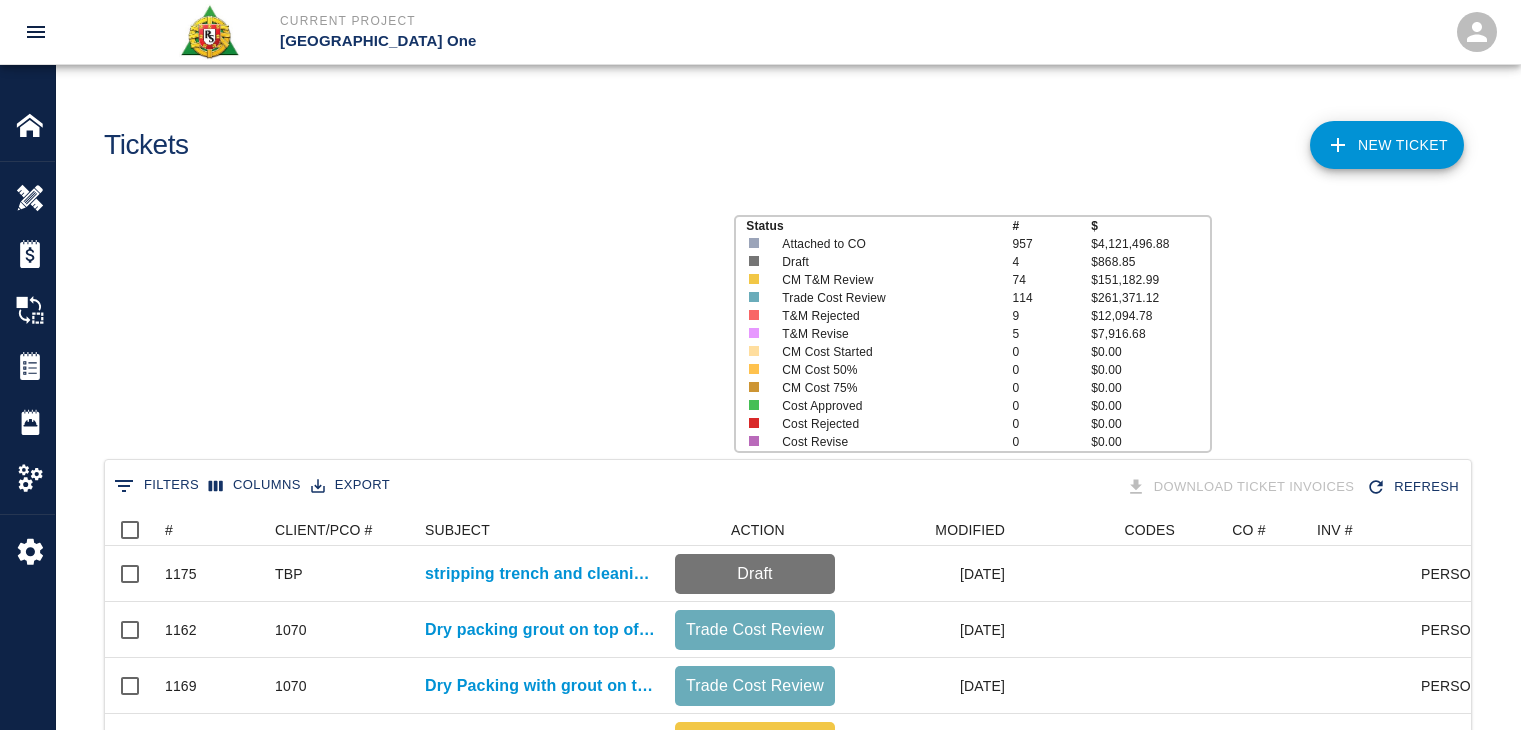scroll, scrollTop: 0, scrollLeft: 0, axis: both 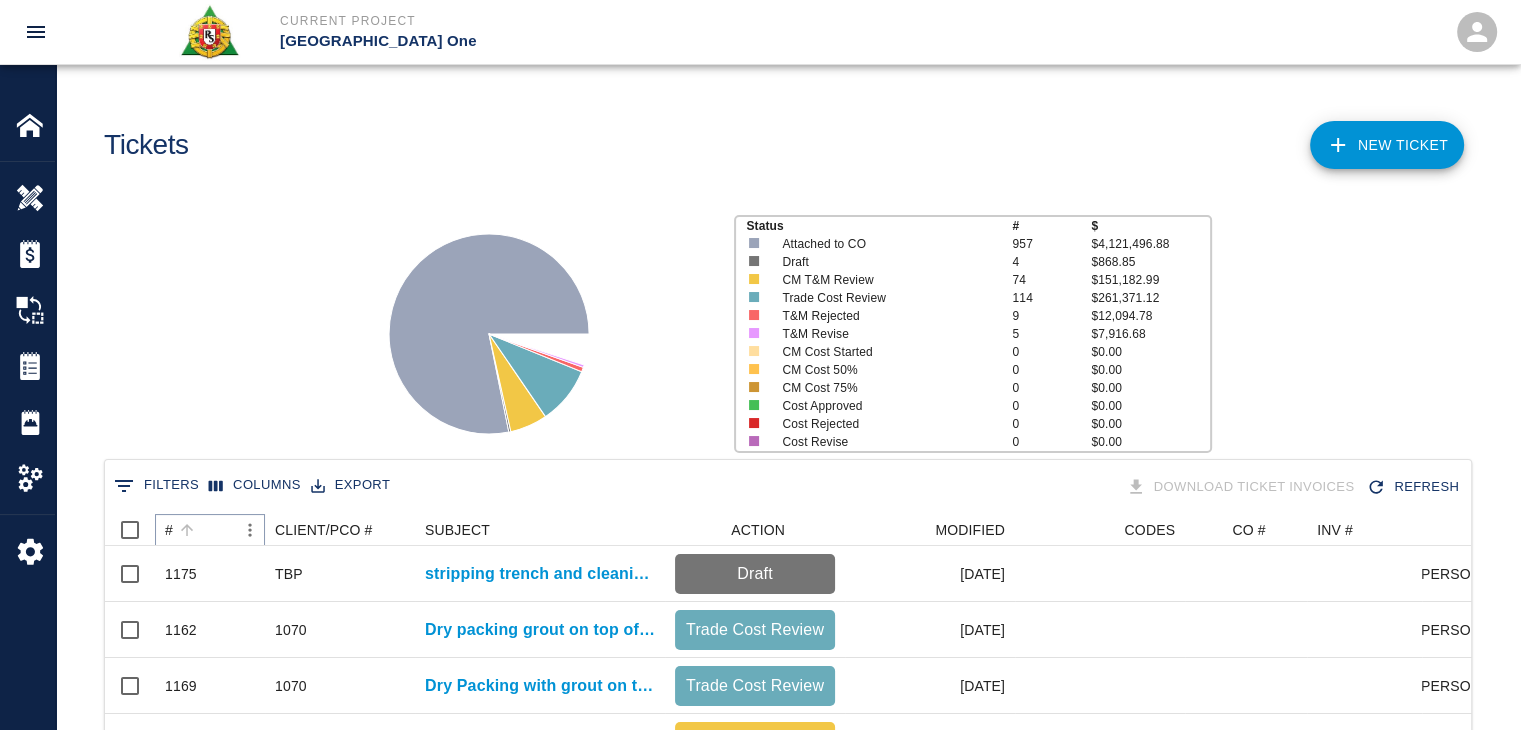 click at bounding box center [187, 530] 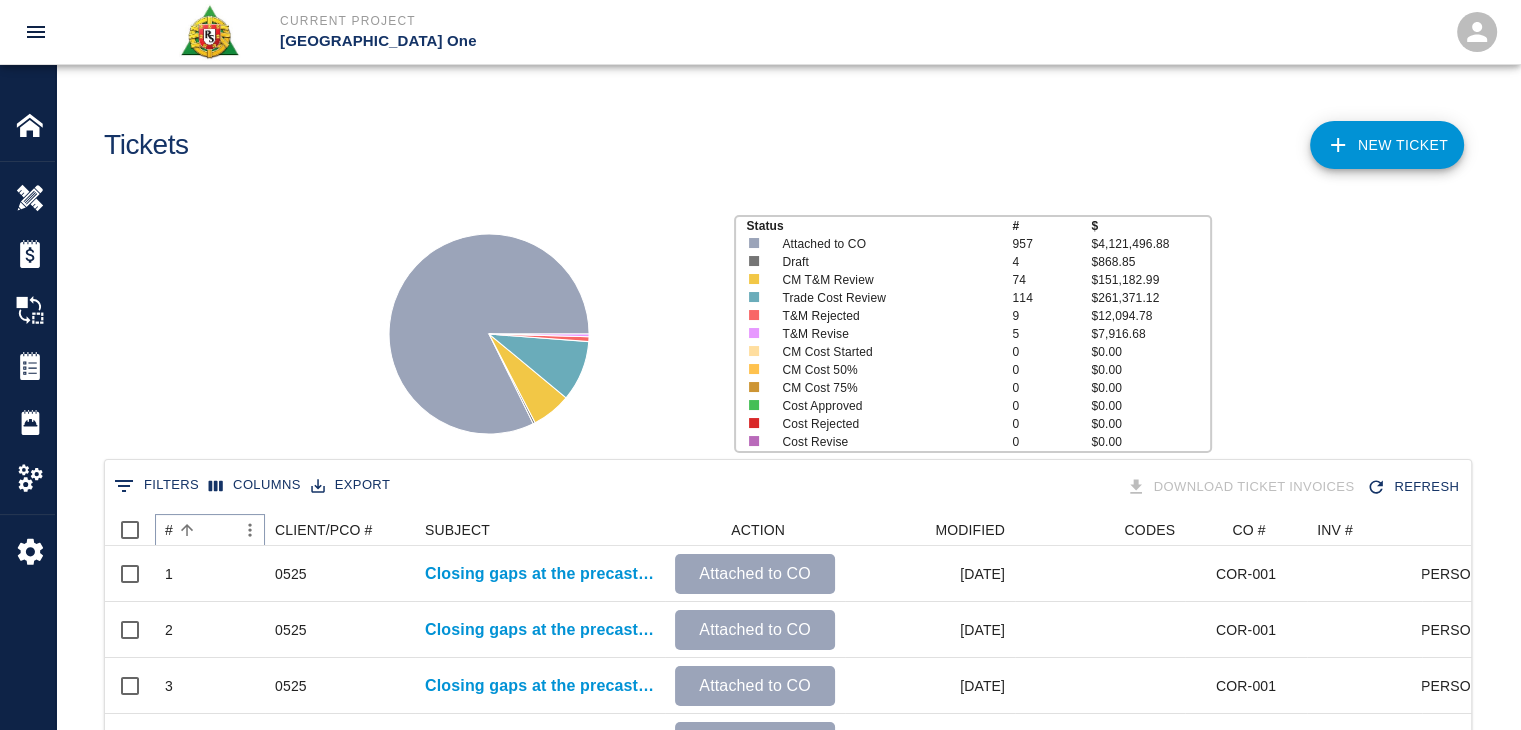 click at bounding box center [187, 530] 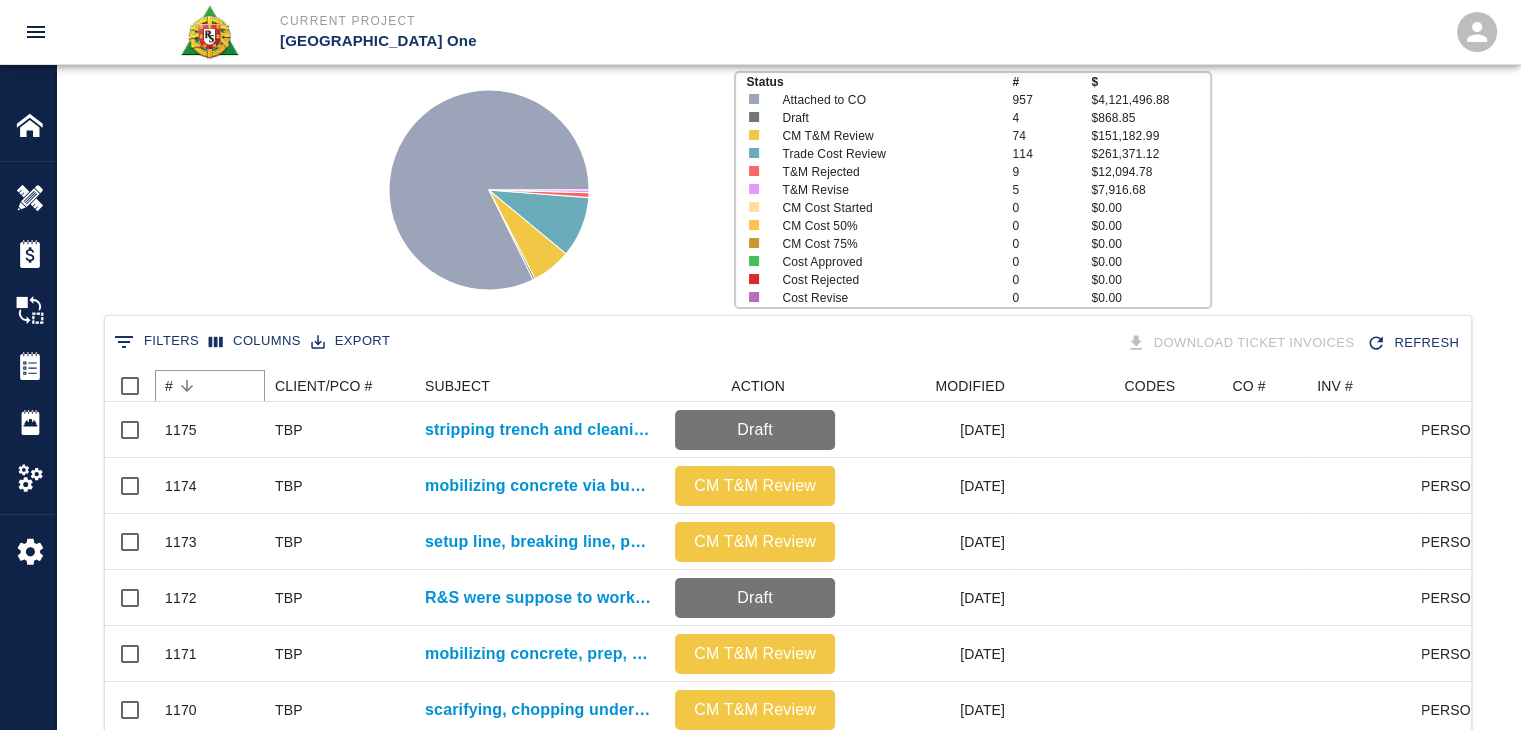 scroll, scrollTop: 0, scrollLeft: 0, axis: both 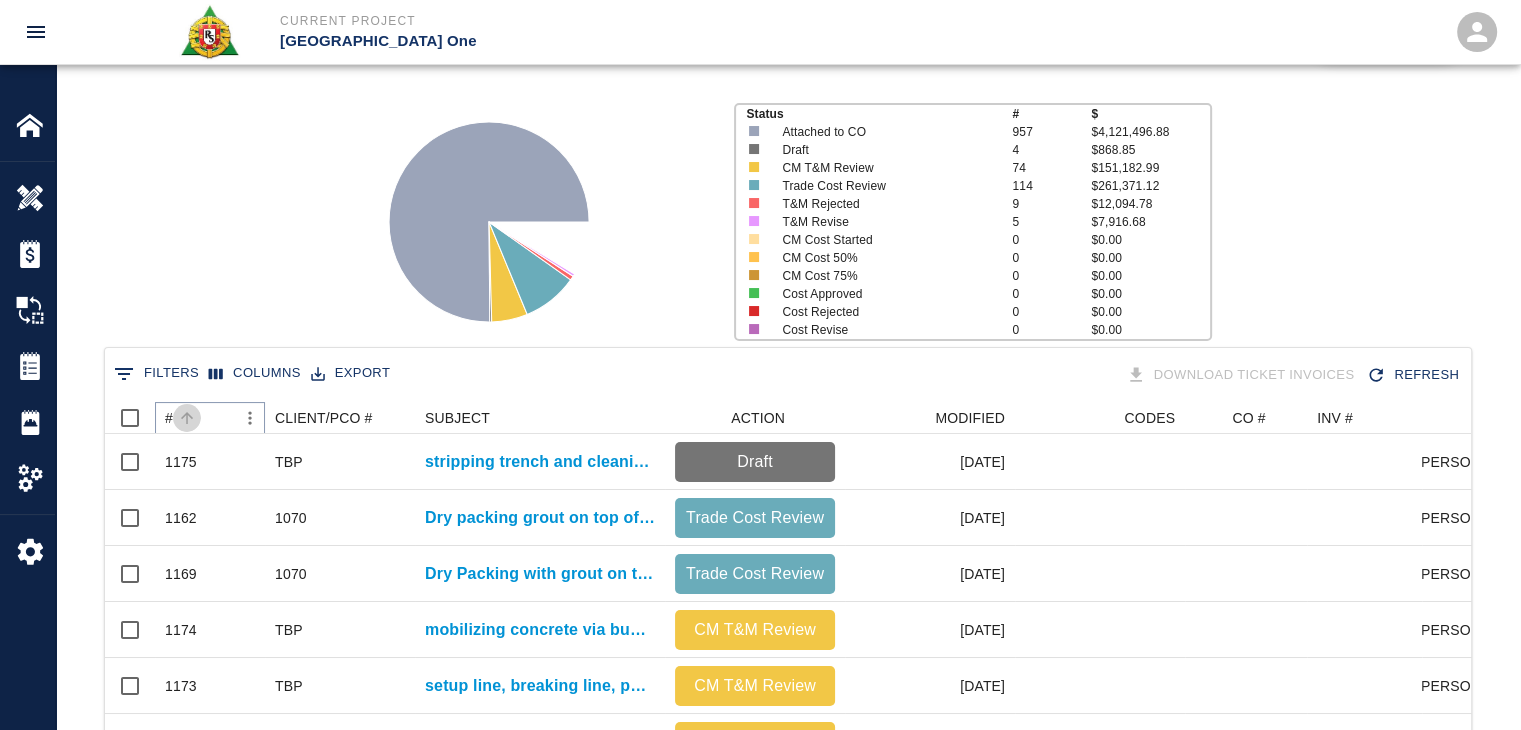 click 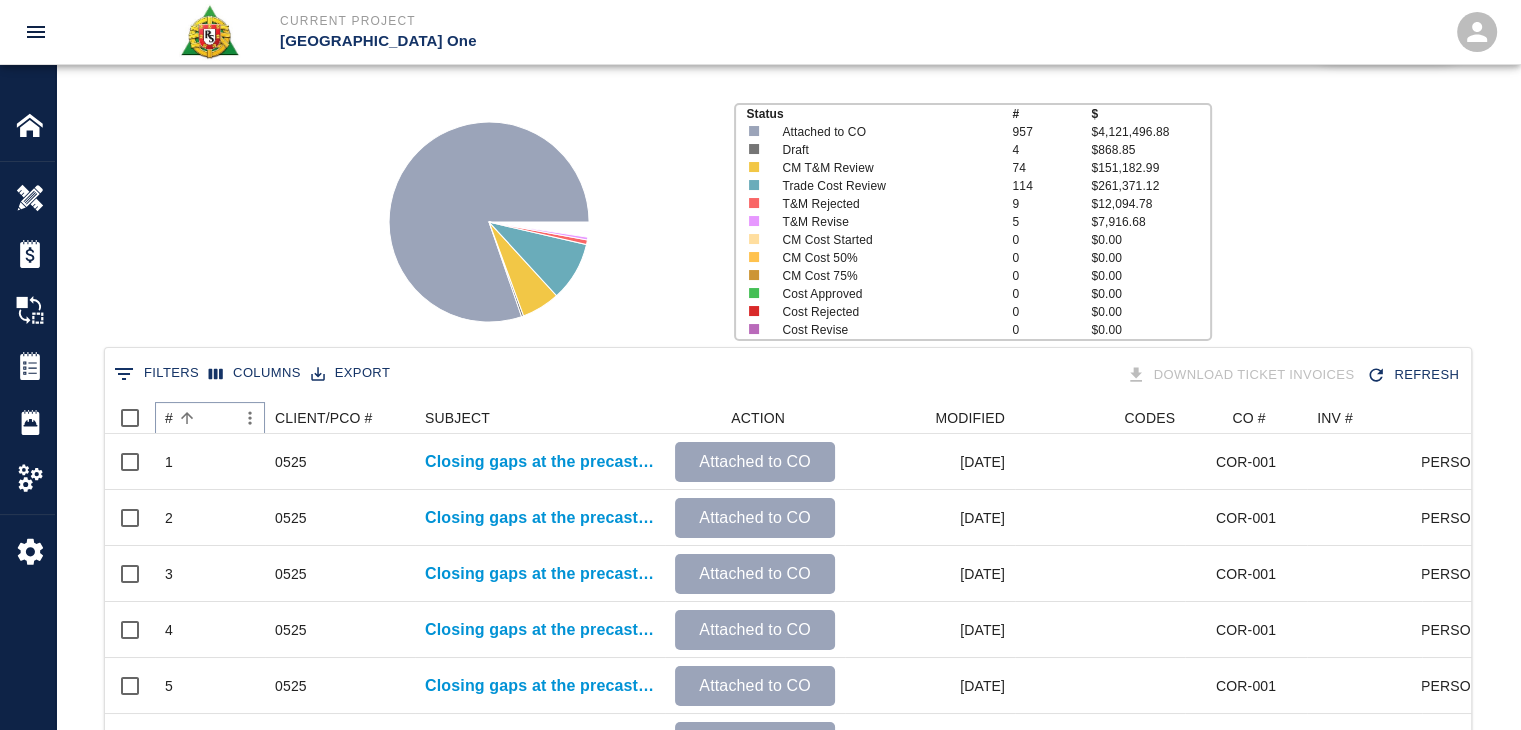 click 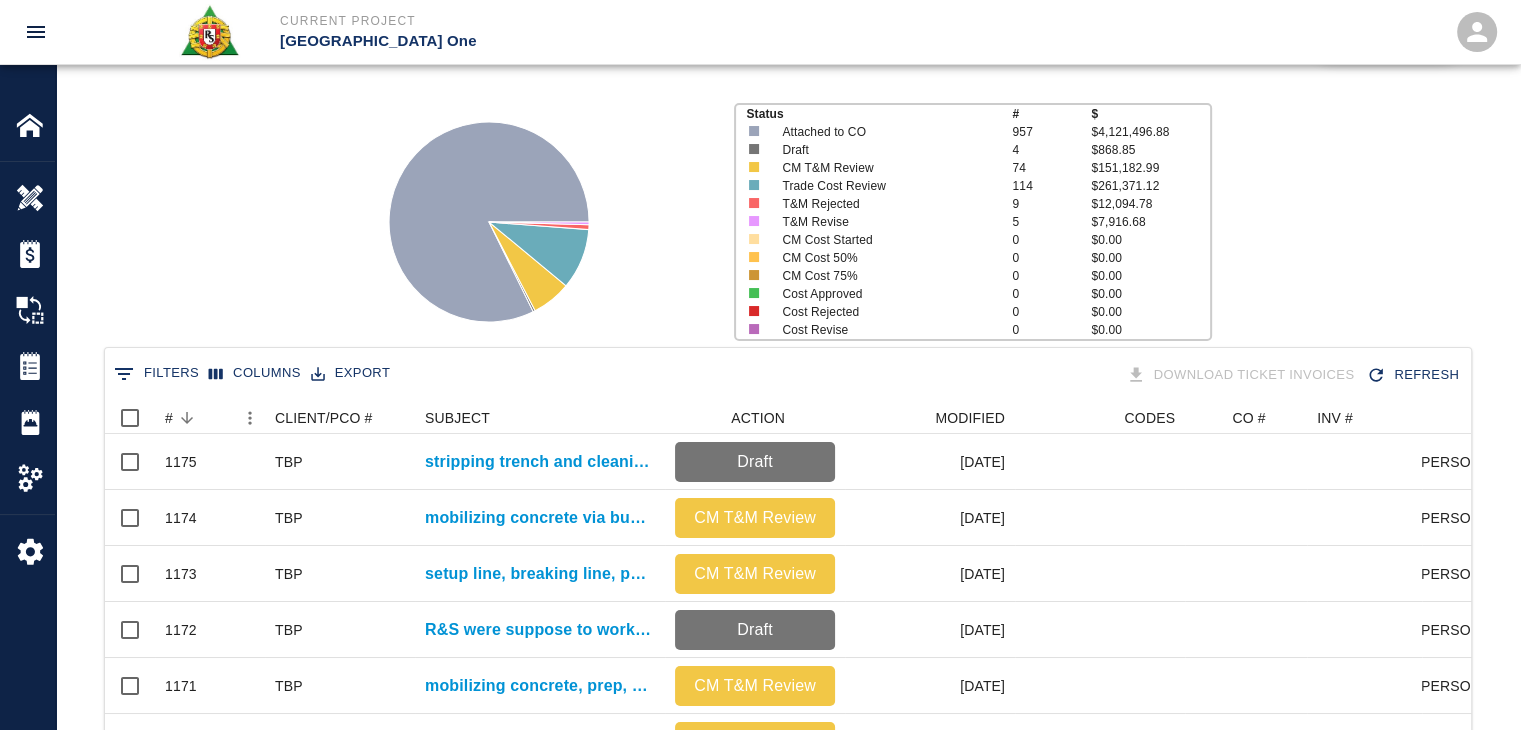 click on "Status # $ Attached to CO 957 $4,121,496.88 Draft 4 $868.85 CM T&M Review 74 $151,182.99 Trade Cost Review 114 $261,371.12 T&M Rejected 9 $12,094.78 T&M Revise 5 $7,916.68 CM Cost Started 0 $0.00 CM Cost 50% 0 $0.00 CM Cost 75% 0 $0.00 Cost Approved 0 $0.00 Cost Rejected 0 $0.00 Cost Revise 0 $0.00" at bounding box center (780, 214) 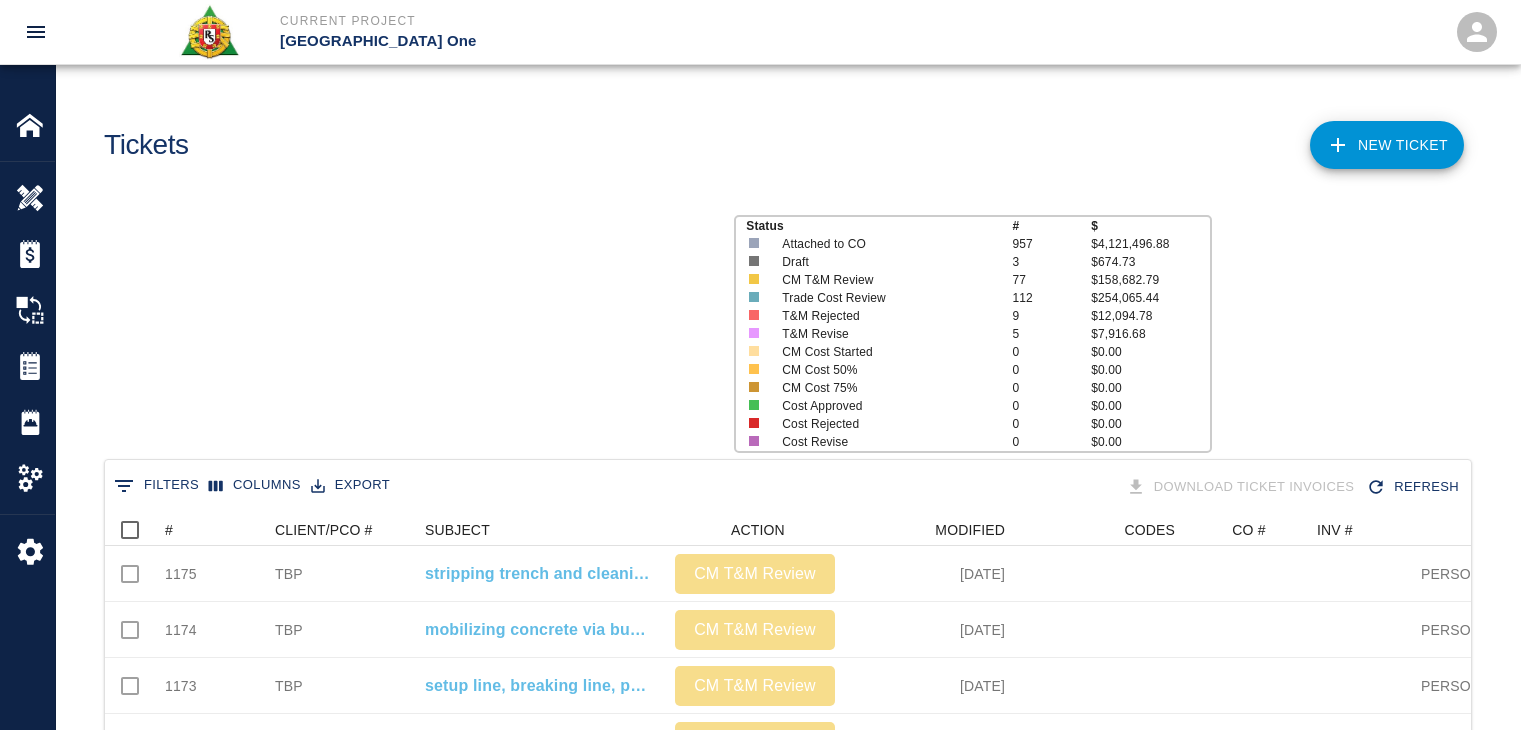 scroll, scrollTop: 0, scrollLeft: 0, axis: both 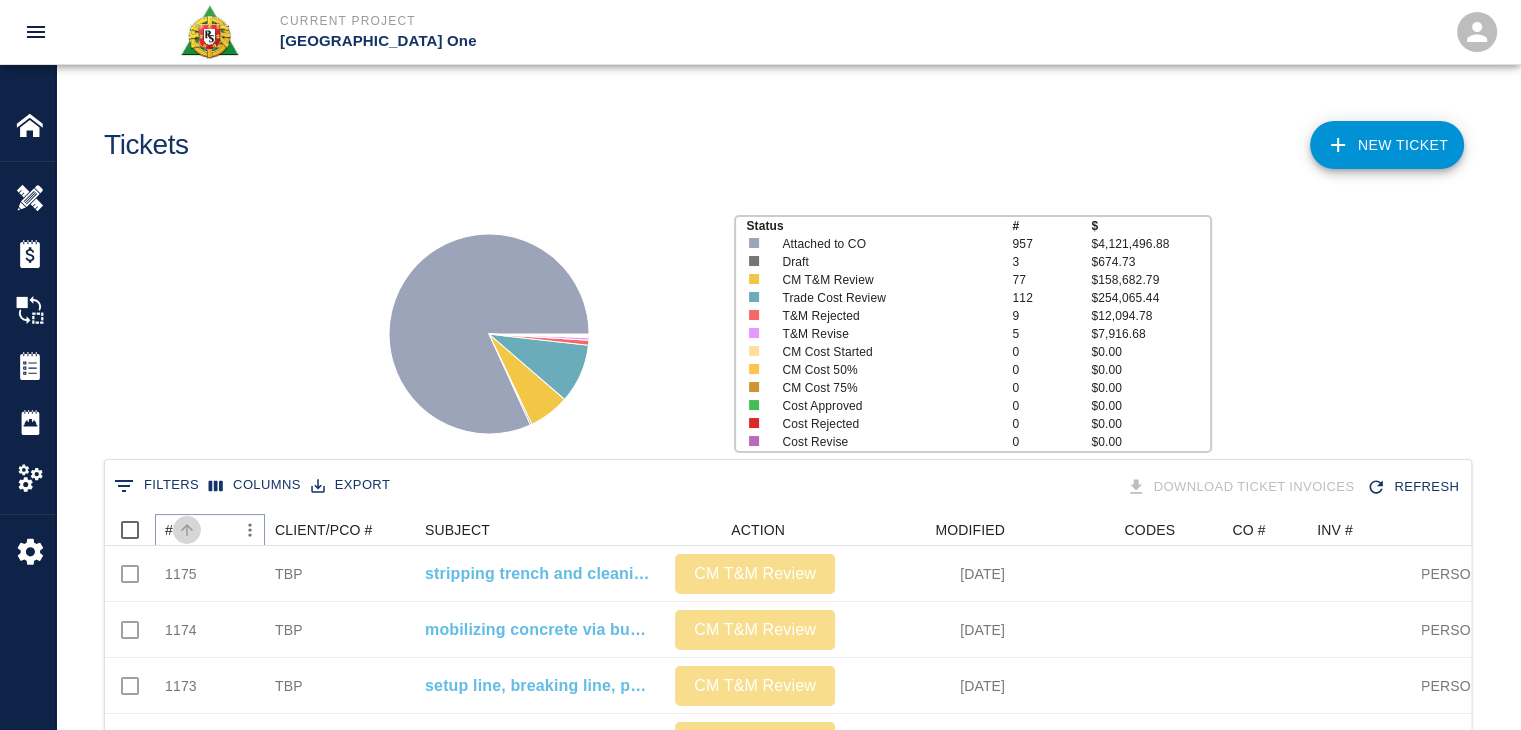 click 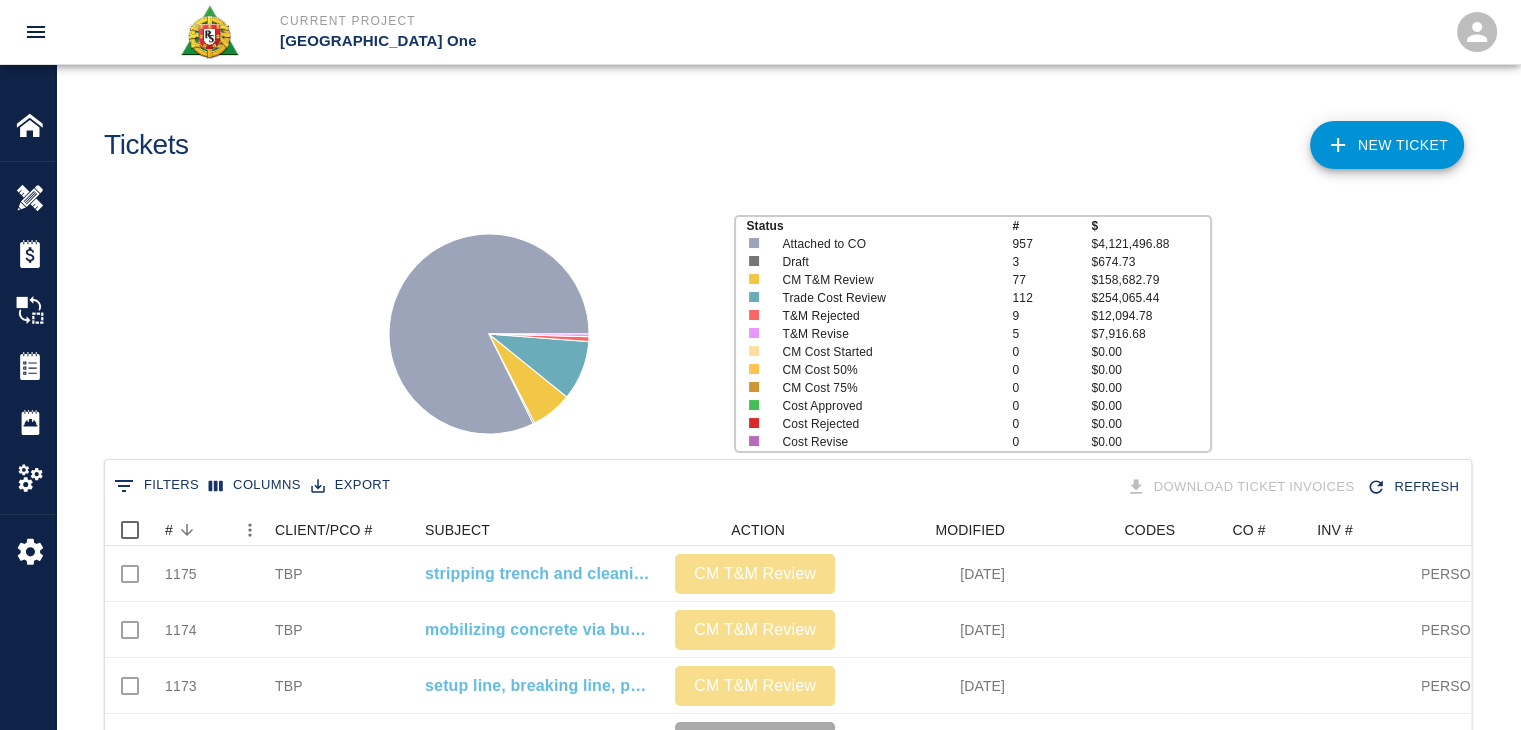click on "Status # $ Attached to CO 957 $4,121,496.88 Draft 3 $674.73 CM T&M Review 77 $158,682.79 Trade Cost Review 112 $254,065.44 T&M Rejected 9 $12,094.78 T&M Revise 5 $7,916.68 CM Cost Started 0 $0.00 CM Cost 50% 0 $0.00 CM Cost 75% 0 $0.00 Cost Approved 0 $0.00 Cost Rejected 0 $0.00 Cost Revise 0 $0.00" at bounding box center (780, 326) 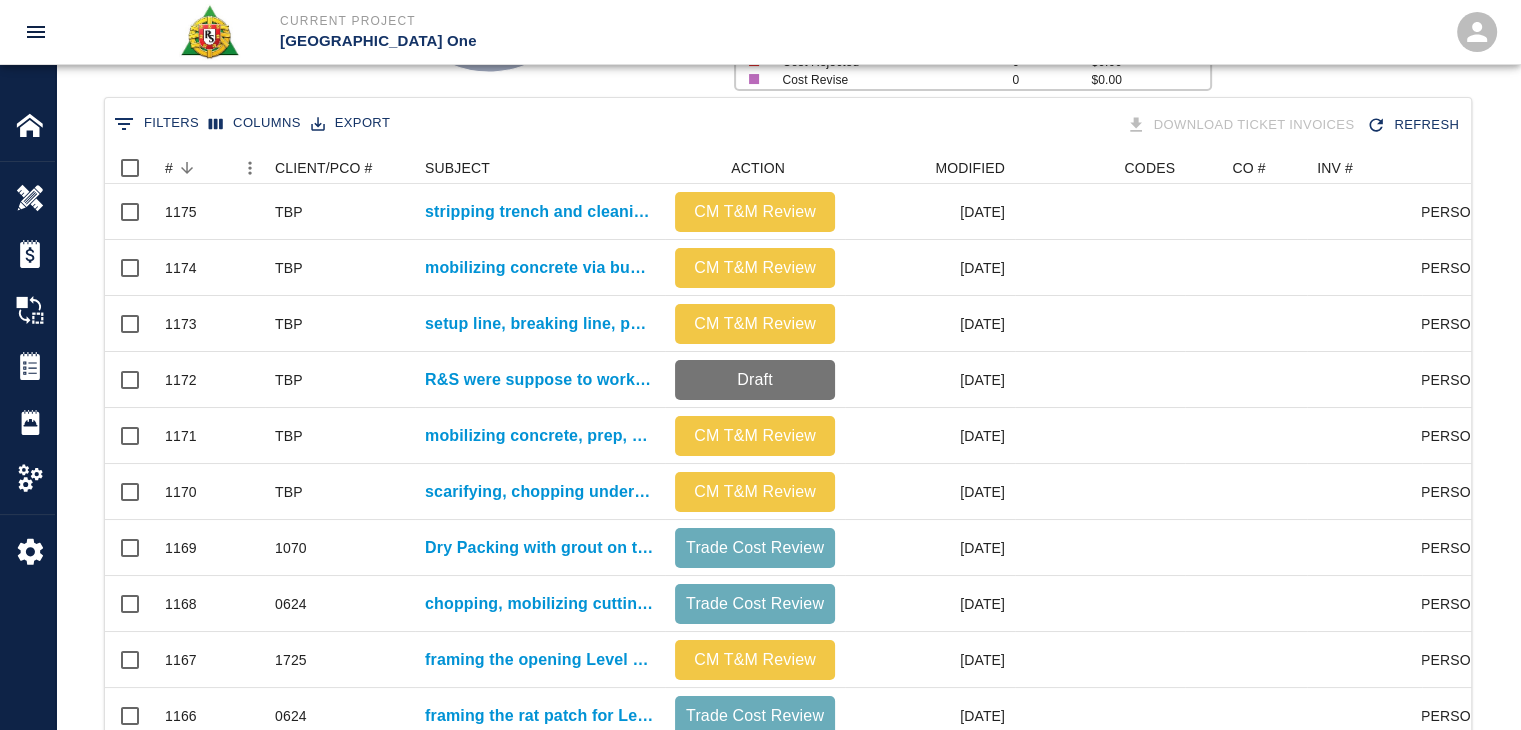 scroll, scrollTop: 0, scrollLeft: 0, axis: both 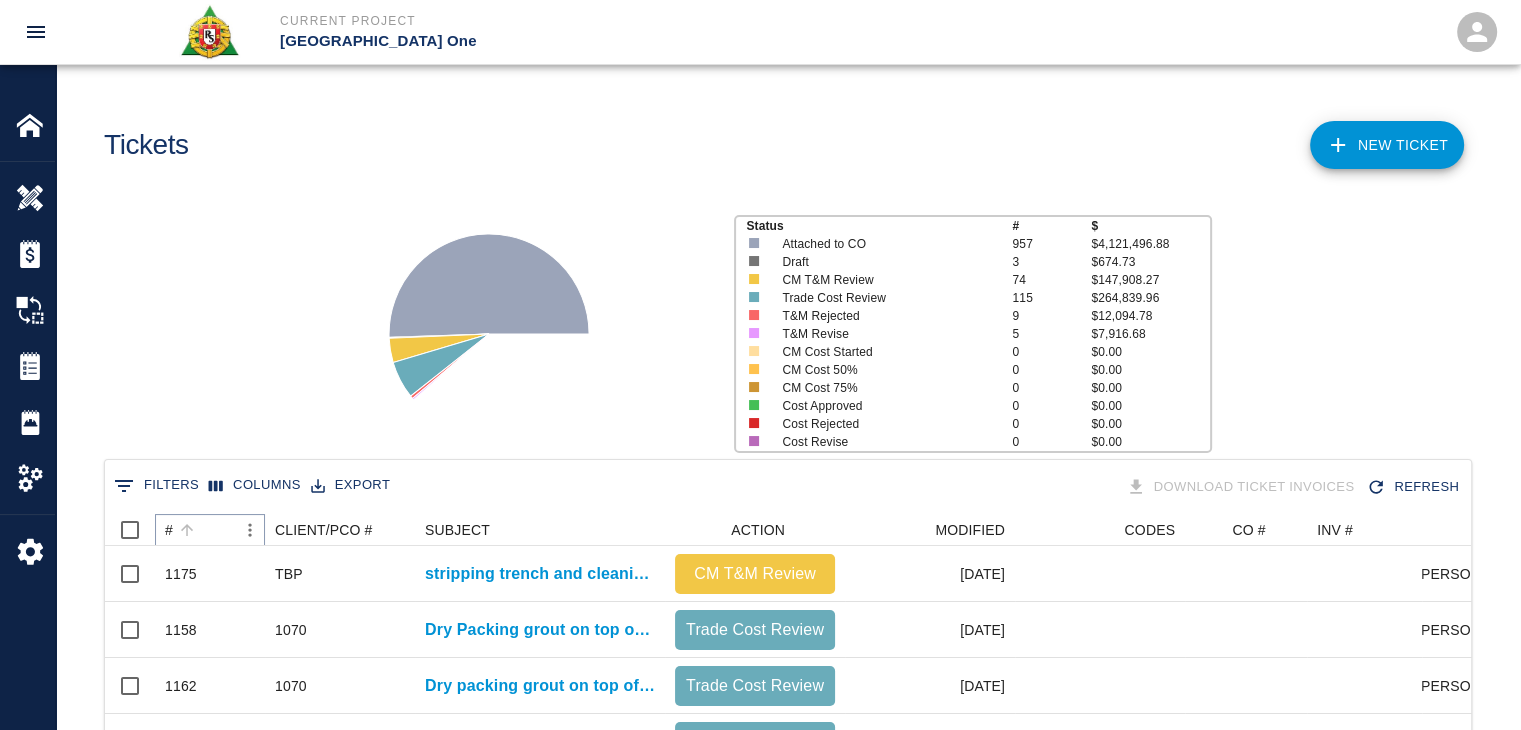click 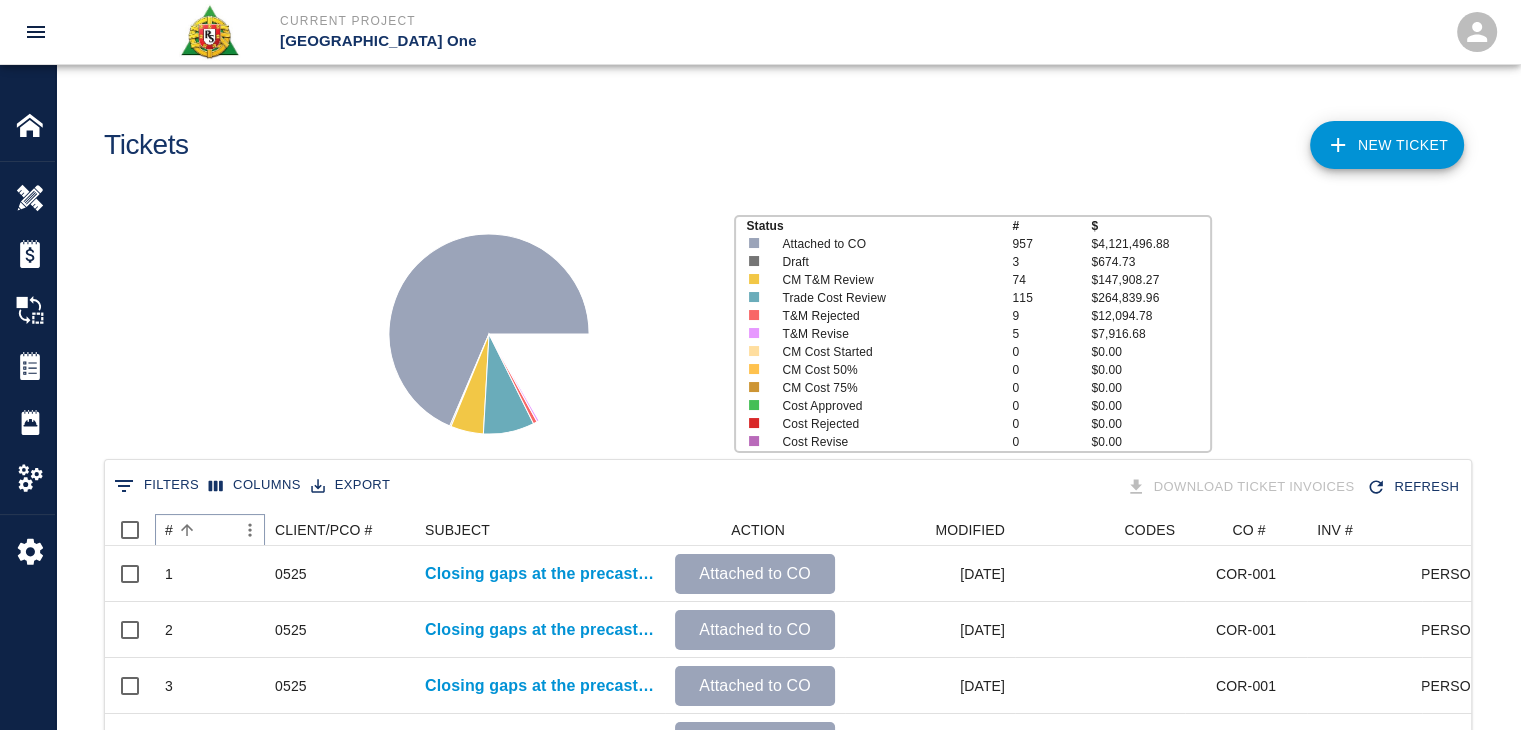 click 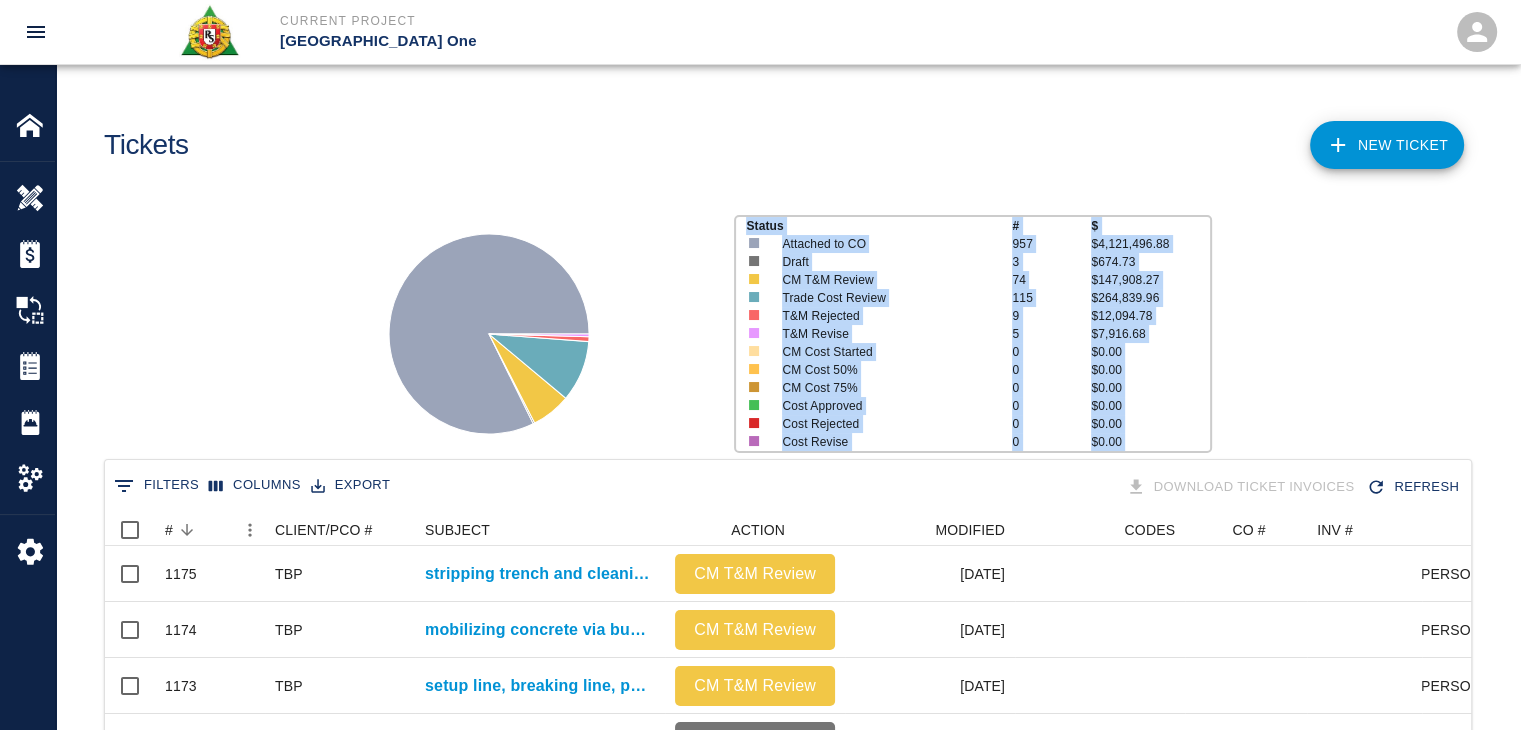 click on "Status # $ Attached to CO 957 $4,121,496.88 Draft 3 $674.73 CM T&M Review 74 $147,908.27 Trade Cost Review 115 $264,839.96 T&M Rejected 9 $12,094.78 T&M Revise 5 $7,916.68 CM Cost Started 0 $0.00 CM Cost 50% 0 $0.00 CM Cost 75% 0 $0.00 Cost Approved 0 $0.00 Cost Rejected 0 $0.00 Cost Revise 0 $0.00" at bounding box center (780, 326) 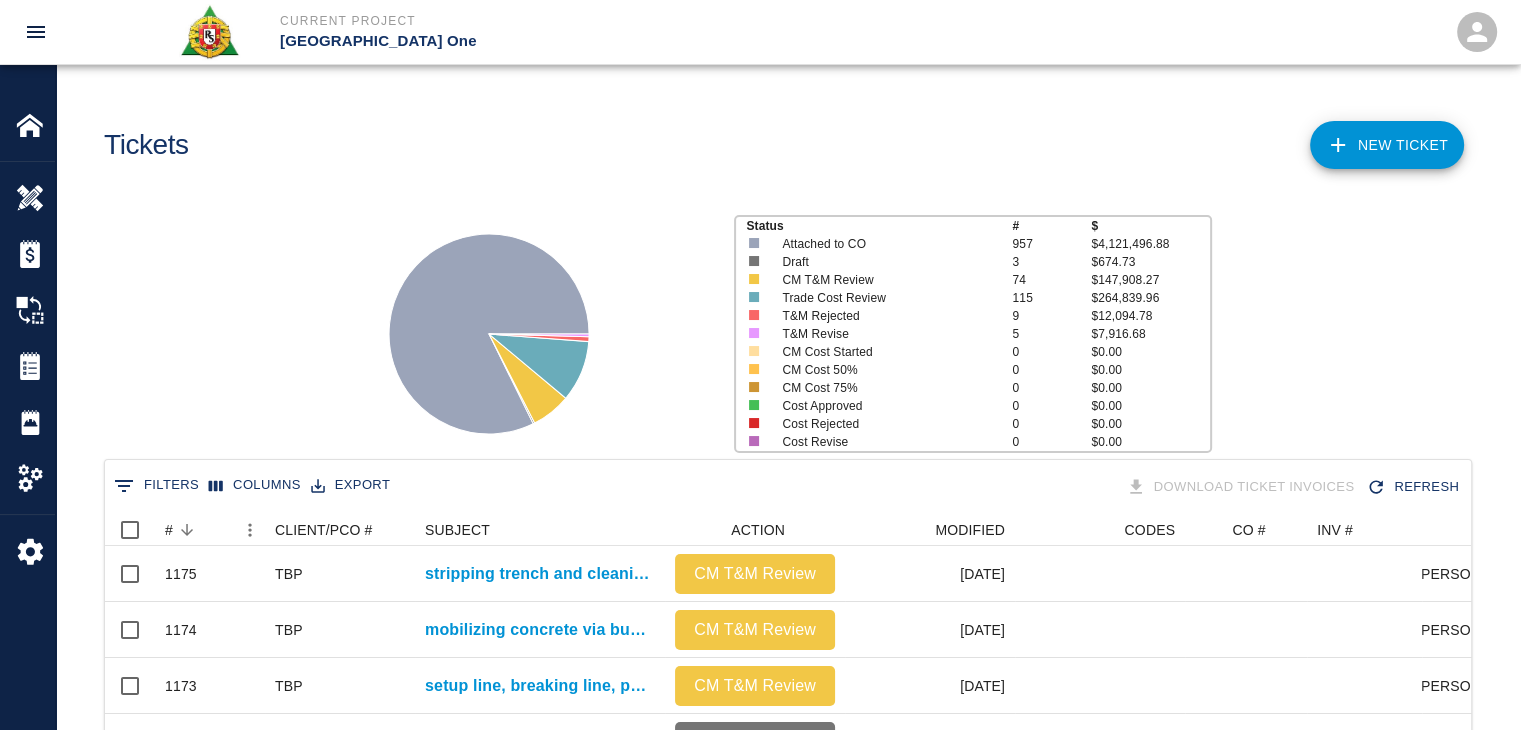 click on "Status # $ Attached to CO 957 $4,121,496.88 Draft 3 $674.73 CM T&M Review 74 $147,908.27 Trade Cost Review 115 $264,839.96 T&M Rejected 9 $12,094.78 T&M Revise 5 $7,916.68 CM Cost Started 0 $0.00 CM Cost 50% 0 $0.00 CM Cost 75% 0 $0.00 Cost Approved 0 $0.00 Cost Rejected 0 $0.00 Cost Revise 0 $0.00" at bounding box center (780, 326) 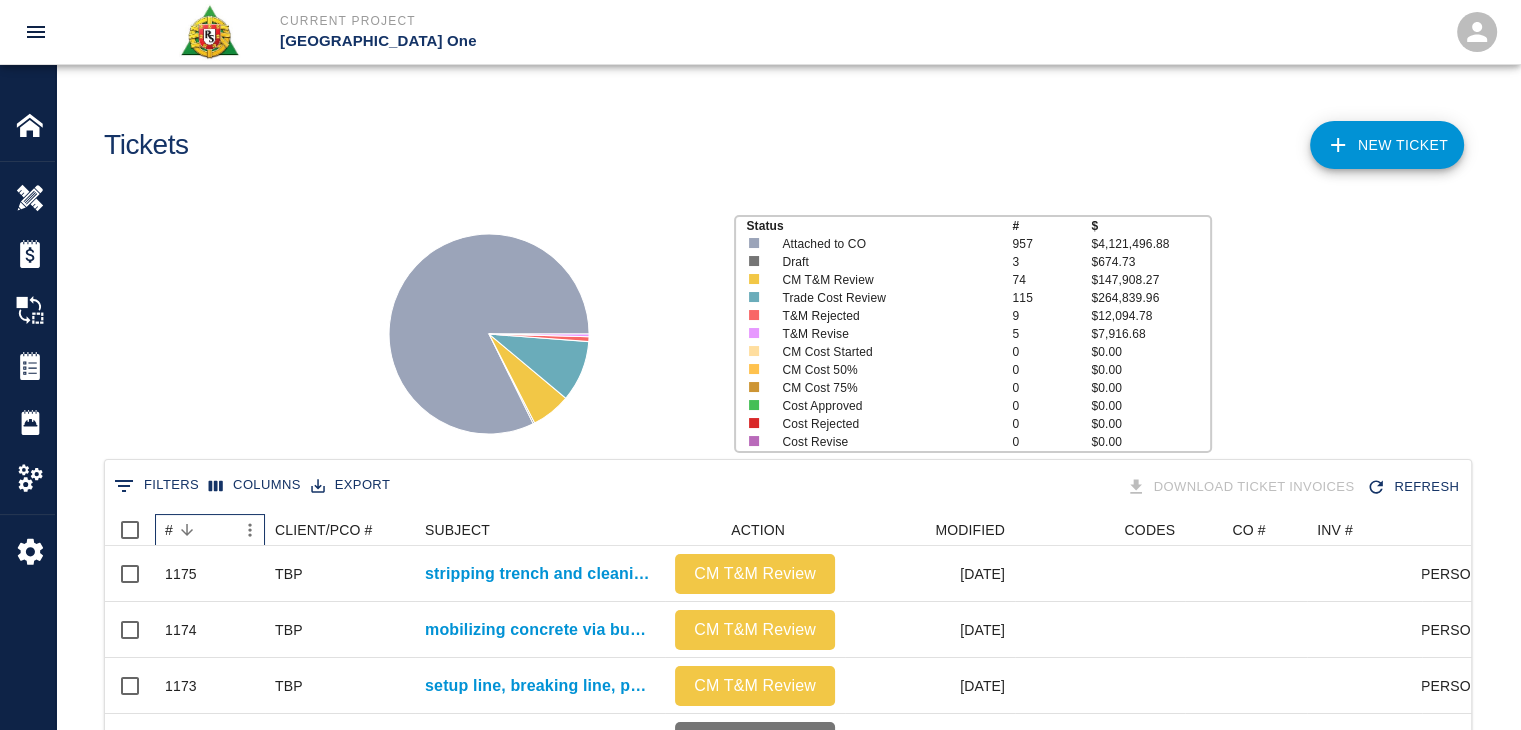 click on "#" at bounding box center [200, 530] 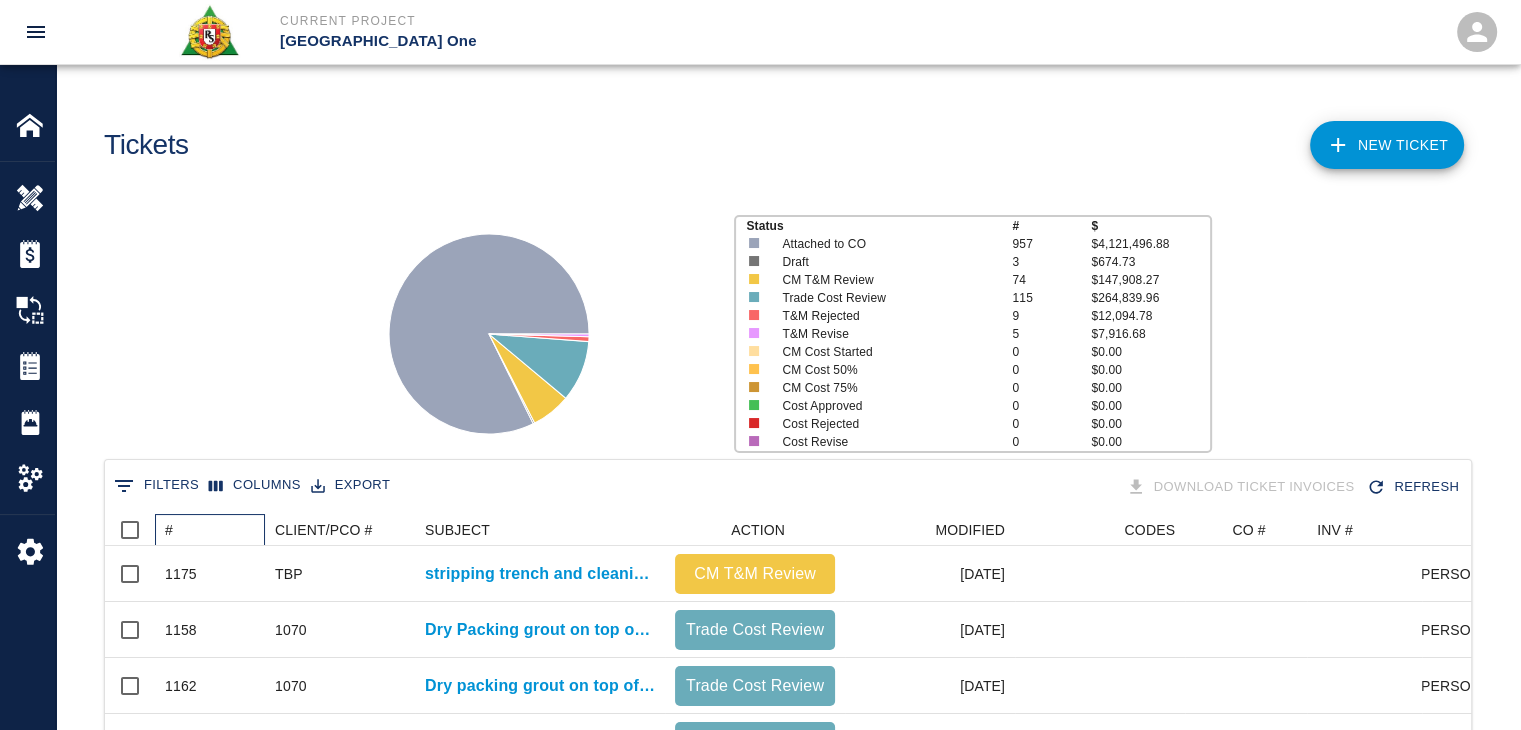 scroll, scrollTop: 128, scrollLeft: 0, axis: vertical 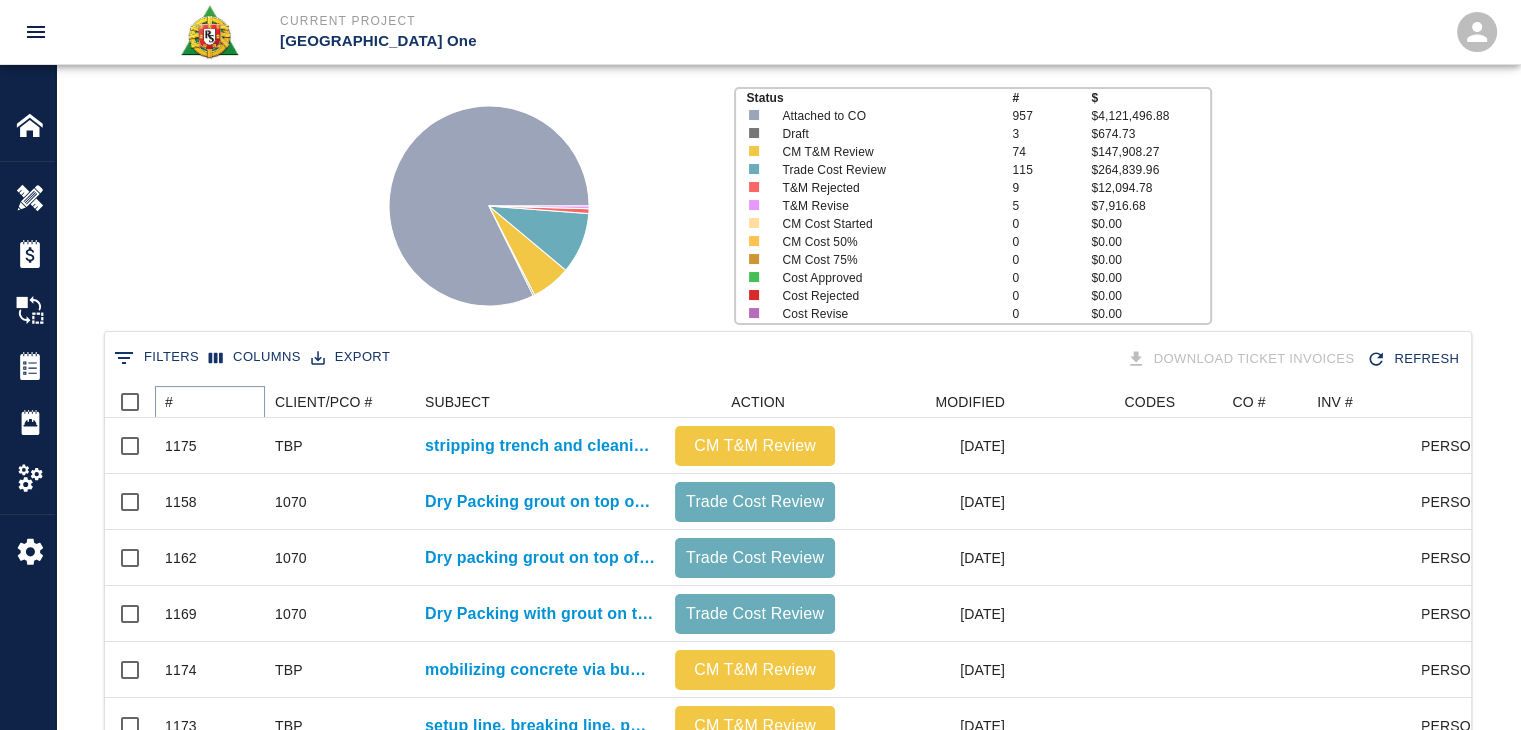 click at bounding box center [187, 402] 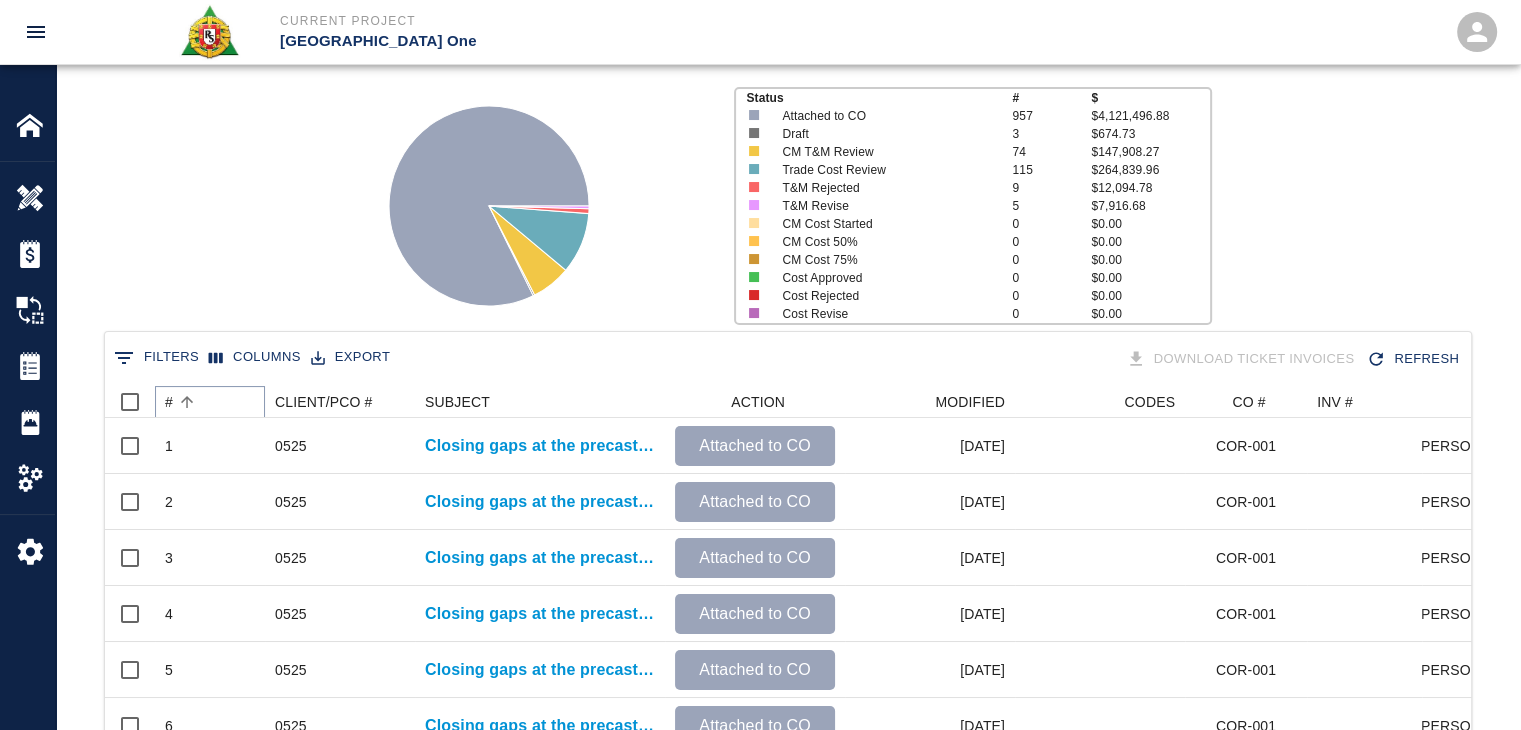click at bounding box center (187, 402) 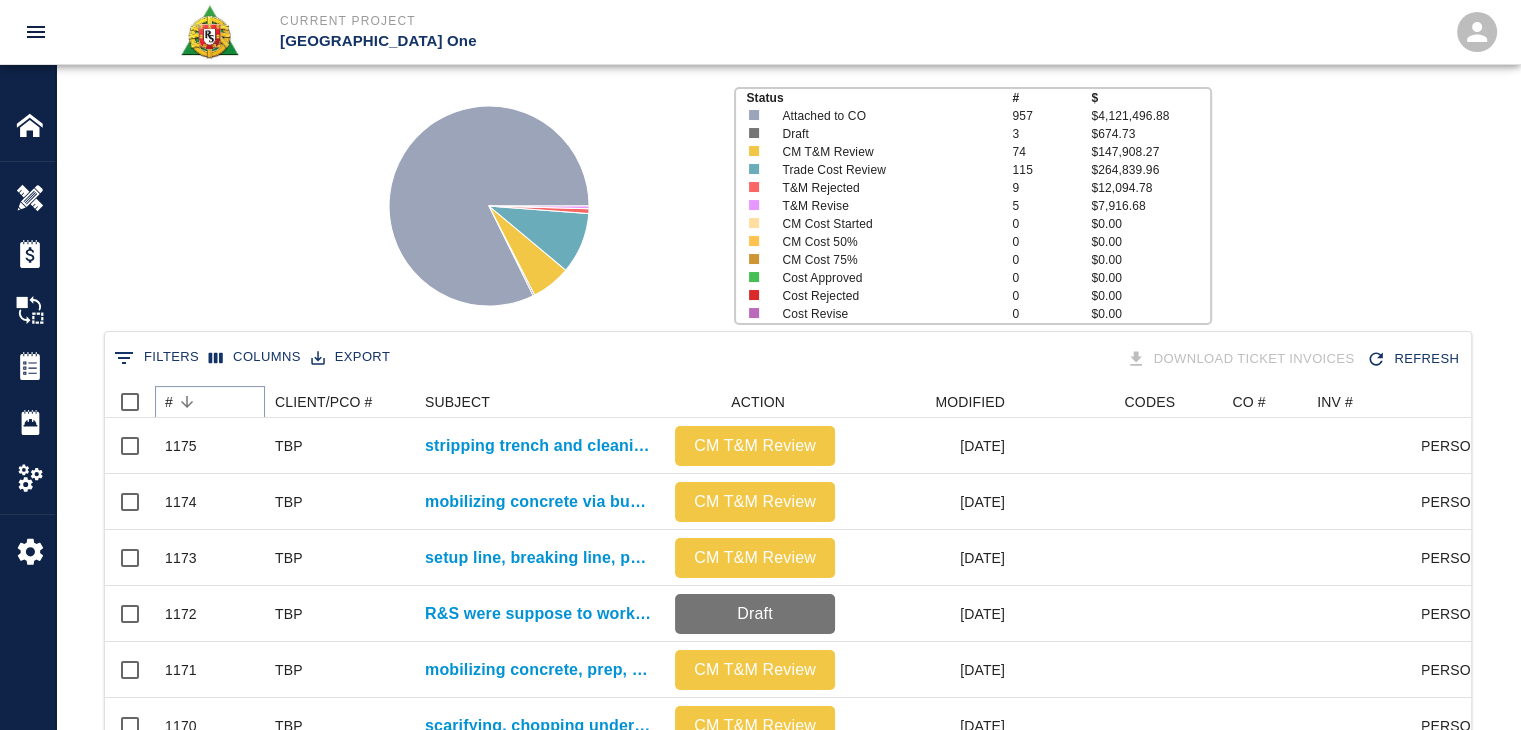 click at bounding box center (187, 402) 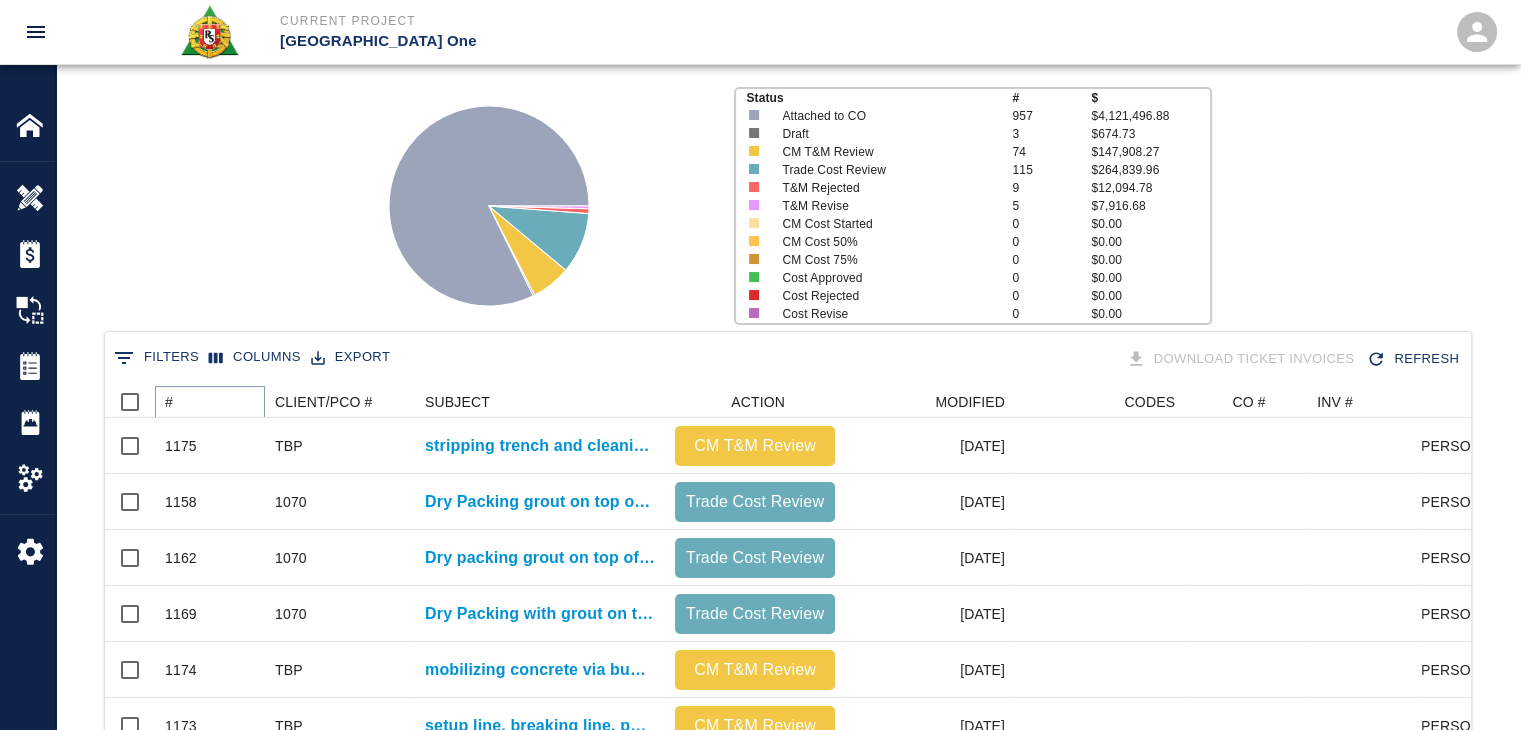 click at bounding box center [187, 402] 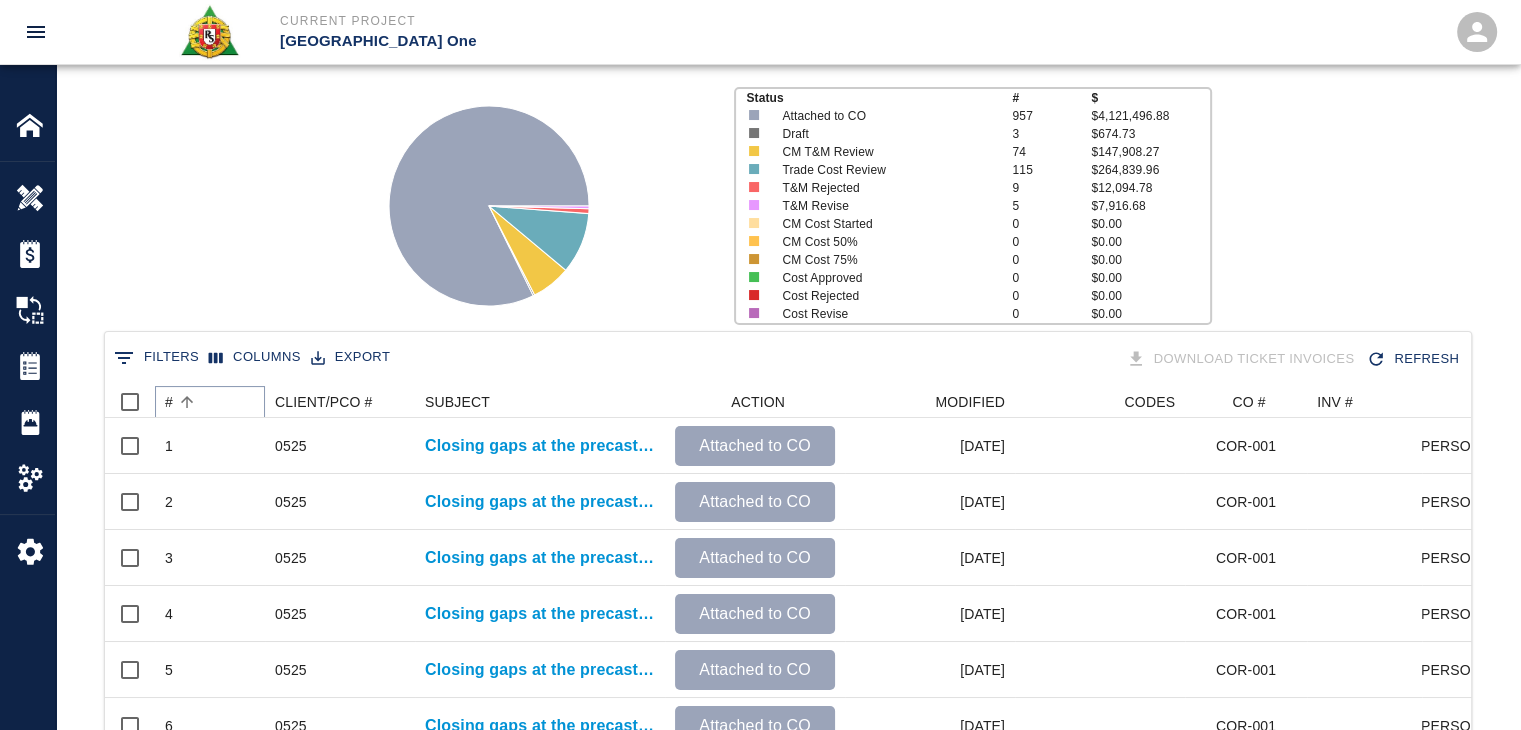 click at bounding box center (187, 402) 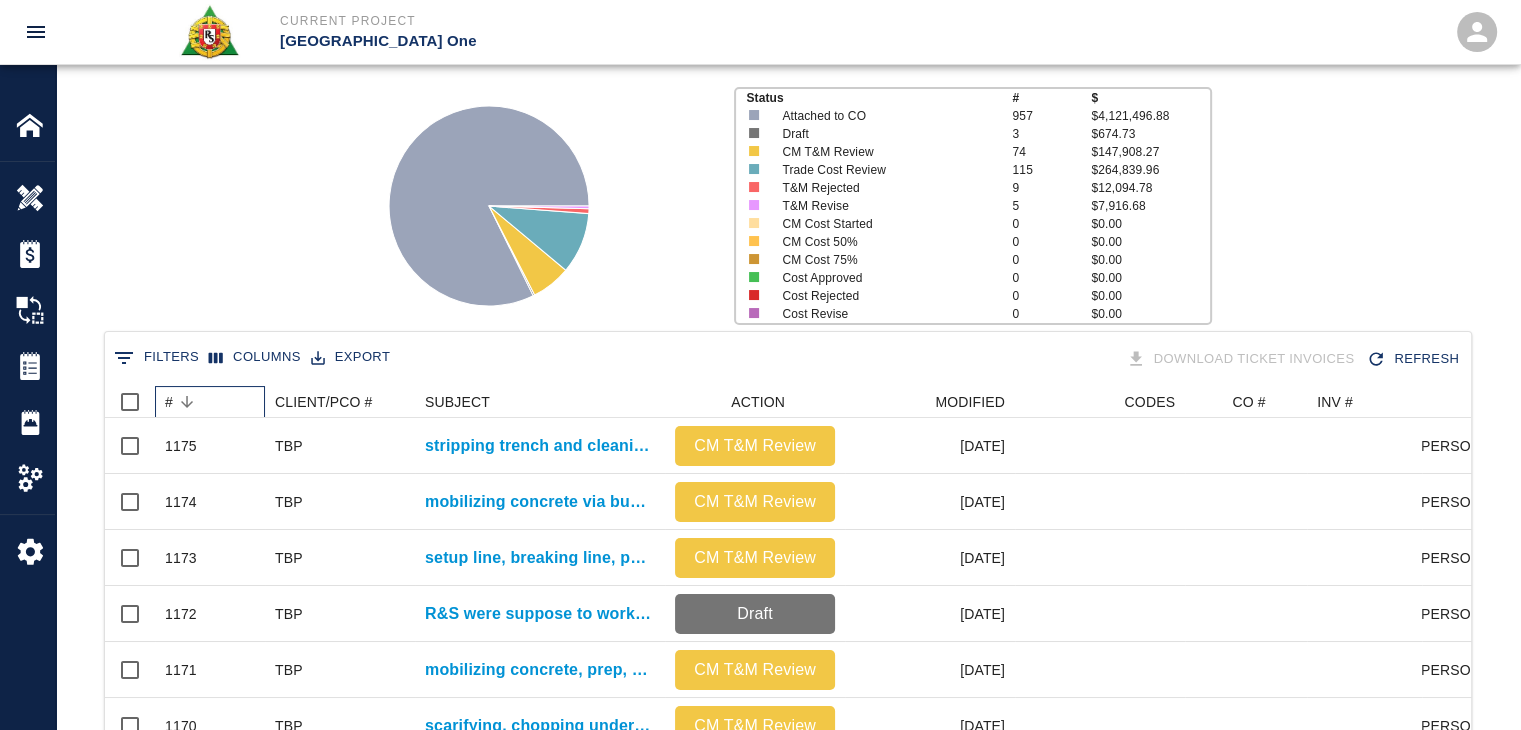 click at bounding box center (187, 402) 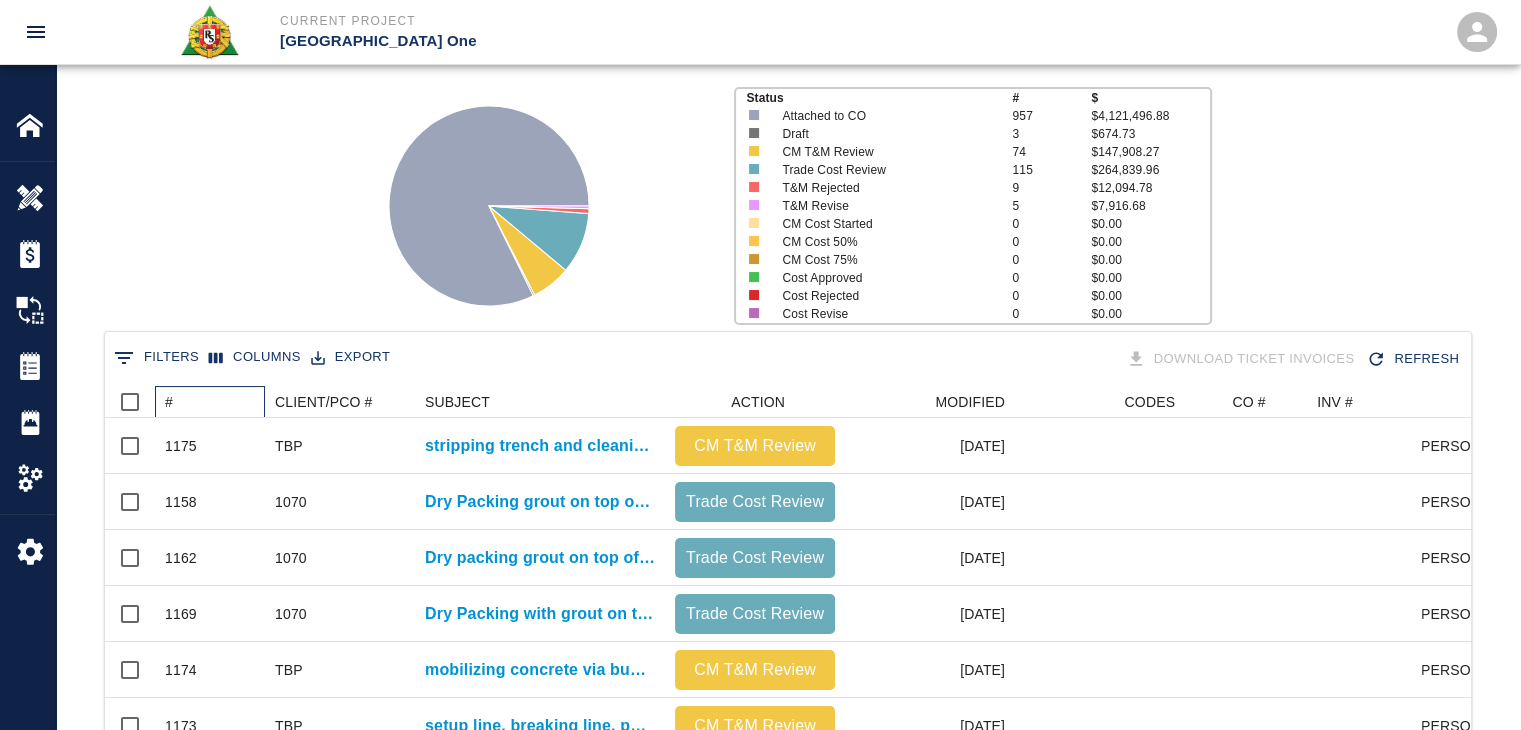 click at bounding box center [173, 402] 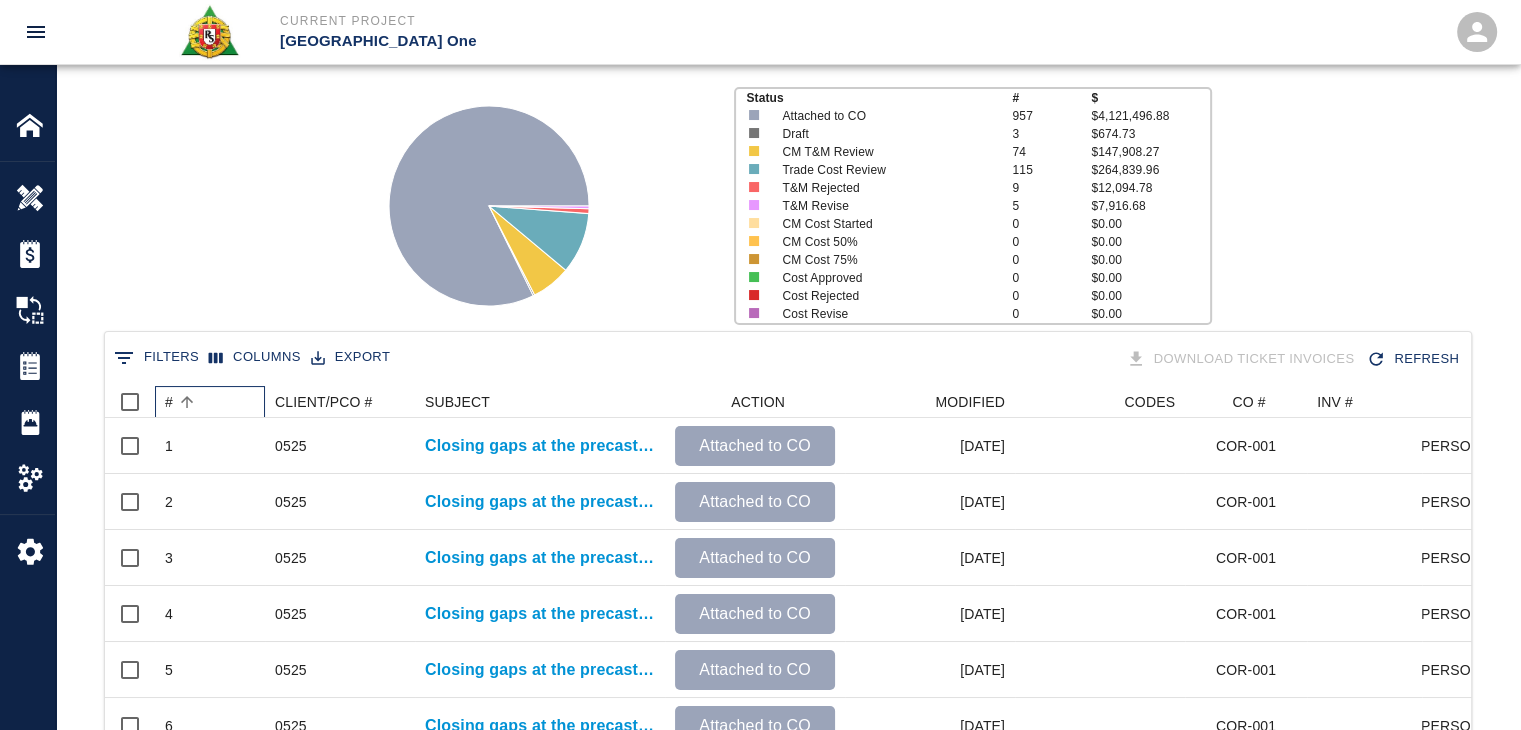 click at bounding box center [187, 402] 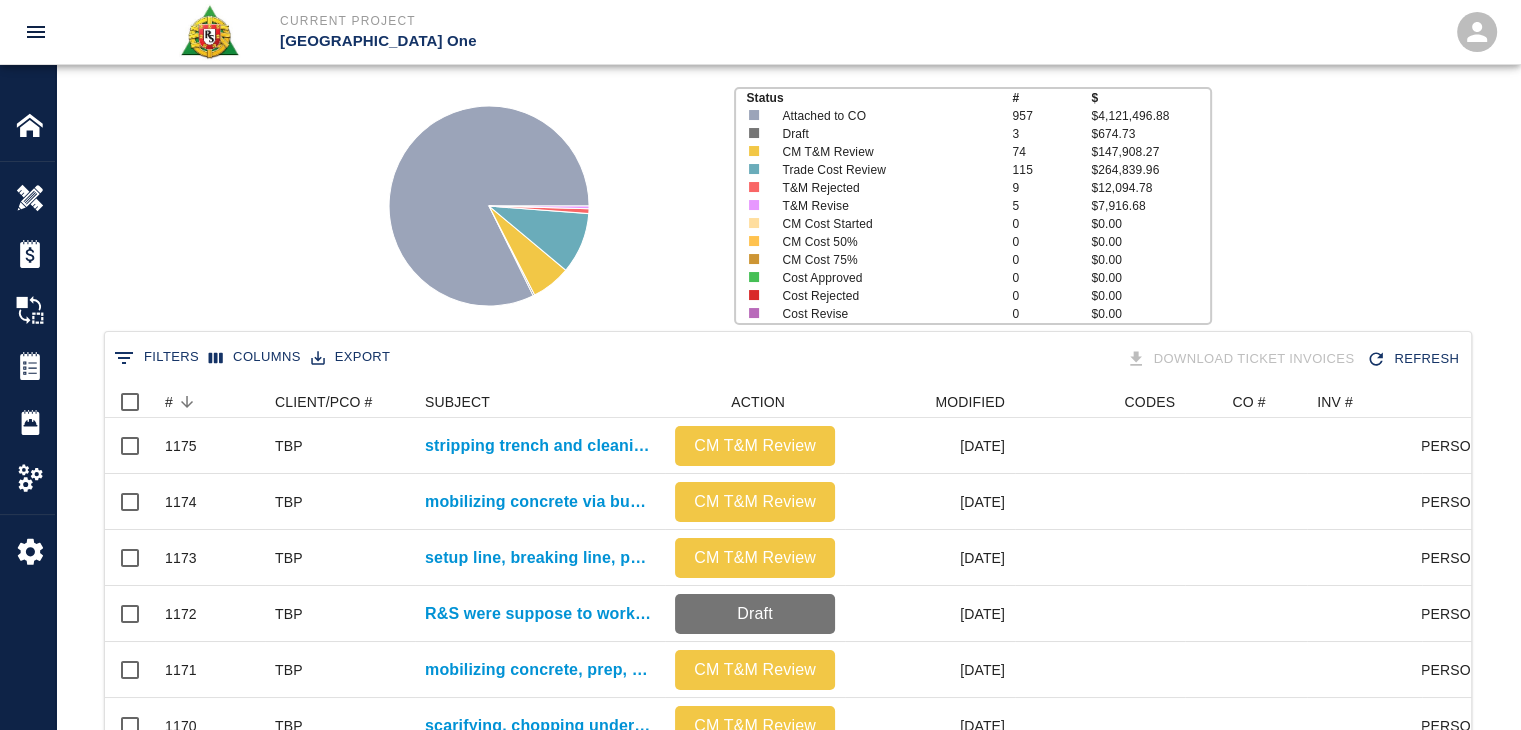 click on "Status # $ Attached to CO 957 $4,121,496.88 Draft 3 $674.73 CM T&M Review 74 $147,908.27 Trade Cost Review 115 $264,839.96 T&M Rejected 9 $12,094.78 T&M Revise 5 $7,916.68 CM Cost Started 0 $0.00 CM Cost 50% 0 $0.00 CM Cost 75% 0 $0.00 Cost Approved 0 $0.00 Cost Rejected 0 $0.00 Cost Revise 0 $0.00" at bounding box center [780, 198] 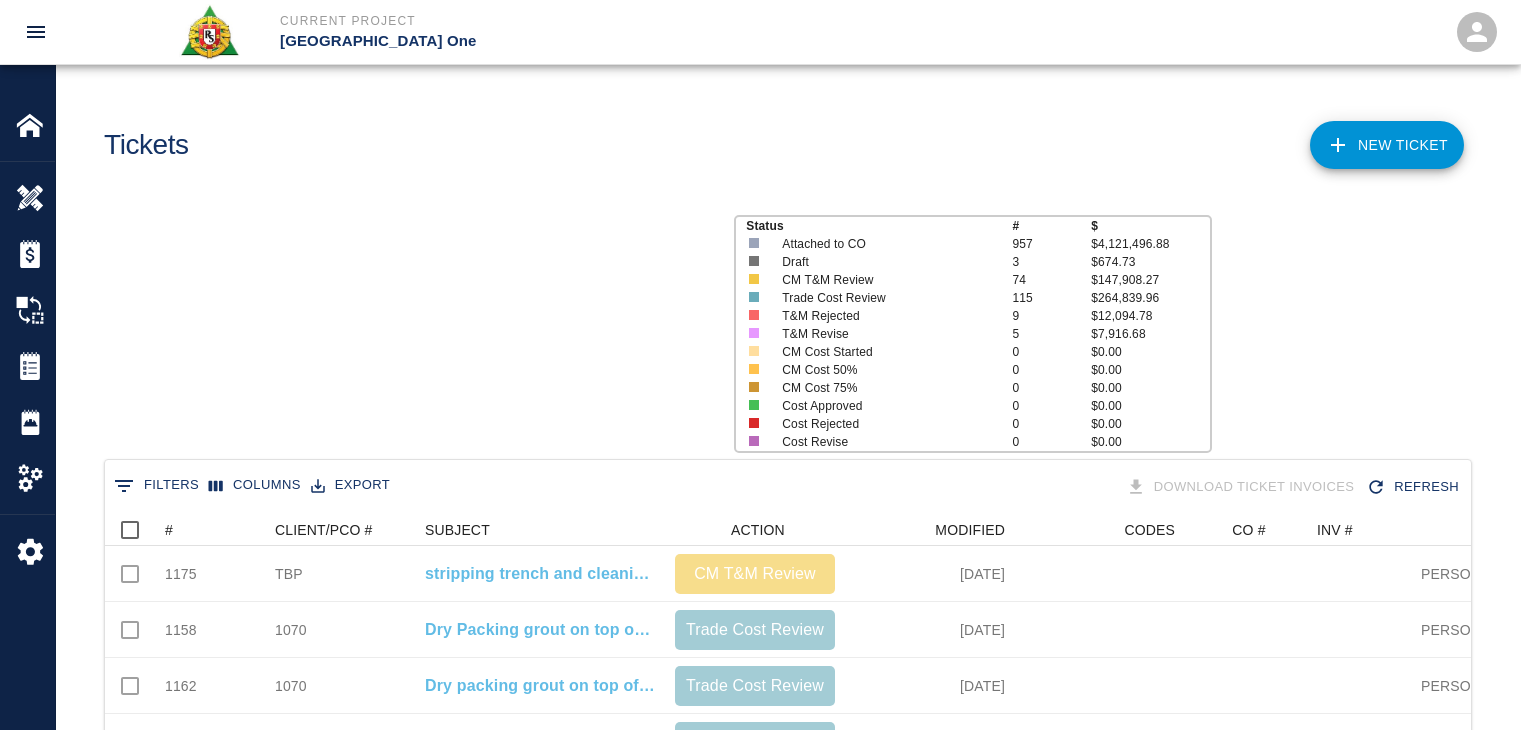 scroll, scrollTop: 0, scrollLeft: 0, axis: both 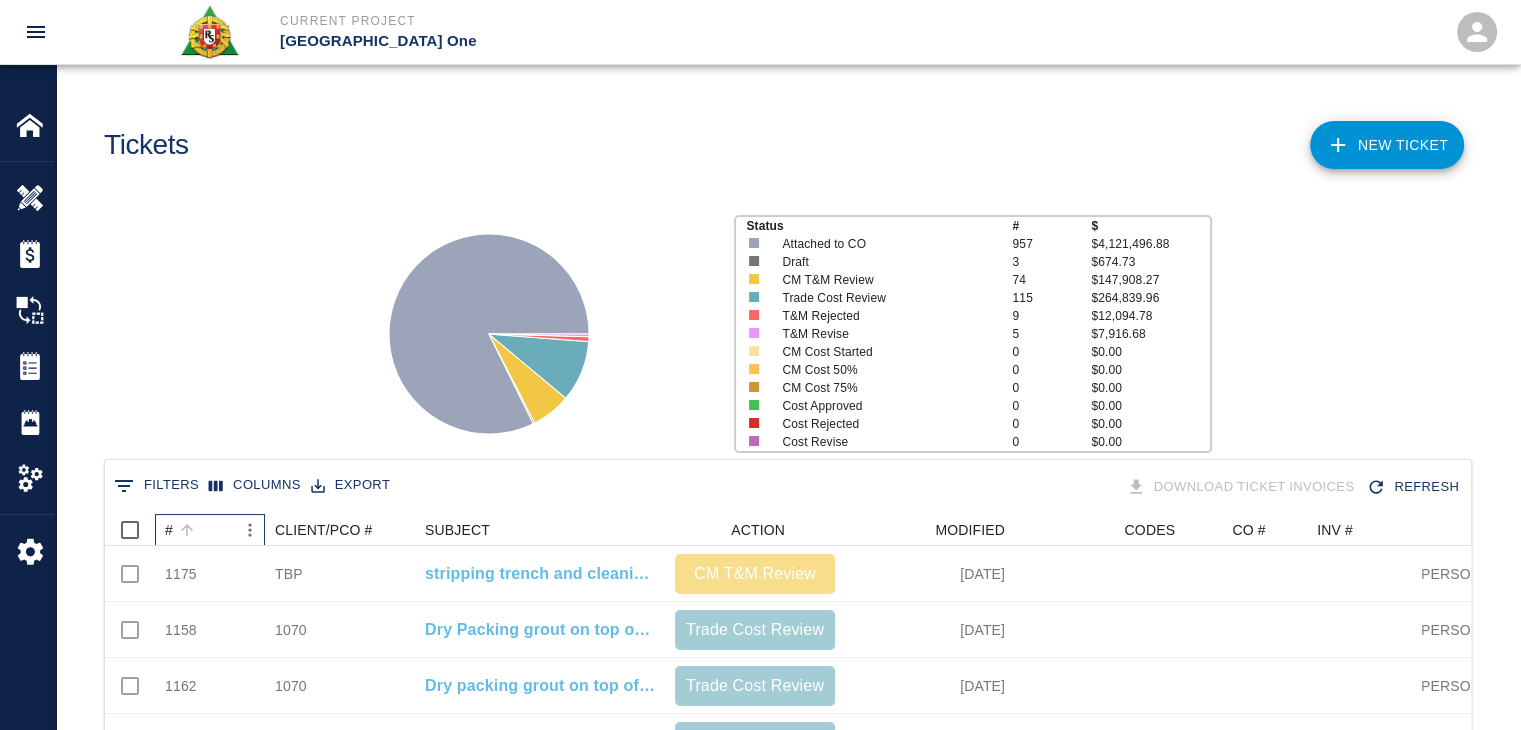 click on "#" at bounding box center [200, 530] 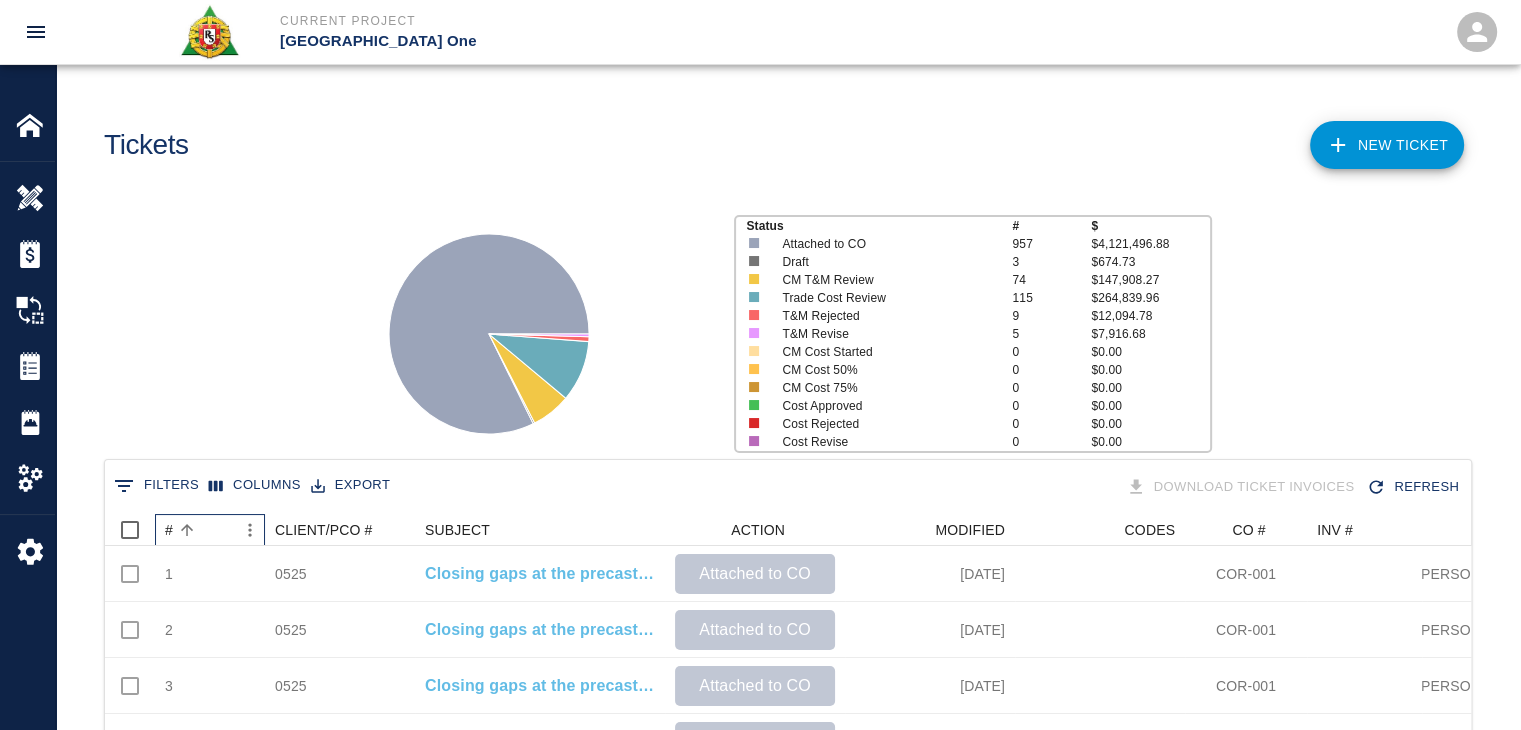 click on "#" at bounding box center (200, 530) 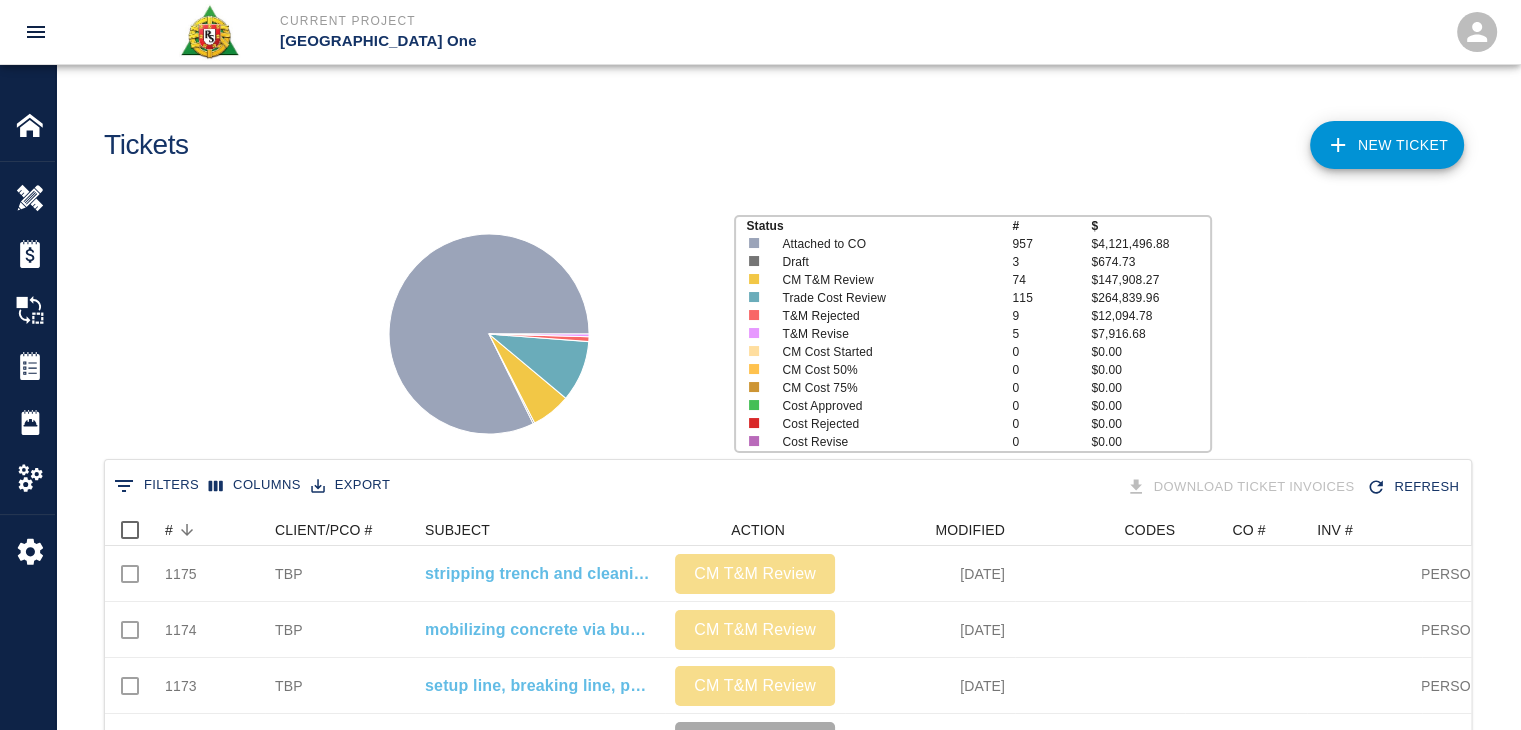 click on "Status # $ Attached to CO 957 $4,121,496.88 Draft 3 $674.73 CM T&M Review 74 $147,908.27 Trade Cost Review 115 $264,839.96 T&M Rejected 9 $12,094.78 T&M Revise 5 $7,916.68 CM Cost Started 0 $0.00 CM Cost 50% 0 $0.00 CM Cost 75% 0 $0.00 Cost Approved 0 $0.00 Cost Rejected 0 $0.00 Cost Revise 0 $0.00" at bounding box center [780, 326] 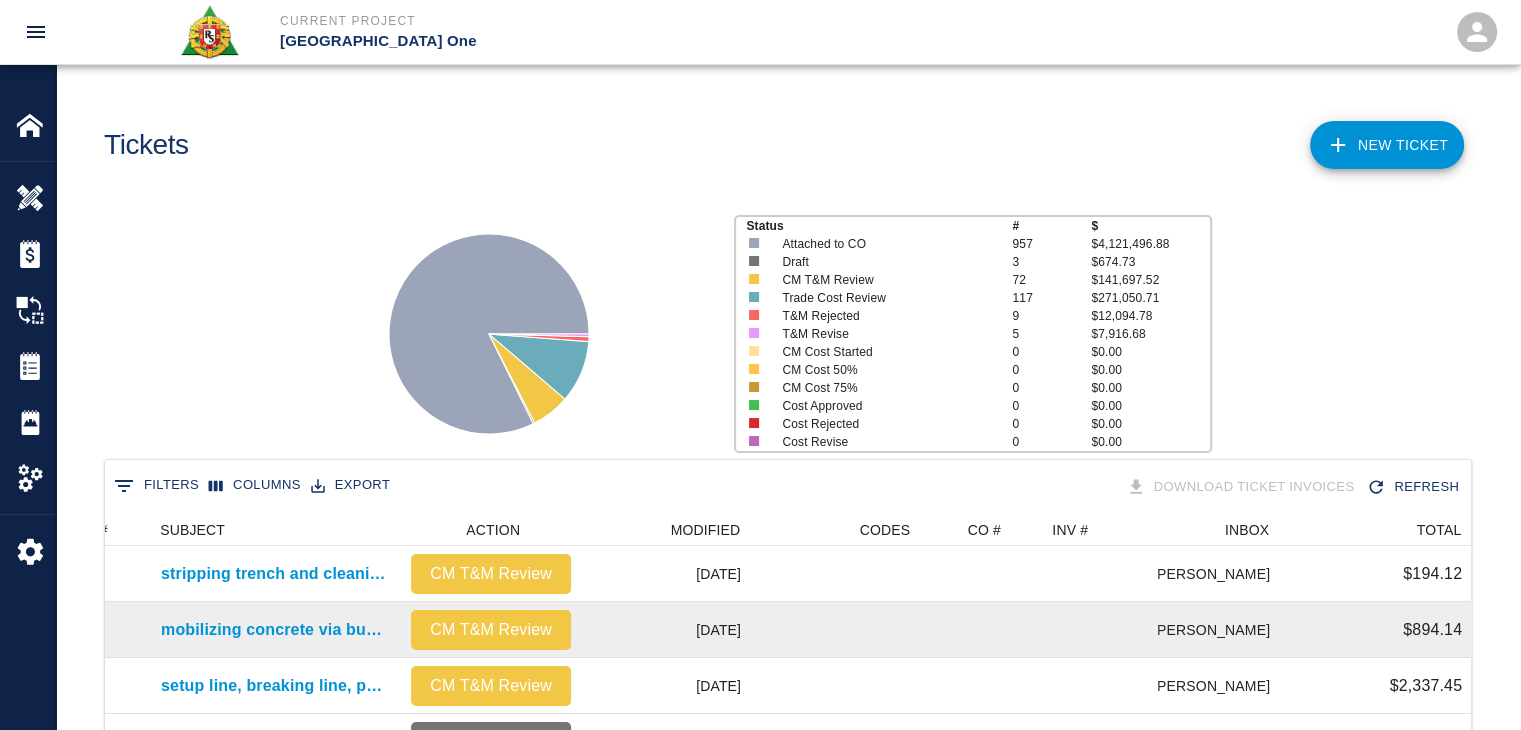 scroll, scrollTop: 0, scrollLeft: 0, axis: both 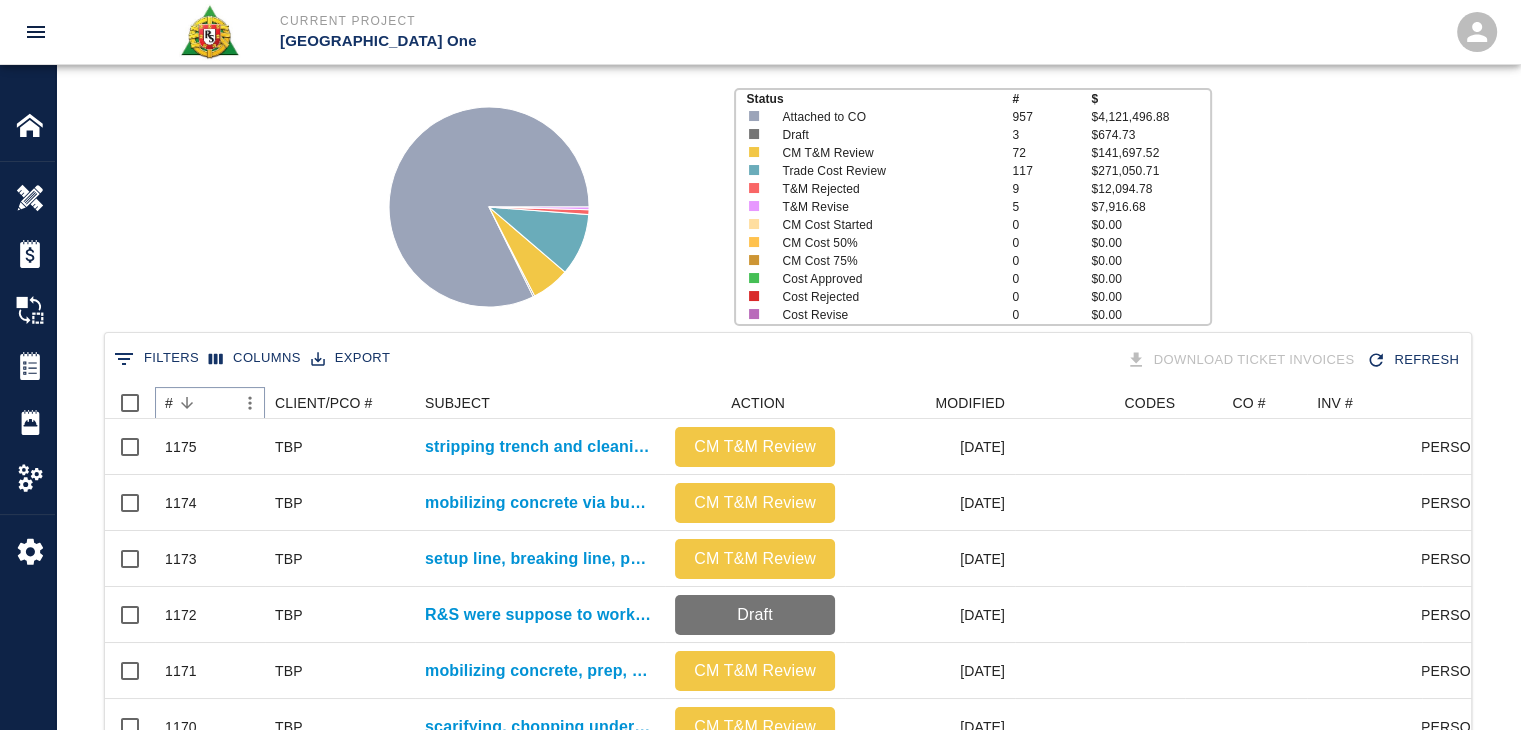 click 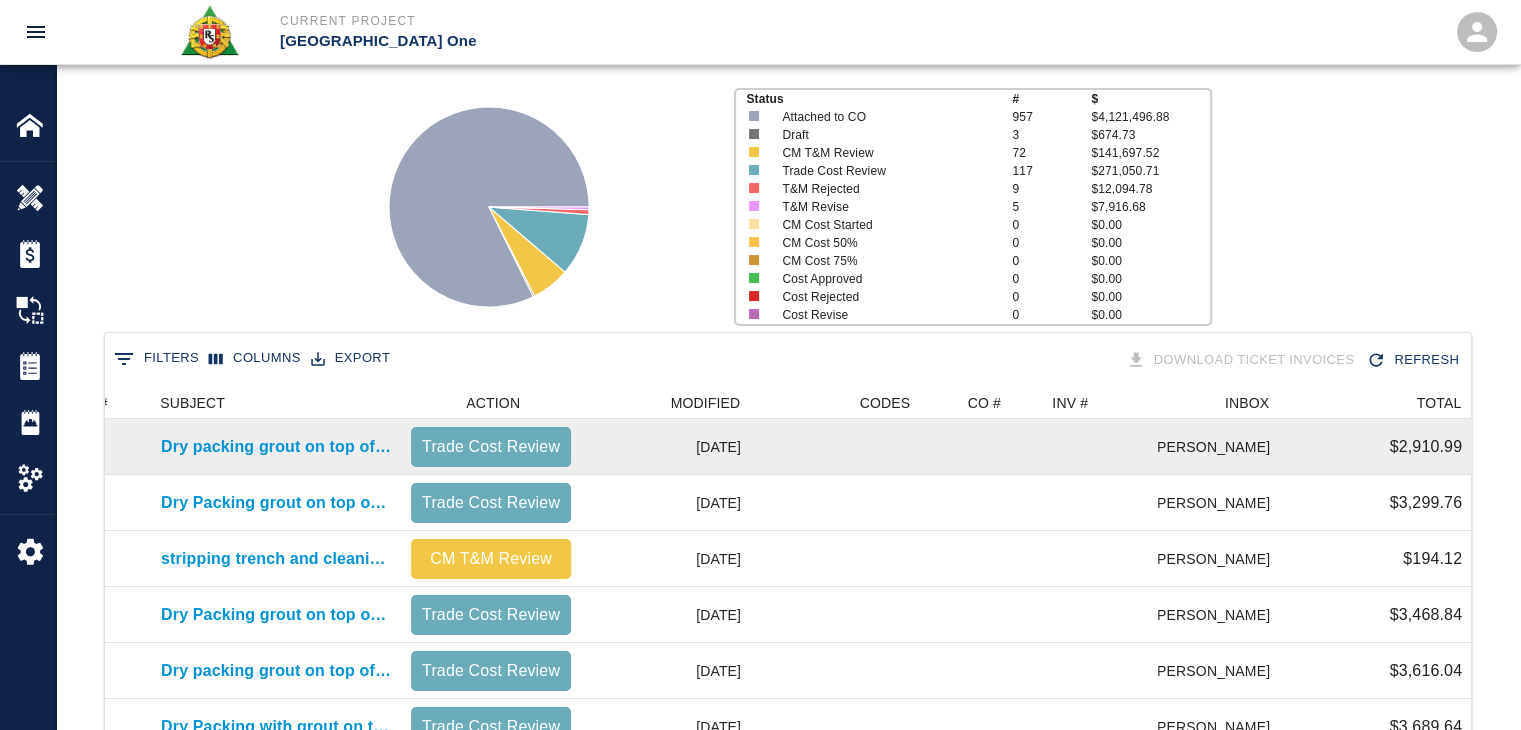 scroll, scrollTop: 0, scrollLeft: 0, axis: both 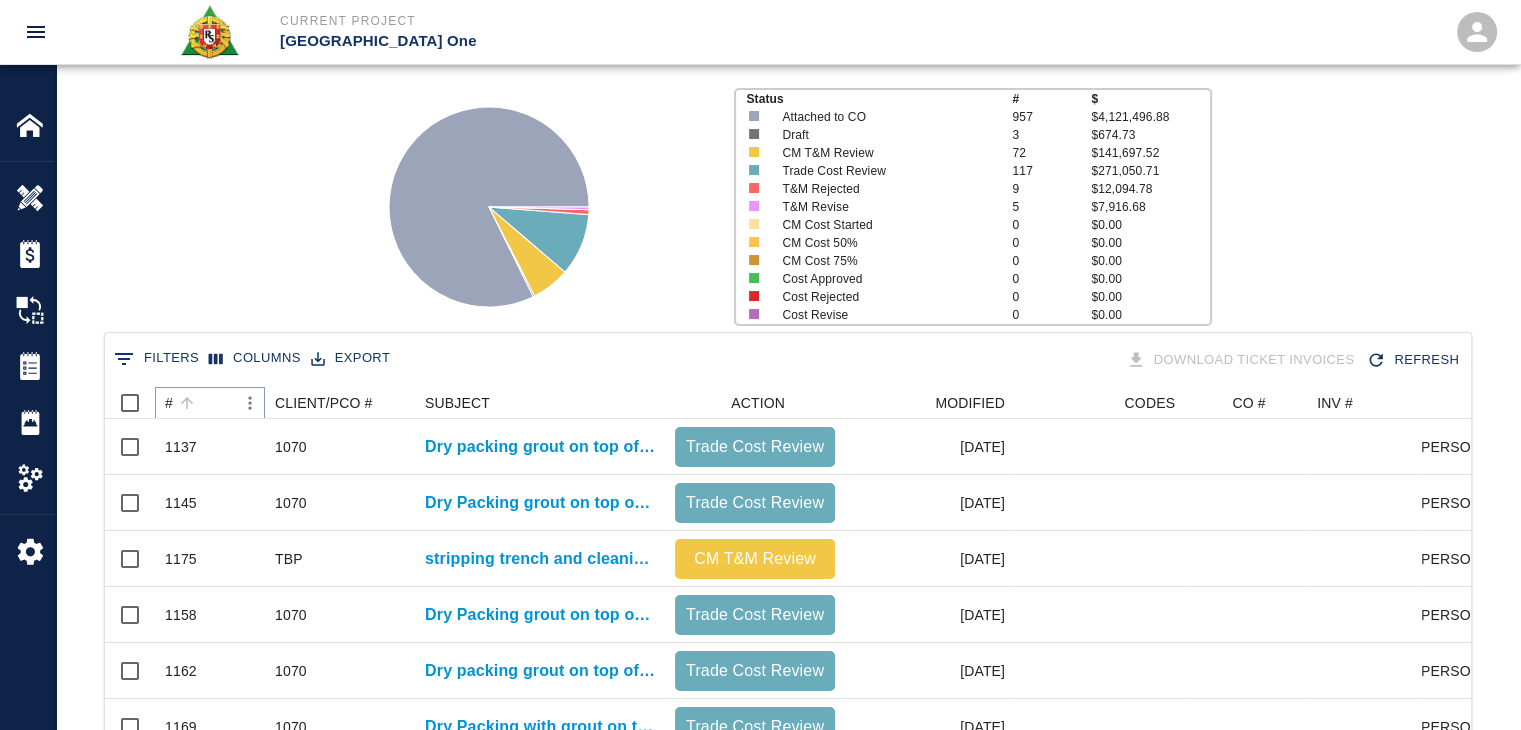 click 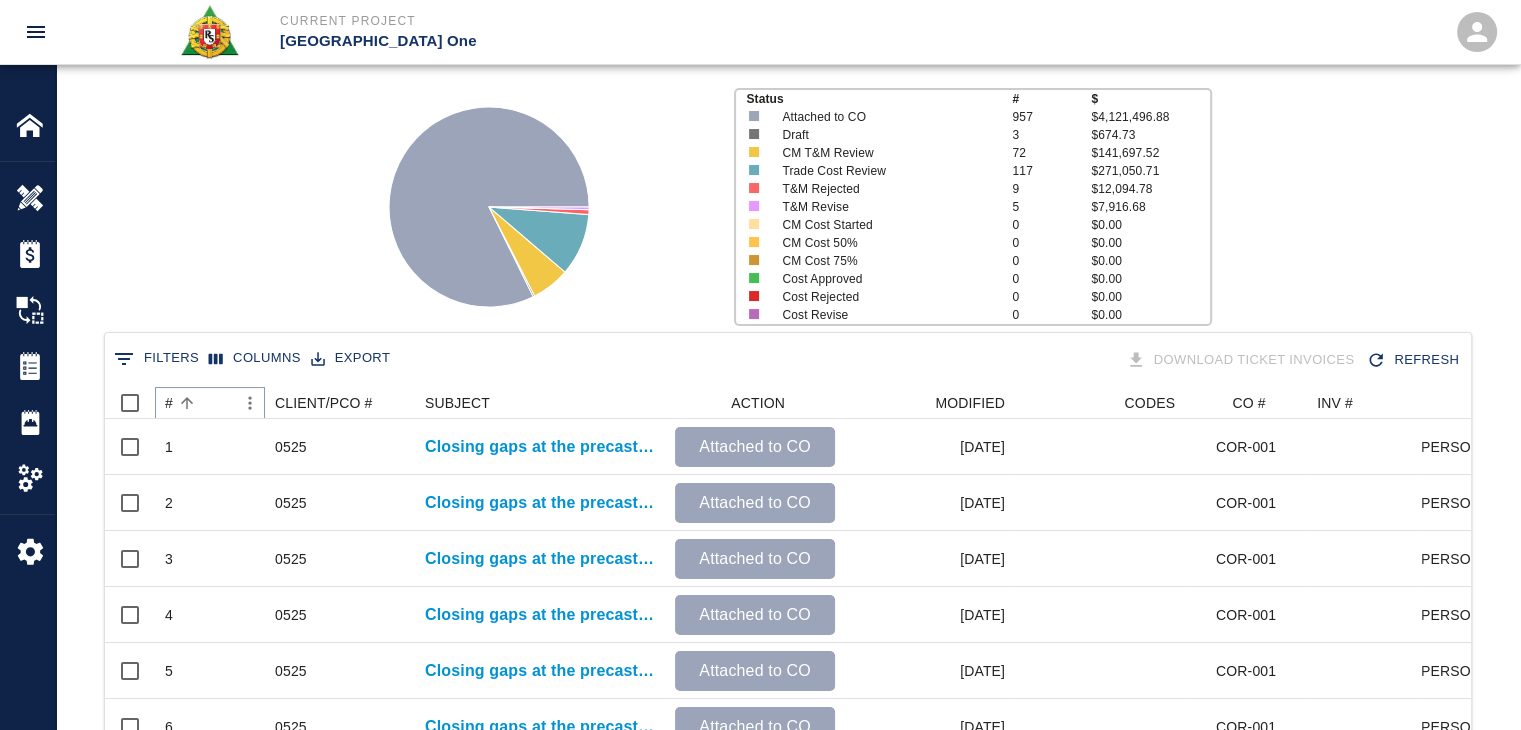 click 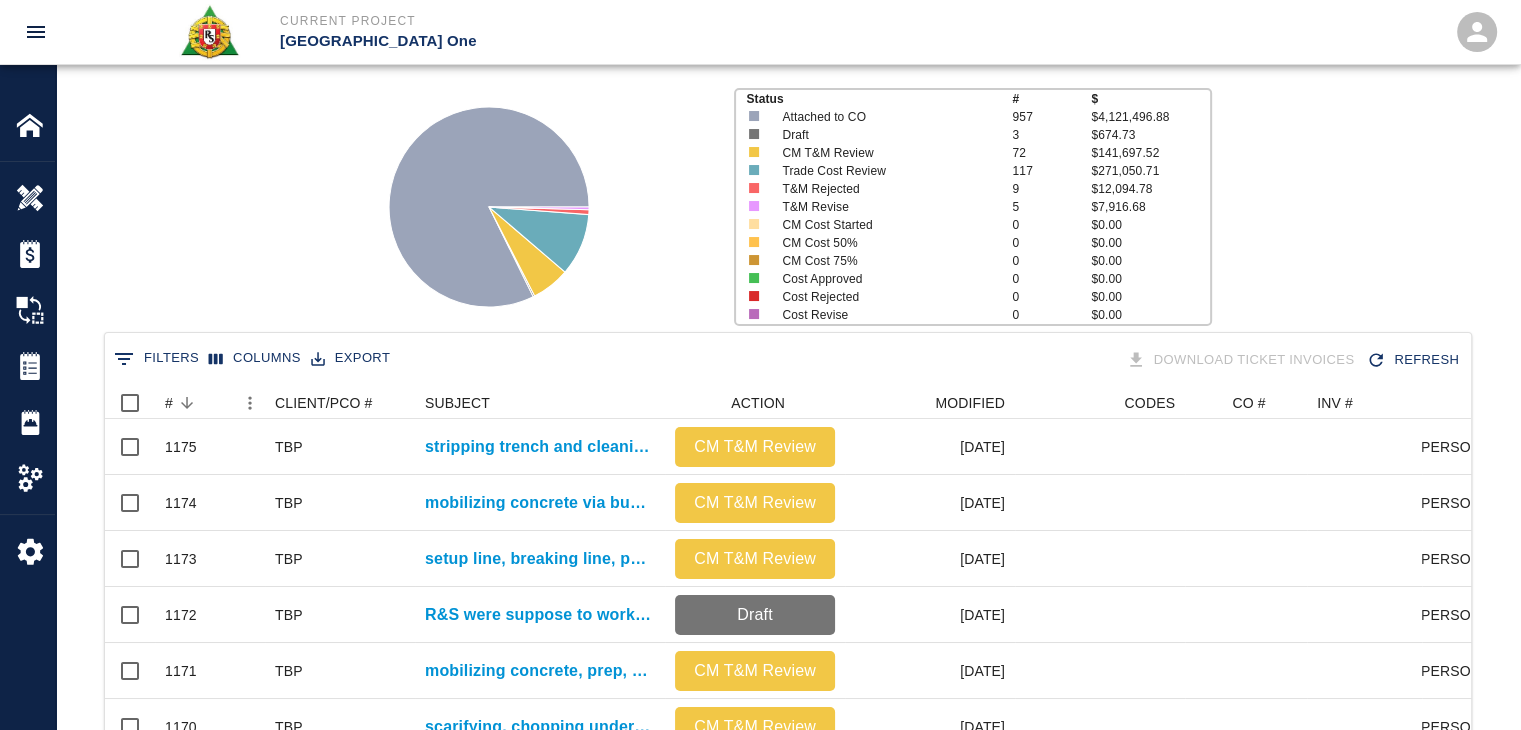click on "Status # $ Attached to CO 957 $4,121,496.88 Draft 3 $674.73 CM T&M Review 72 $141,697.52 Trade Cost Review 117 $271,050.71 T&M Rejected 9 $12,094.78 T&M Revise 5 $7,916.68 CM Cost Started 0 $0.00 CM Cost 50% 0 $0.00 CM Cost 75% 0 $0.00 Cost Approved 0 $0.00 Cost Rejected 0 $0.00 Cost Revise 0 $0.00" at bounding box center (780, 199) 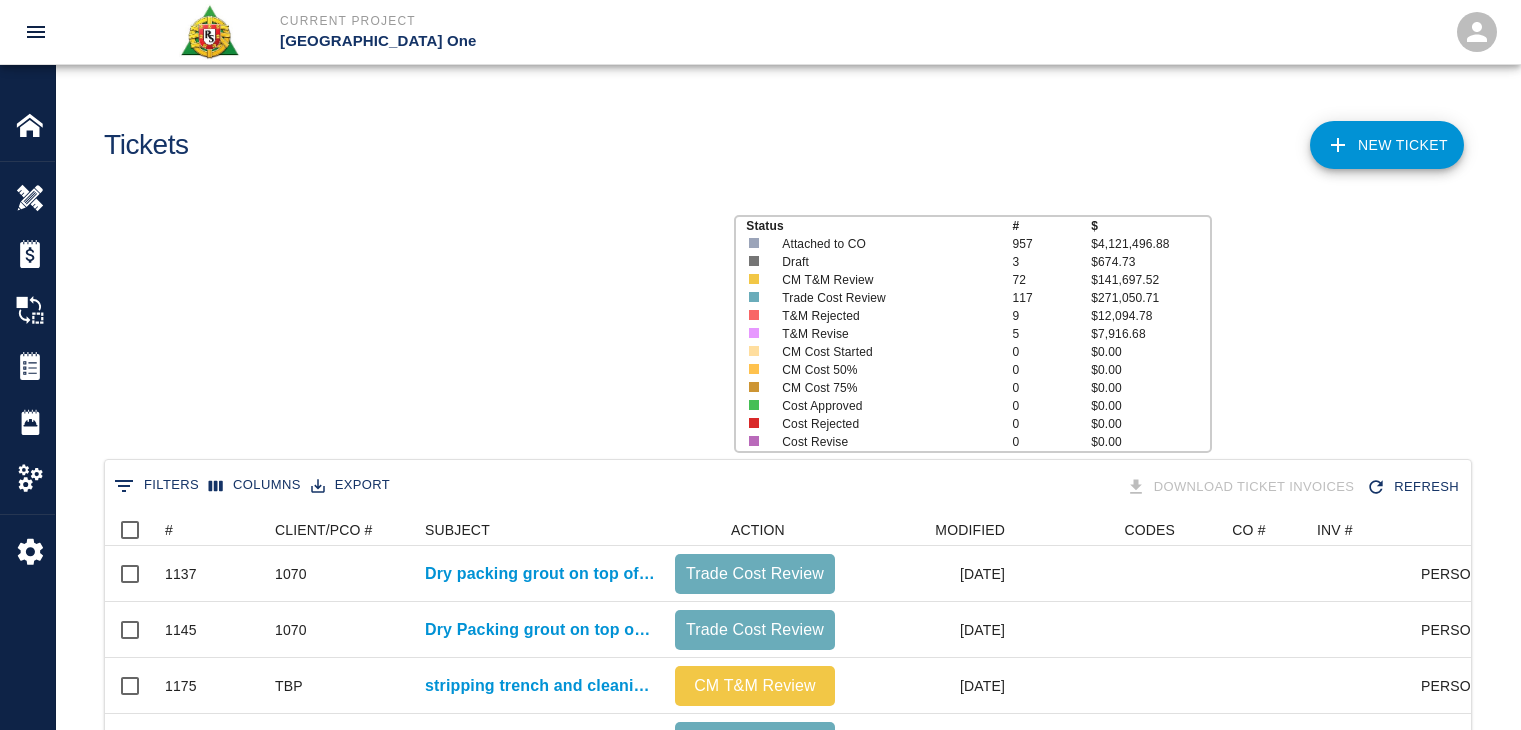 scroll, scrollTop: 0, scrollLeft: 0, axis: both 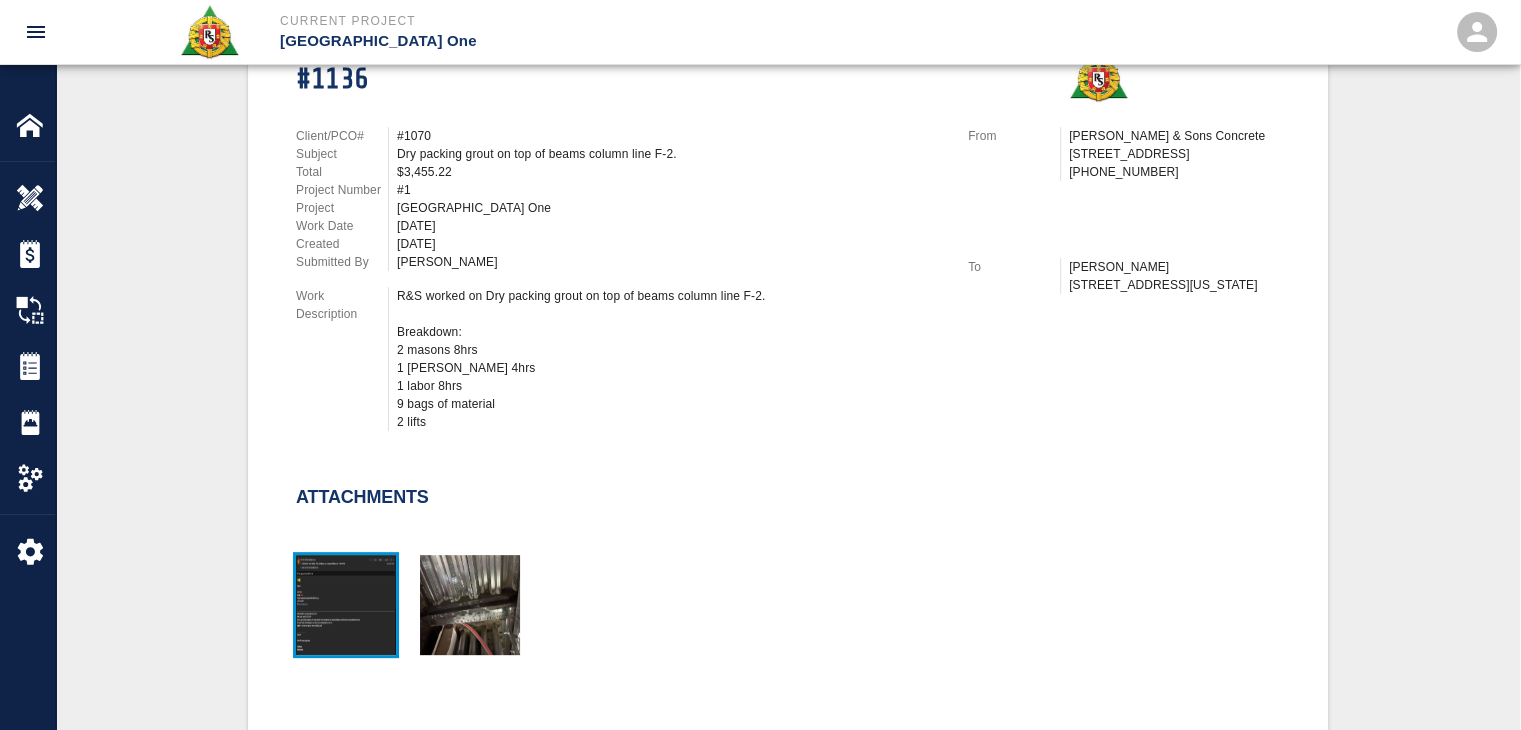 click at bounding box center [346, 605] 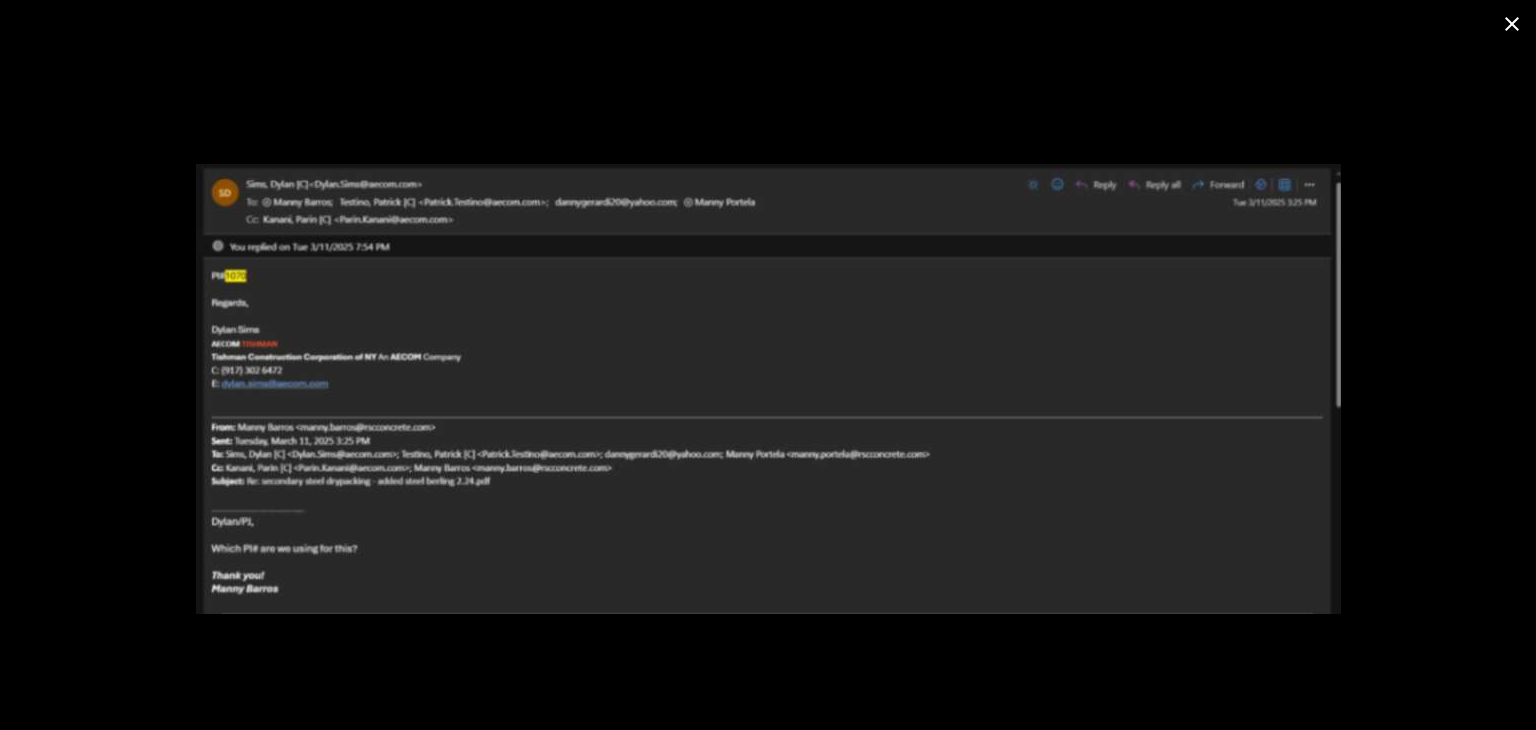 click at bounding box center (1512, 24) 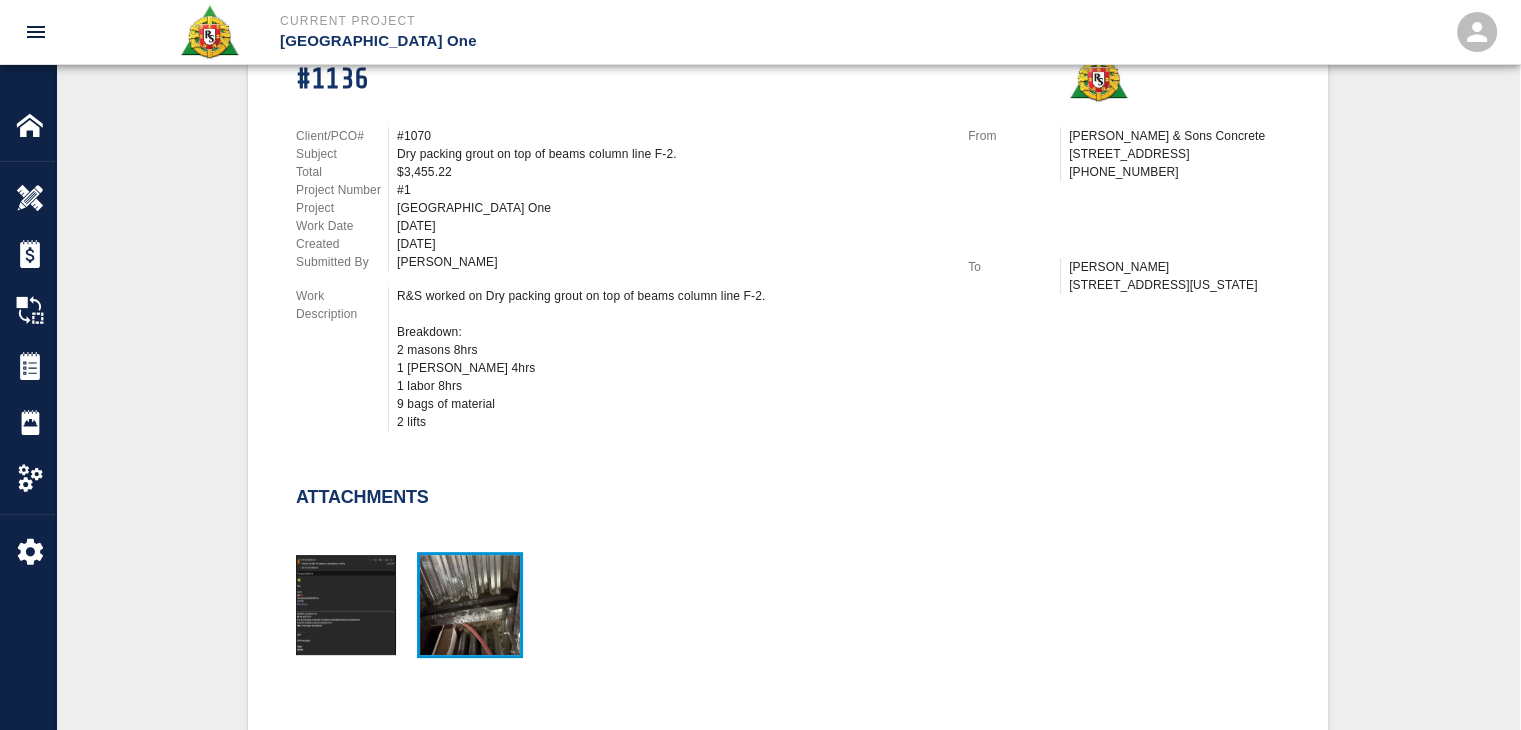 click at bounding box center [470, 605] 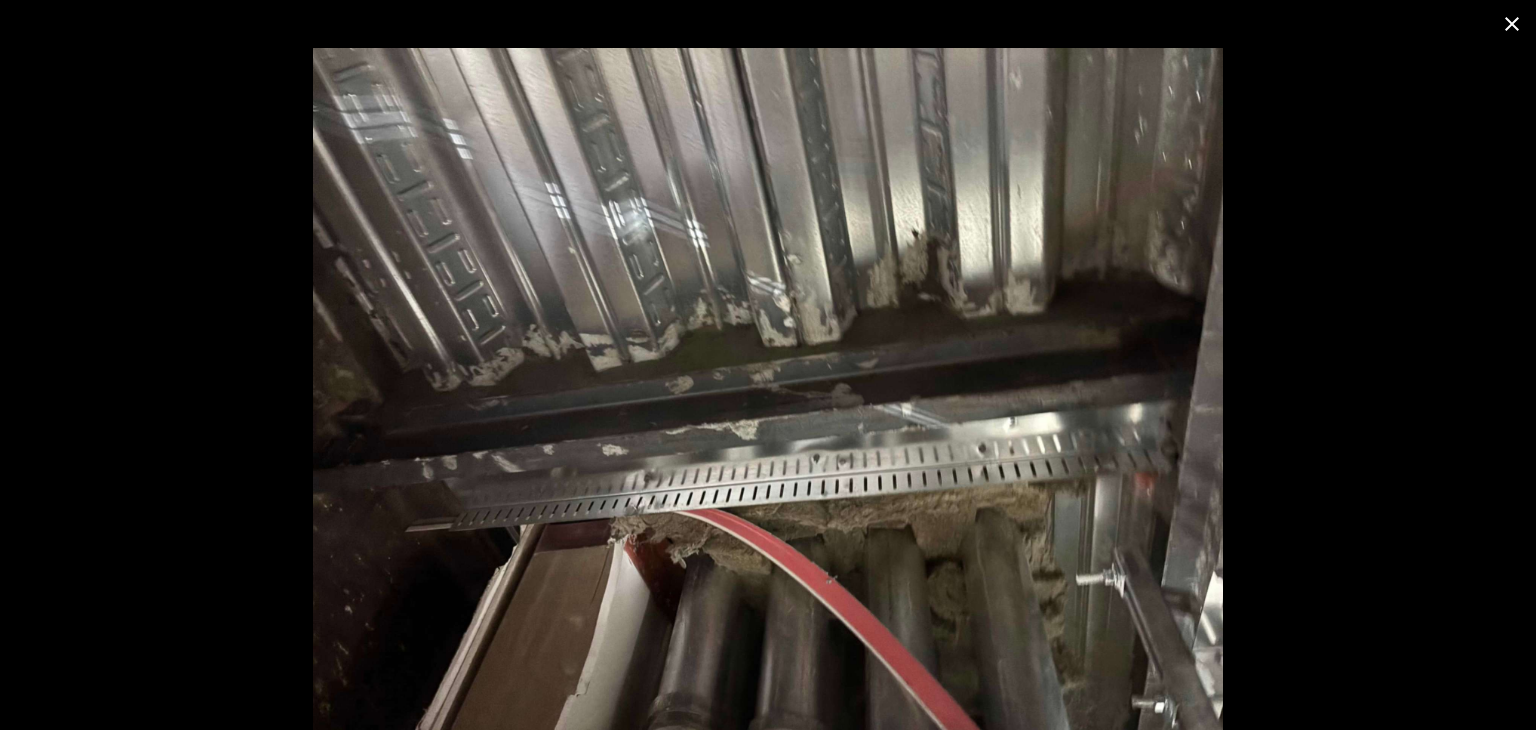 click 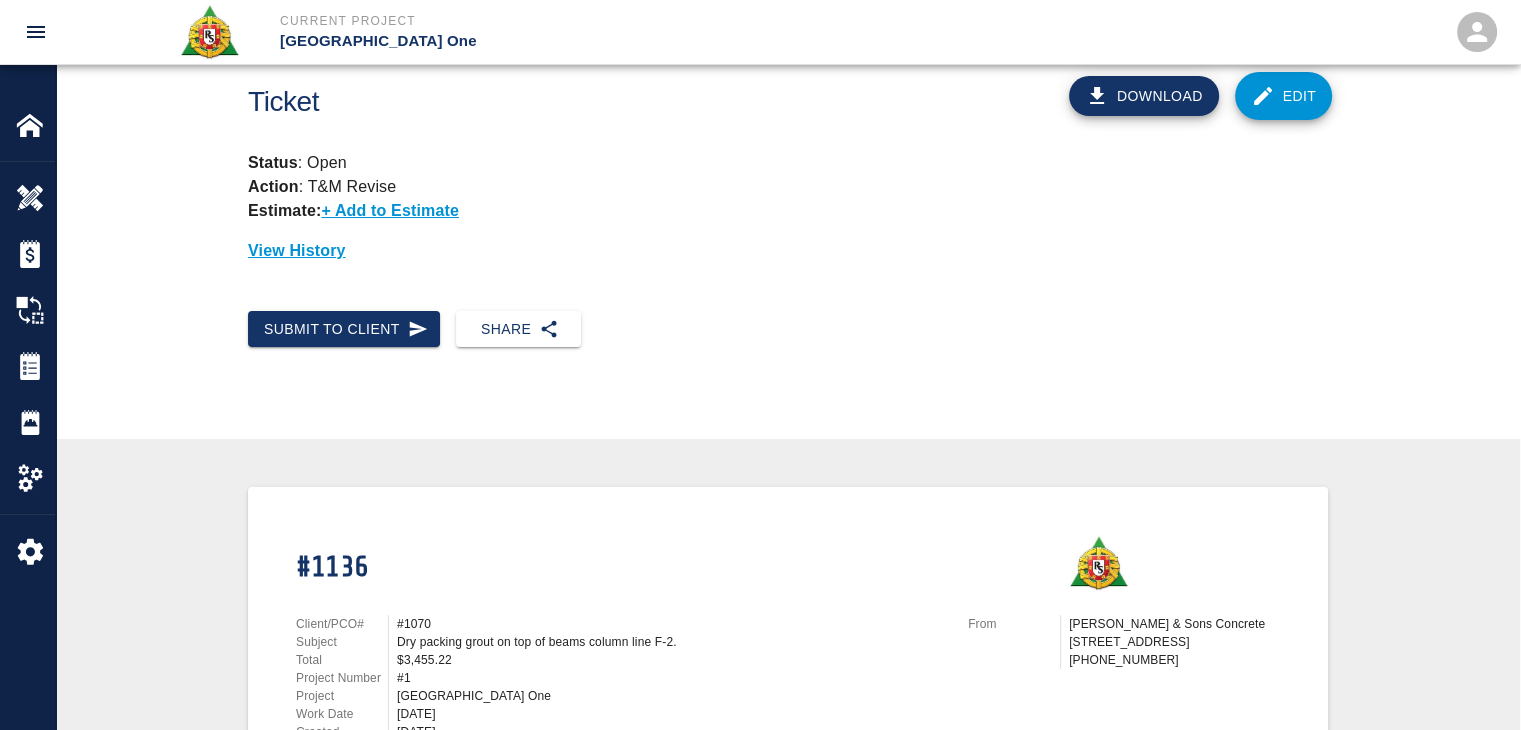 scroll, scrollTop: 0, scrollLeft: 0, axis: both 